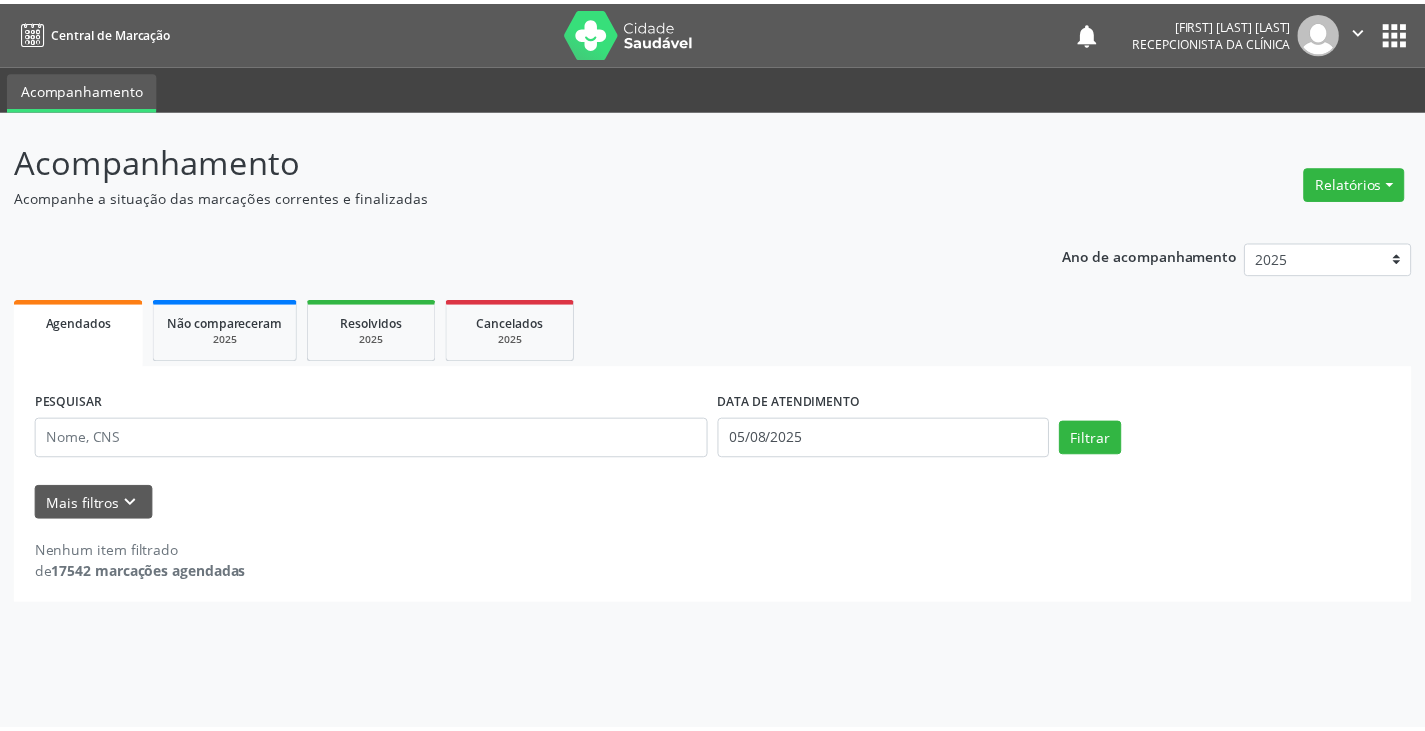 scroll, scrollTop: 0, scrollLeft: 0, axis: both 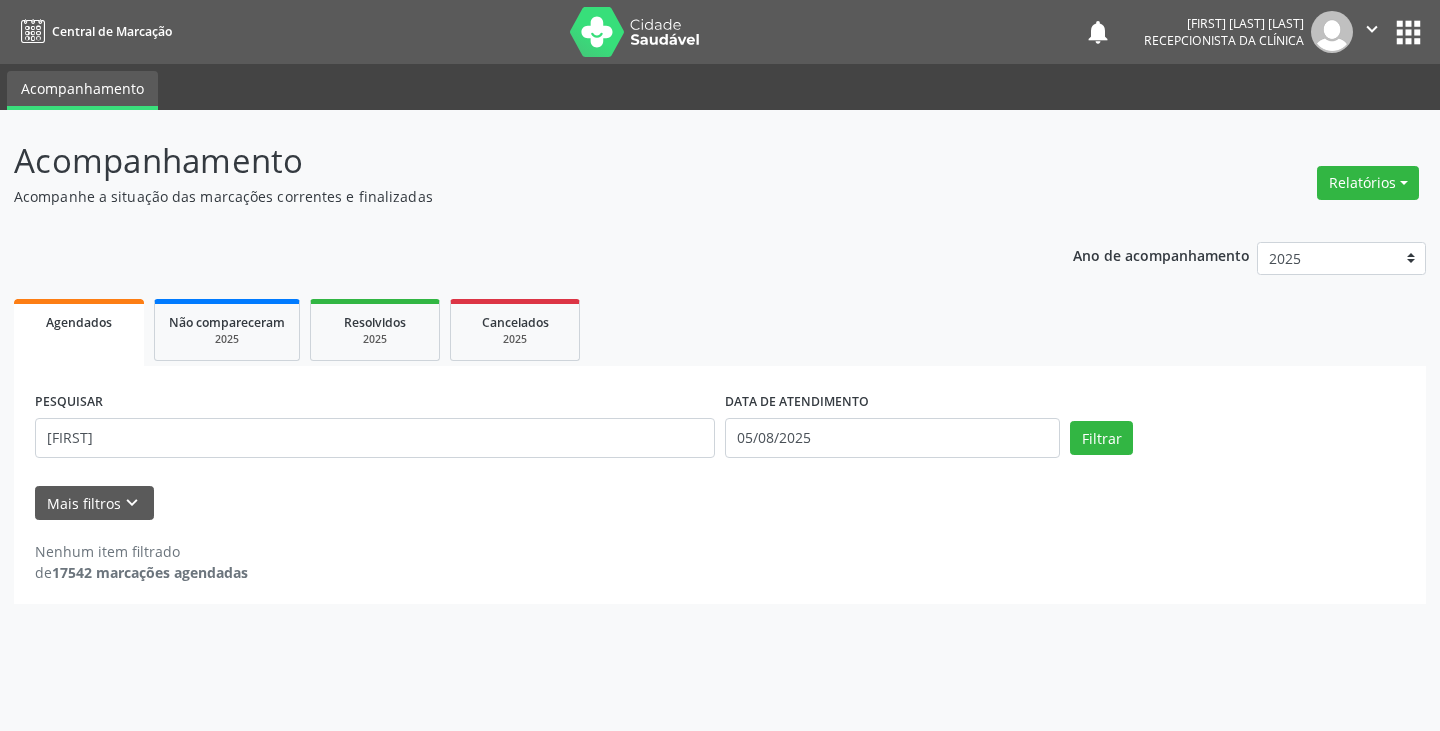 click on "Filtrar" at bounding box center (1101, 438) 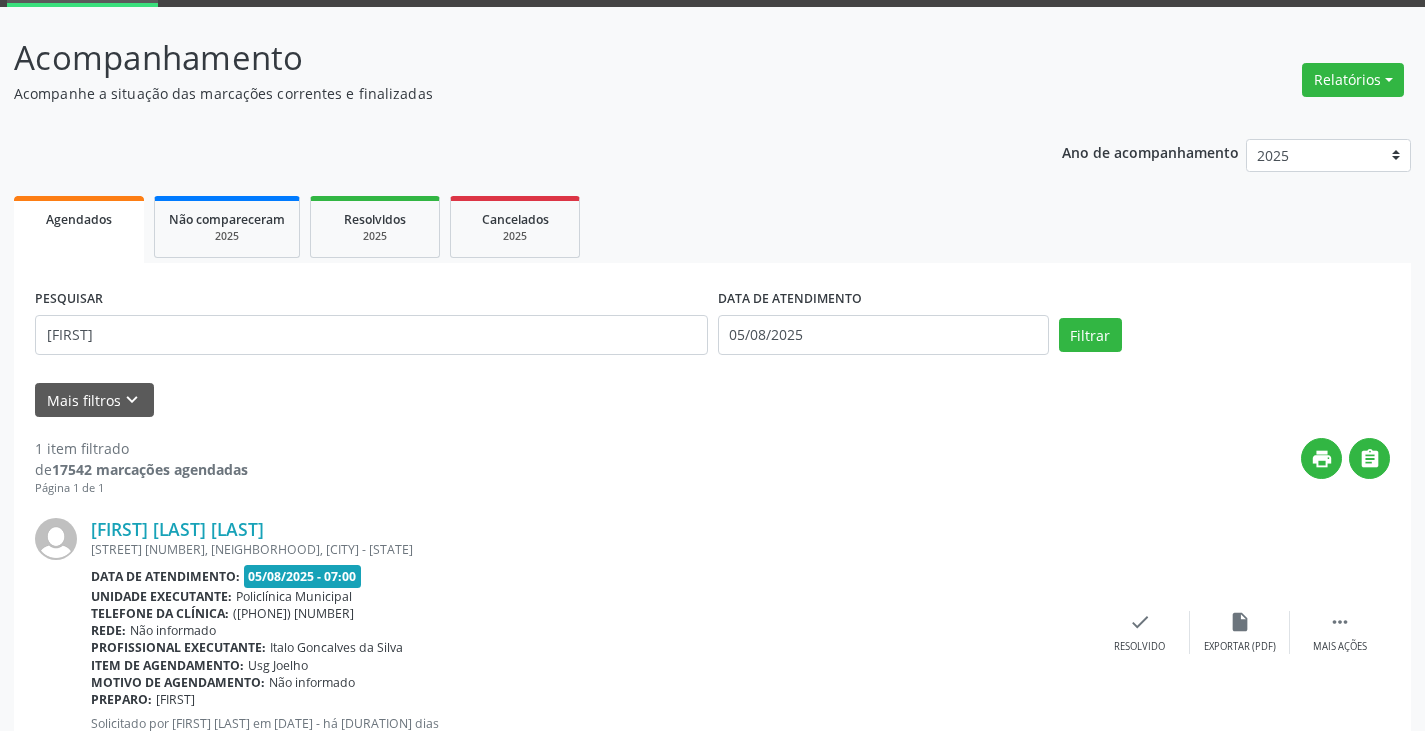 scroll, scrollTop: 174, scrollLeft: 0, axis: vertical 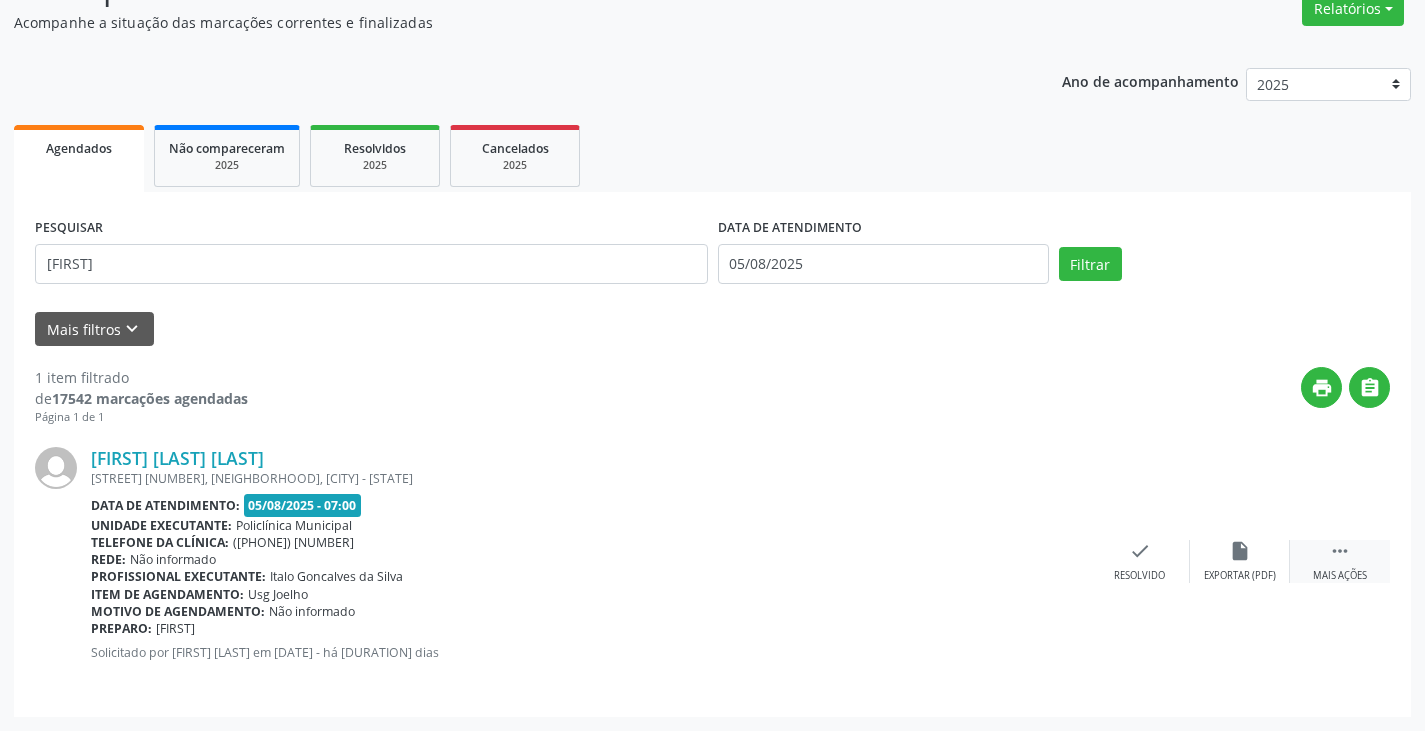 click on "" at bounding box center (1340, 551) 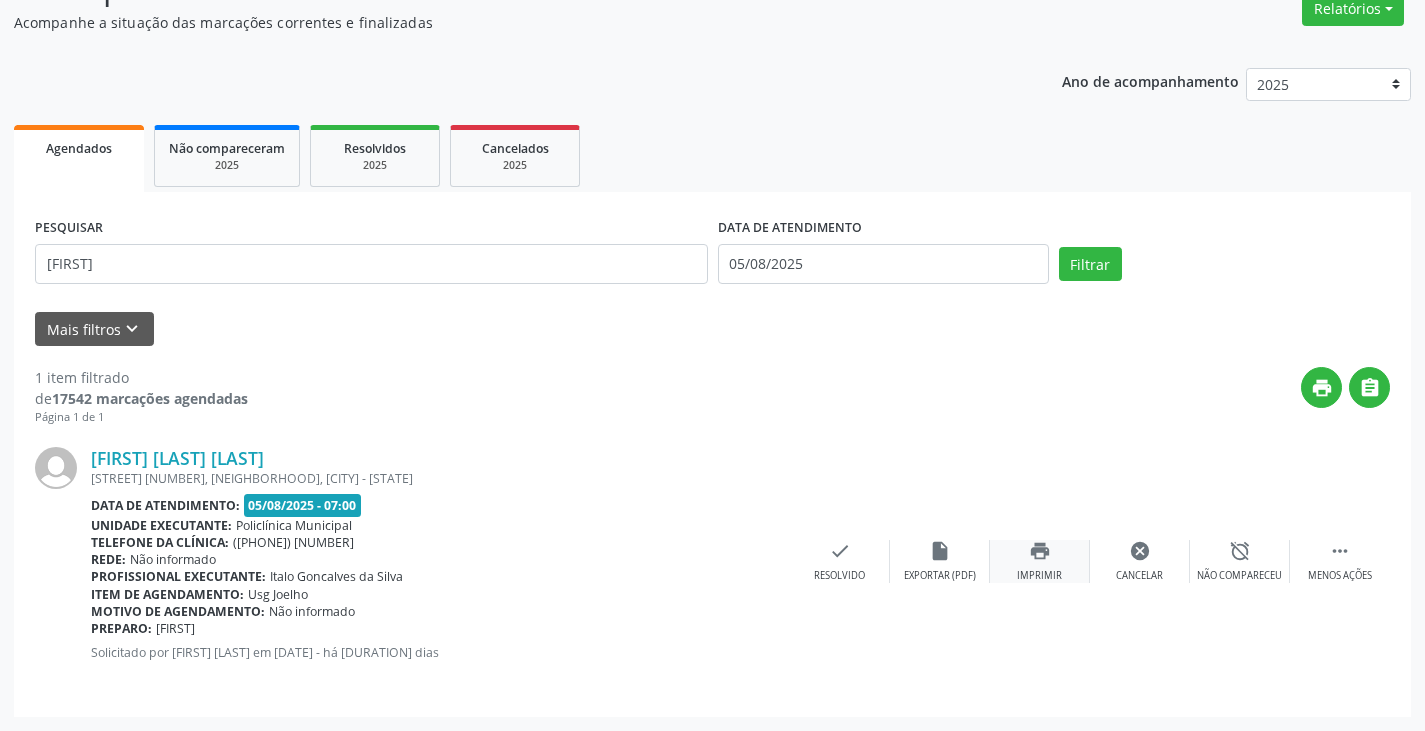 click on "print
Imprimir" at bounding box center (1040, 561) 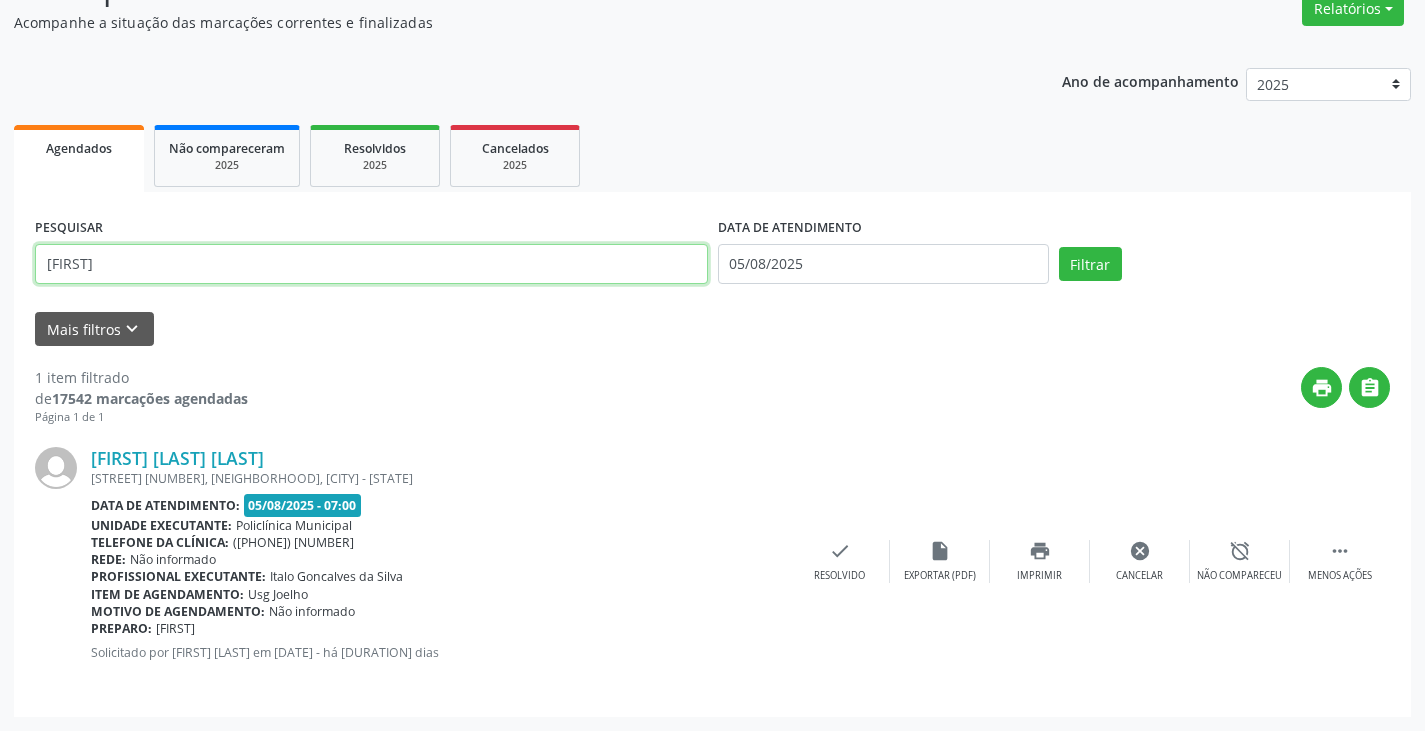 click on "[FIRST]" at bounding box center (371, 264) 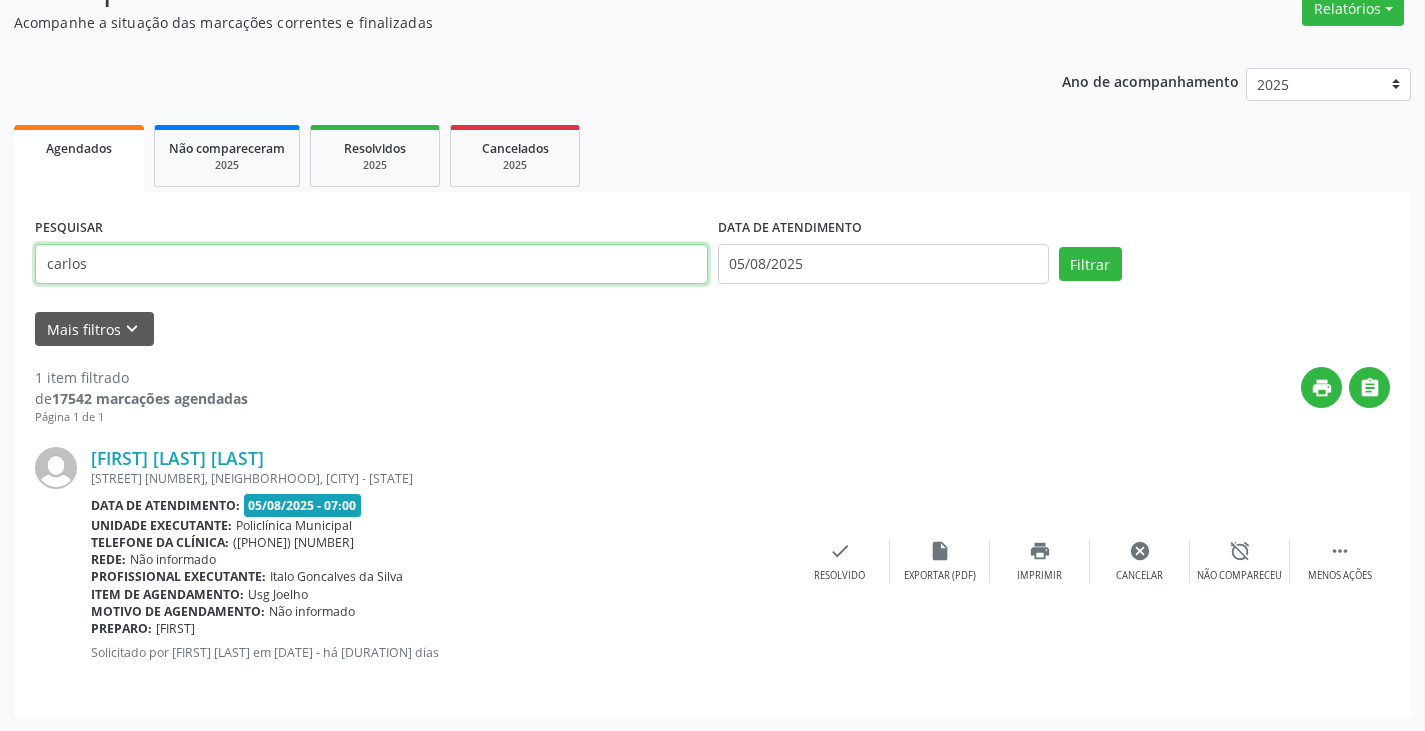 type on "carlos" 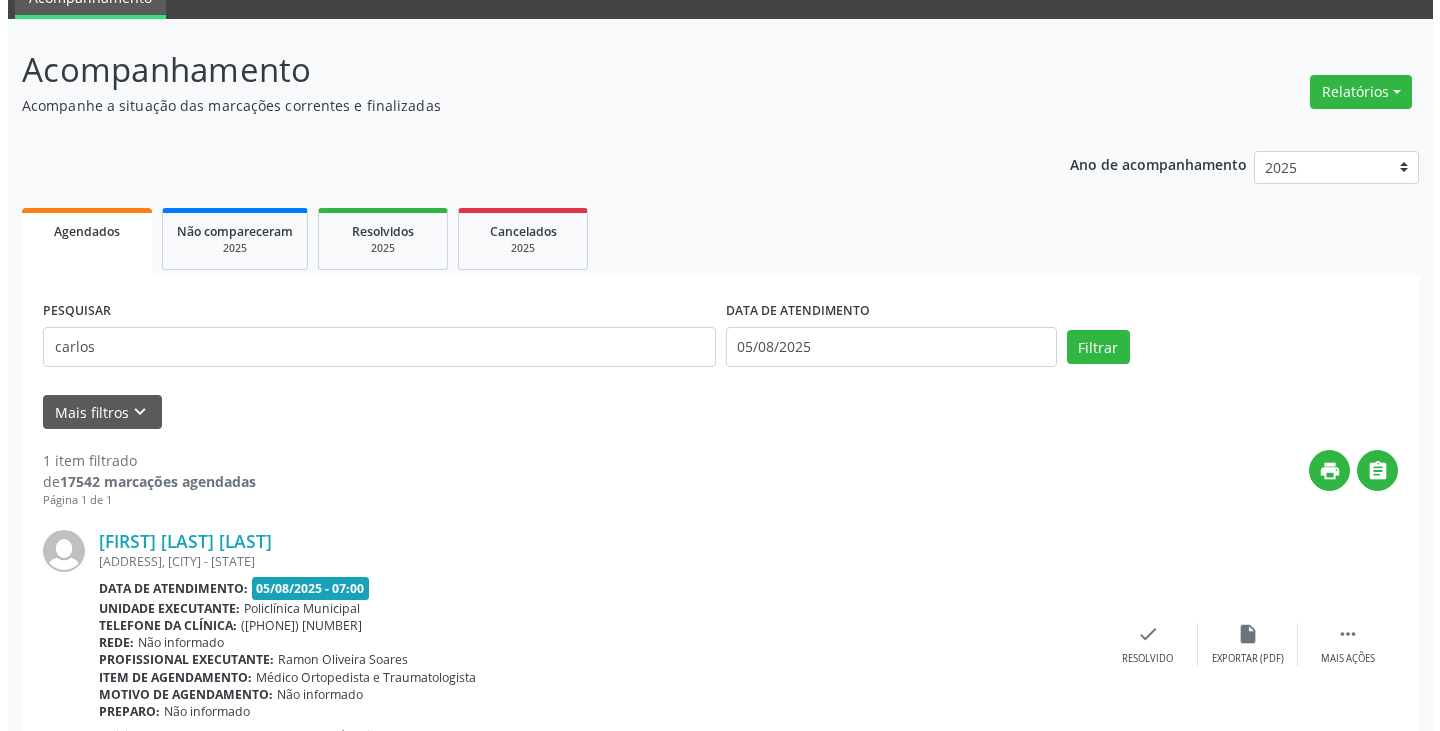 scroll, scrollTop: 174, scrollLeft: 0, axis: vertical 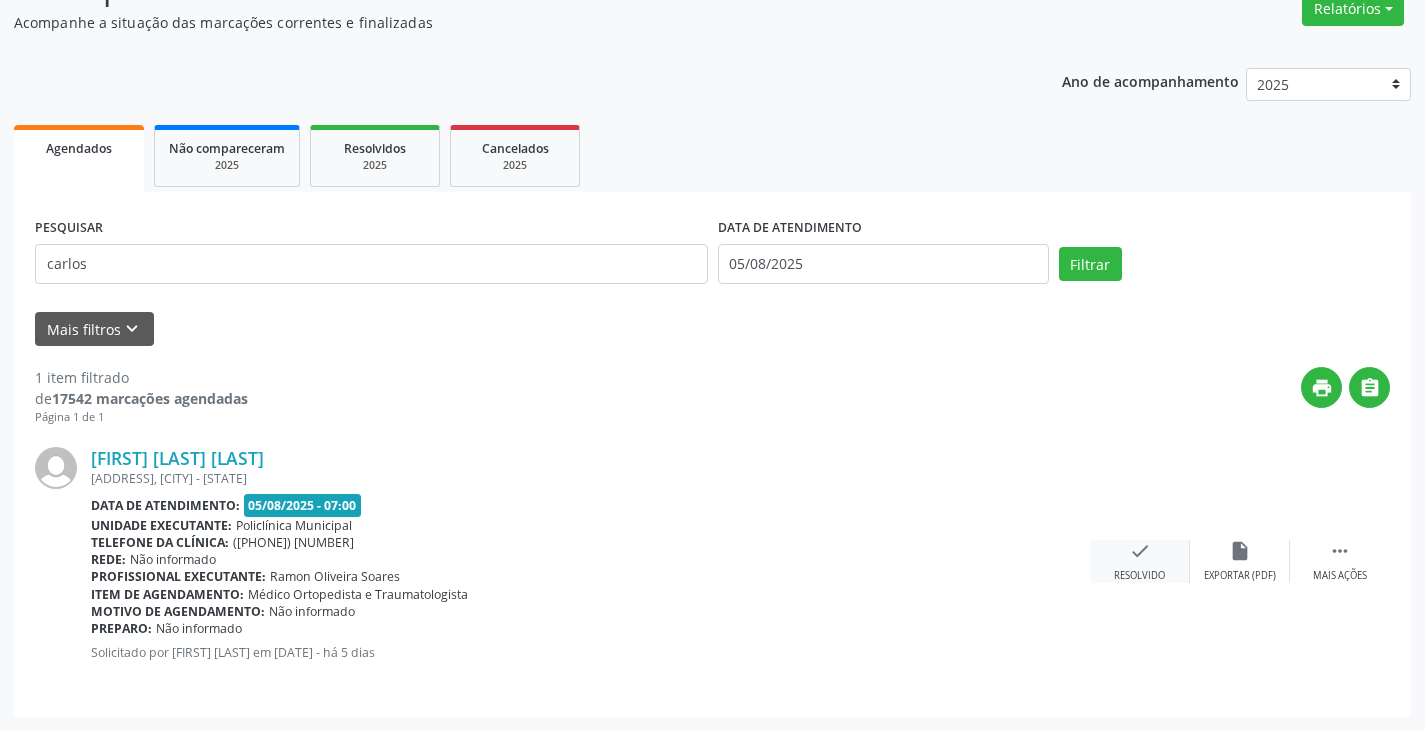 click on "check
Resolvido" at bounding box center [1140, 561] 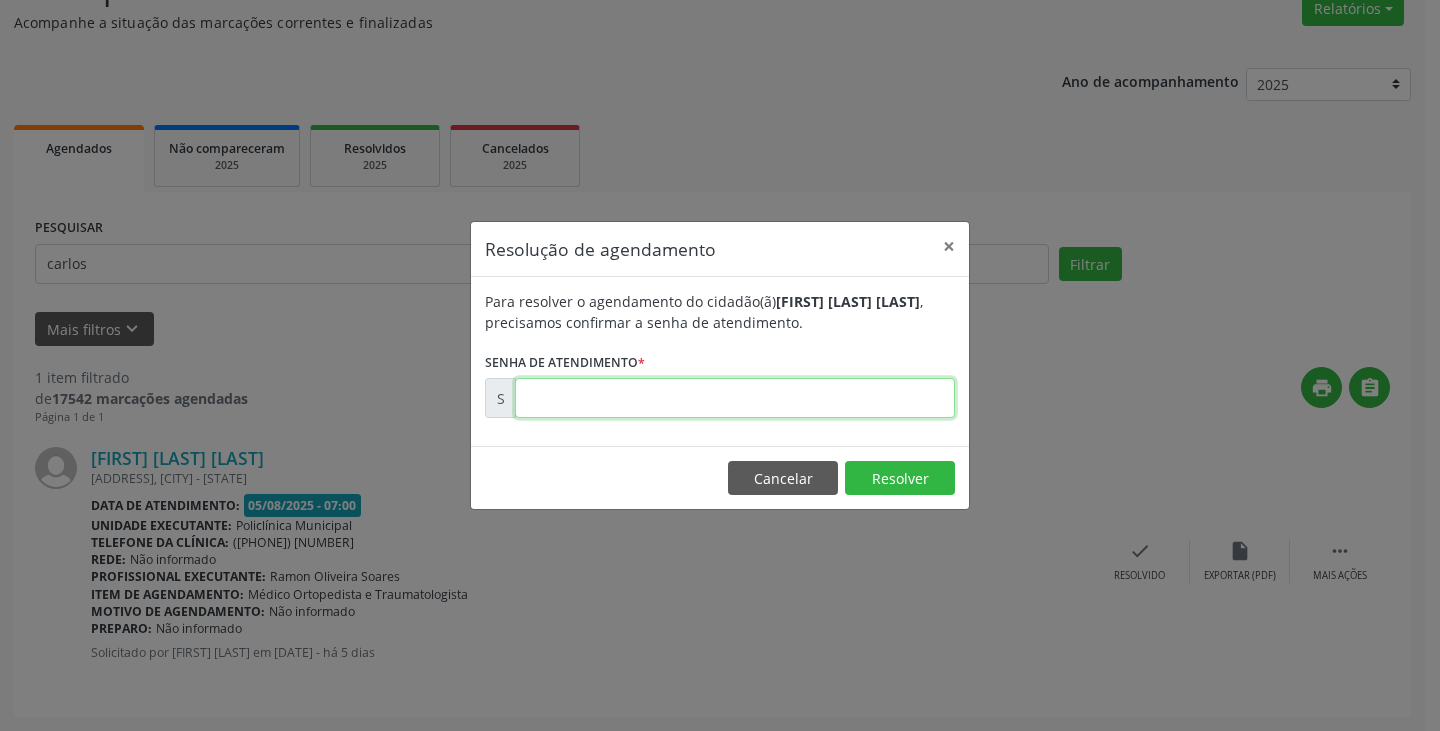 click at bounding box center (735, 398) 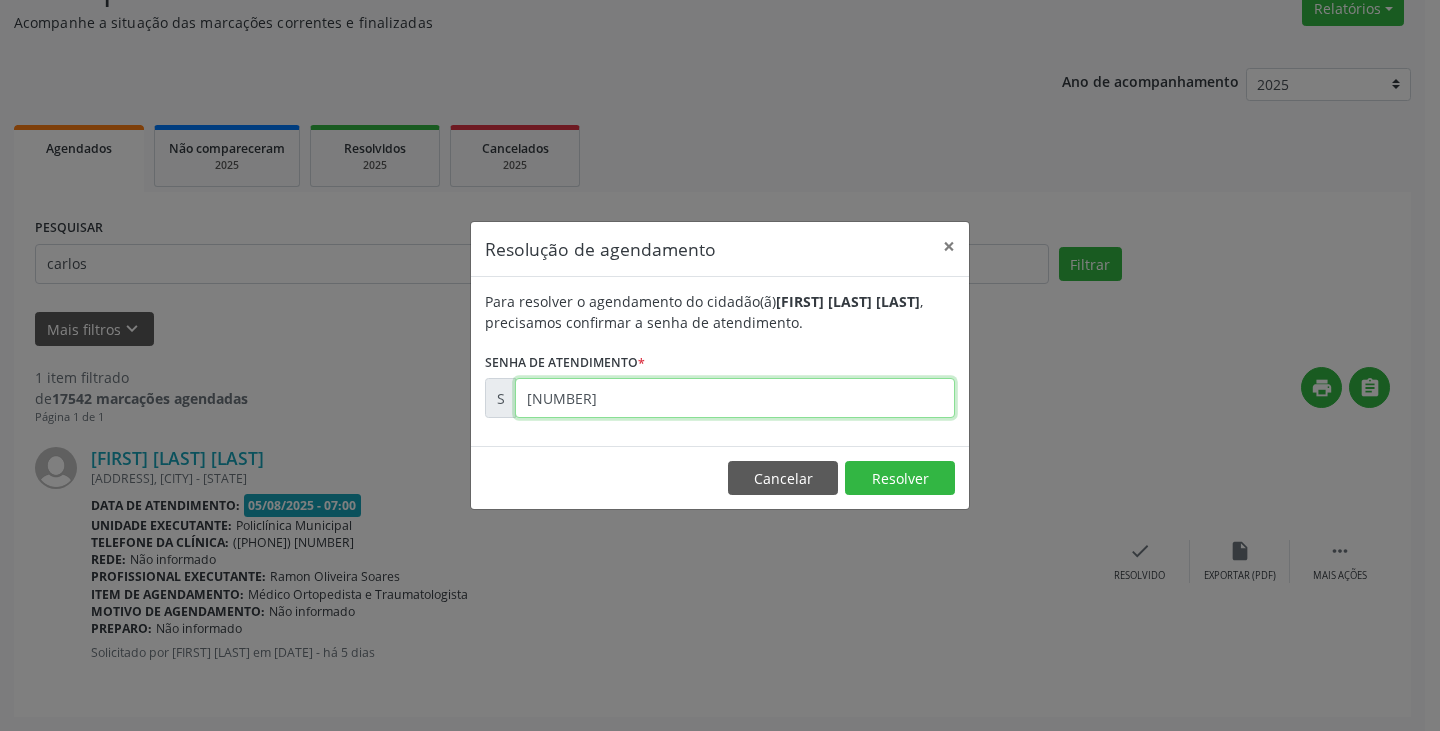 type on "[NUMBER]" 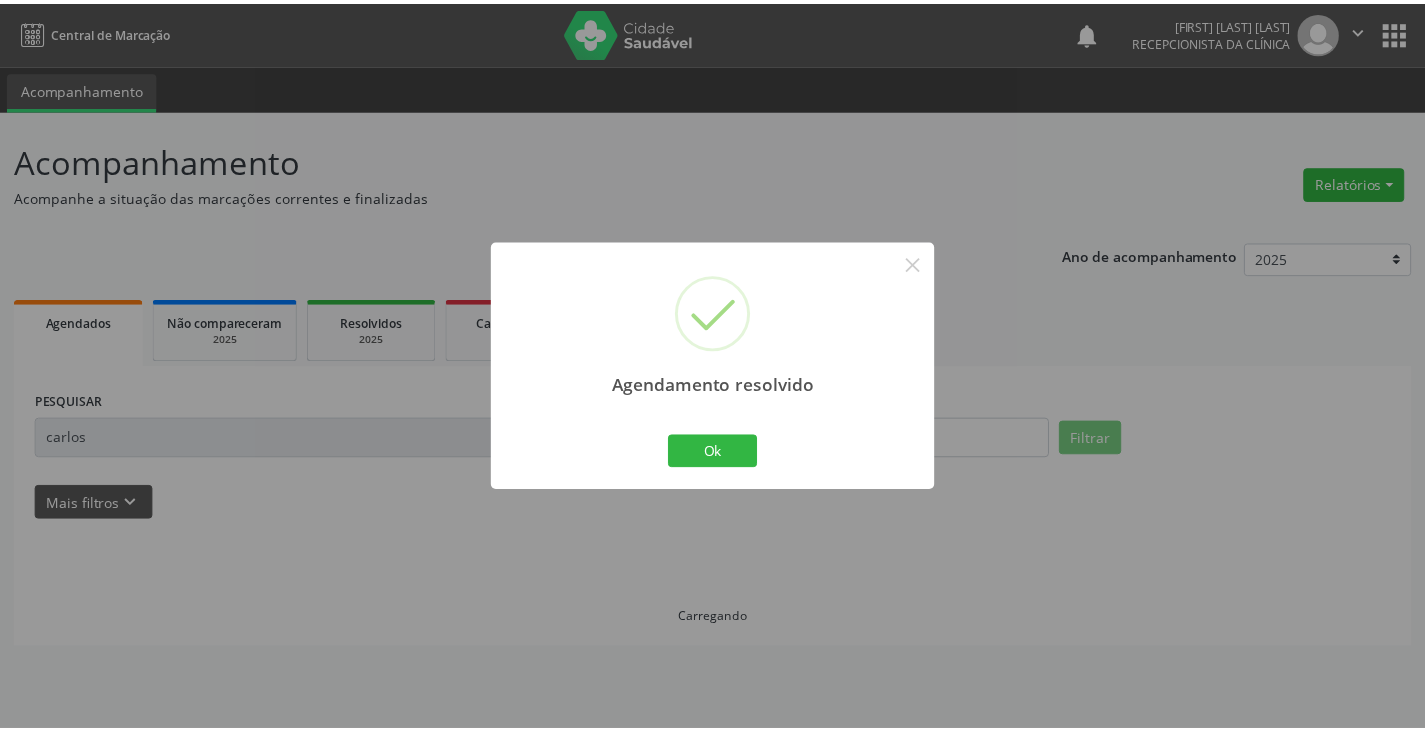 scroll, scrollTop: 0, scrollLeft: 0, axis: both 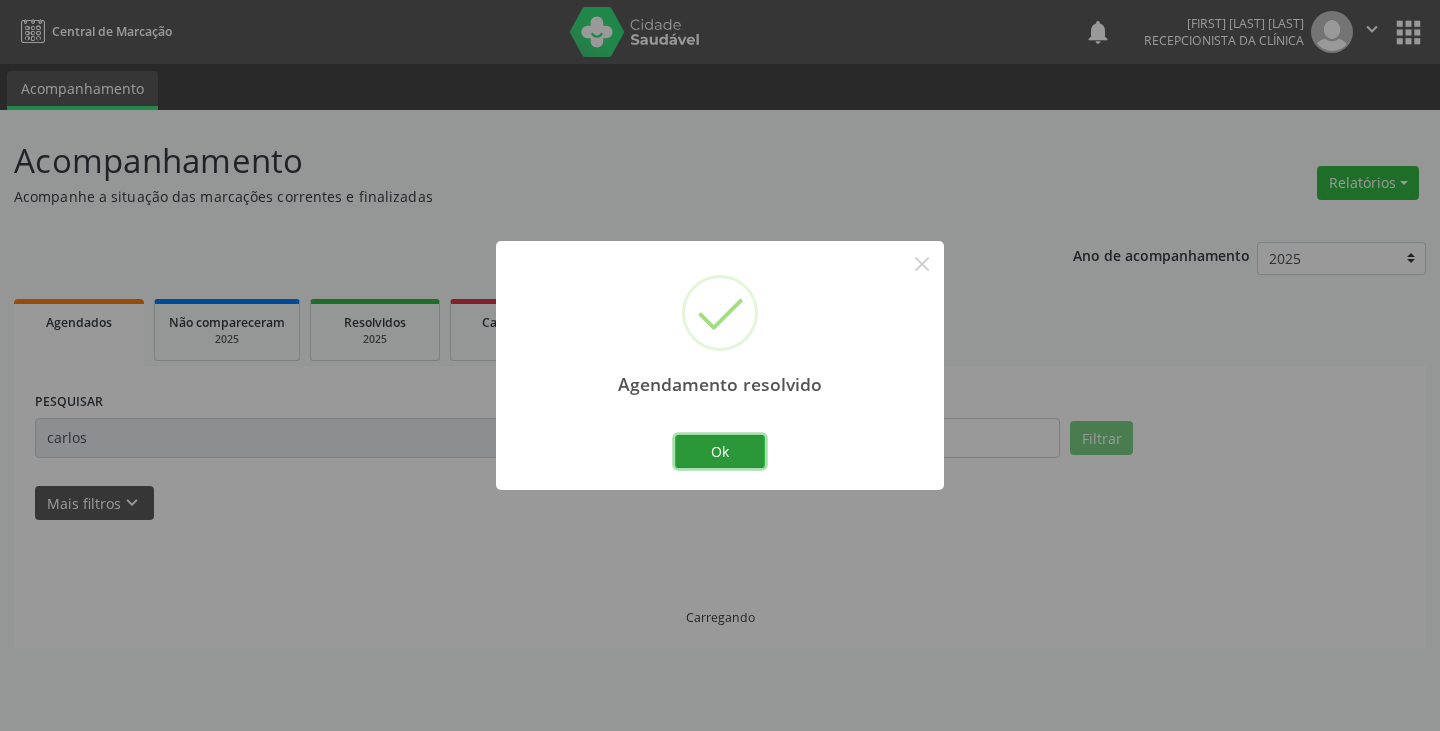drag, startPoint x: 695, startPoint y: 444, endPoint x: 654, endPoint y: 444, distance: 41 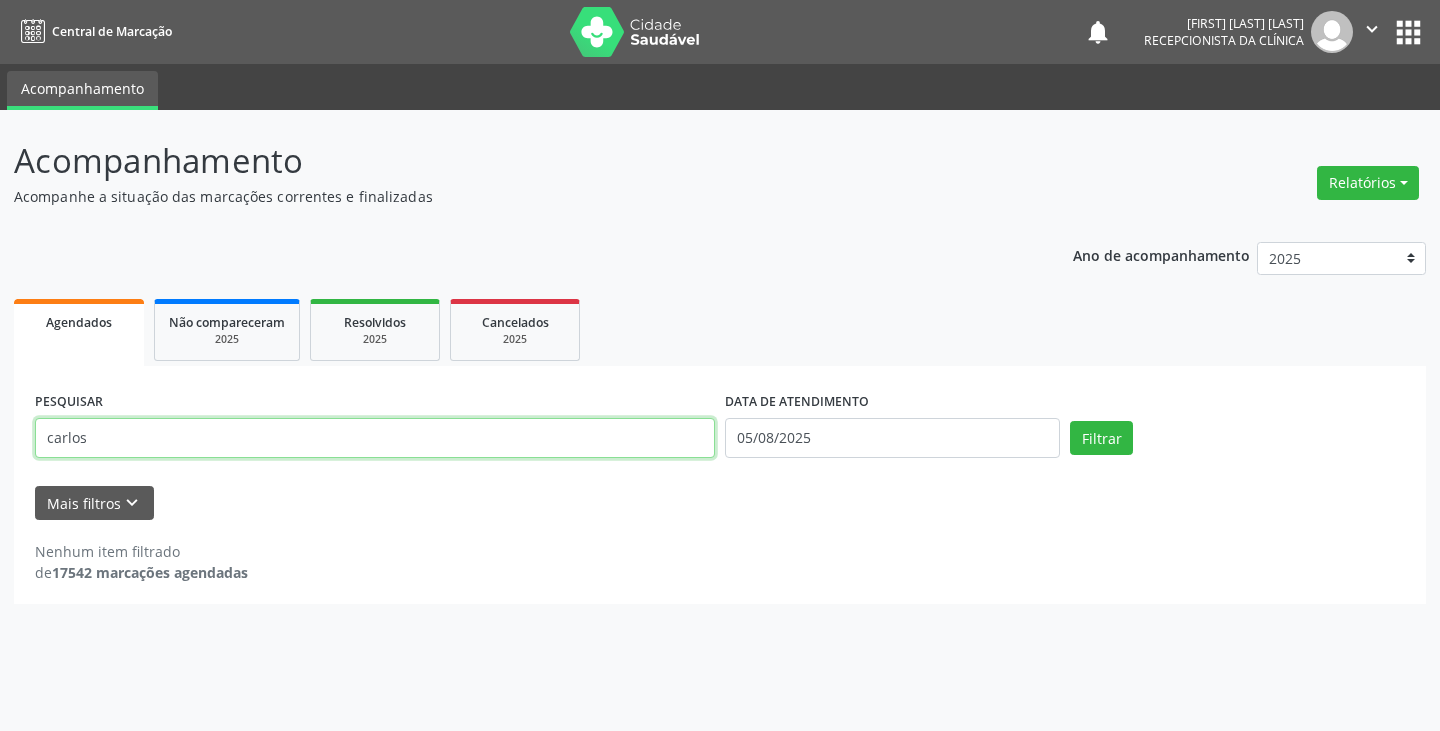 click on "carlos" at bounding box center (375, 438) 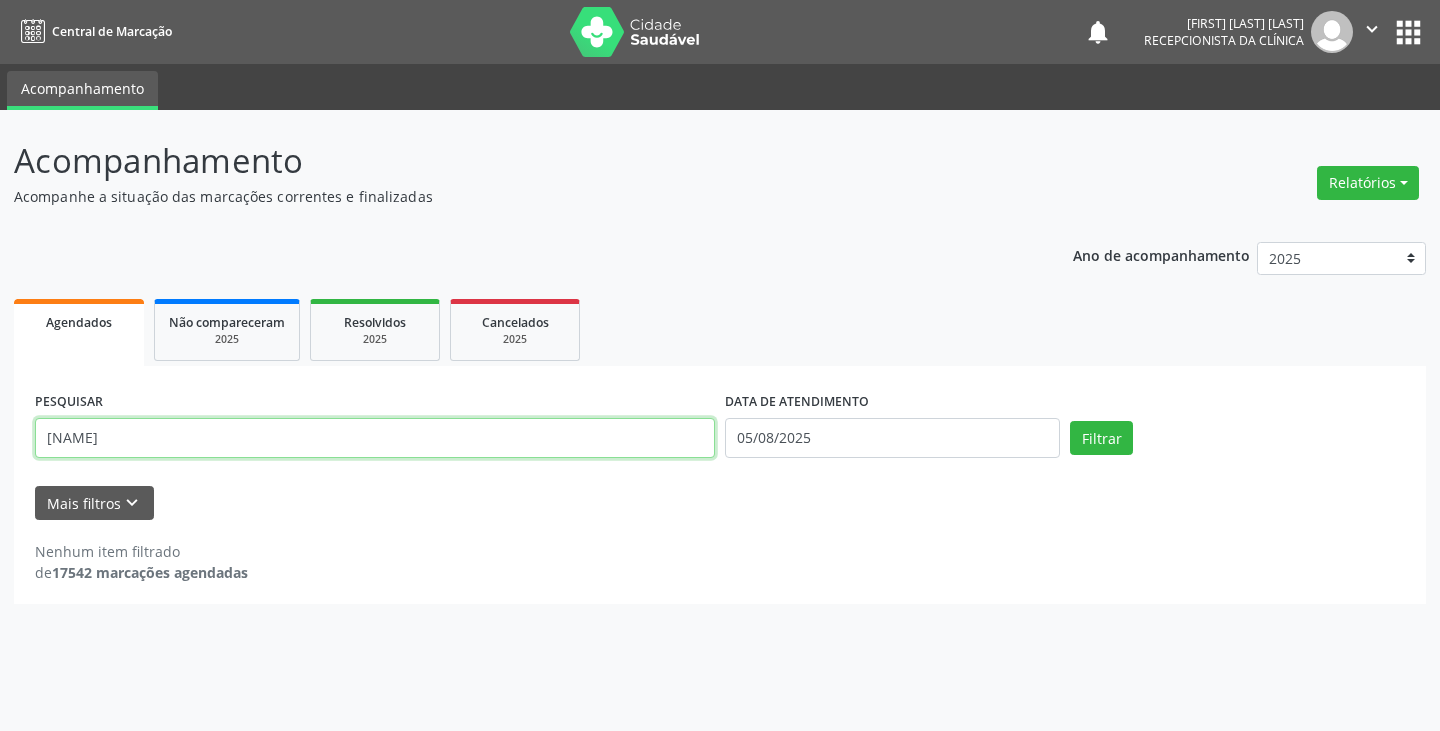 type on "[NAME]" 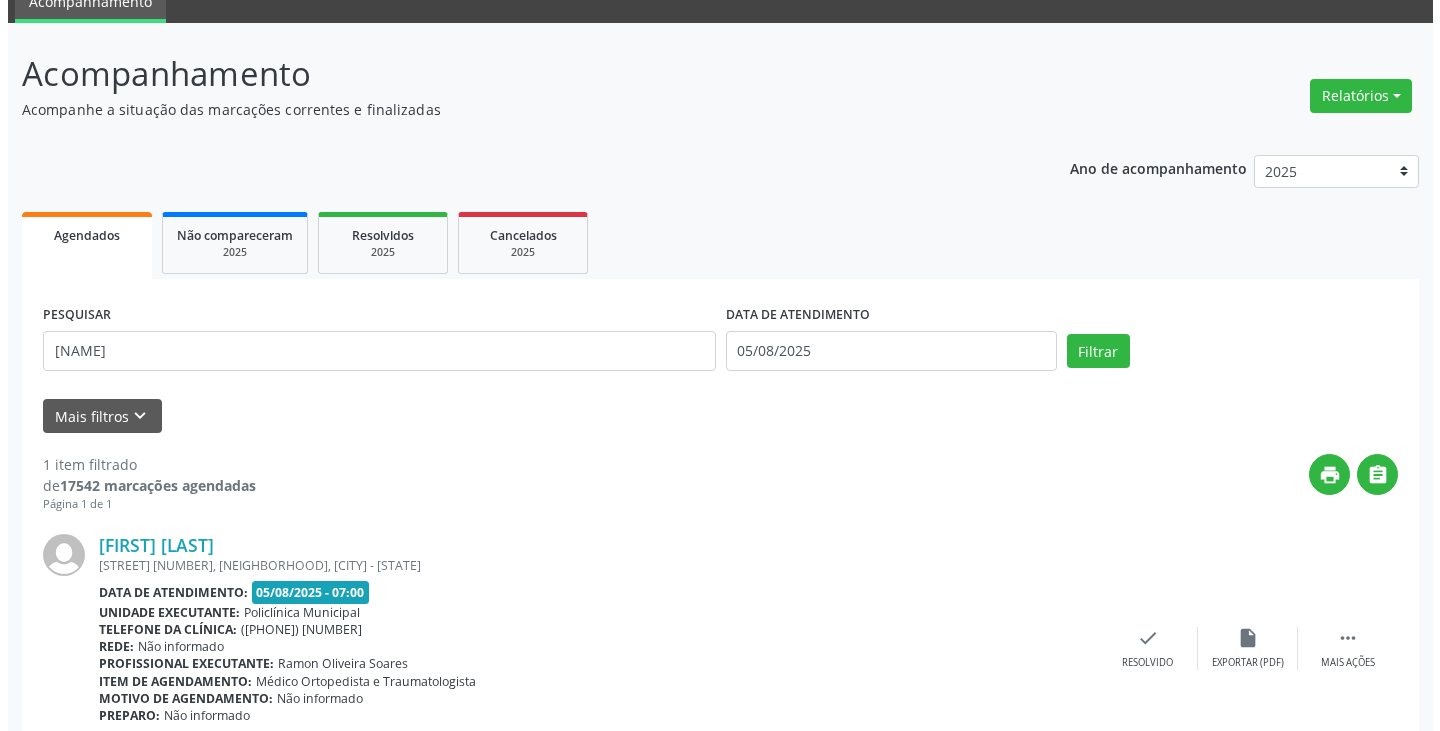 scroll, scrollTop: 174, scrollLeft: 0, axis: vertical 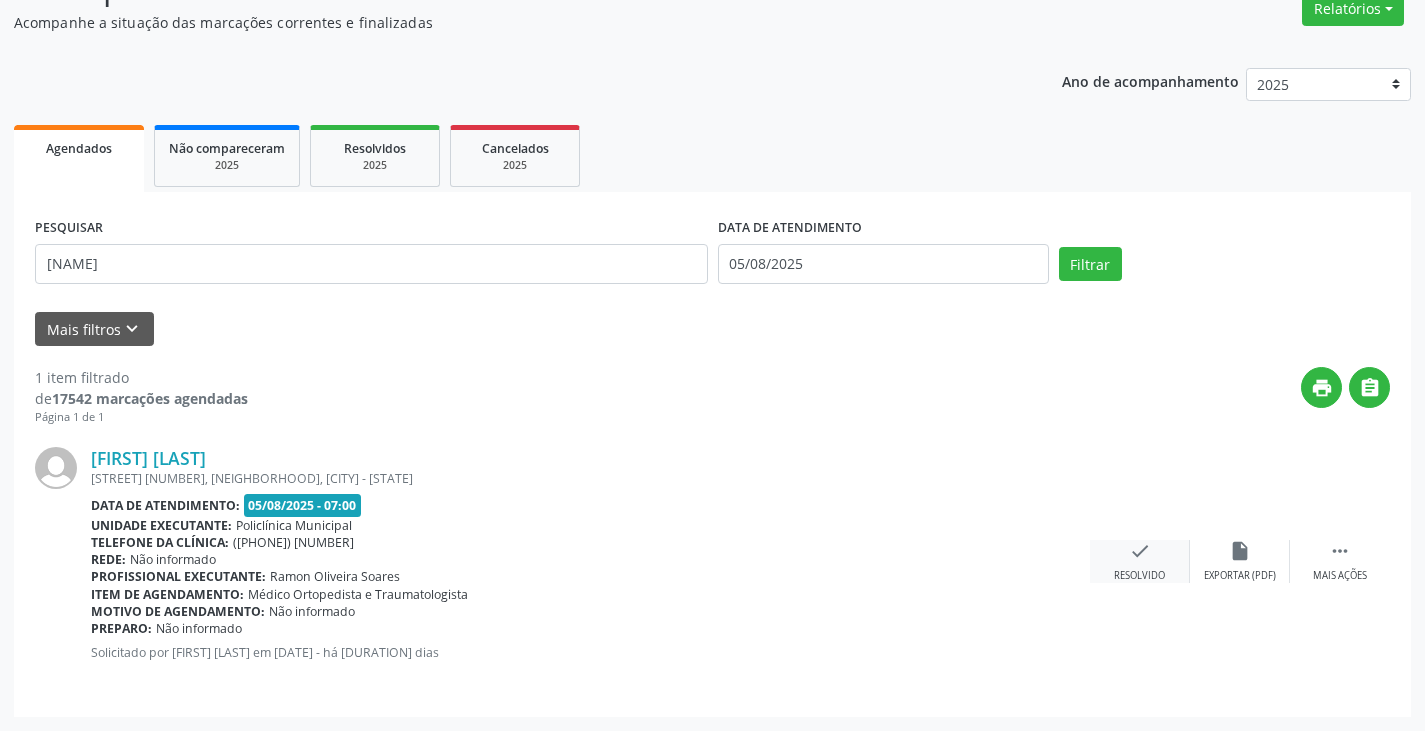 click on "check
Resolvido" at bounding box center [1140, 561] 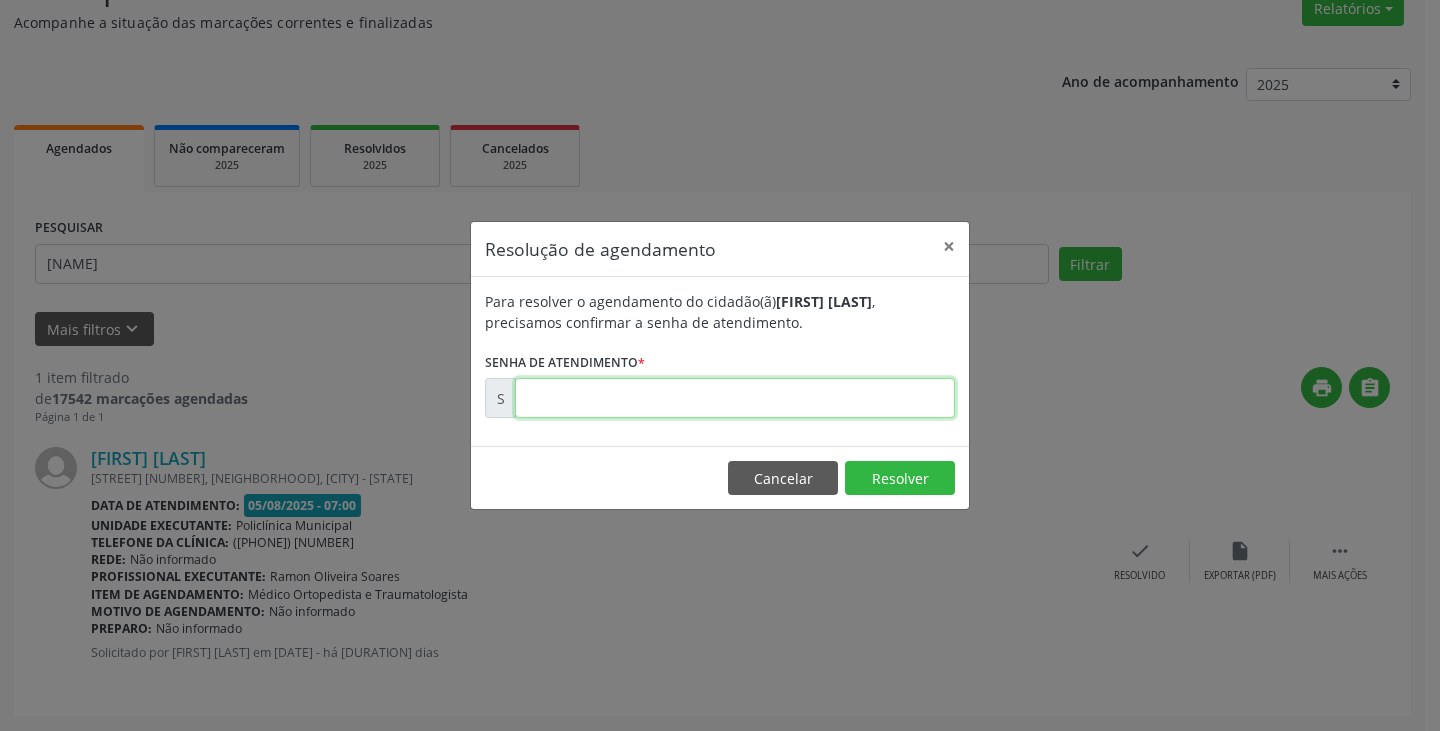 click at bounding box center (735, 398) 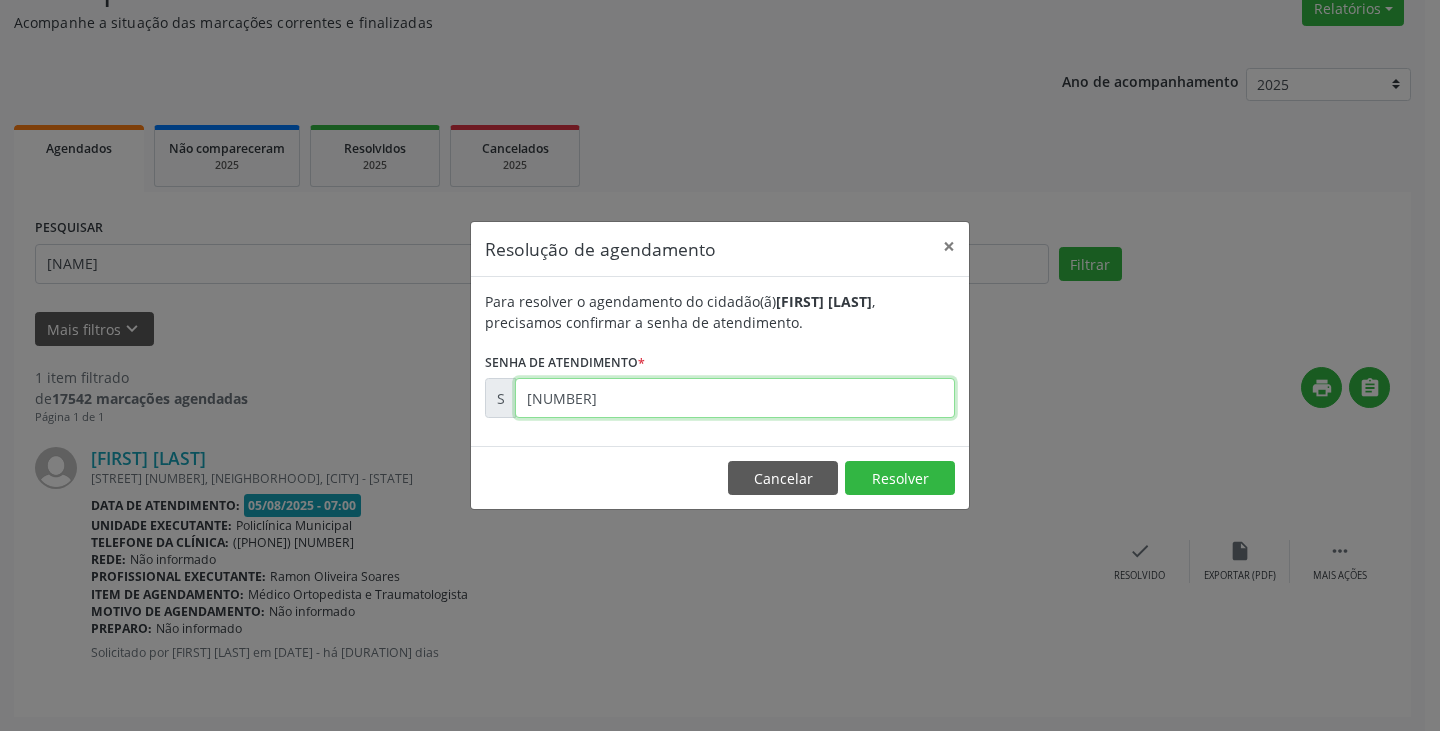 type on "[NUMBER]" 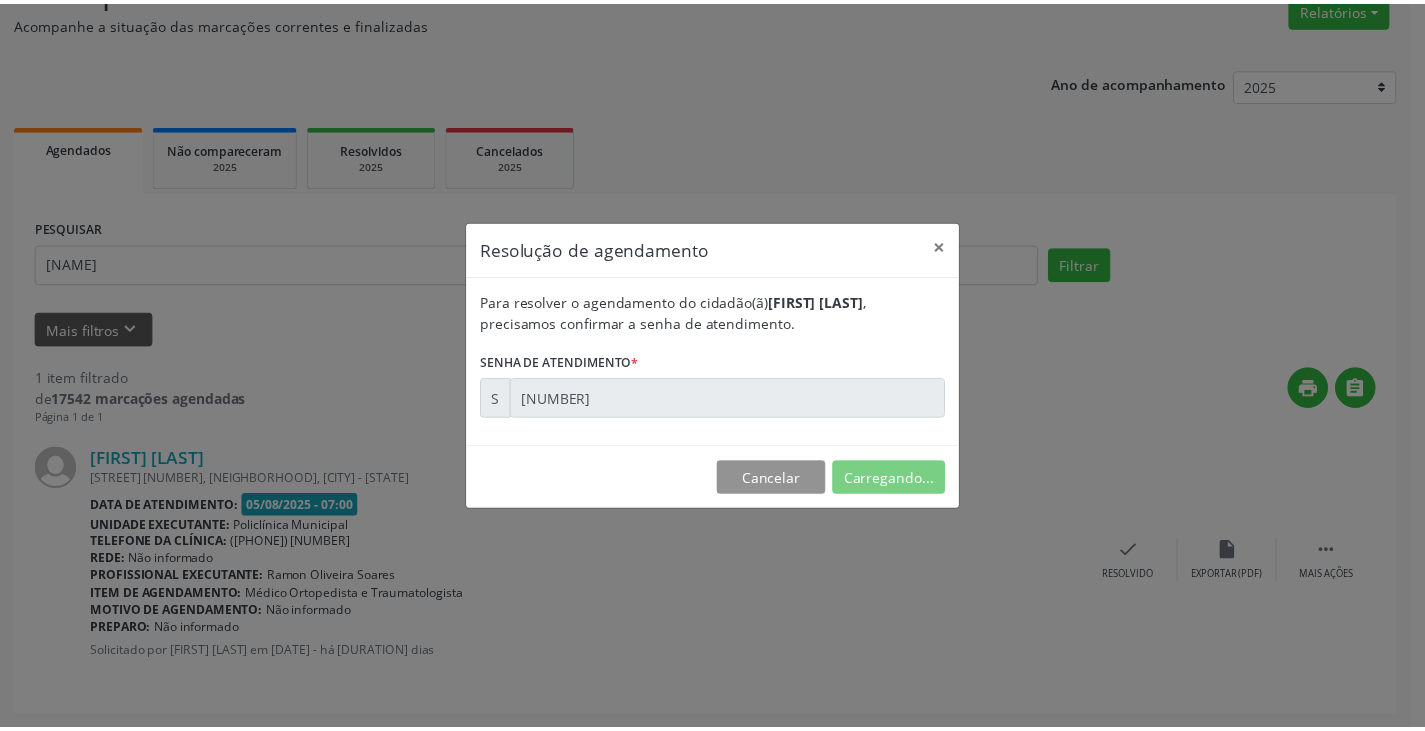 scroll, scrollTop: 0, scrollLeft: 0, axis: both 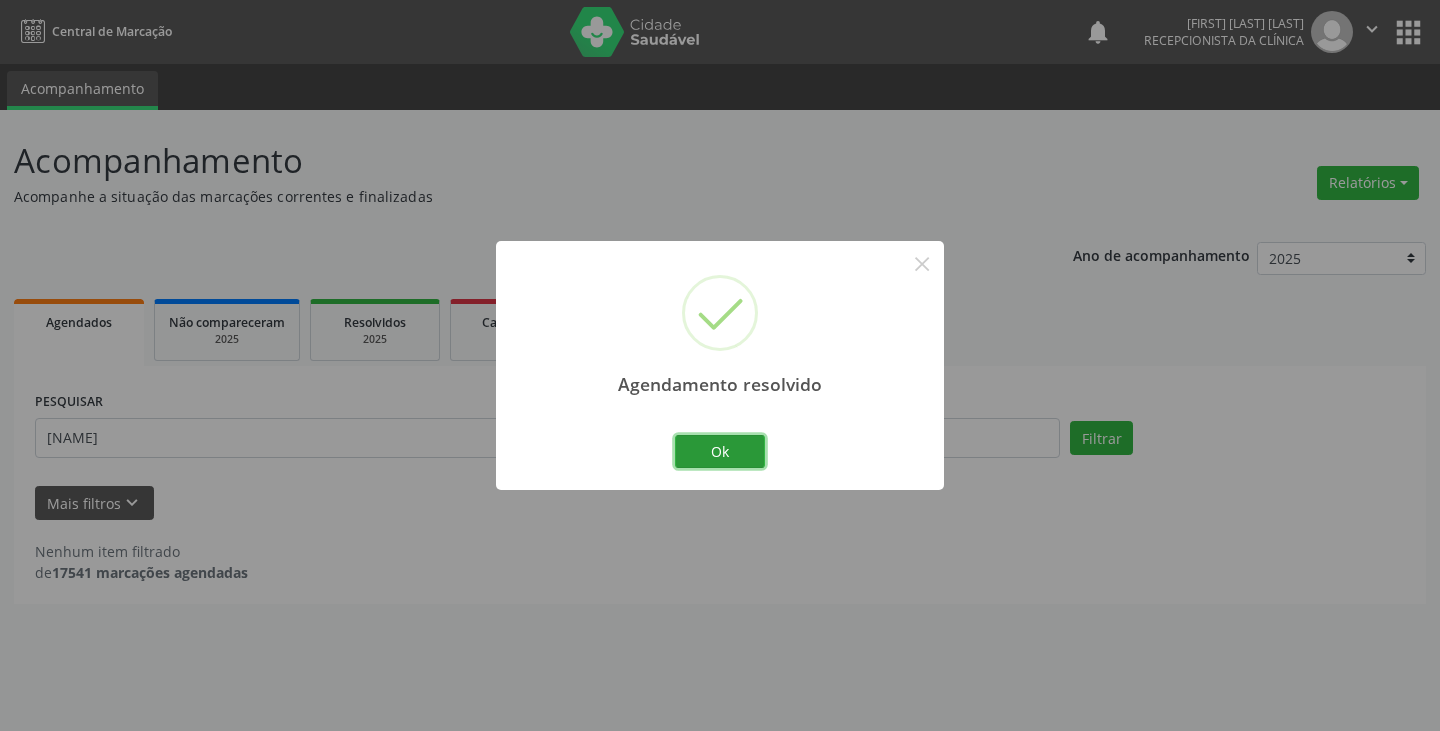drag, startPoint x: 719, startPoint y: 452, endPoint x: 658, endPoint y: 439, distance: 62.369865 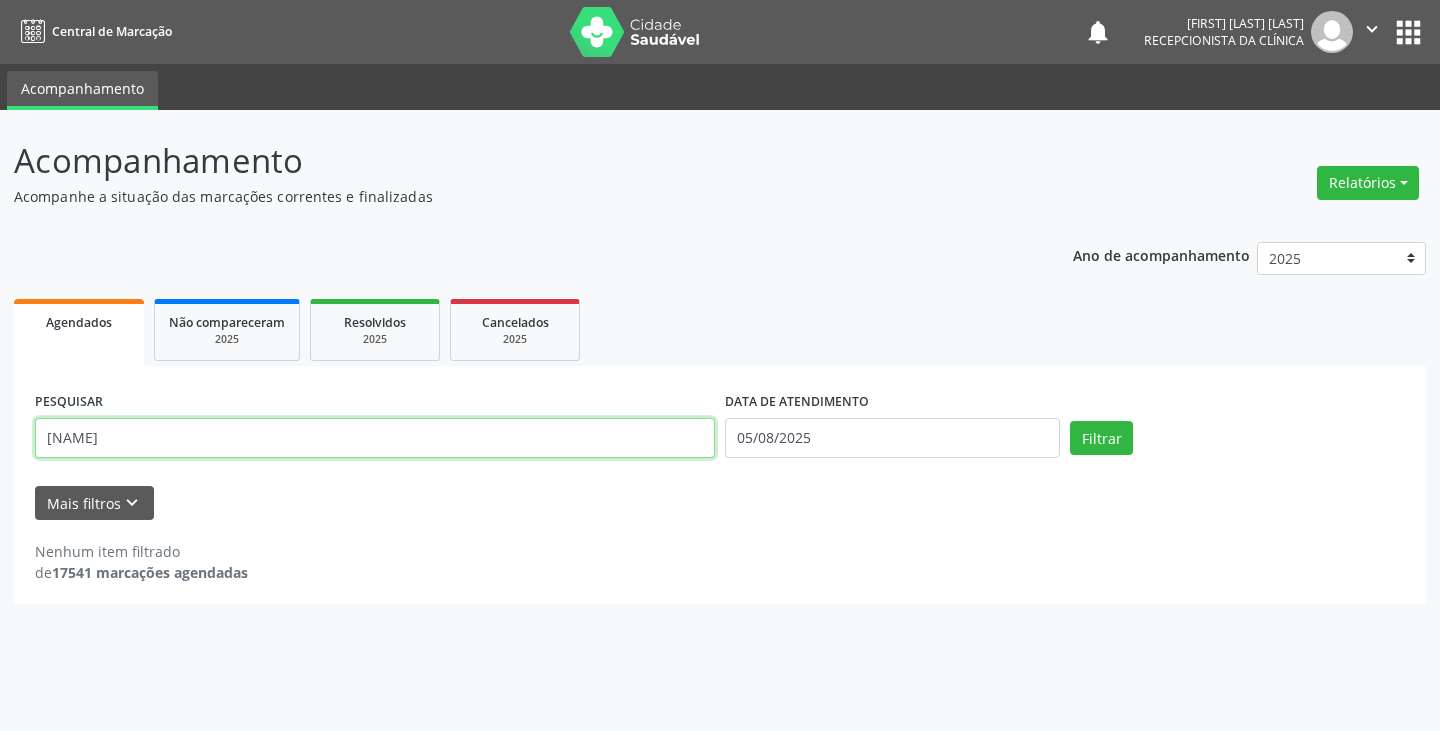 click on "[NAME]" at bounding box center [375, 438] 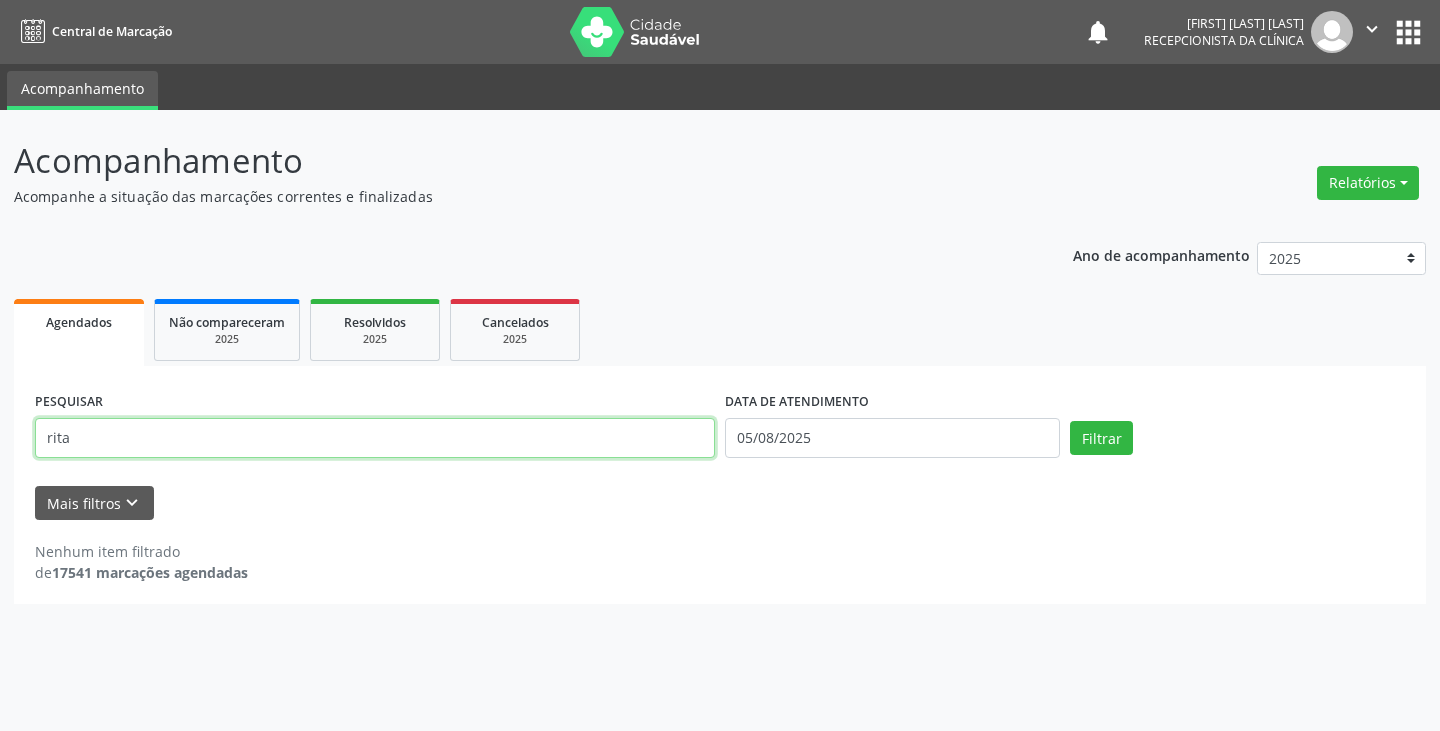 type on "rita" 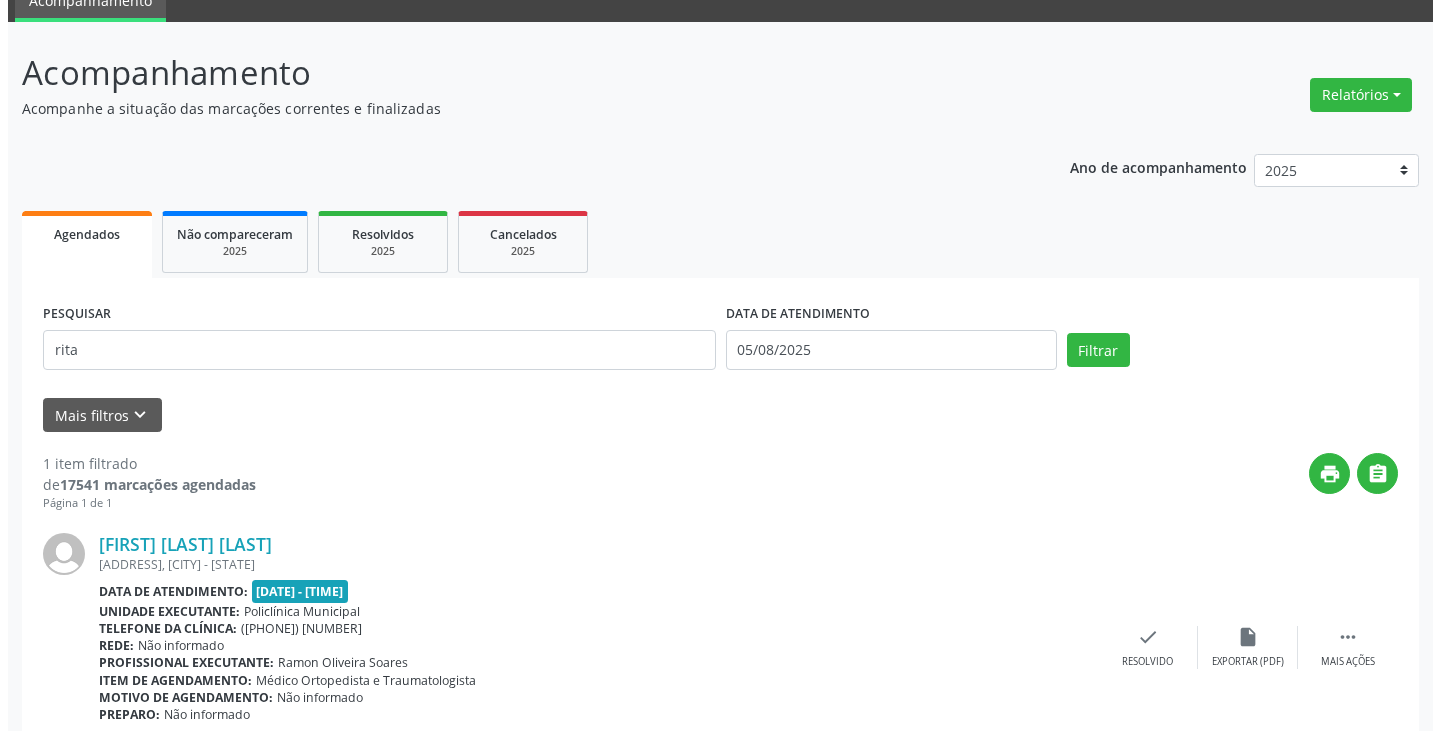 scroll, scrollTop: 174, scrollLeft: 0, axis: vertical 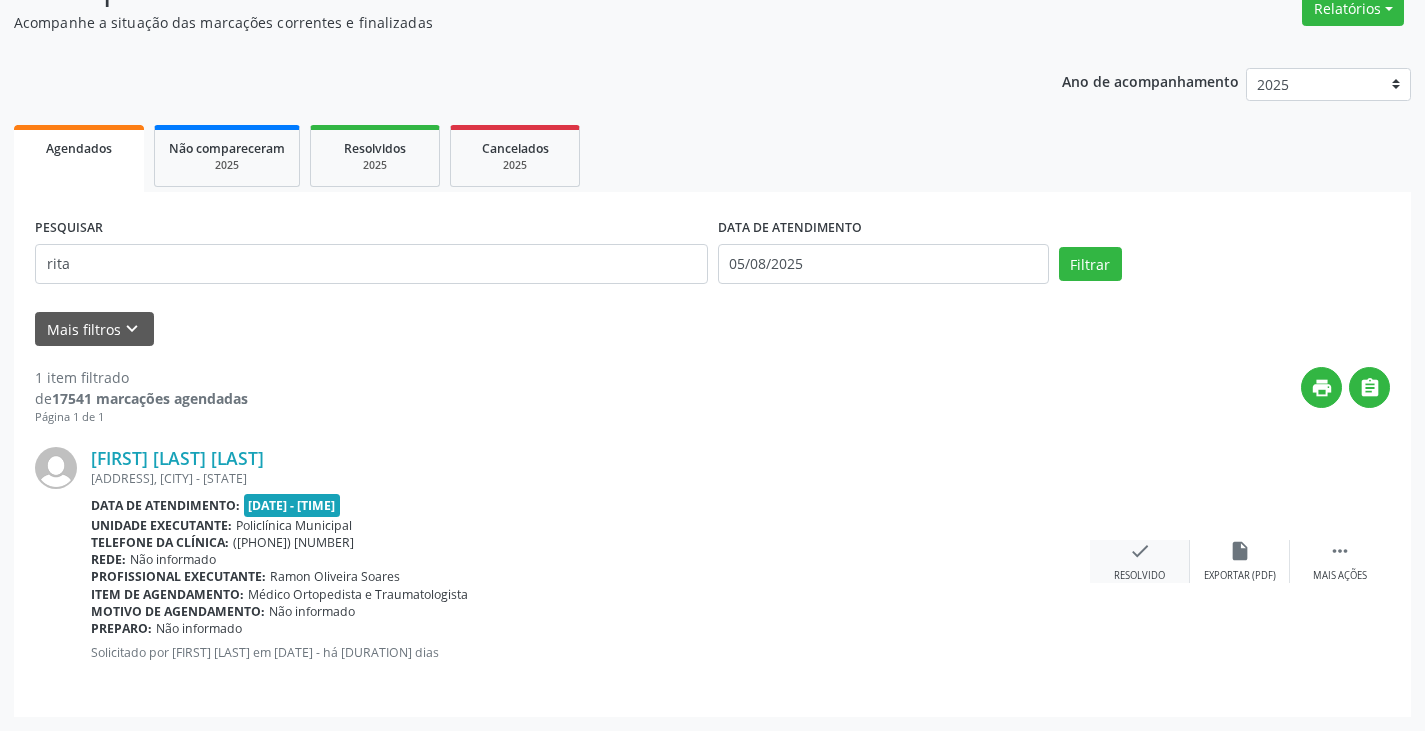 click on "check
Resolvido" at bounding box center [1140, 561] 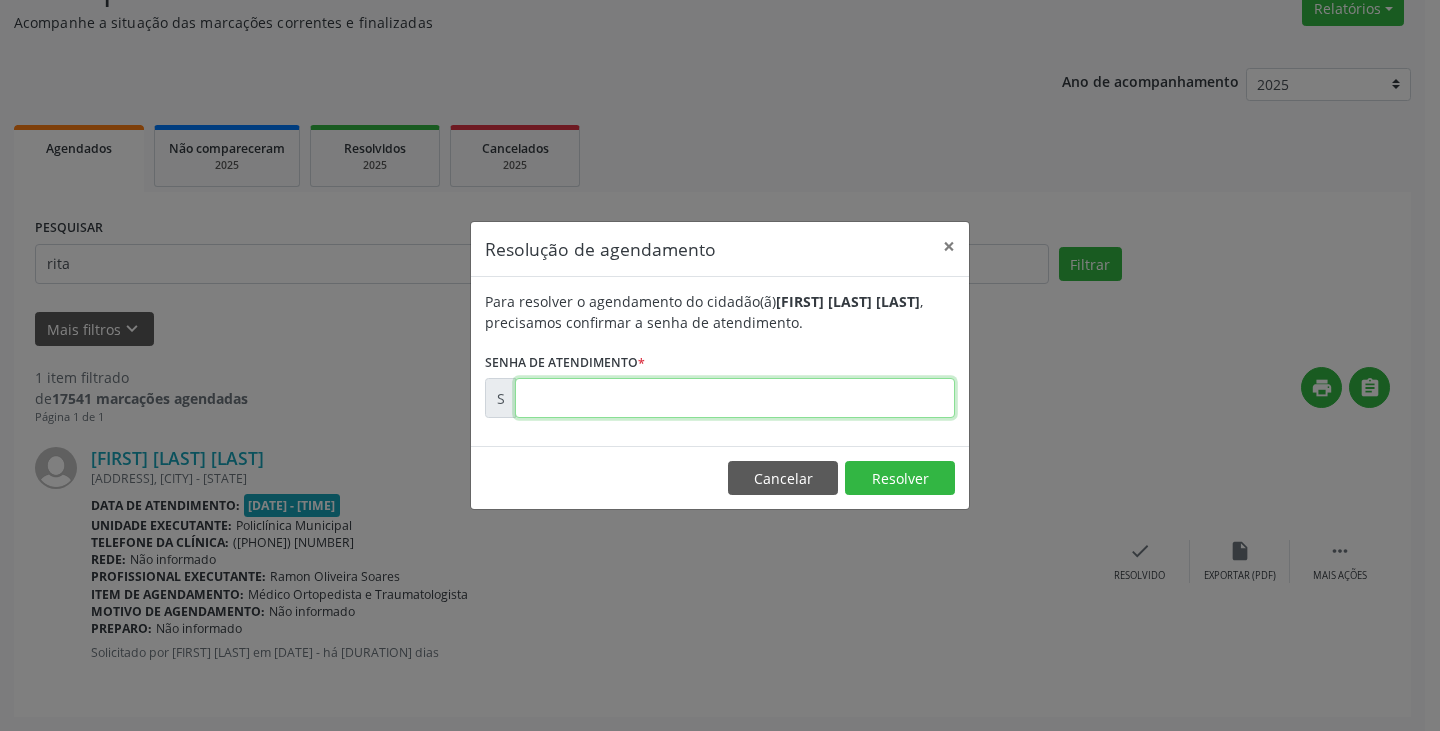 click at bounding box center [735, 398] 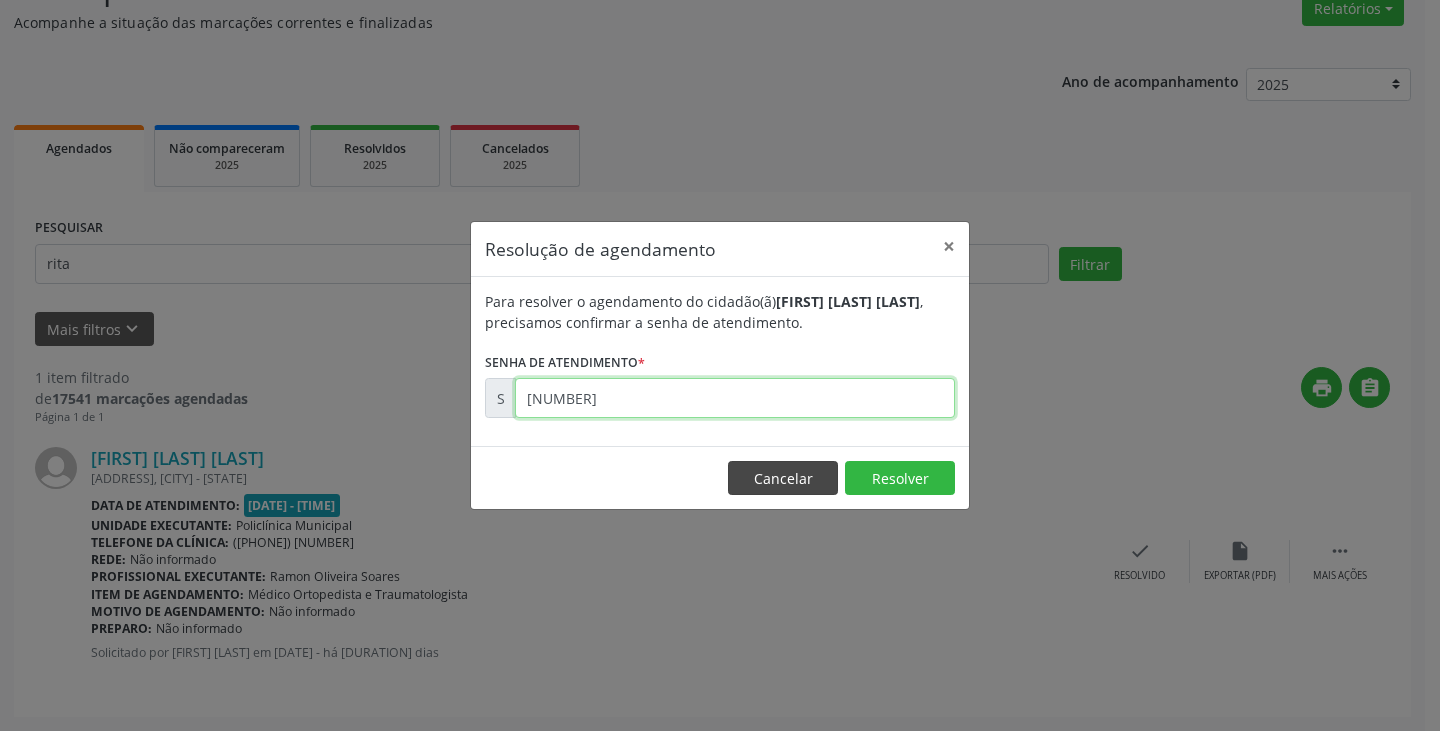type on "[NUMBER]" 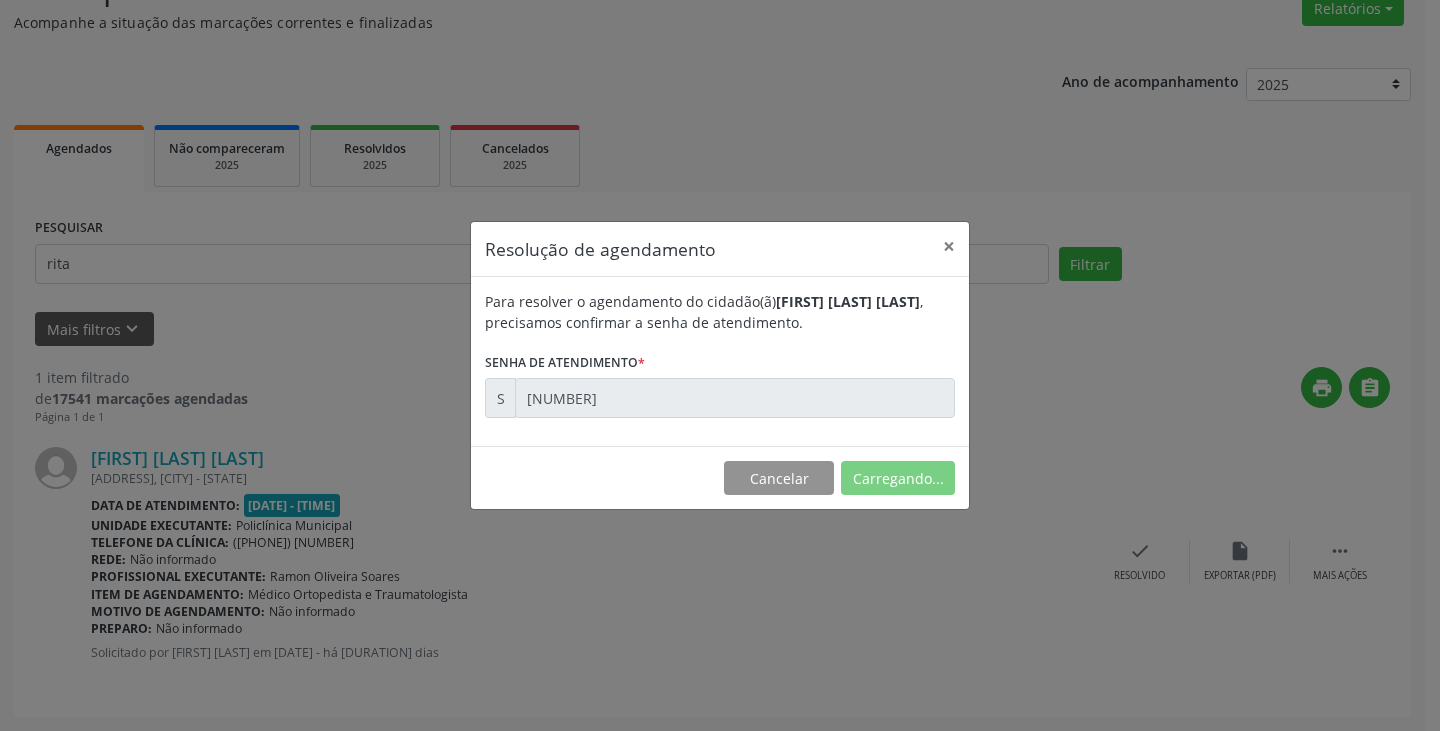 scroll, scrollTop: 0, scrollLeft: 0, axis: both 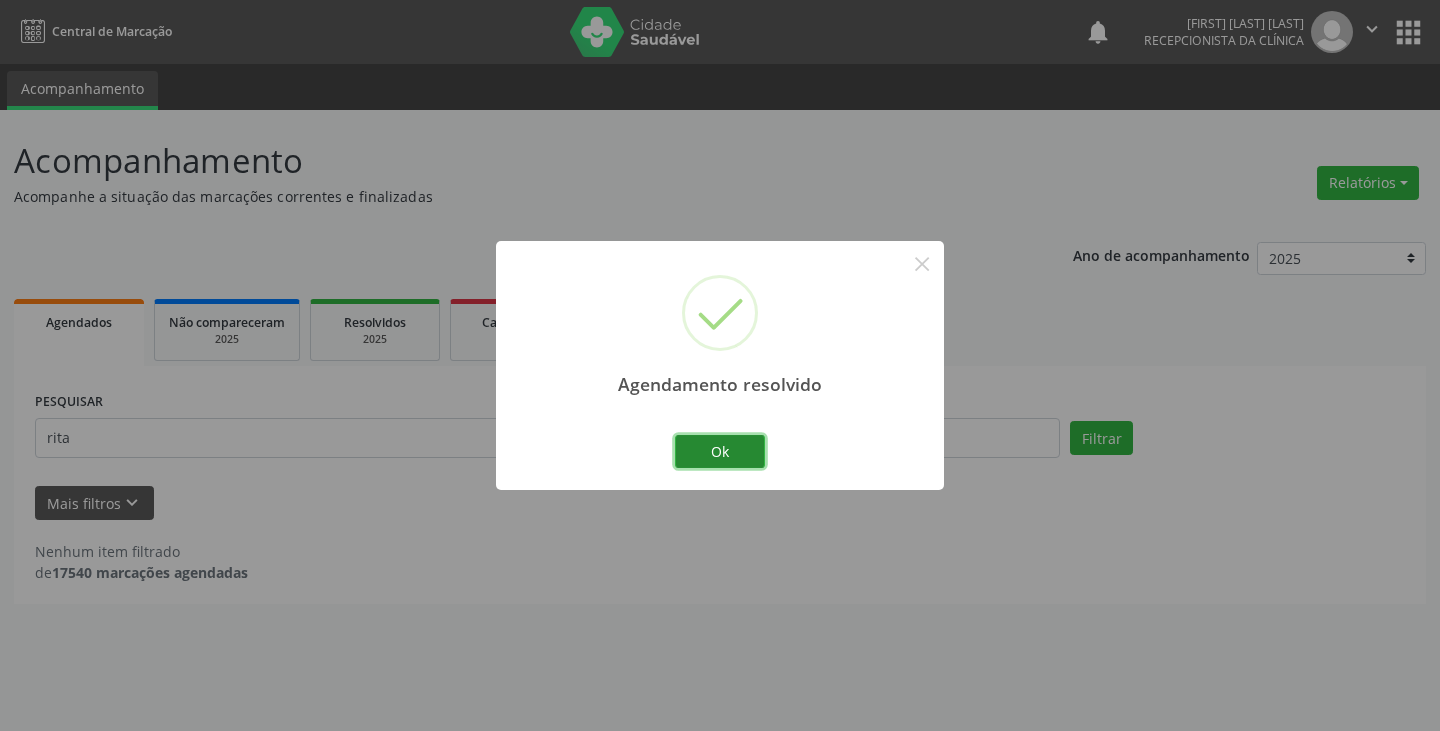 click on "Ok" at bounding box center [720, 452] 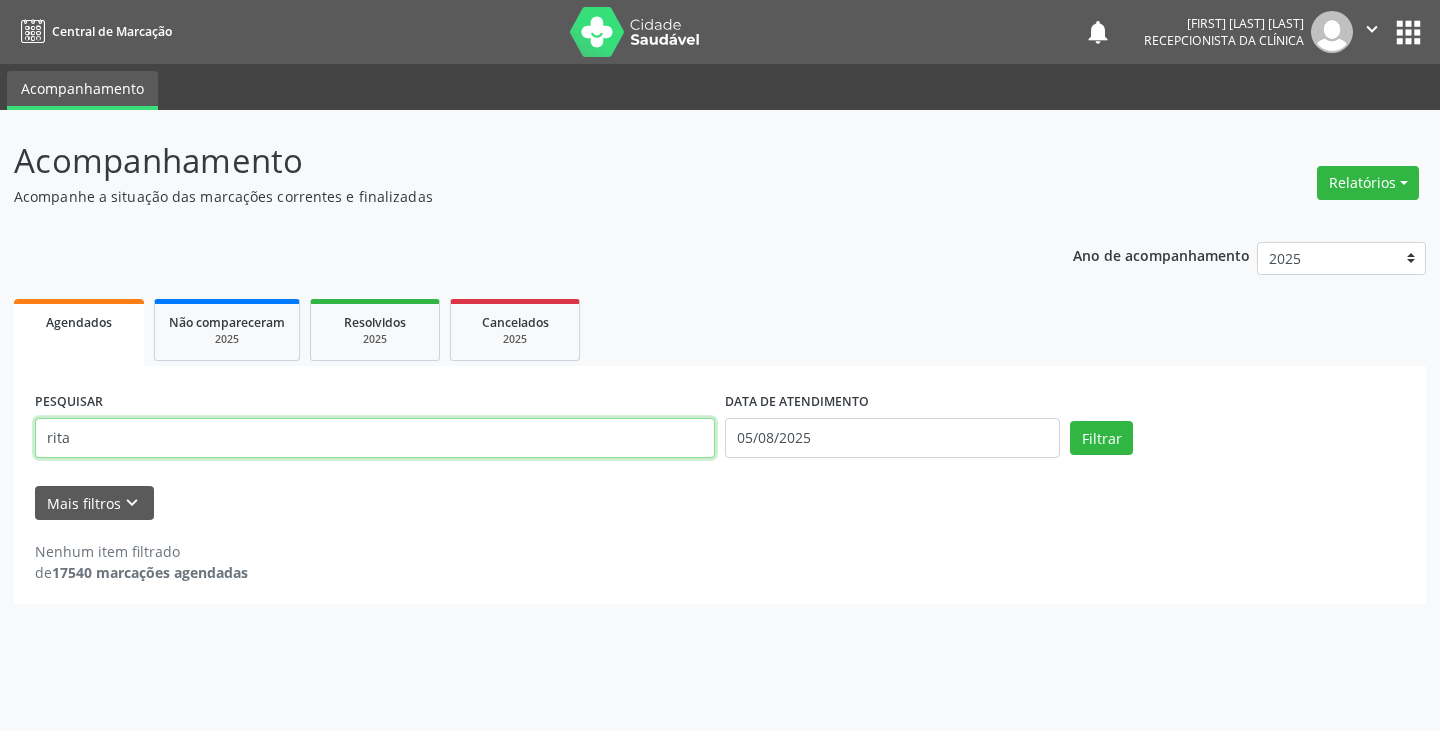 click on "rita" at bounding box center [375, 438] 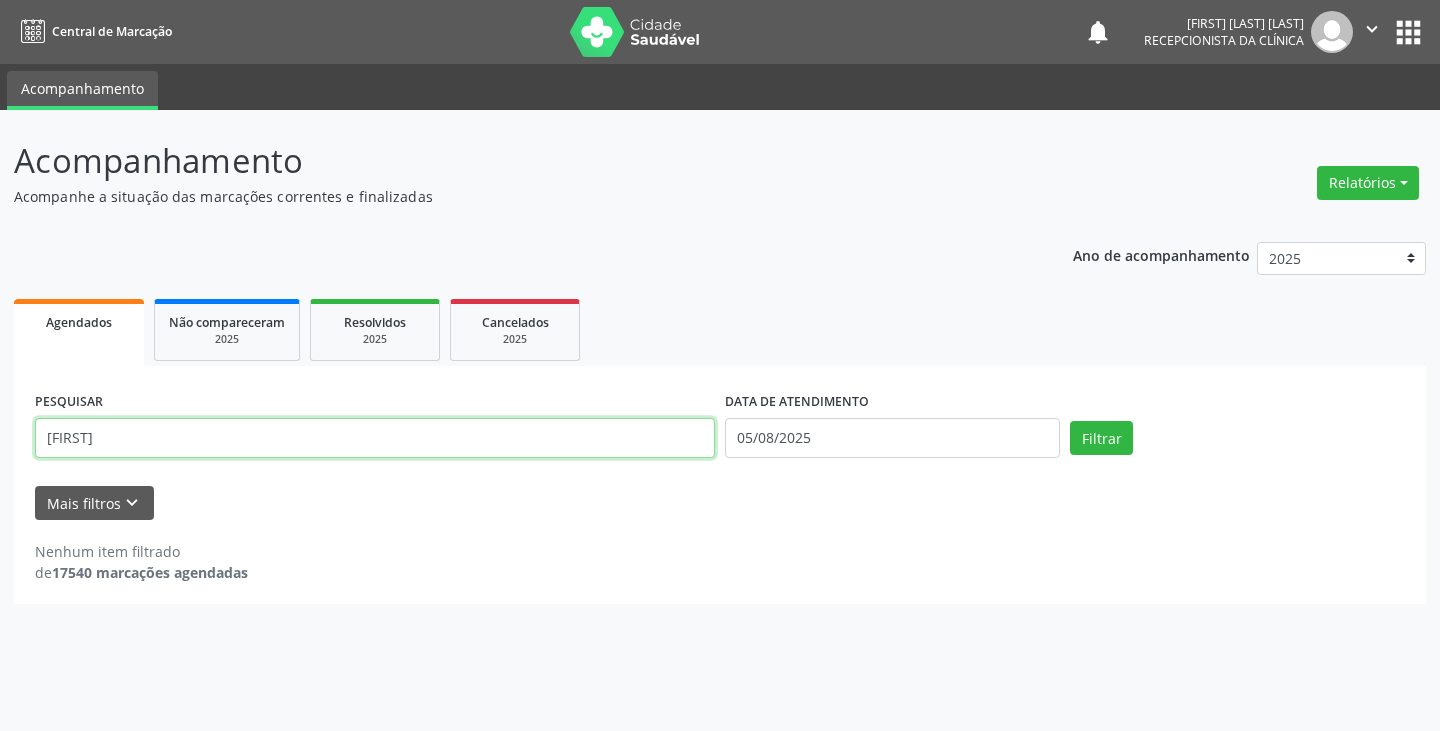 type on "[FIRST]" 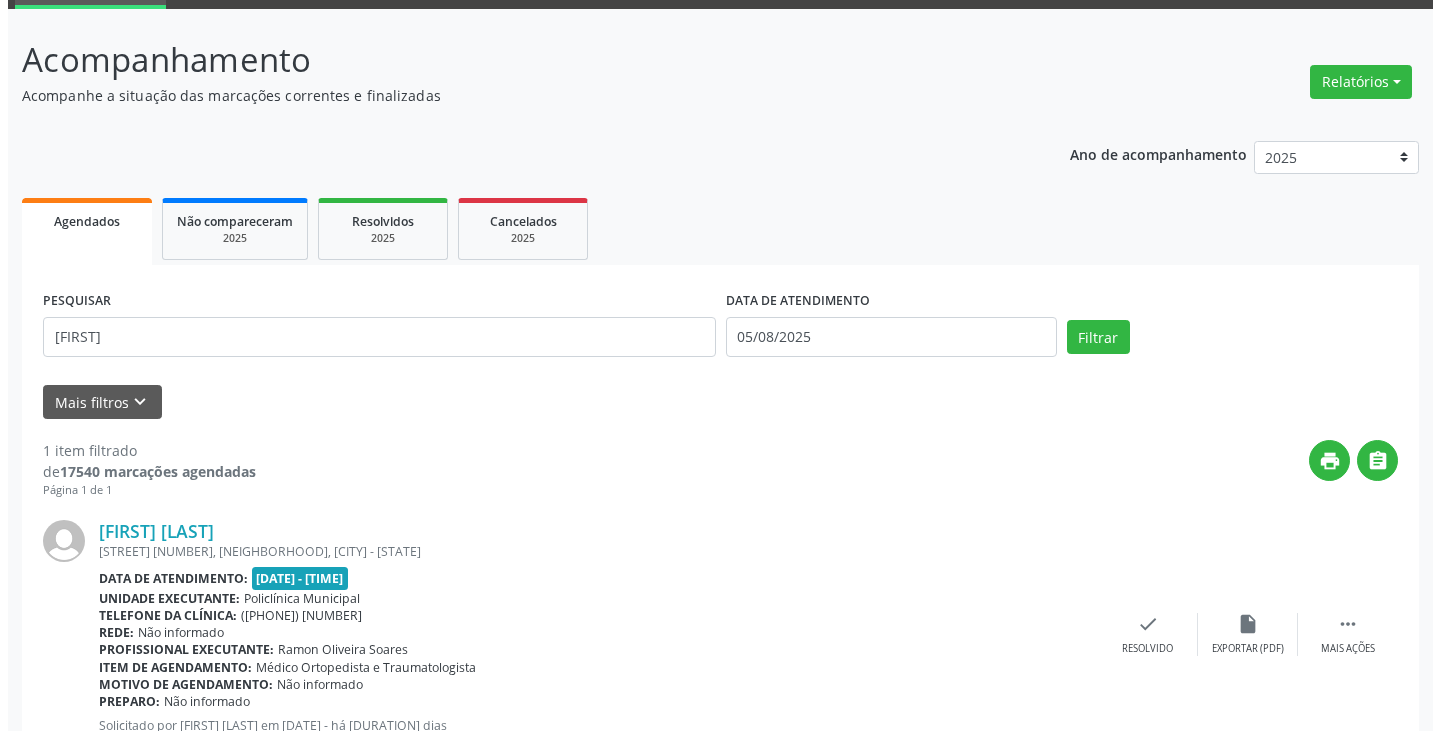 scroll, scrollTop: 174, scrollLeft: 0, axis: vertical 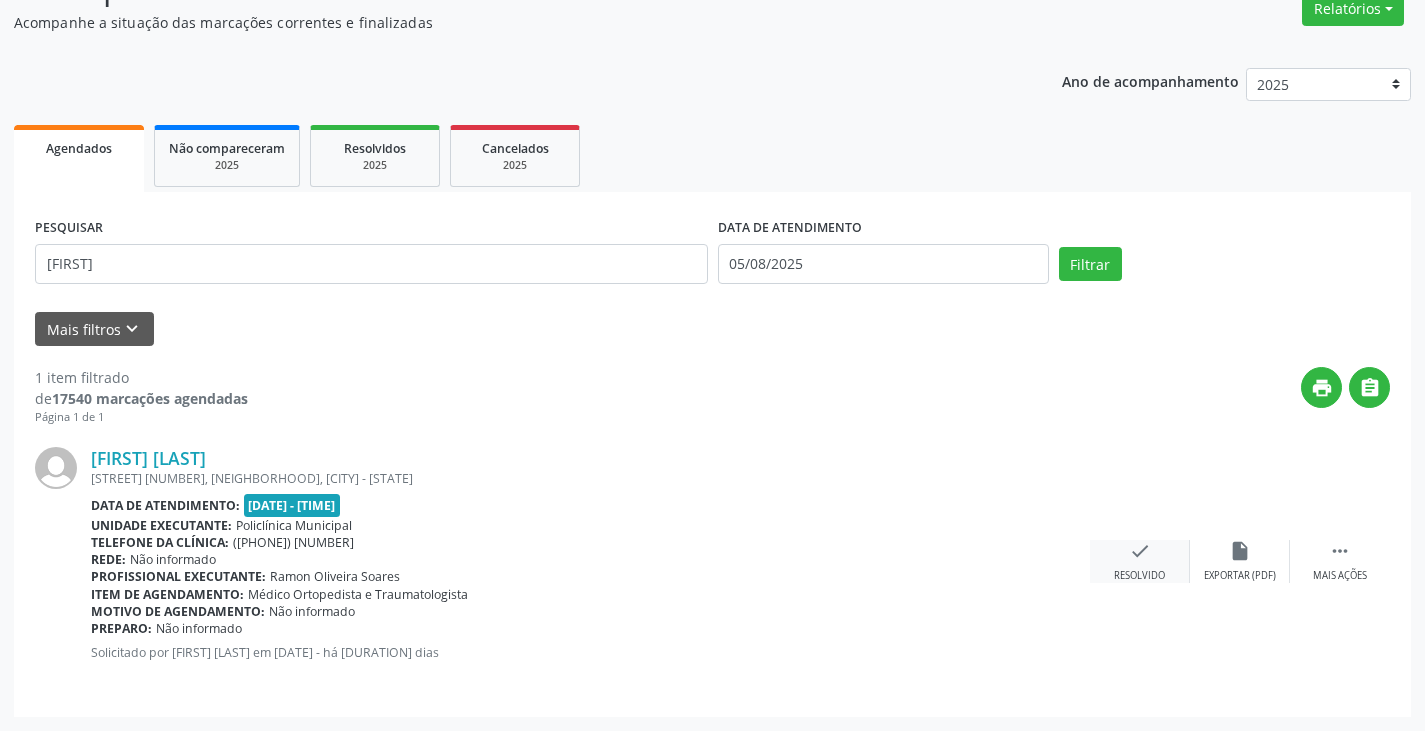 click on "check
Resolvido" at bounding box center [1140, 561] 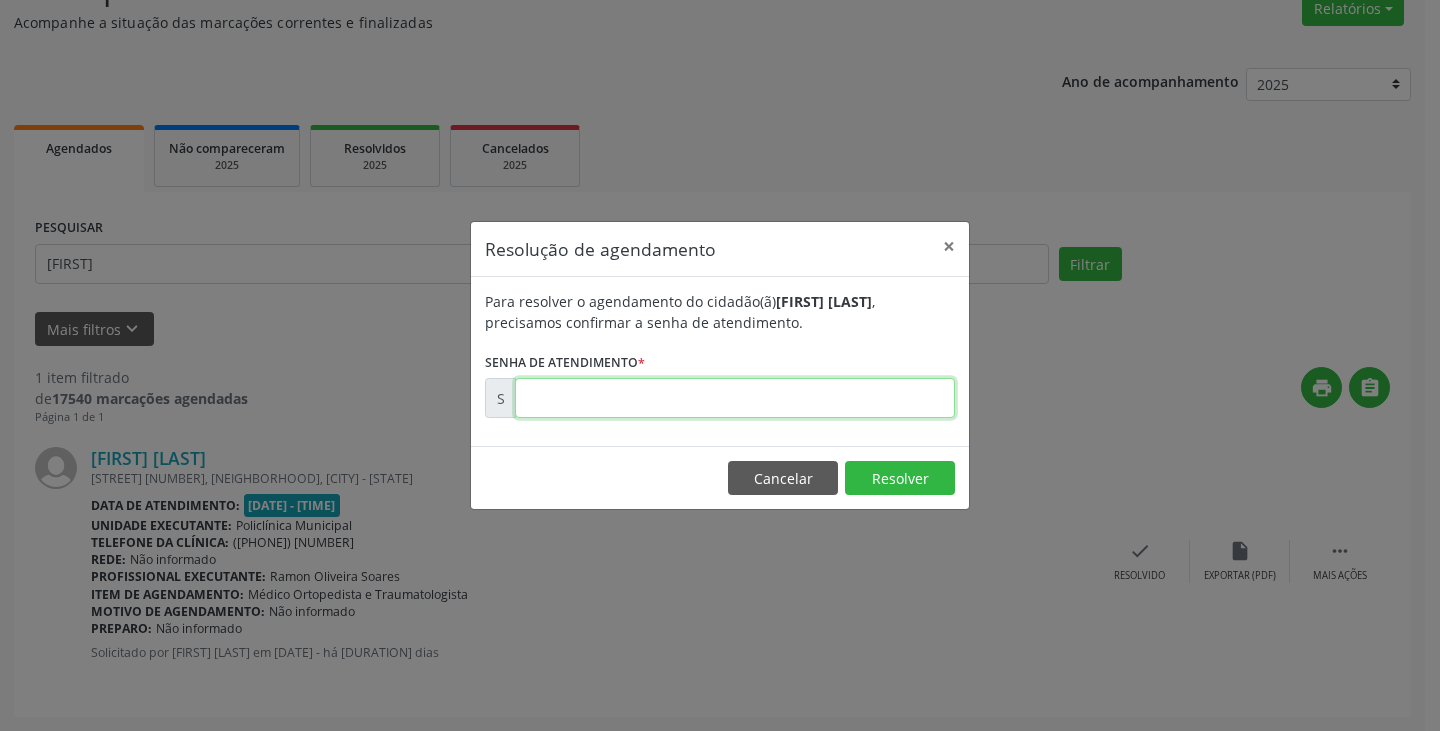 click at bounding box center (735, 398) 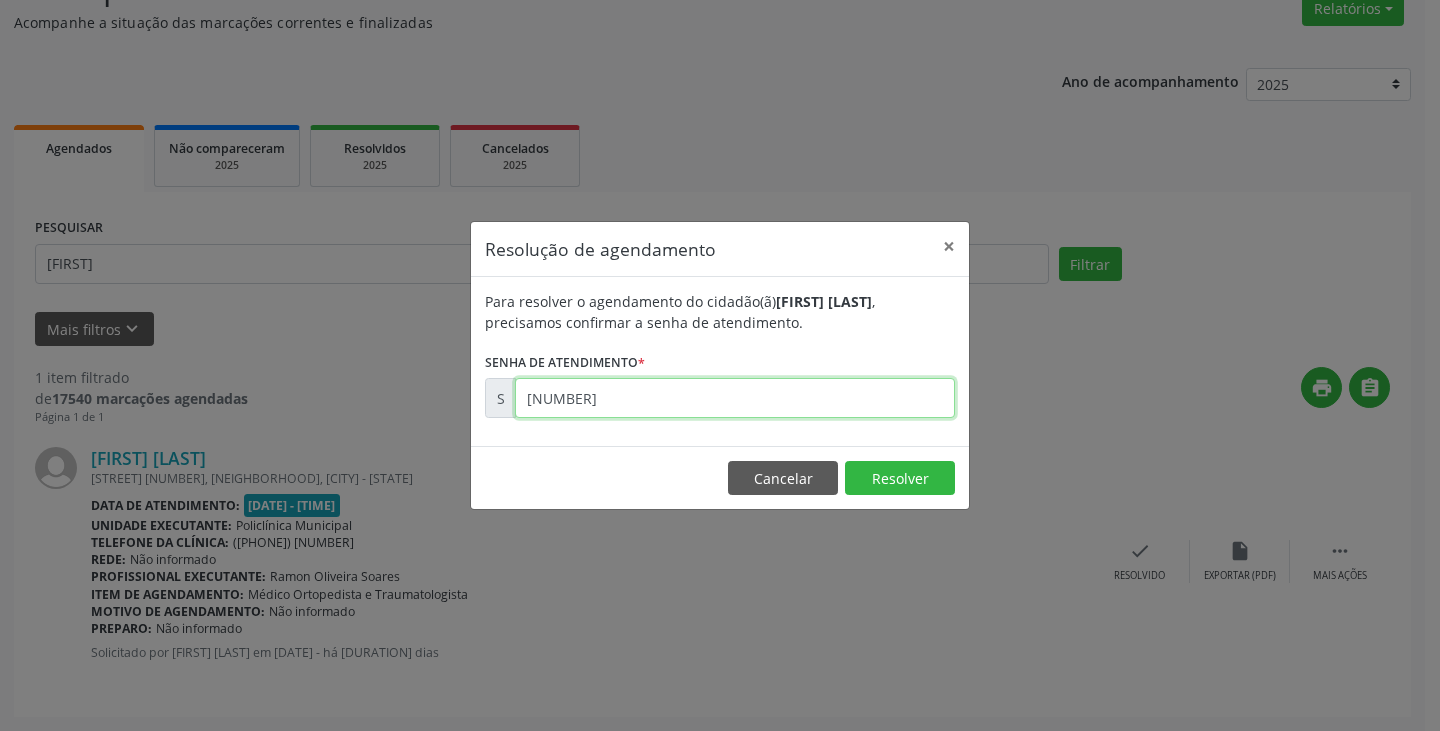 type on "[NUMBER]" 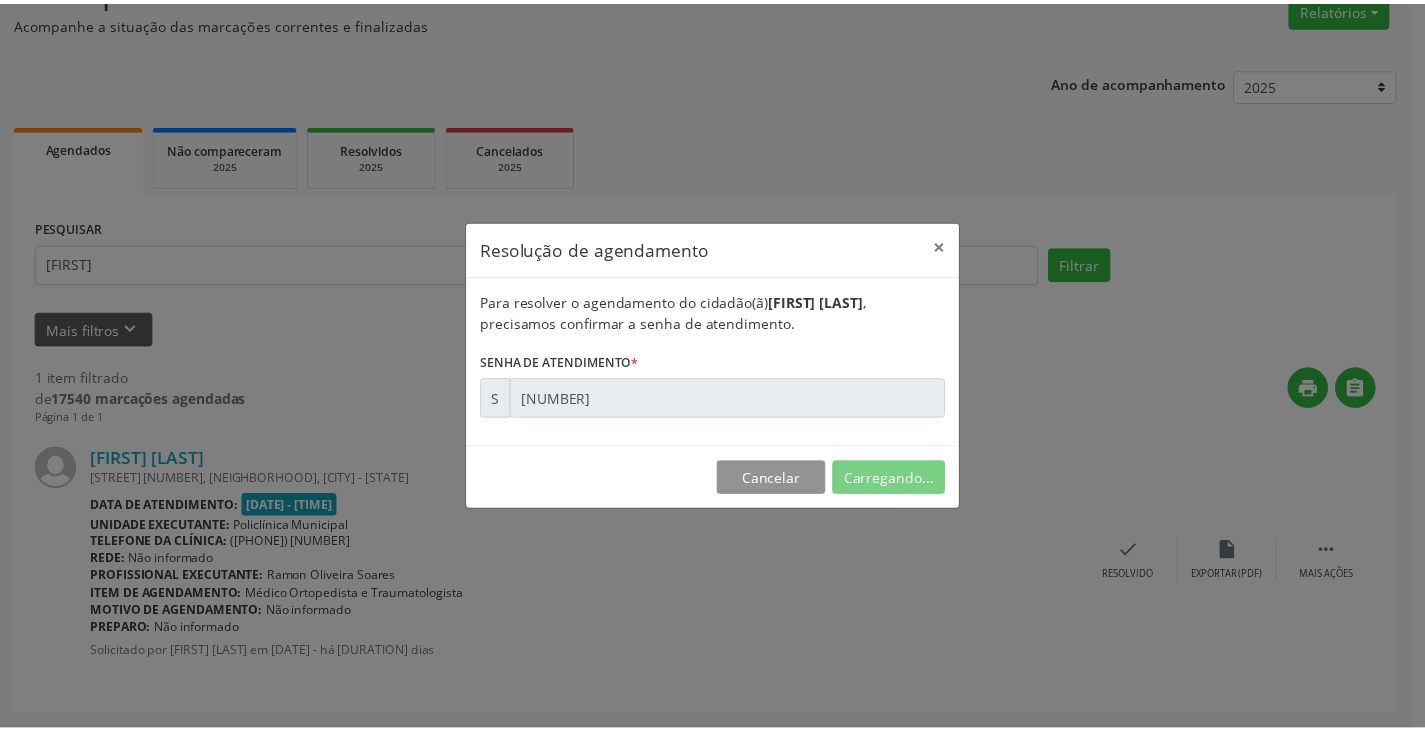 scroll, scrollTop: 0, scrollLeft: 0, axis: both 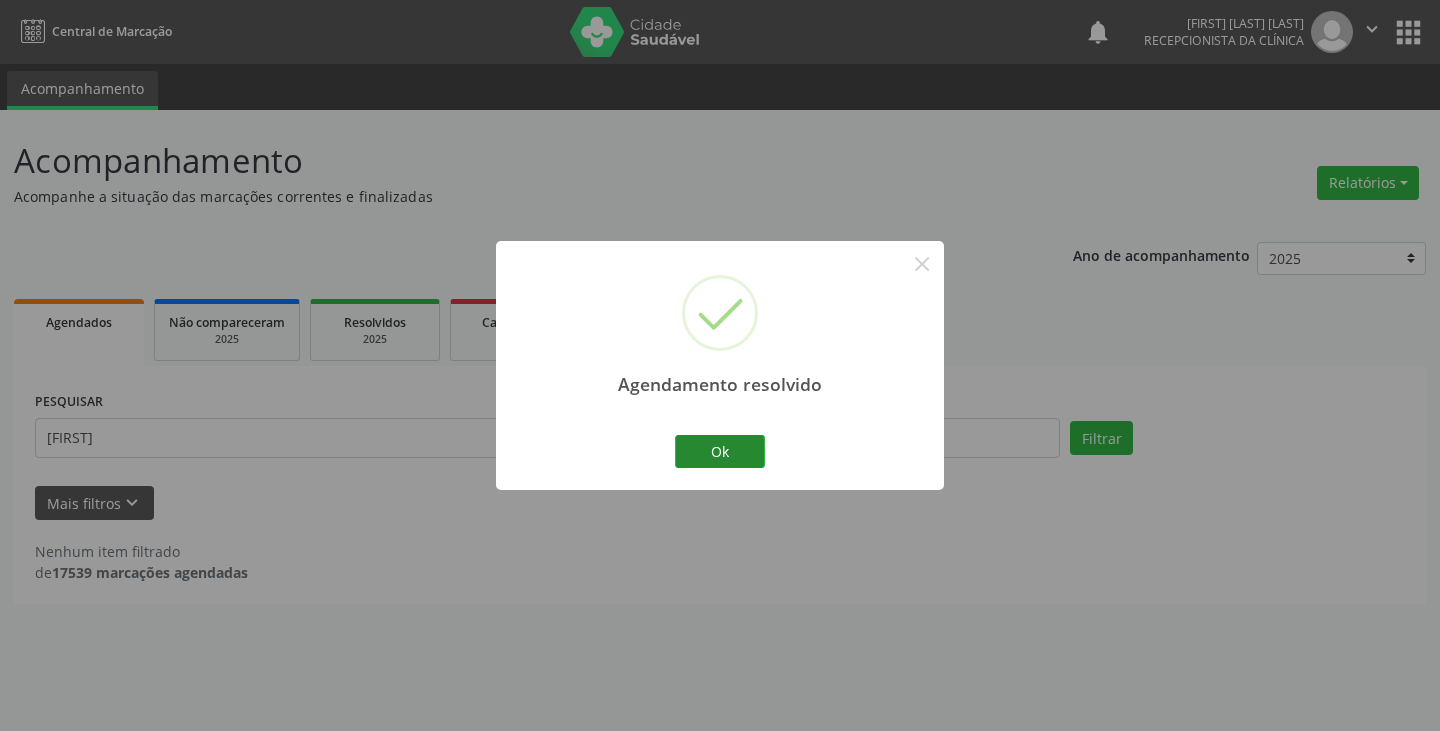 click on "Ok Cancel" at bounding box center [720, 451] 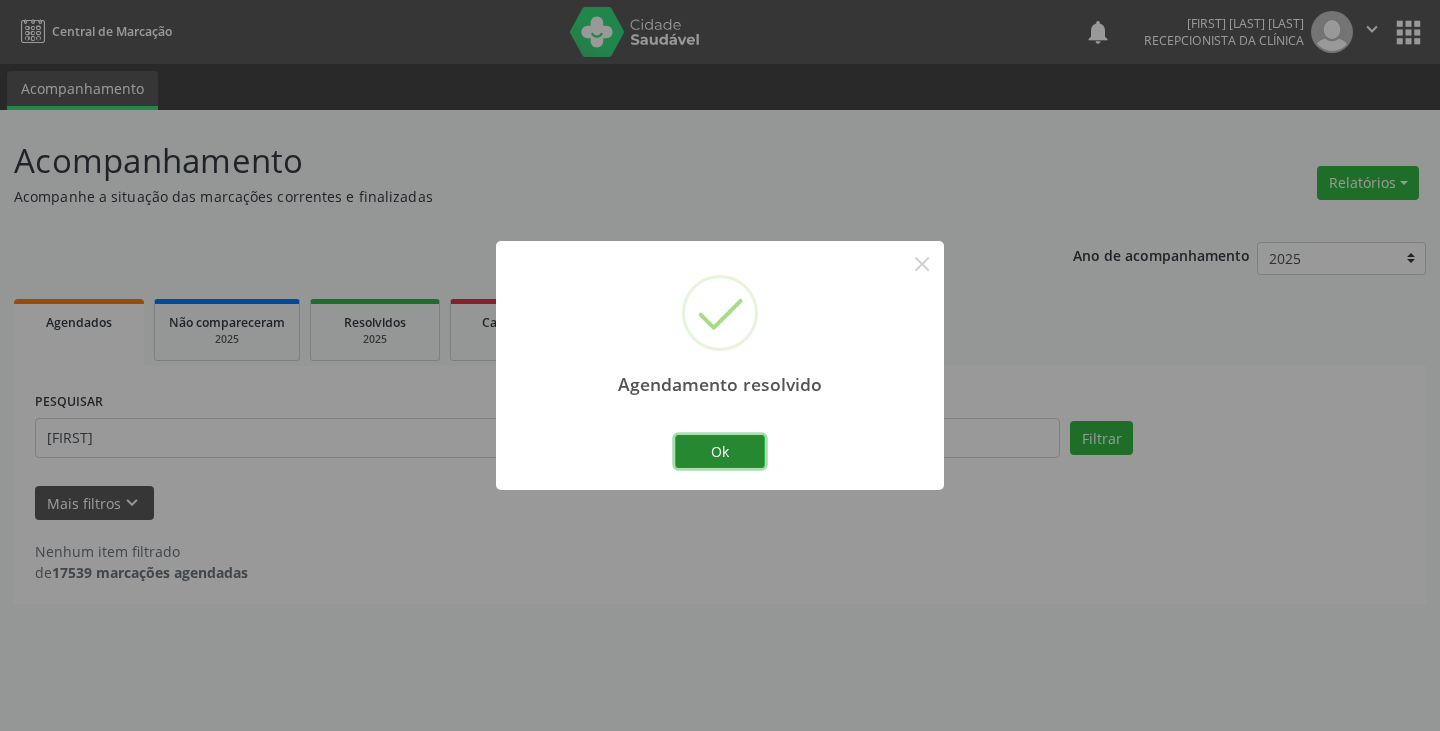 drag, startPoint x: 712, startPoint y: 437, endPoint x: 691, endPoint y: 438, distance: 21.023796 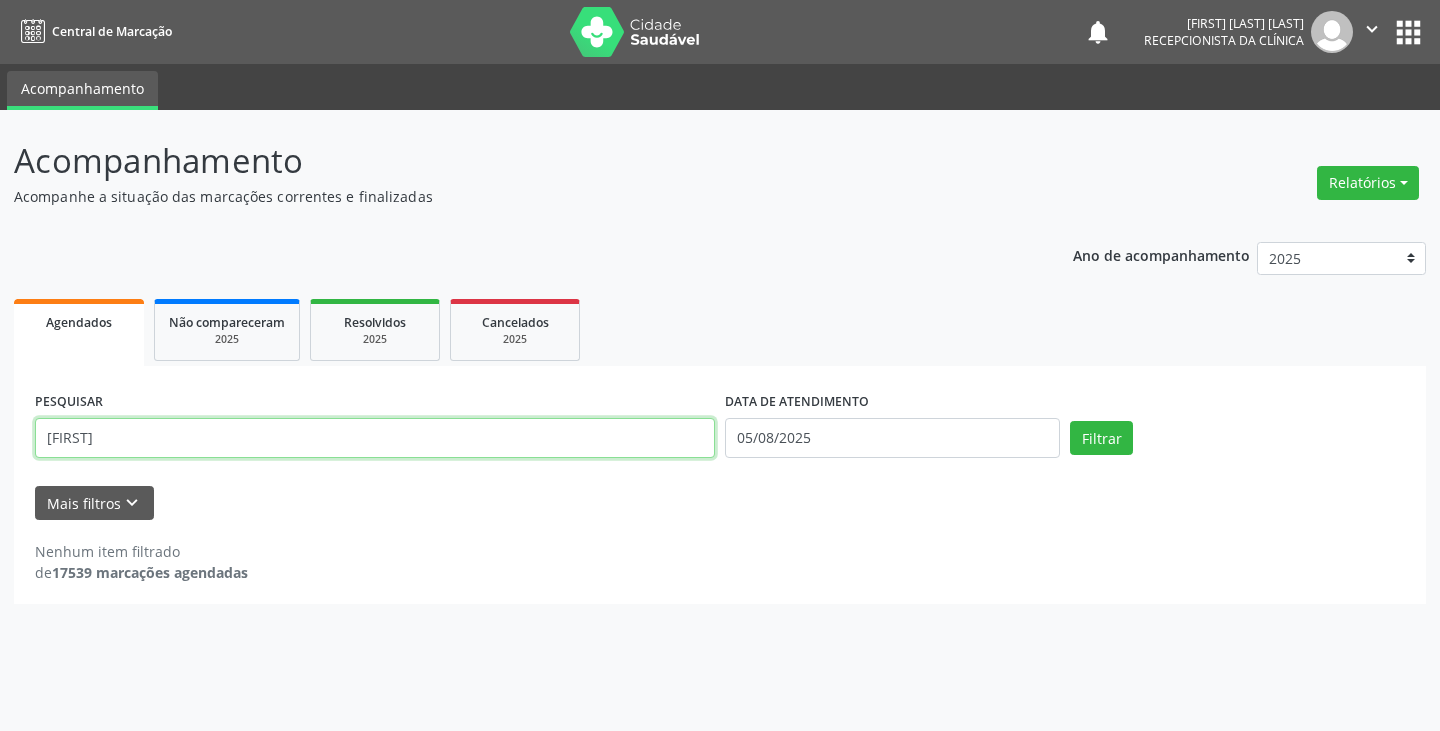 click on "[FIRST]" at bounding box center (375, 438) 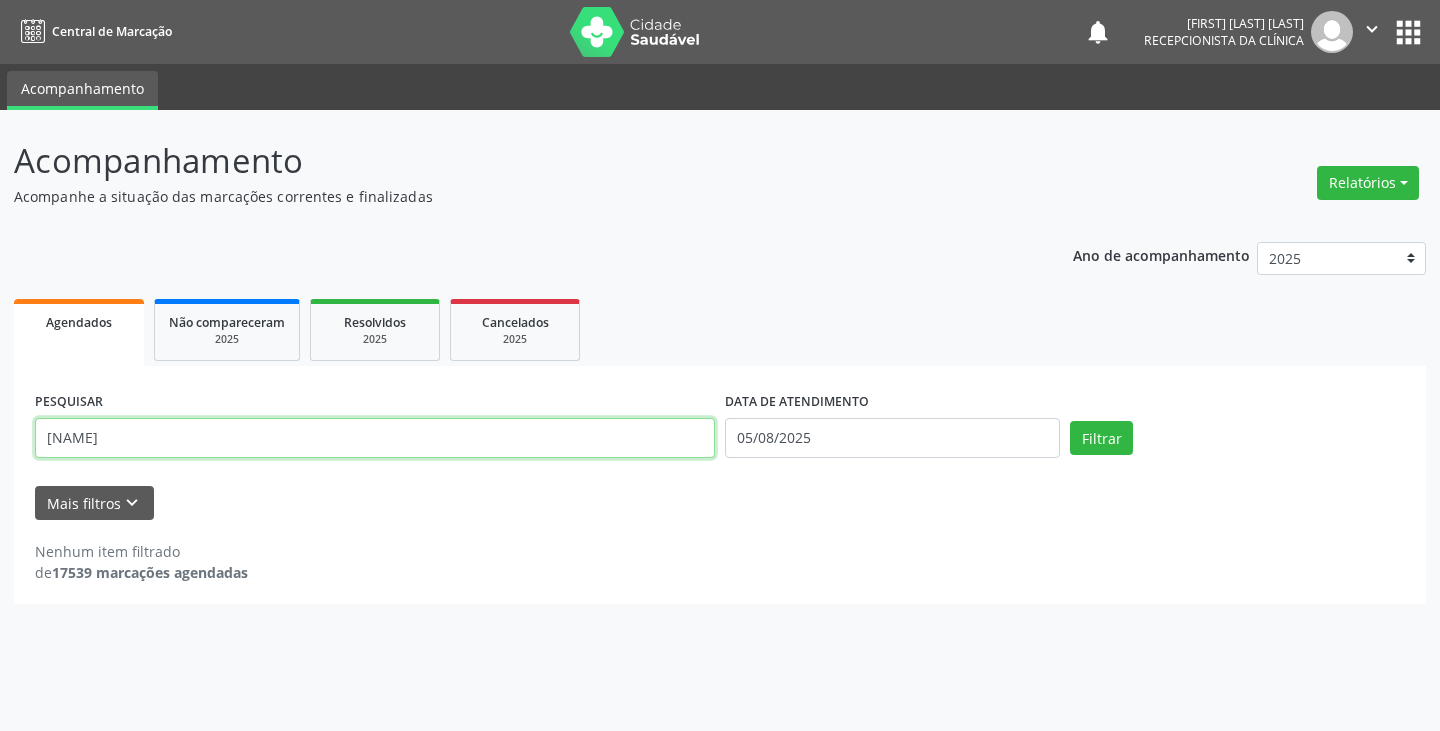 click on "Filtrar" at bounding box center (1101, 438) 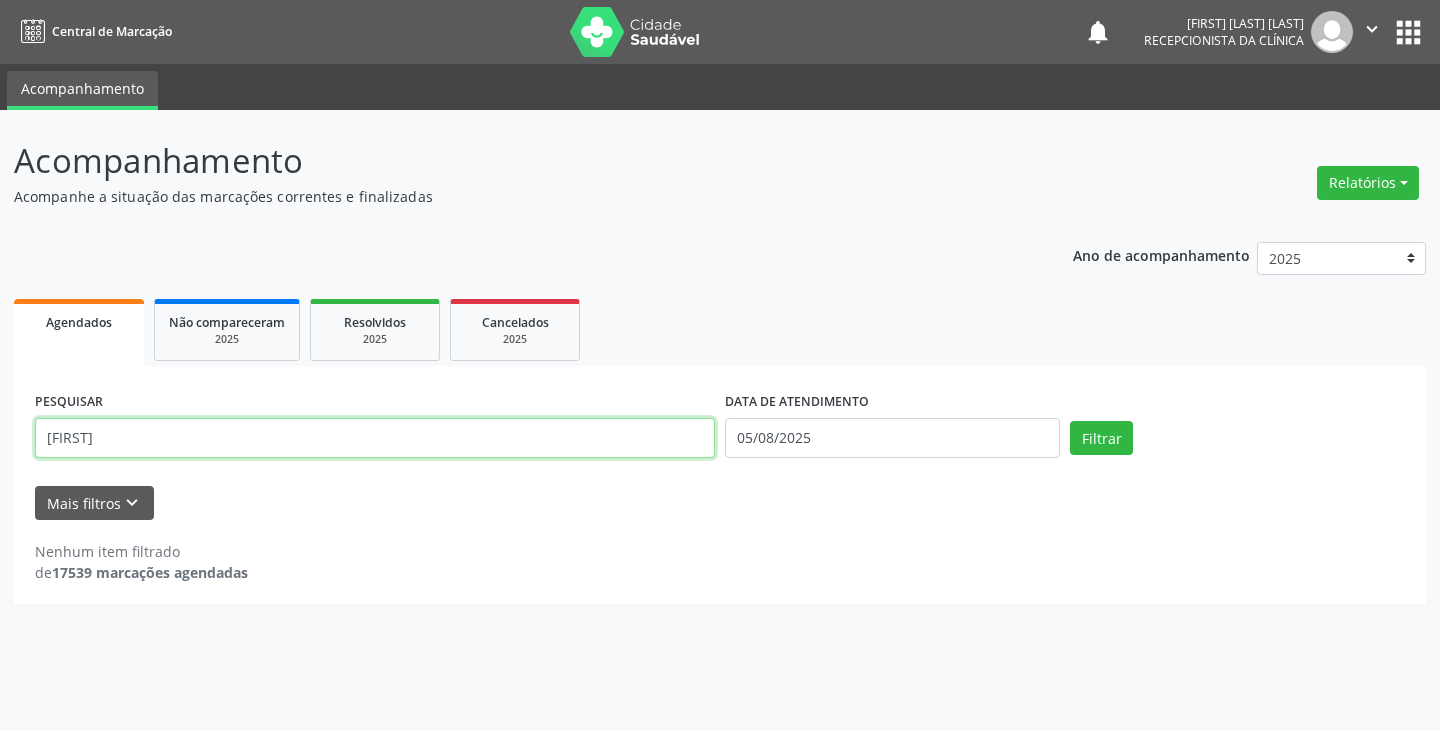 type on "[FIRST]" 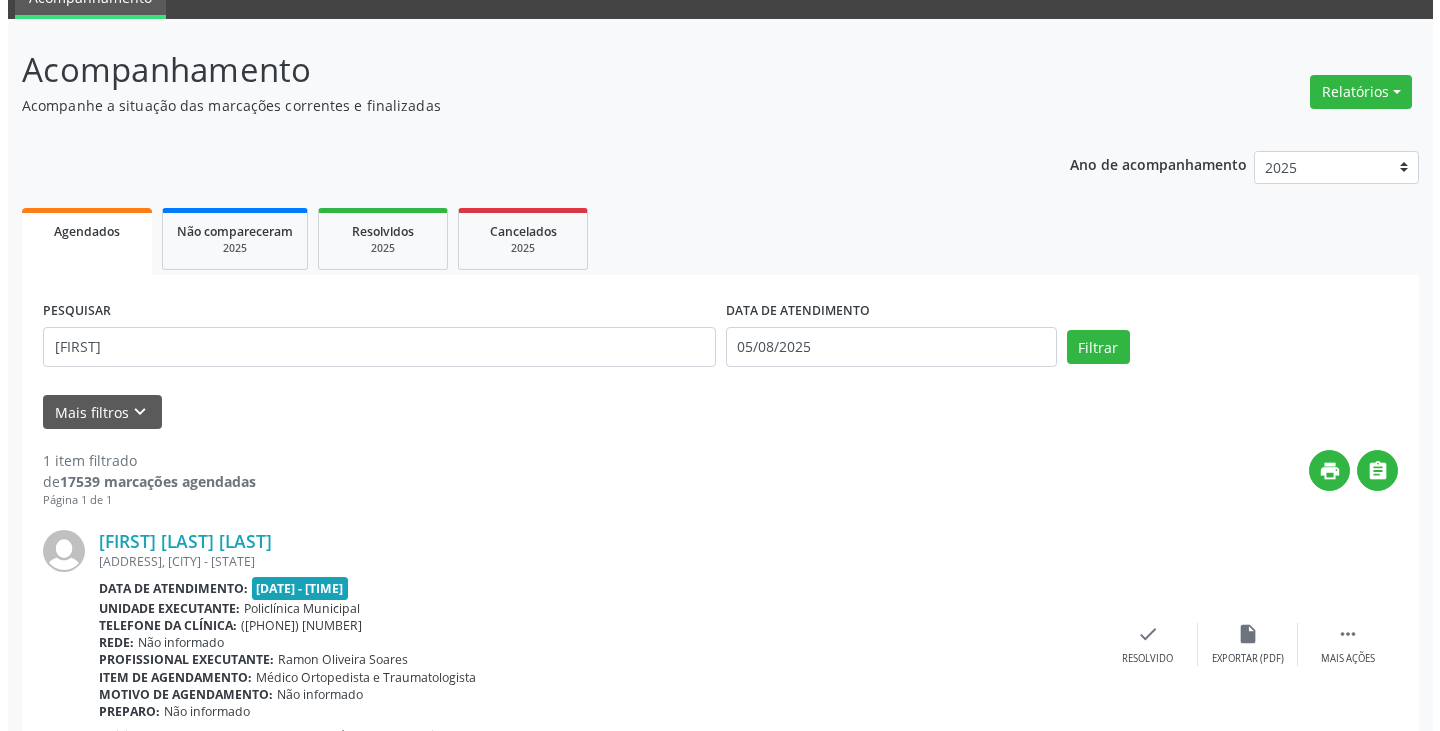 scroll, scrollTop: 174, scrollLeft: 0, axis: vertical 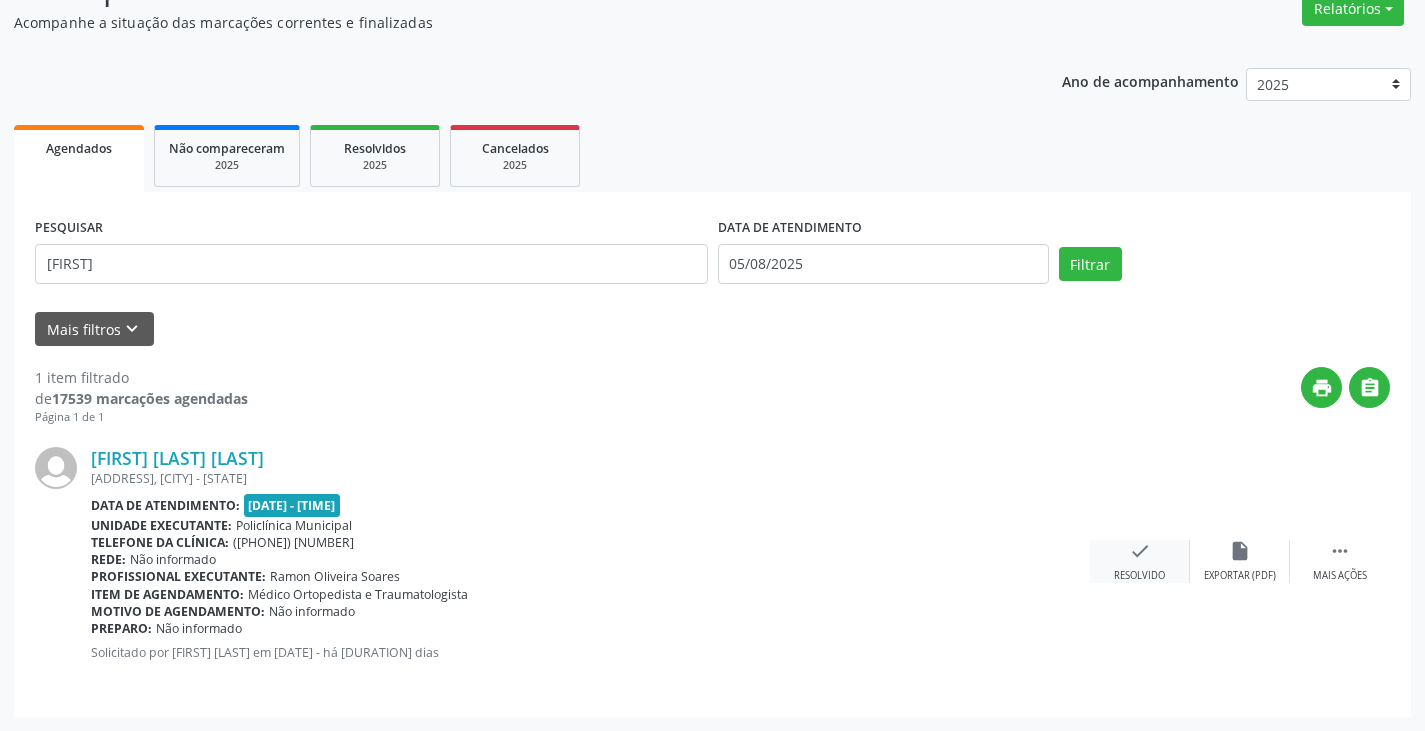 click on "check
Resolvido" at bounding box center [1140, 561] 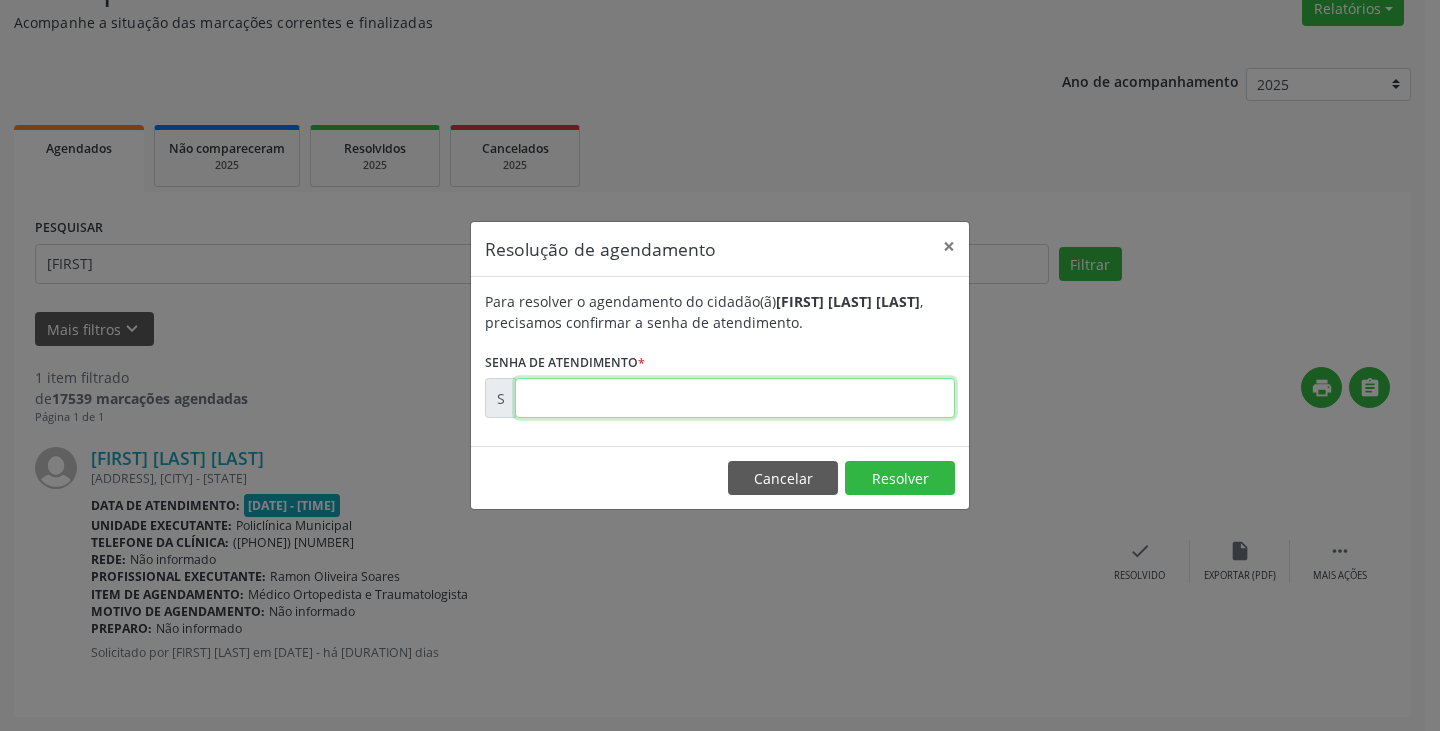click at bounding box center (735, 398) 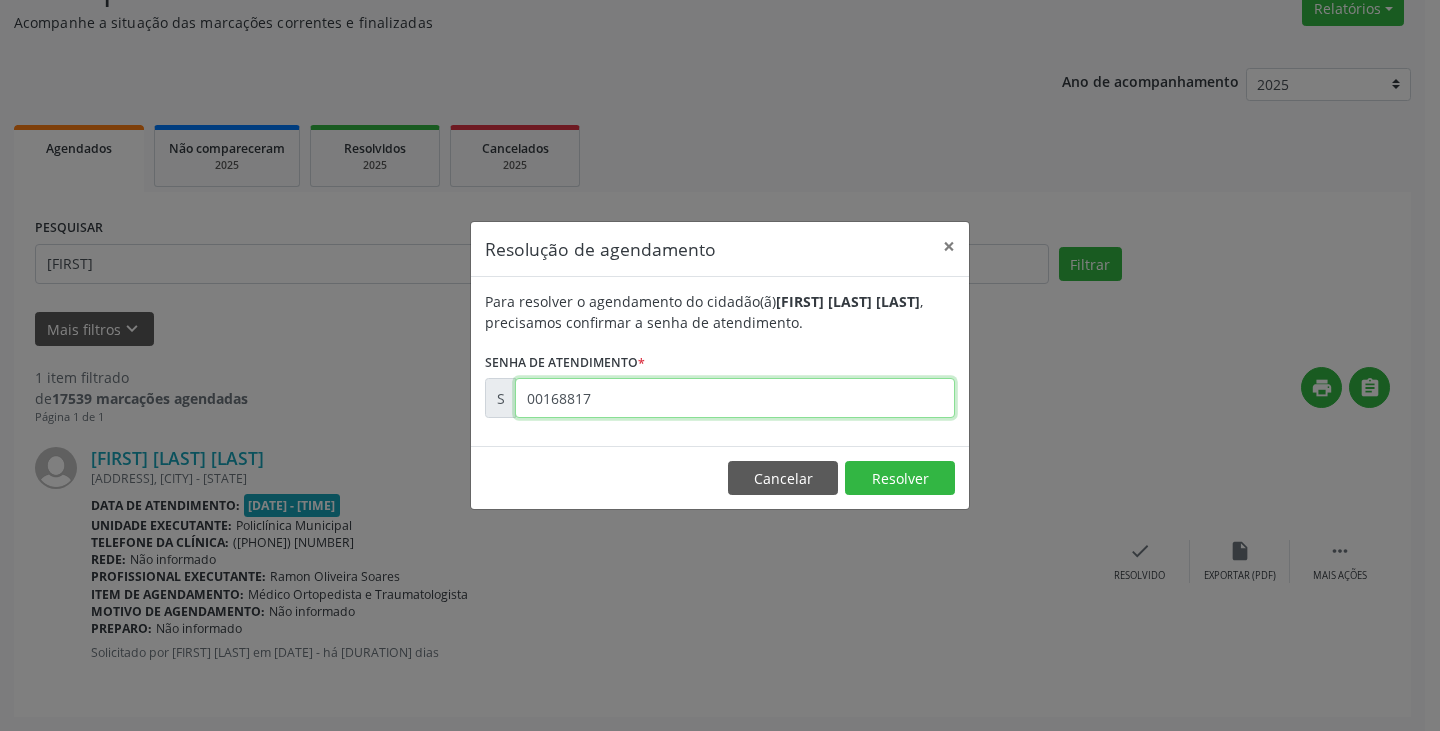 type on "00168817" 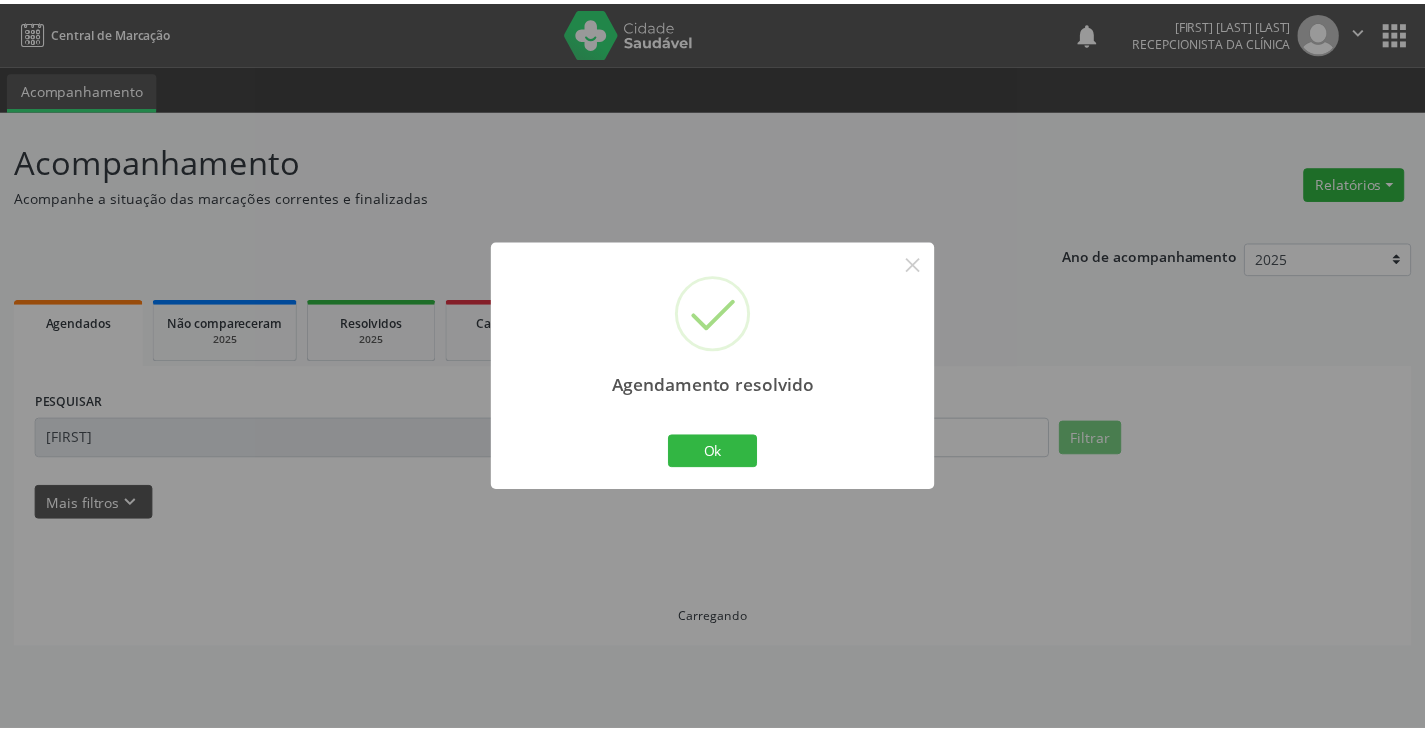 scroll, scrollTop: 0, scrollLeft: 0, axis: both 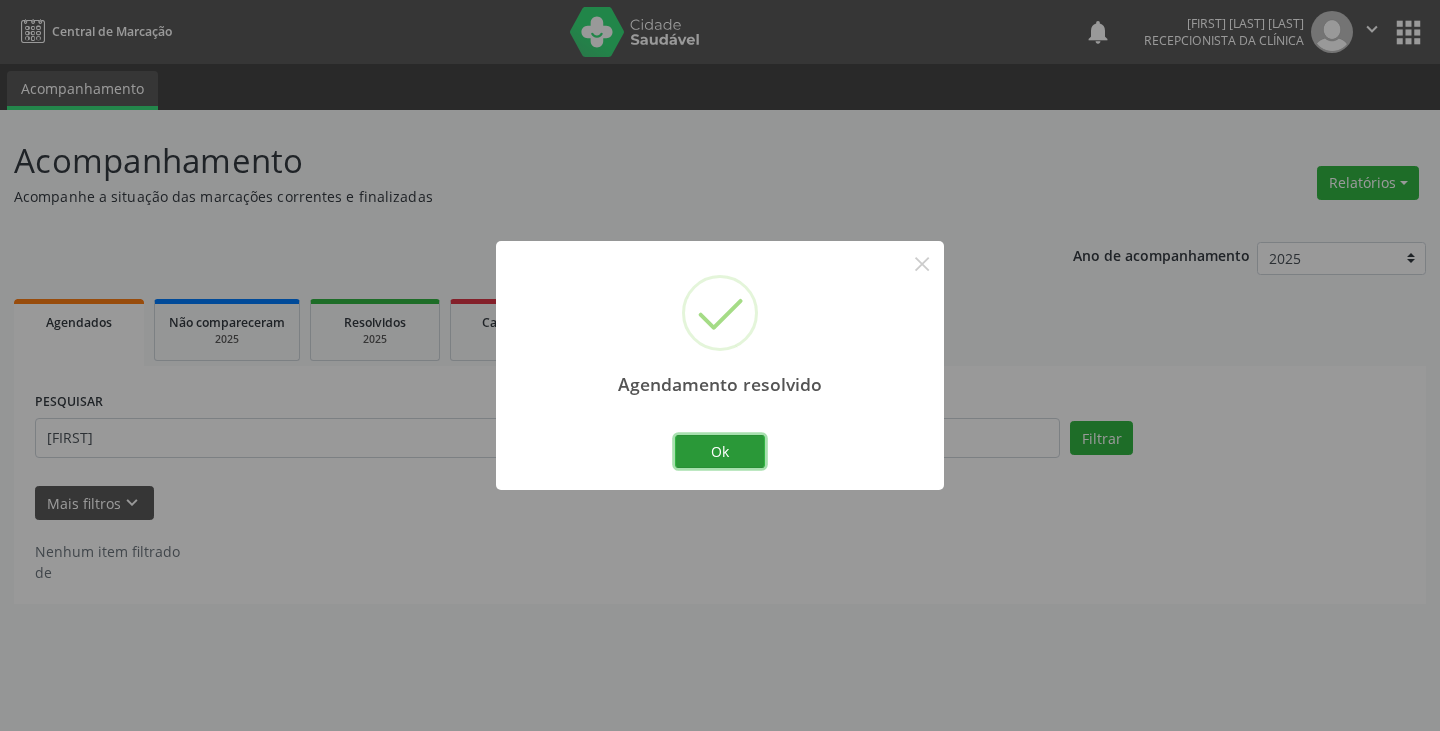 drag, startPoint x: 699, startPoint y: 440, endPoint x: 687, endPoint y: 434, distance: 13.416408 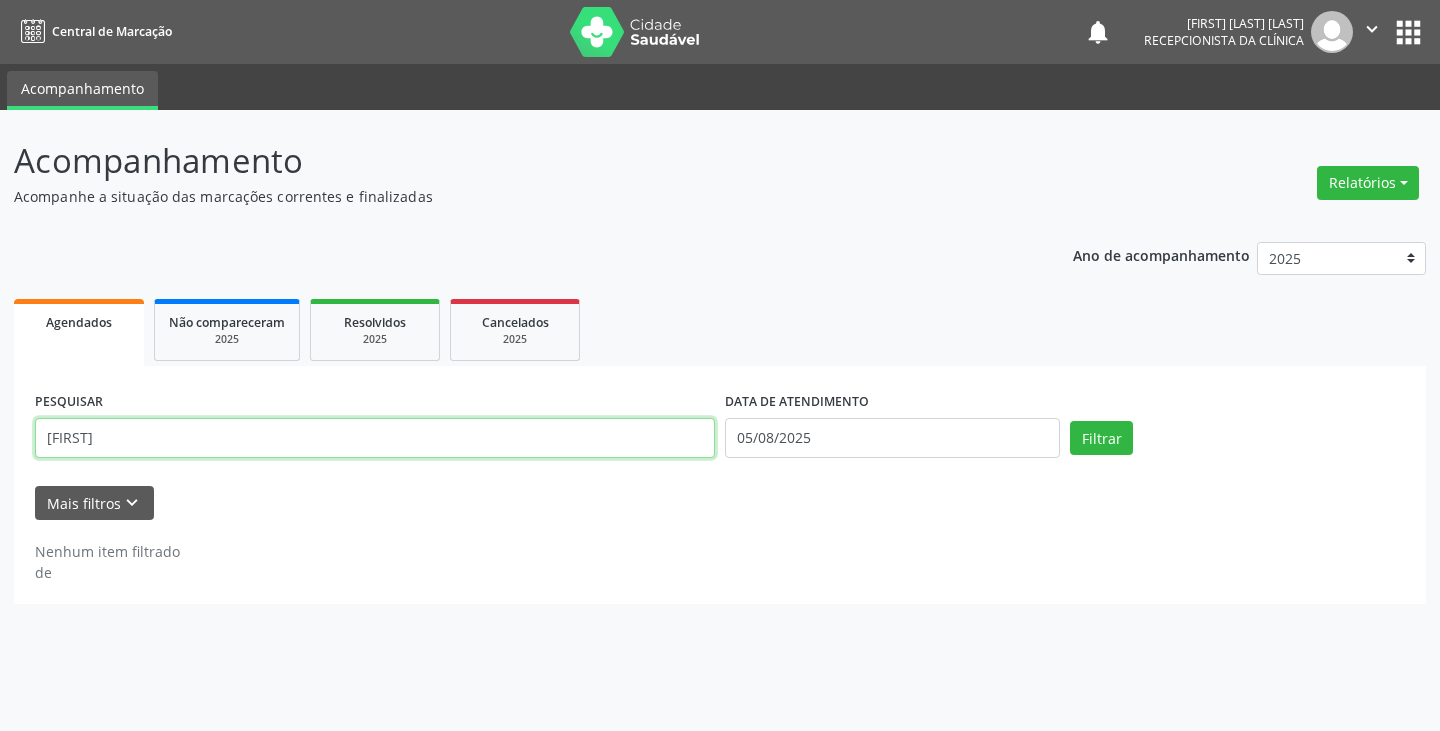 click on "[FIRST]" at bounding box center [375, 438] 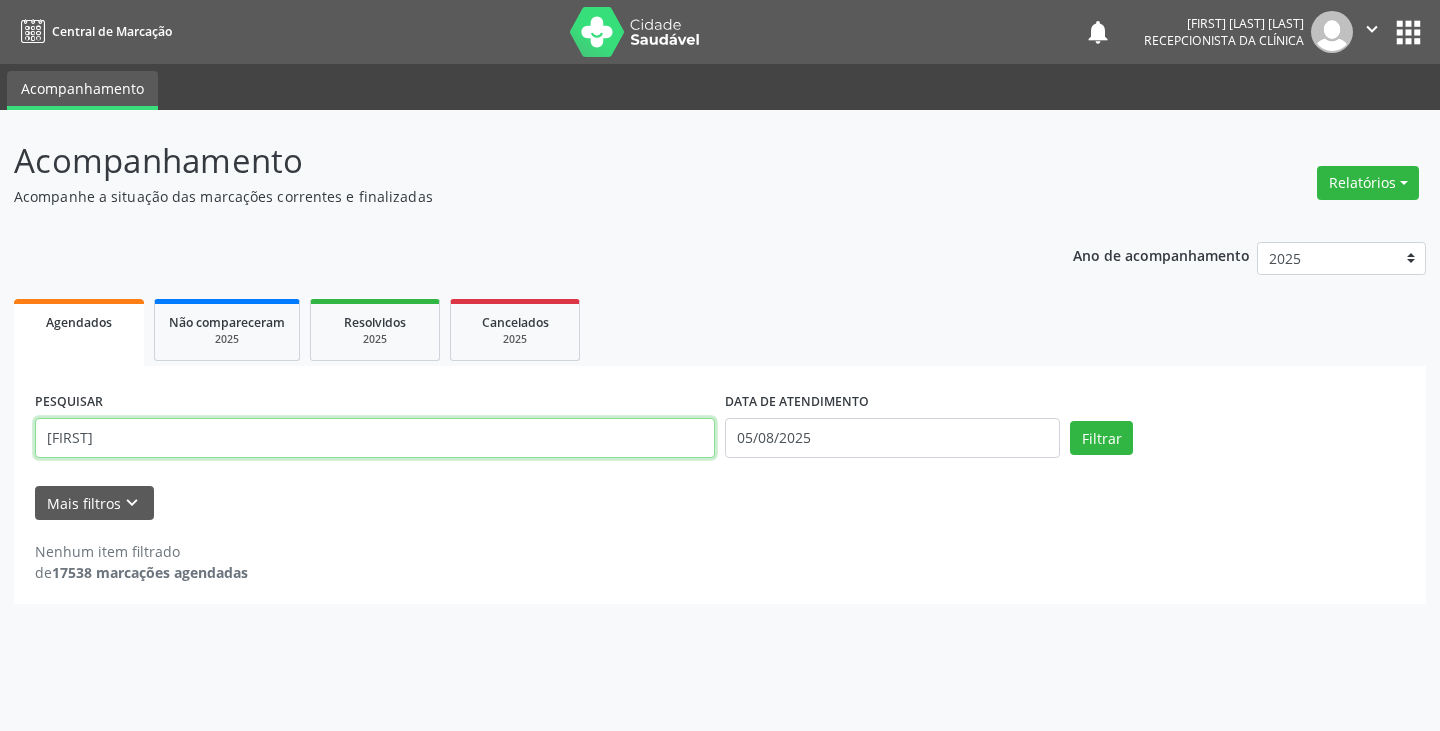 type on "[FIRST]" 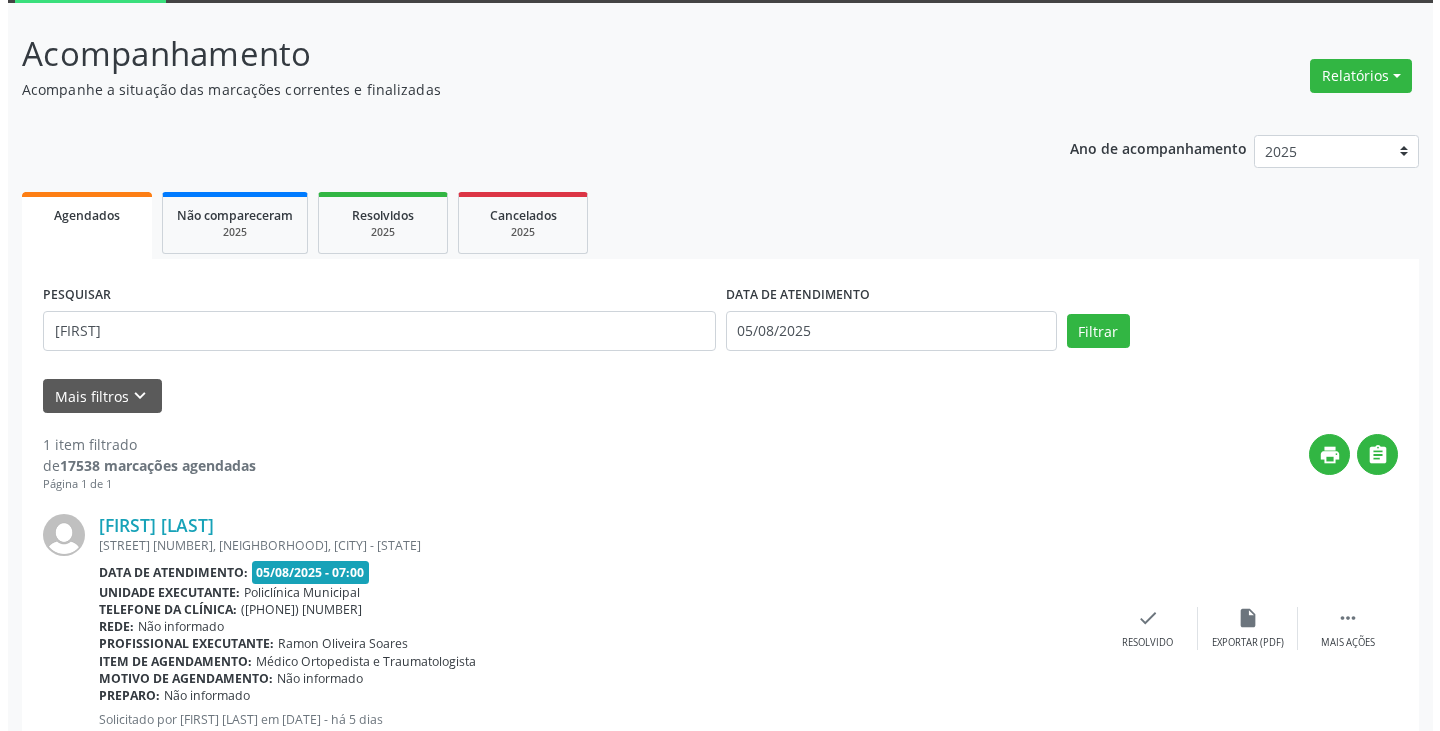 scroll, scrollTop: 174, scrollLeft: 0, axis: vertical 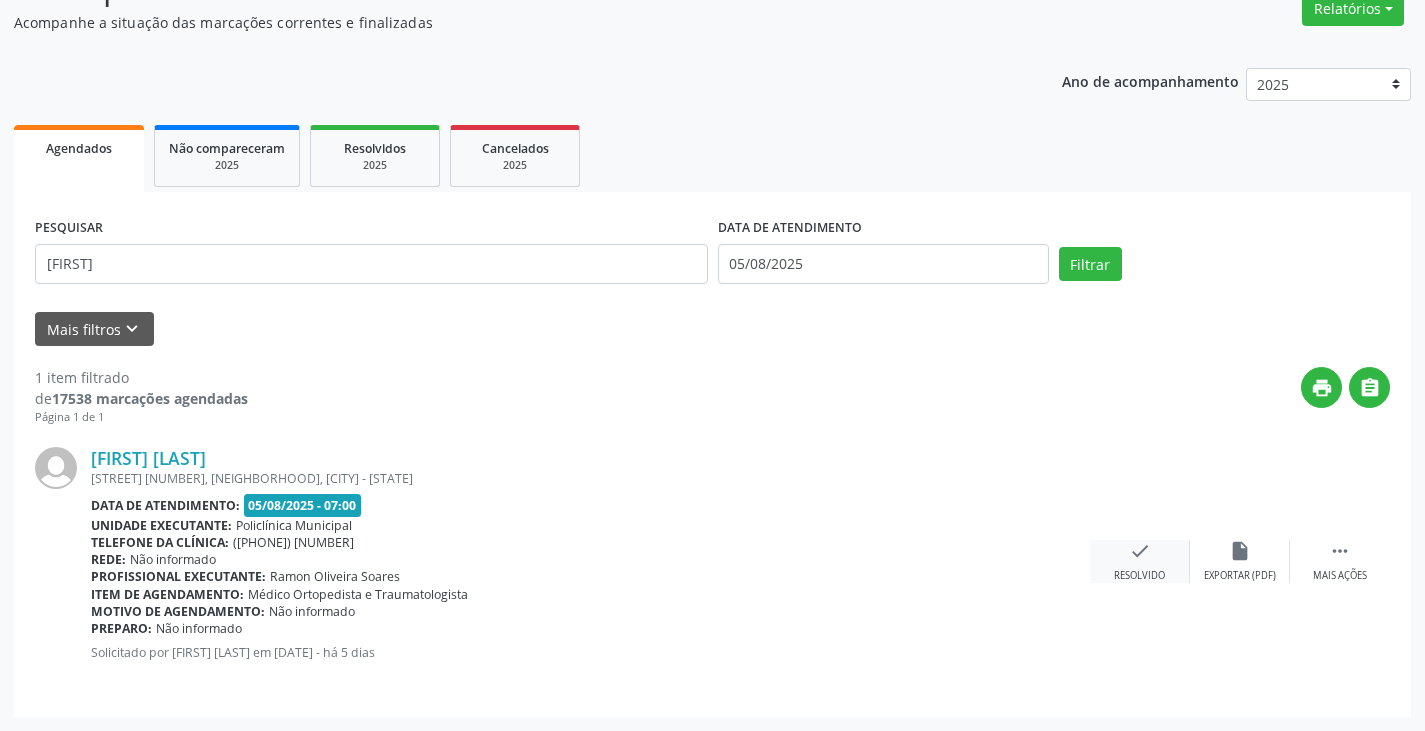 click on "check" at bounding box center (1140, 551) 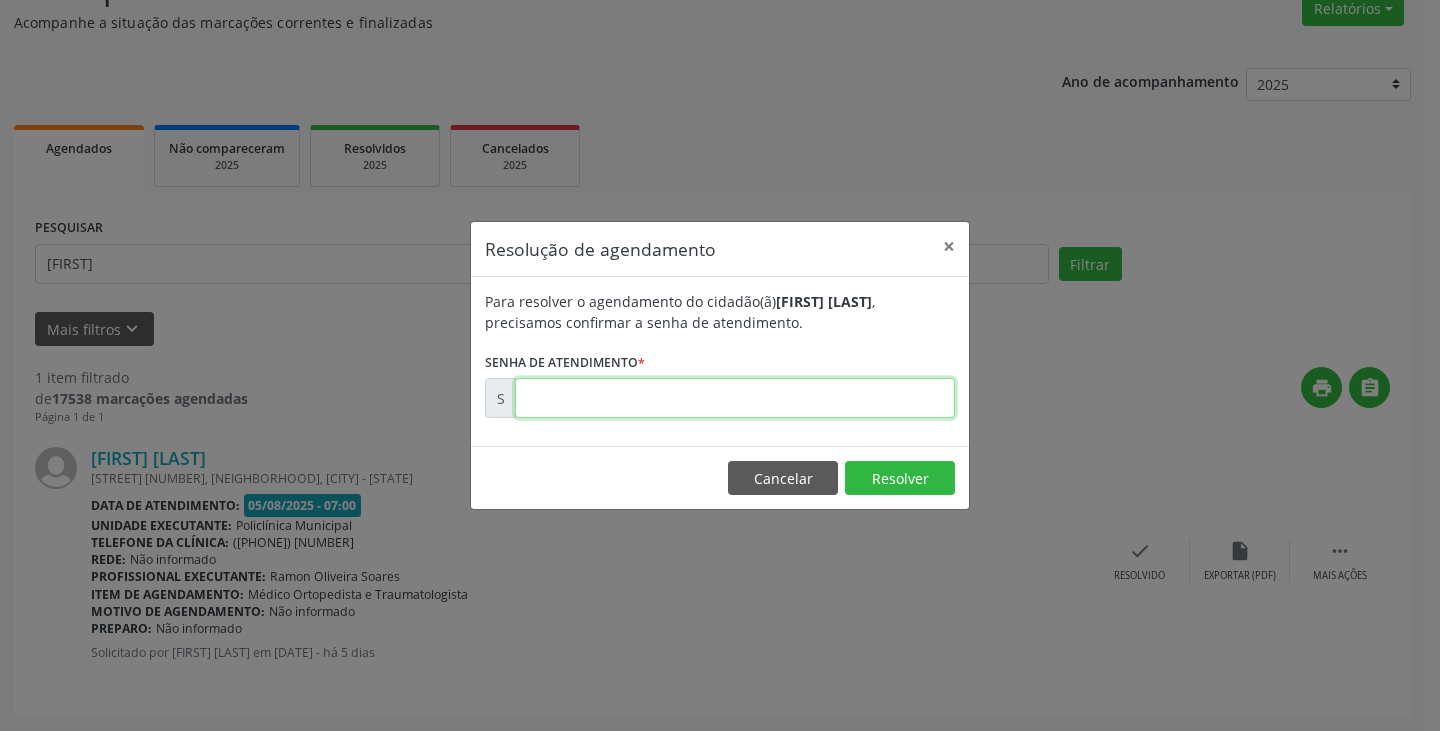 click at bounding box center (735, 398) 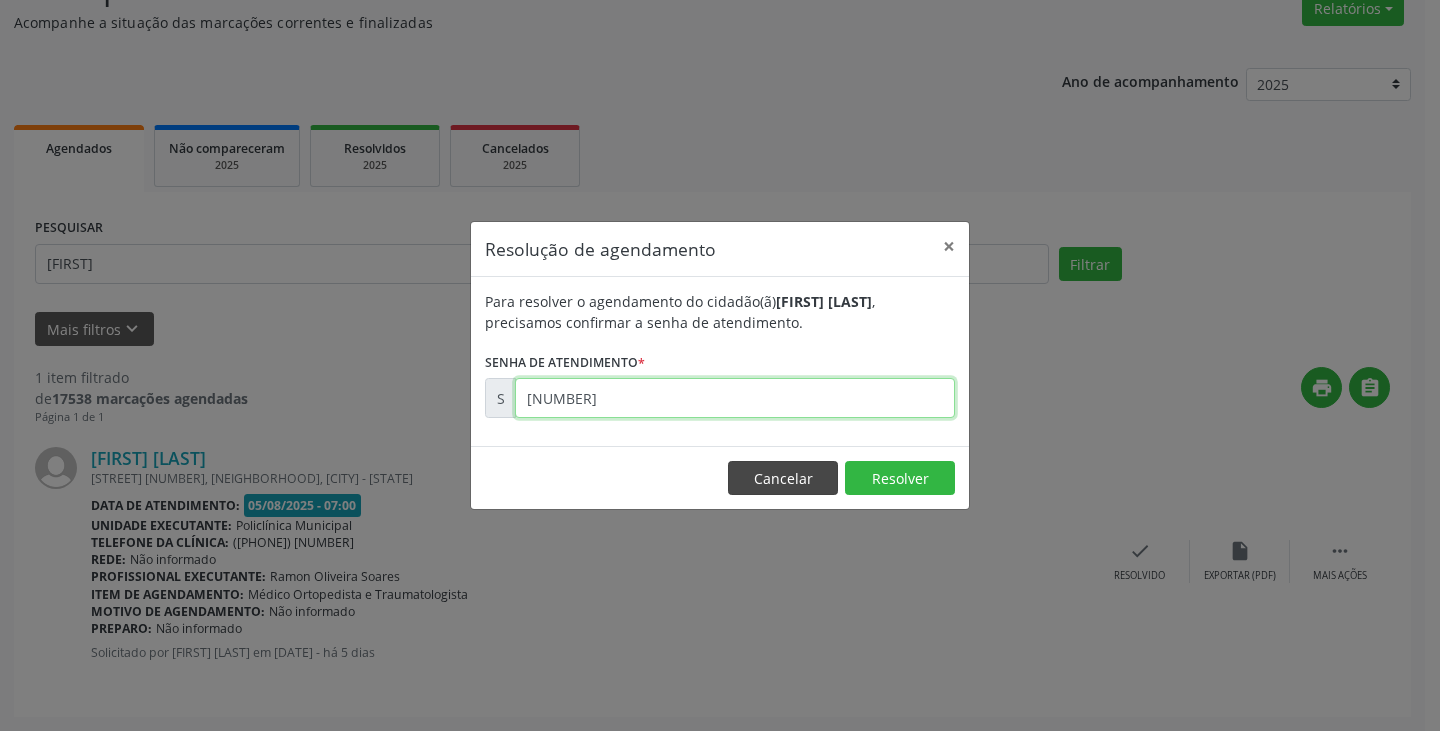 type on "[NUMBER]" 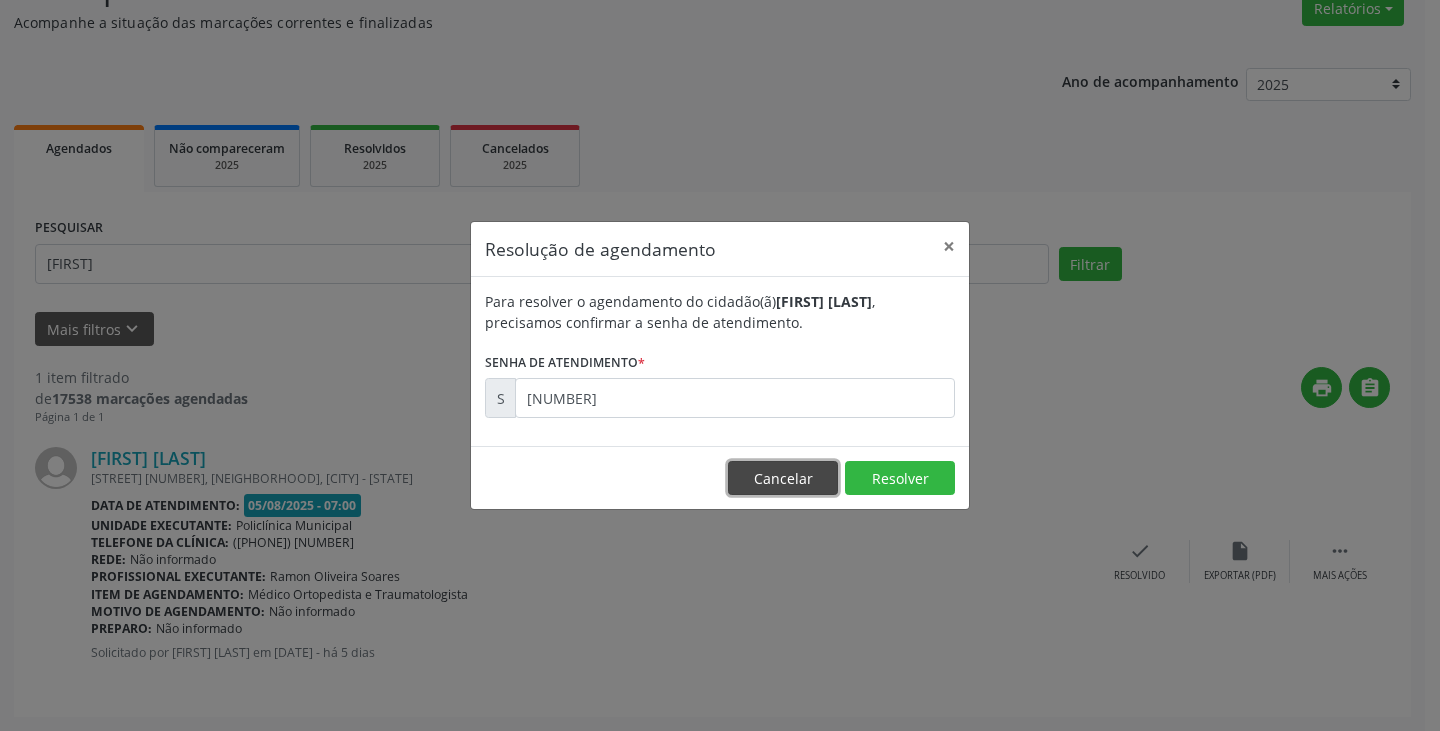 click on "Cancelar" at bounding box center (783, 478) 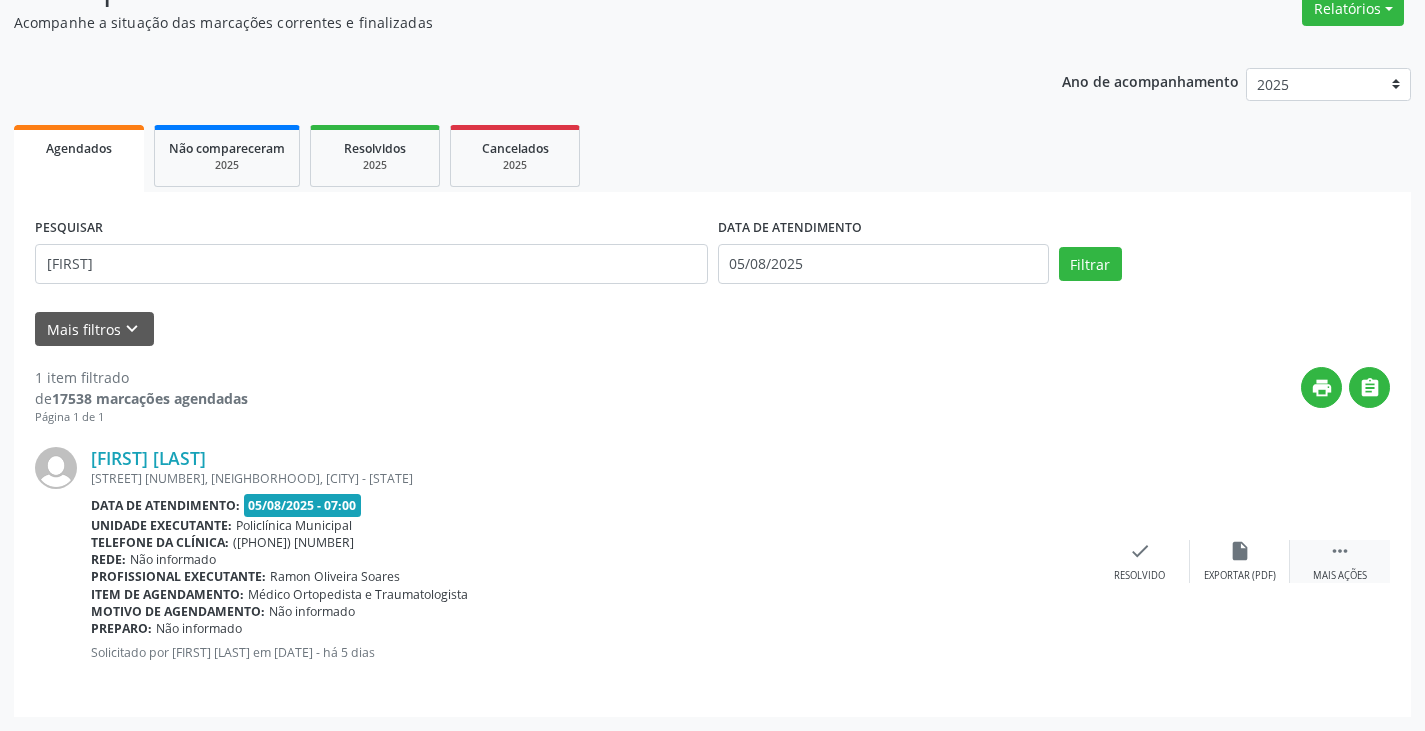 click on "
Mais ações" at bounding box center [1340, 561] 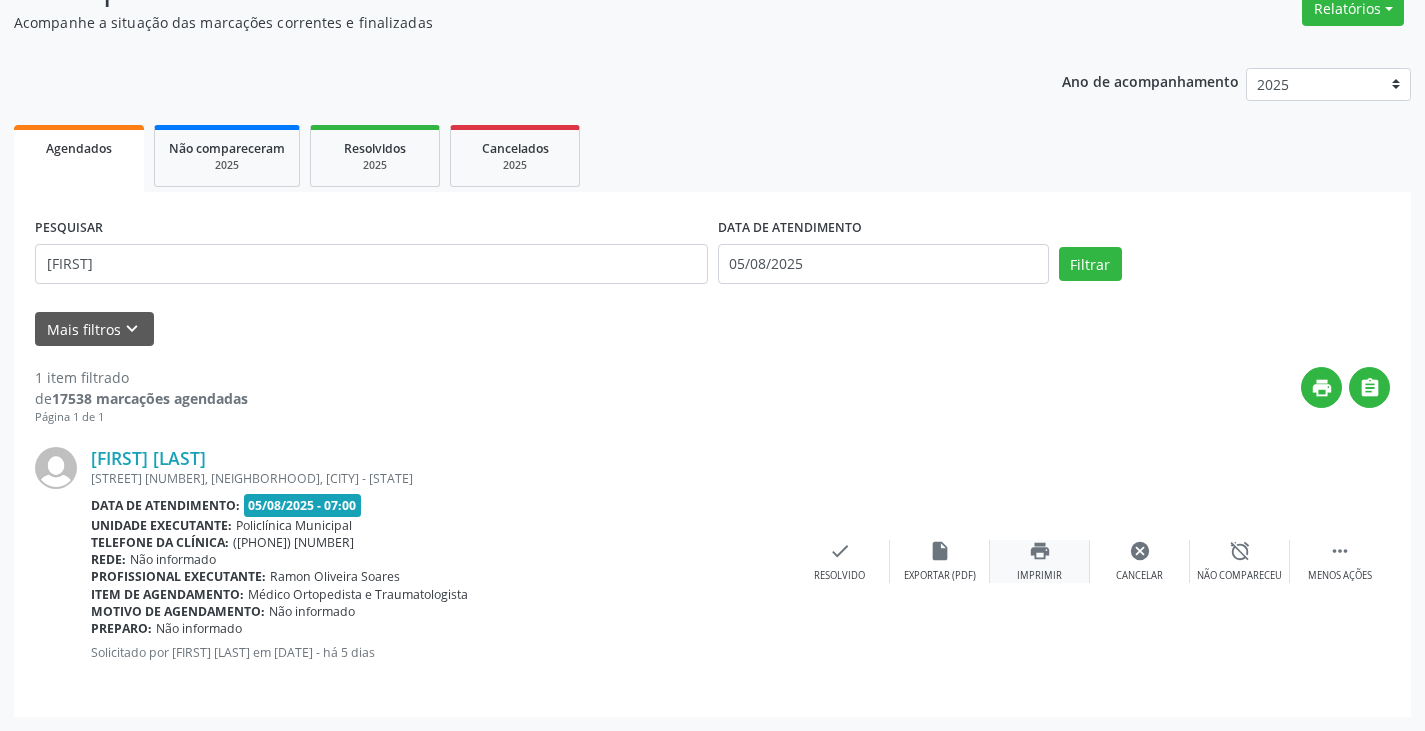 click on "print
Imprimir" at bounding box center (1040, 561) 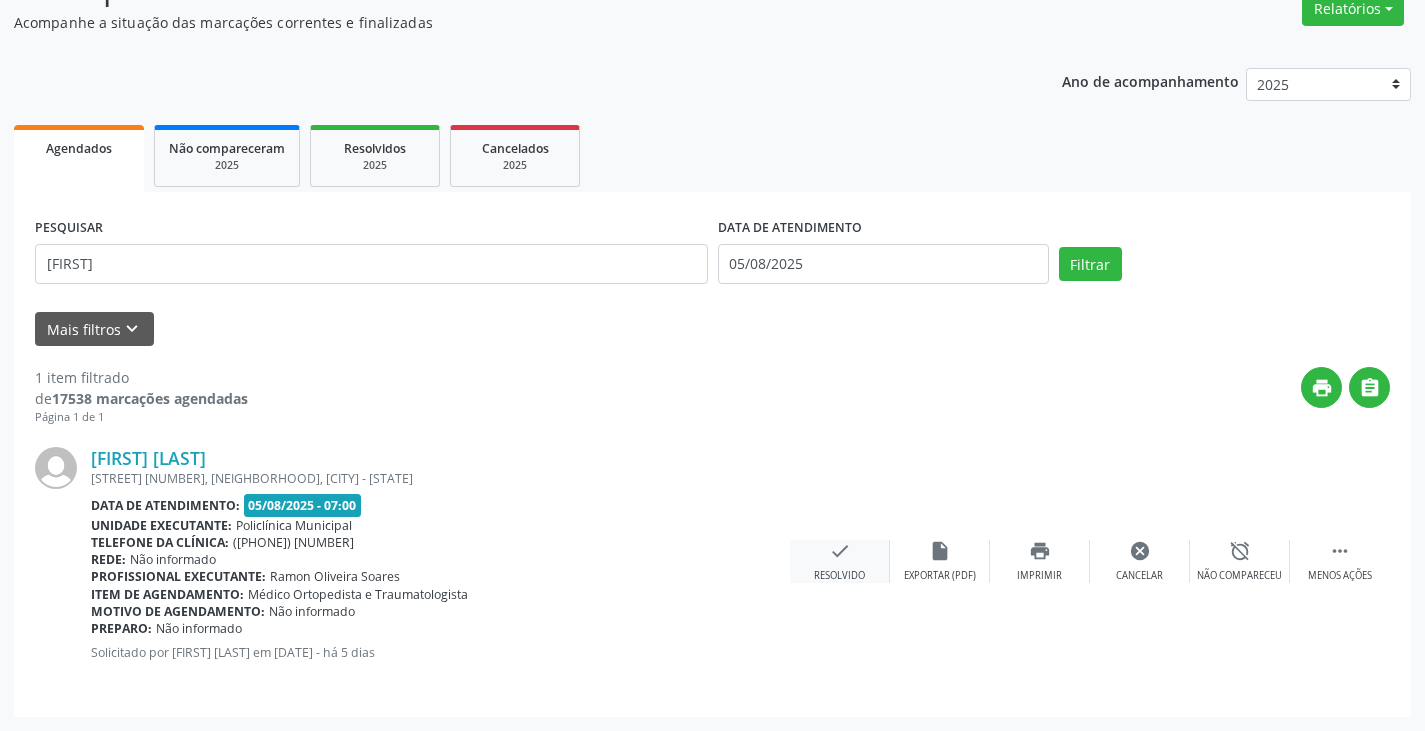 click on "check
Resolvido" at bounding box center [840, 561] 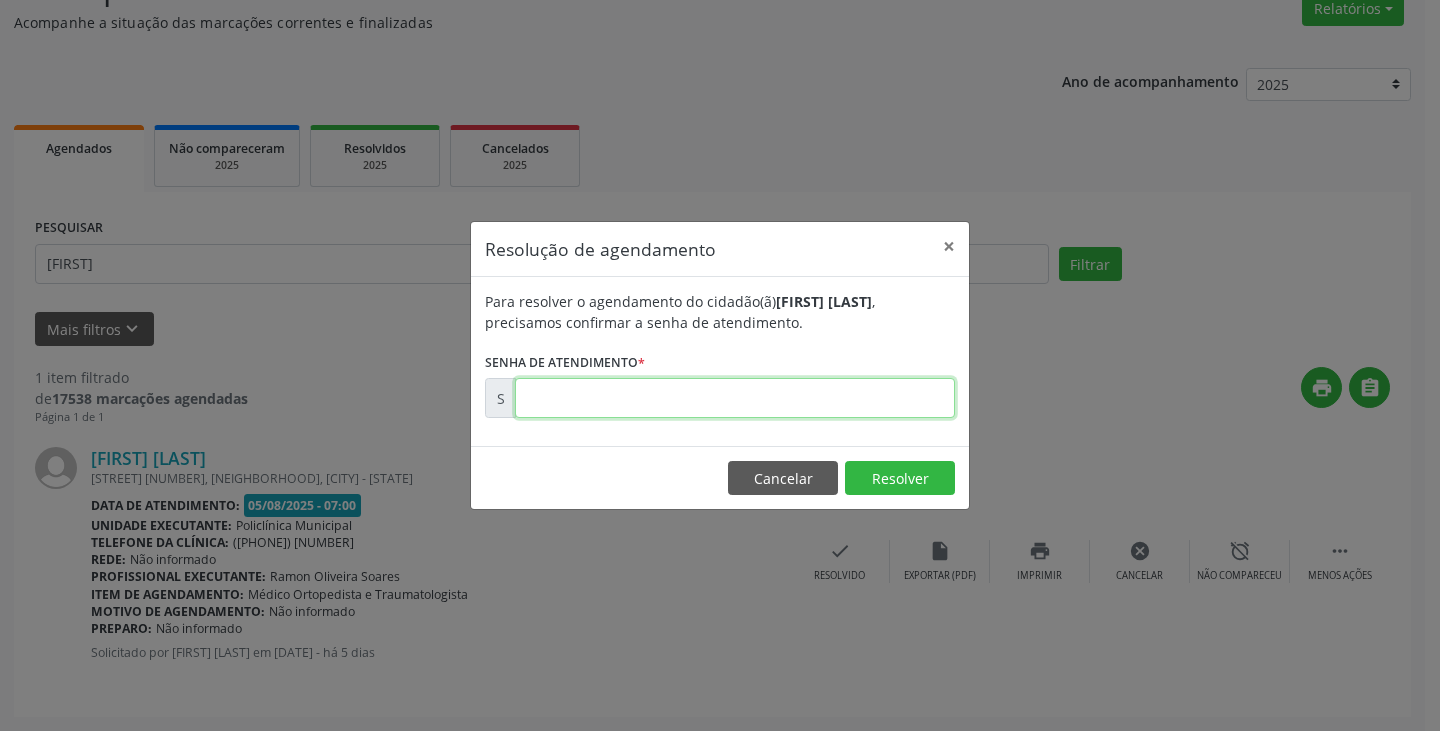 click at bounding box center [735, 398] 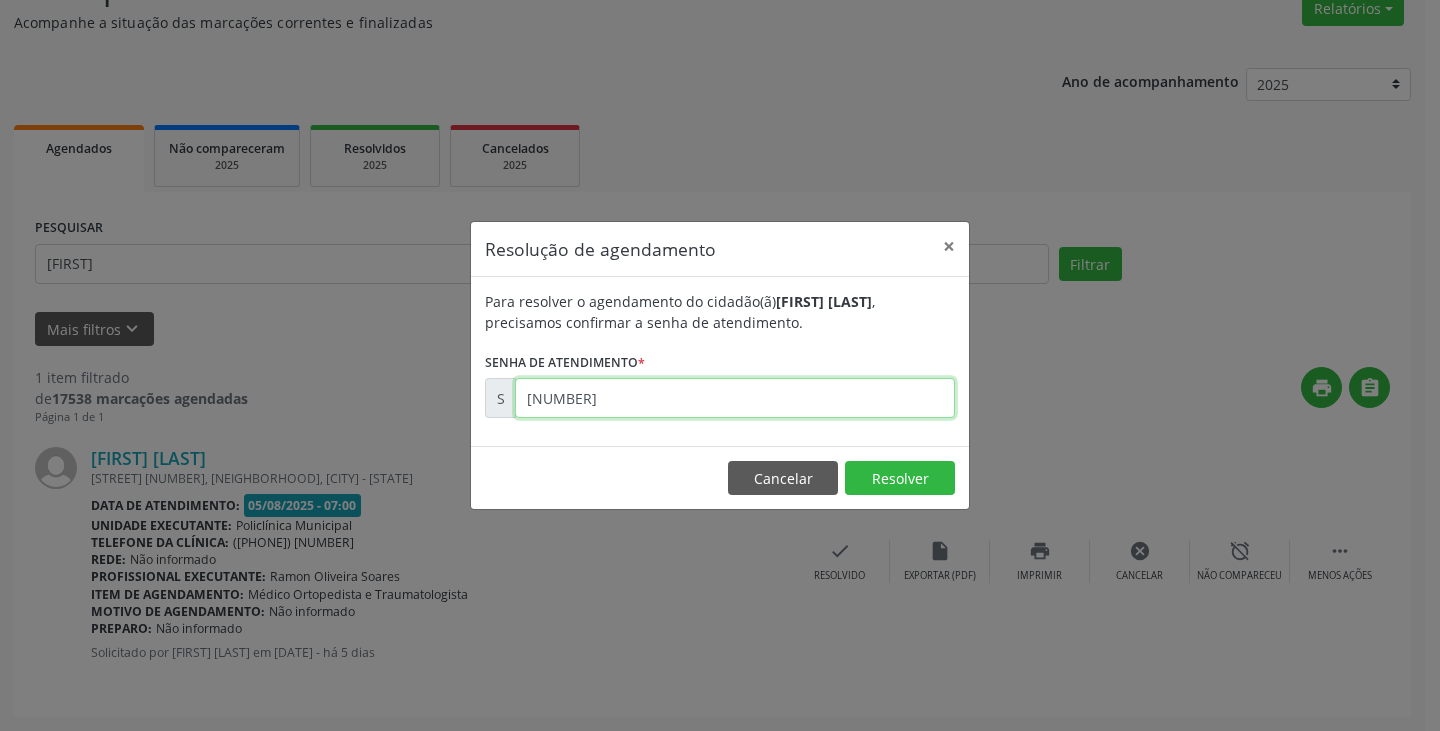 type on "[NUMBER]" 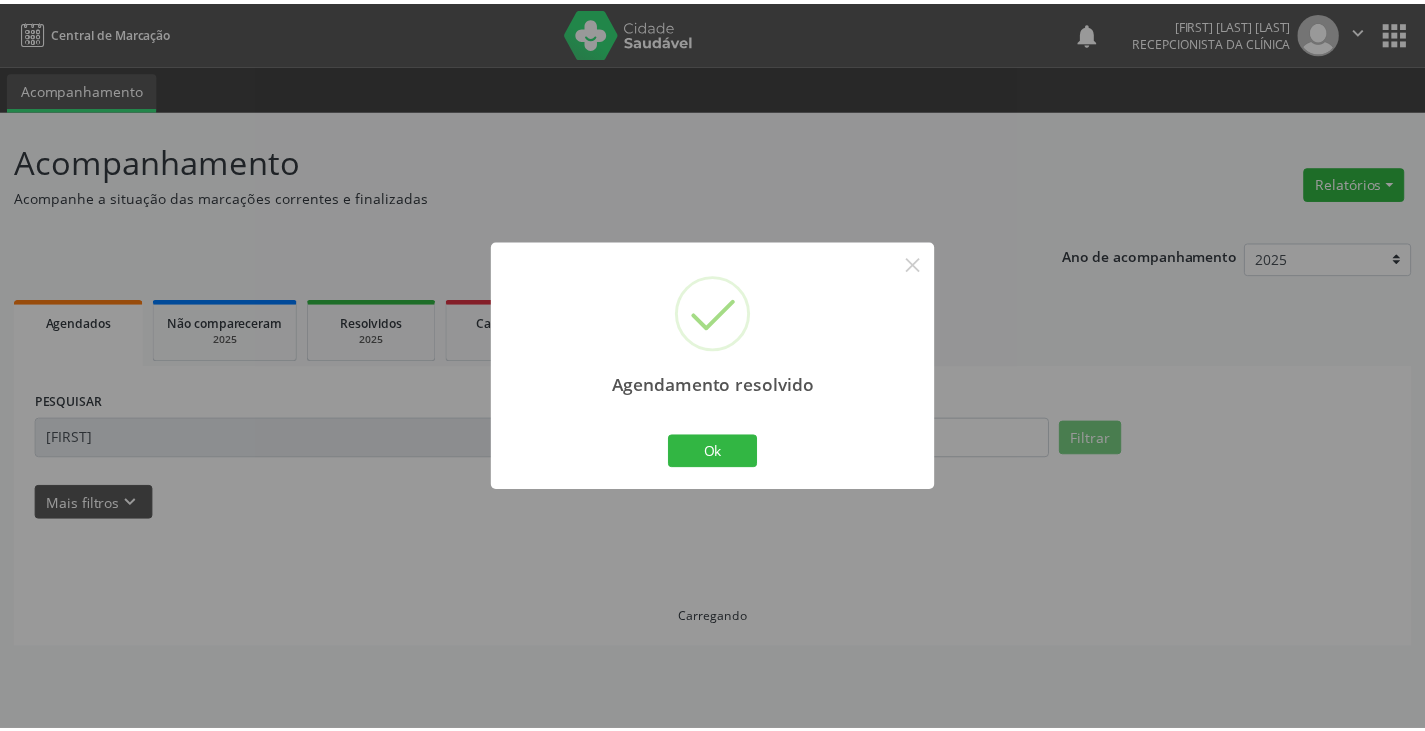 scroll, scrollTop: 0, scrollLeft: 0, axis: both 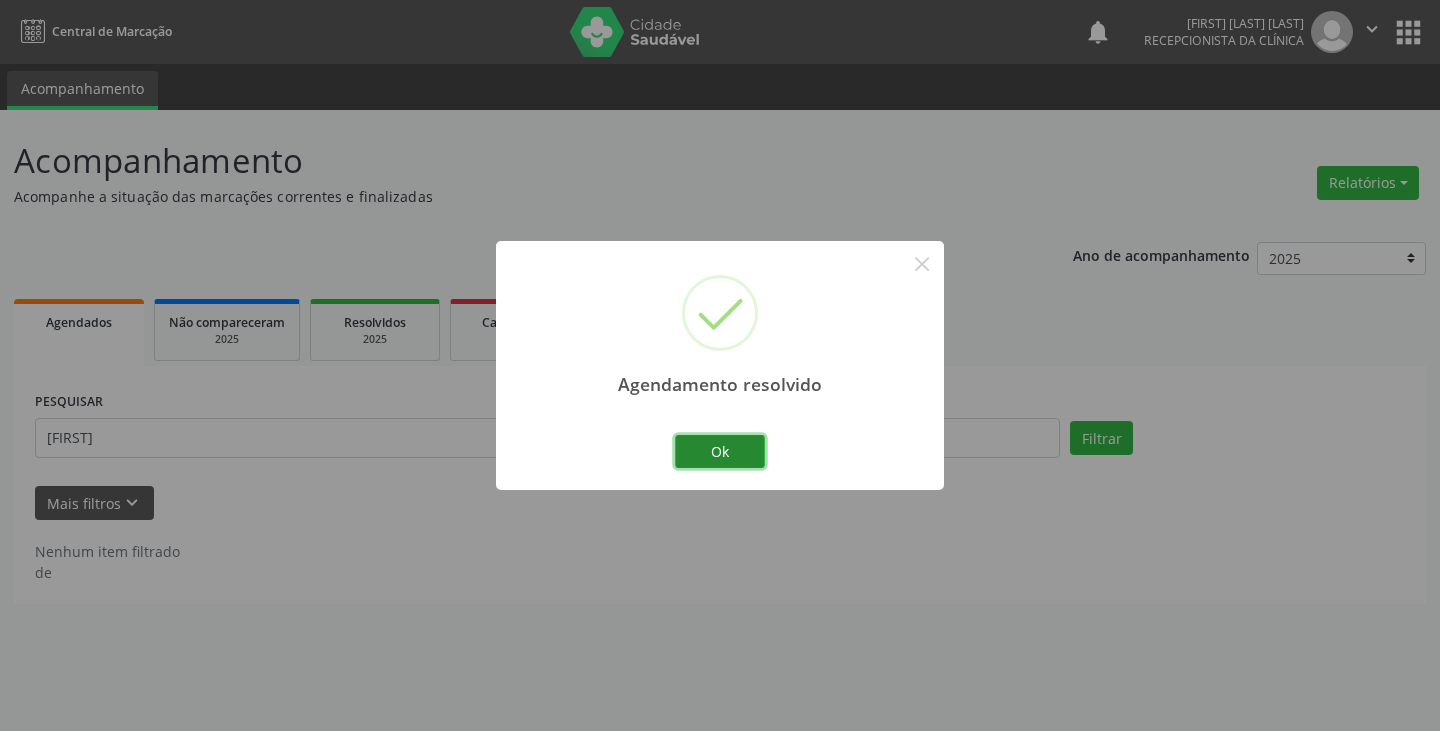 click on "Ok" at bounding box center (720, 452) 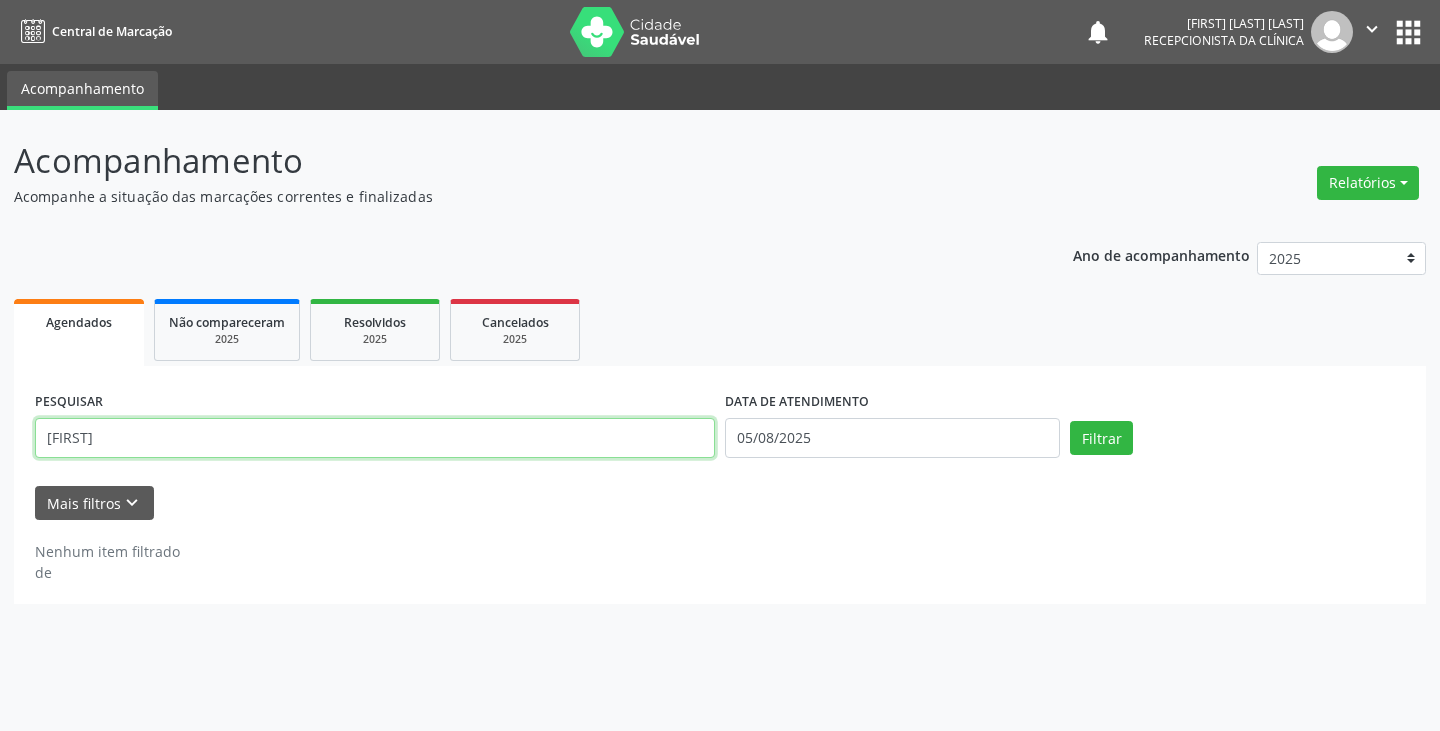 click on "[FIRST]" at bounding box center (375, 438) 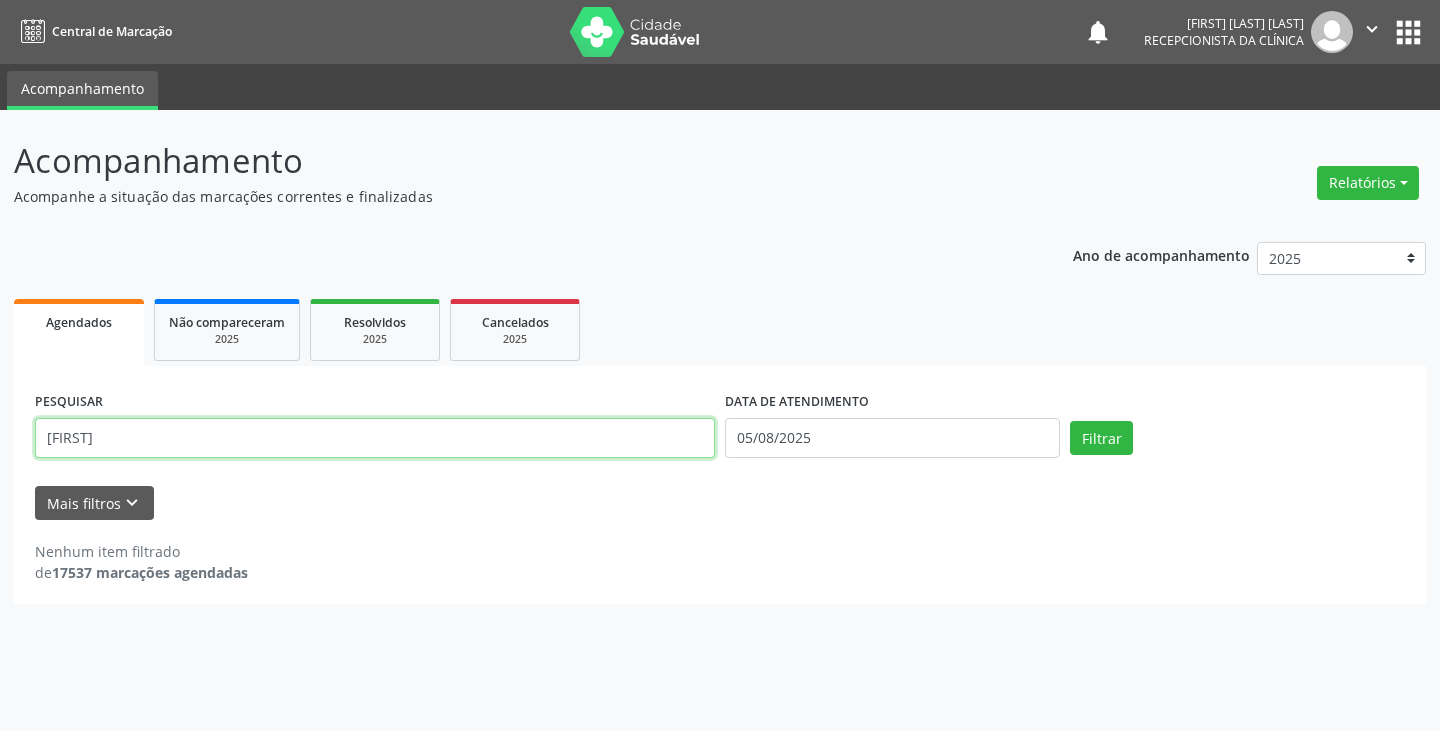 click on "[FIRST]" at bounding box center (375, 438) 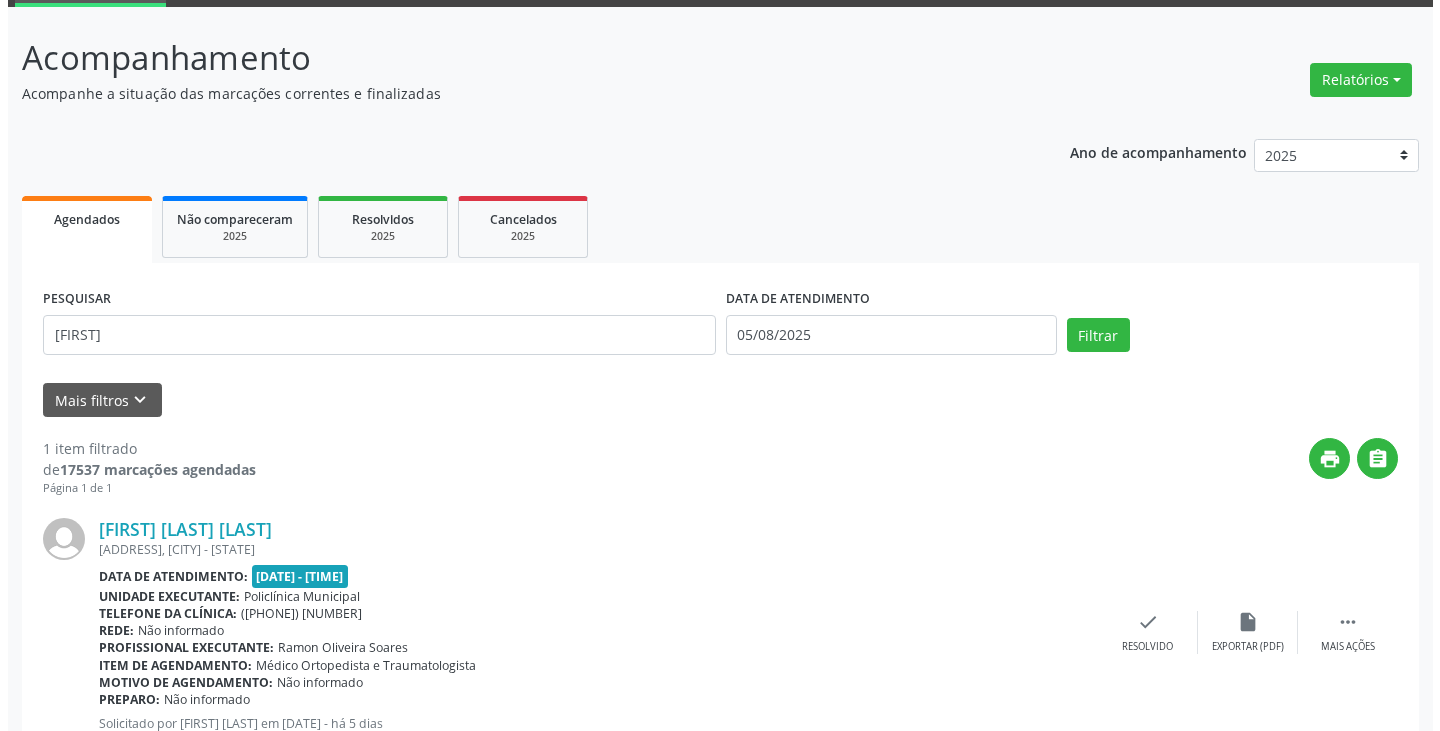 scroll, scrollTop: 174, scrollLeft: 0, axis: vertical 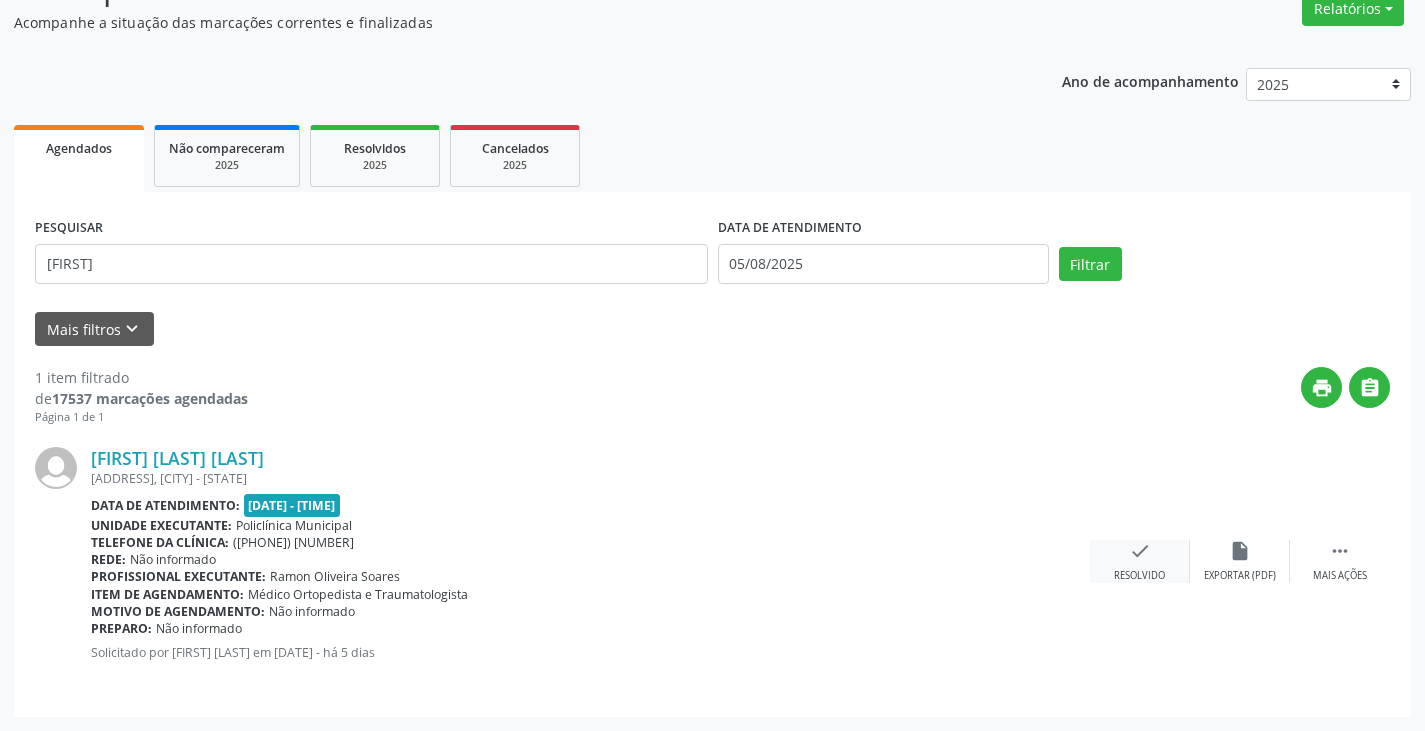 click on "check" at bounding box center [1140, 551] 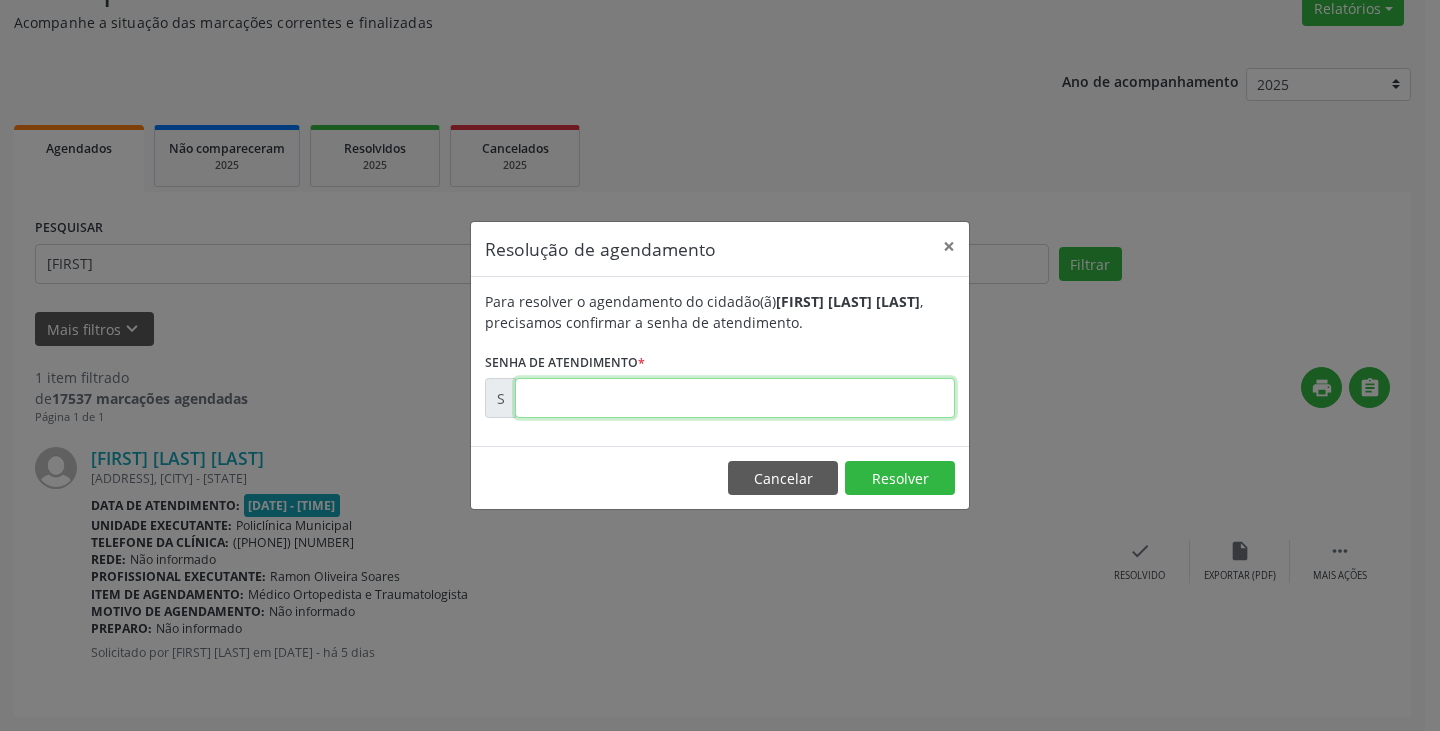 click at bounding box center (735, 398) 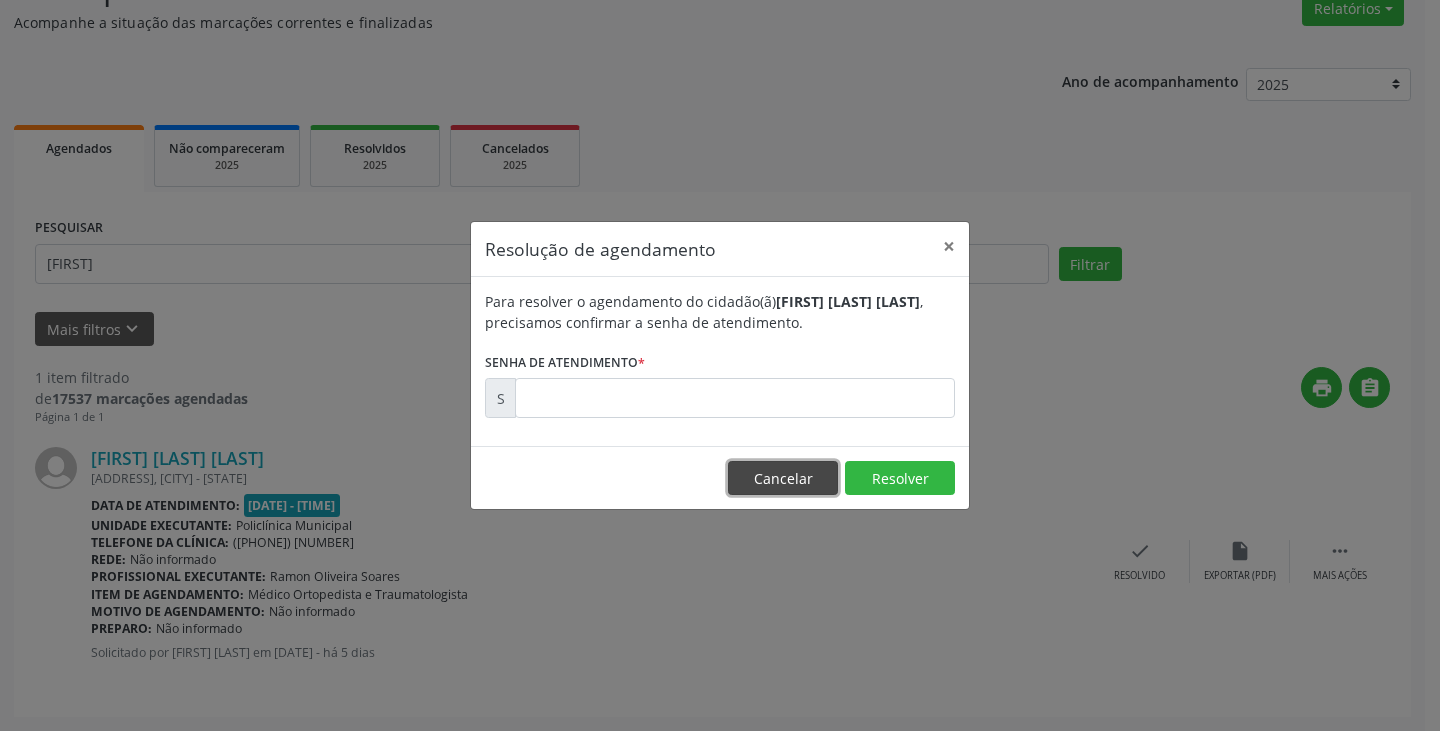 drag, startPoint x: 799, startPoint y: 475, endPoint x: 897, endPoint y: 480, distance: 98.12747 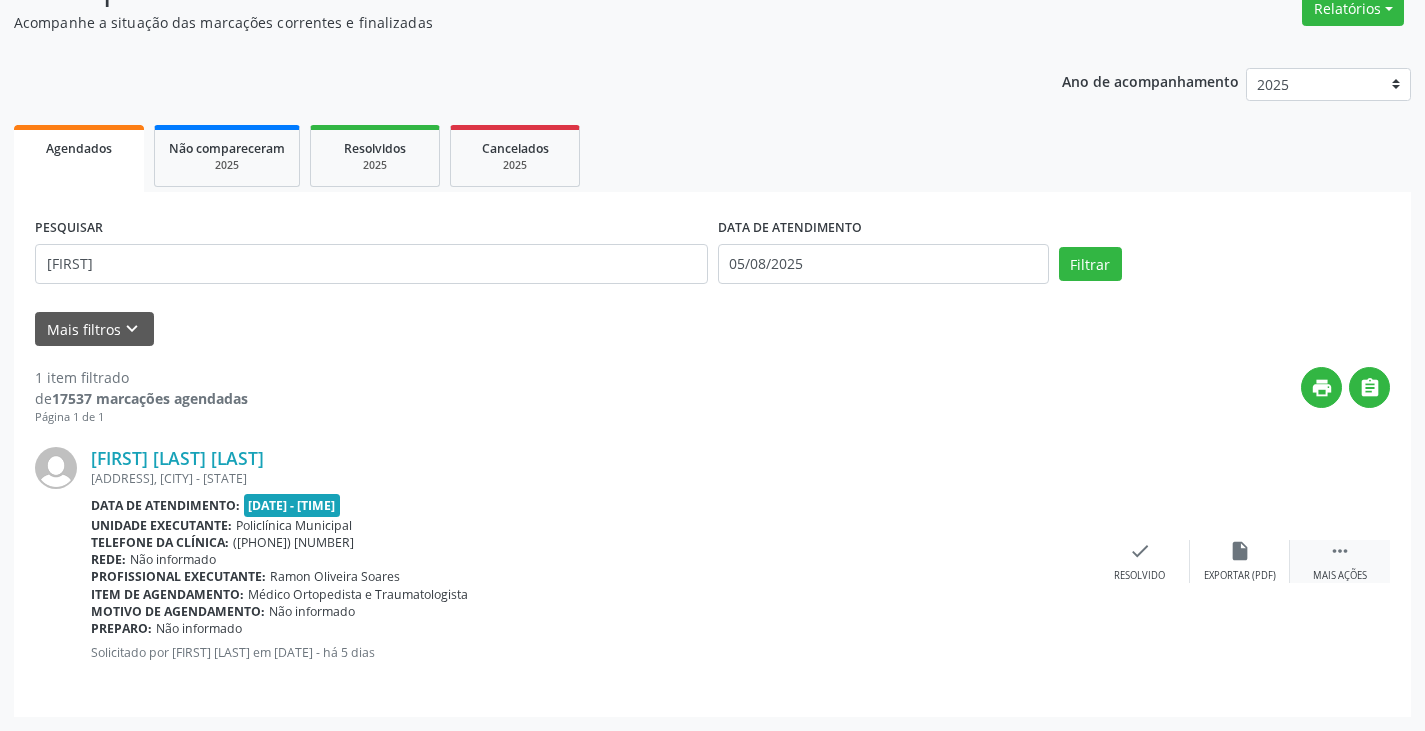 click on "" at bounding box center (1340, 551) 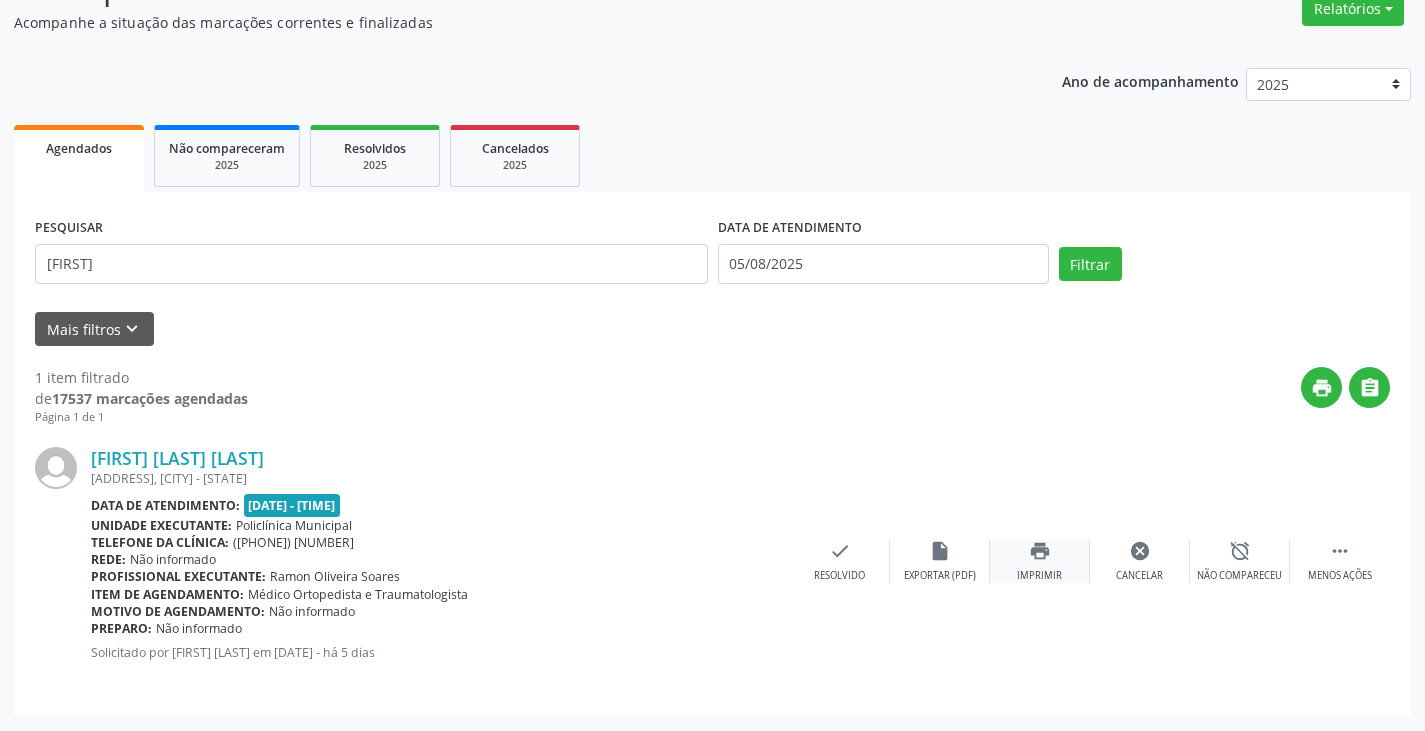 click on "Imprimir" at bounding box center [1039, 576] 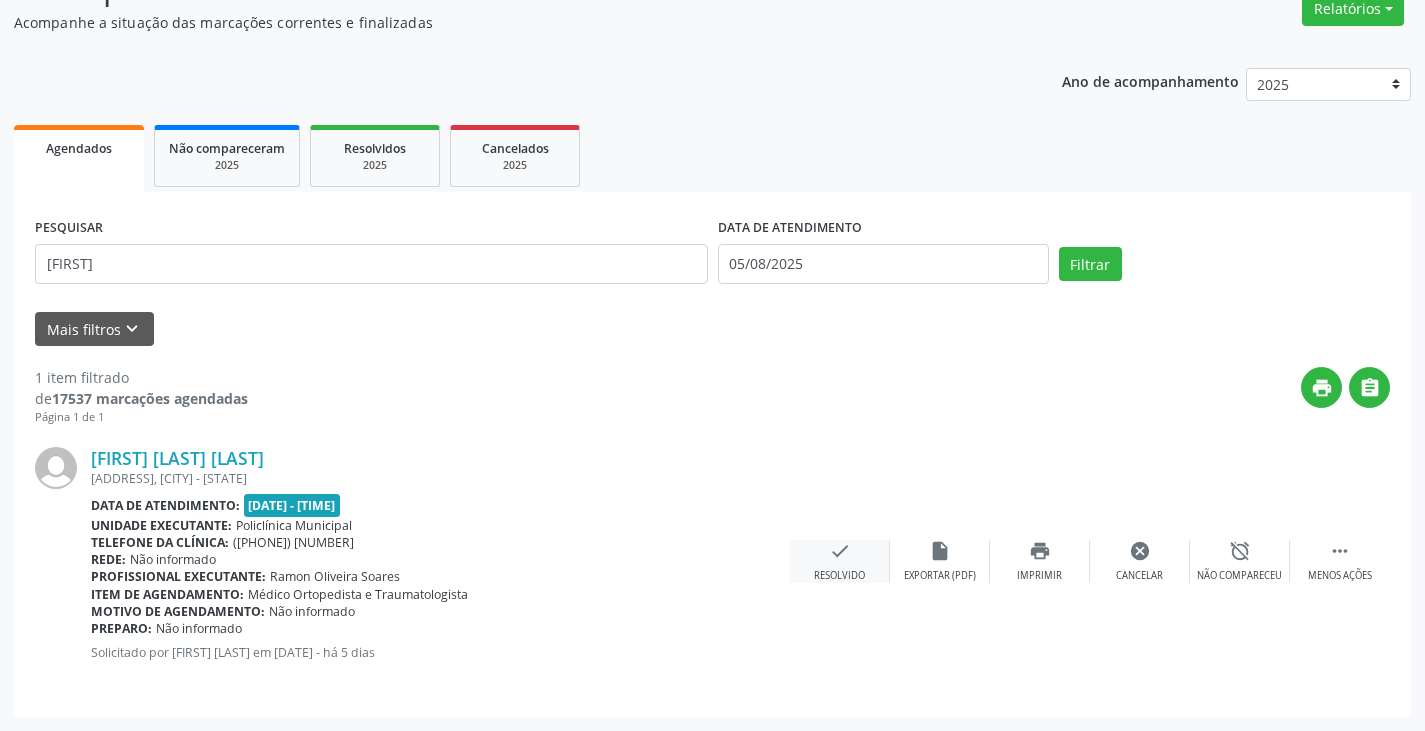 click on "check" at bounding box center [840, 551] 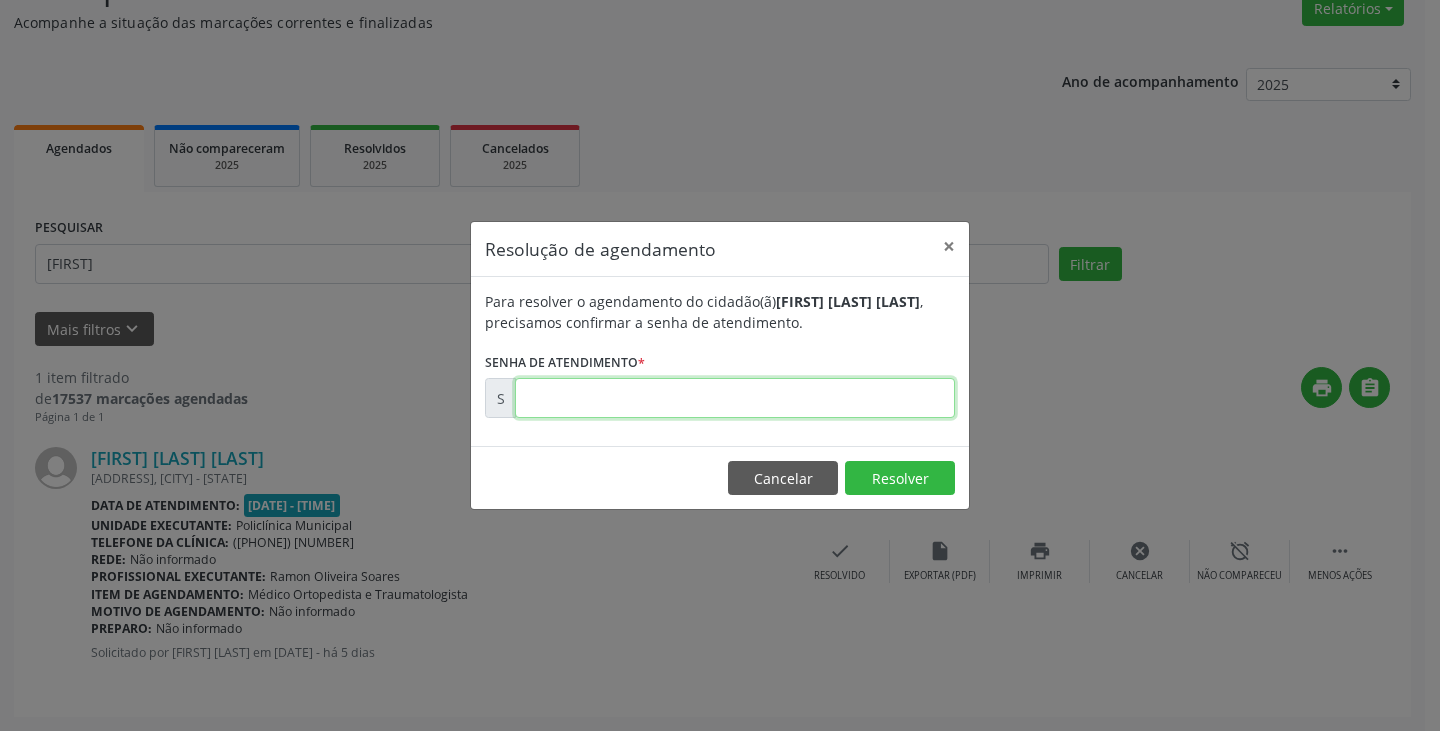 click at bounding box center (735, 398) 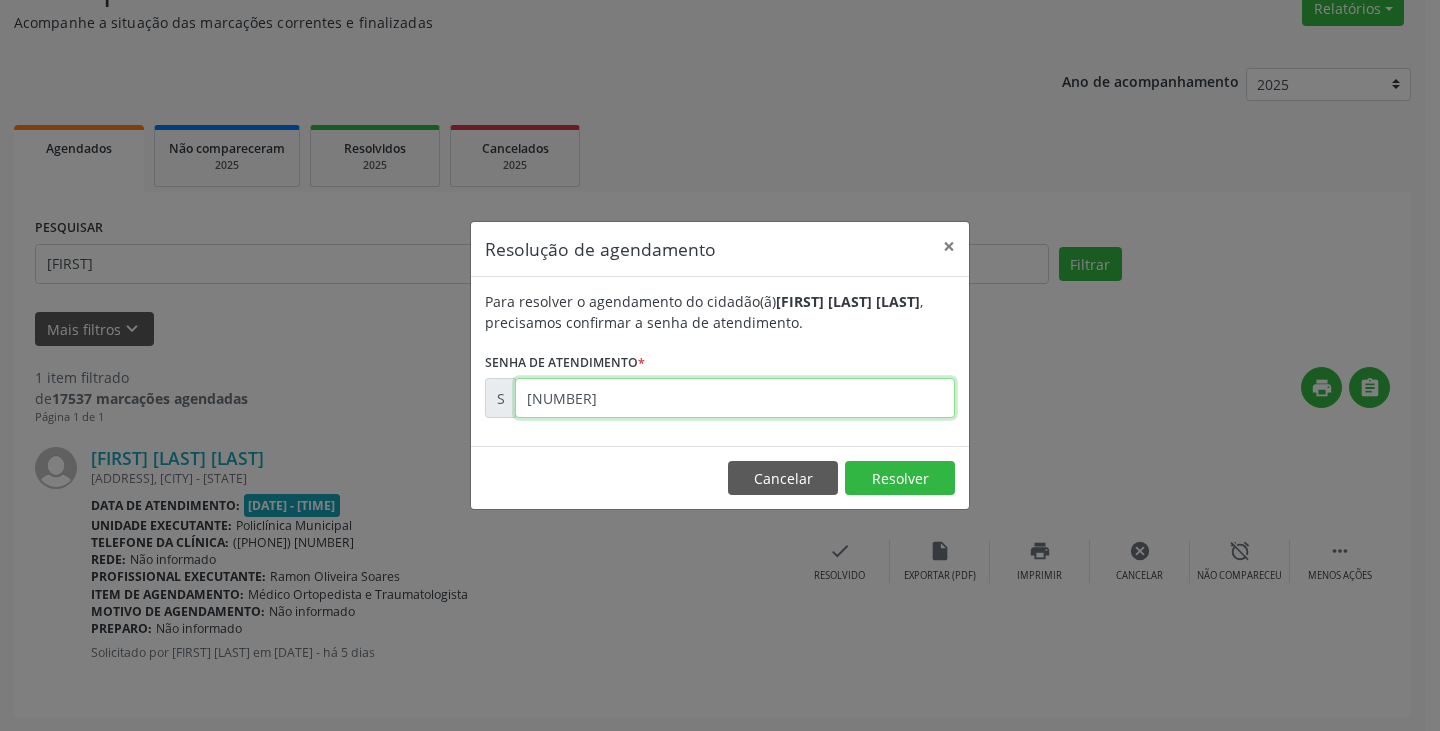 type on "[NUMBER]" 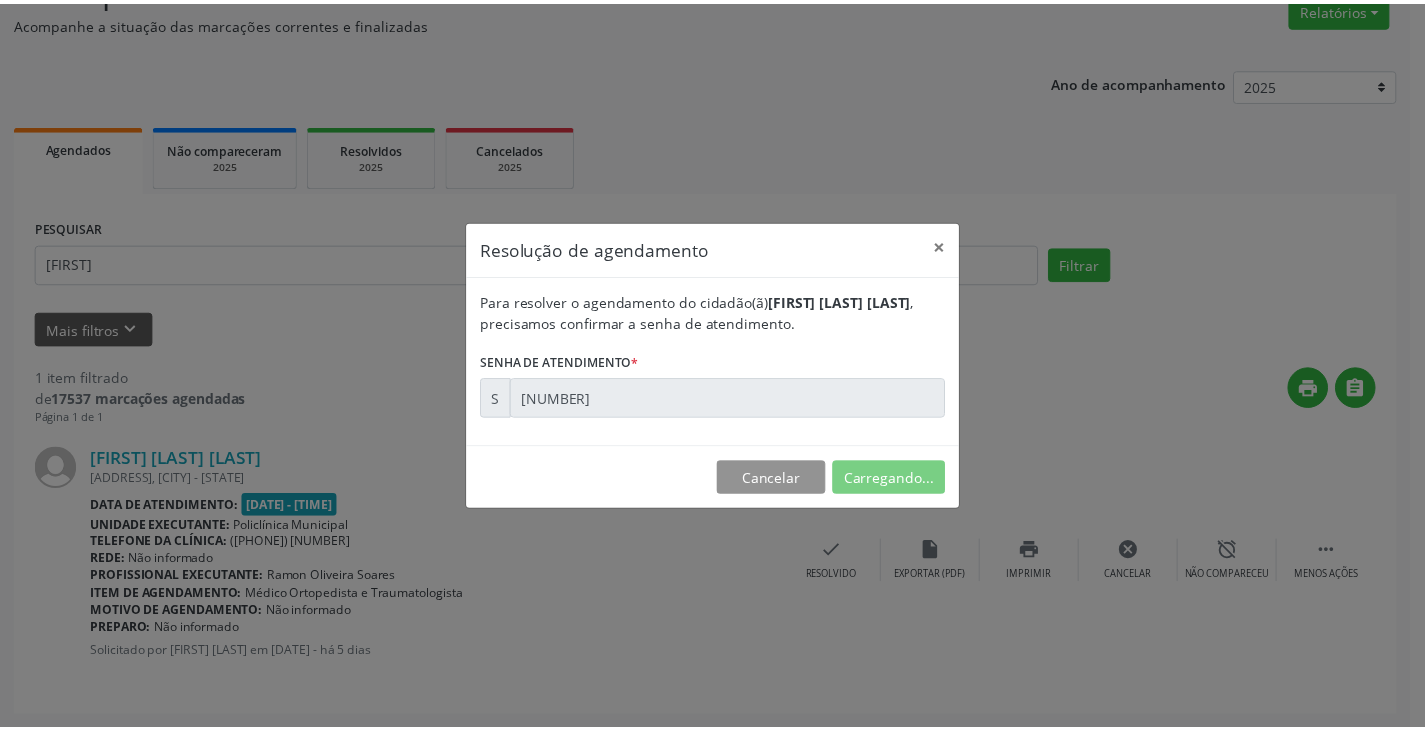 scroll, scrollTop: 0, scrollLeft: 0, axis: both 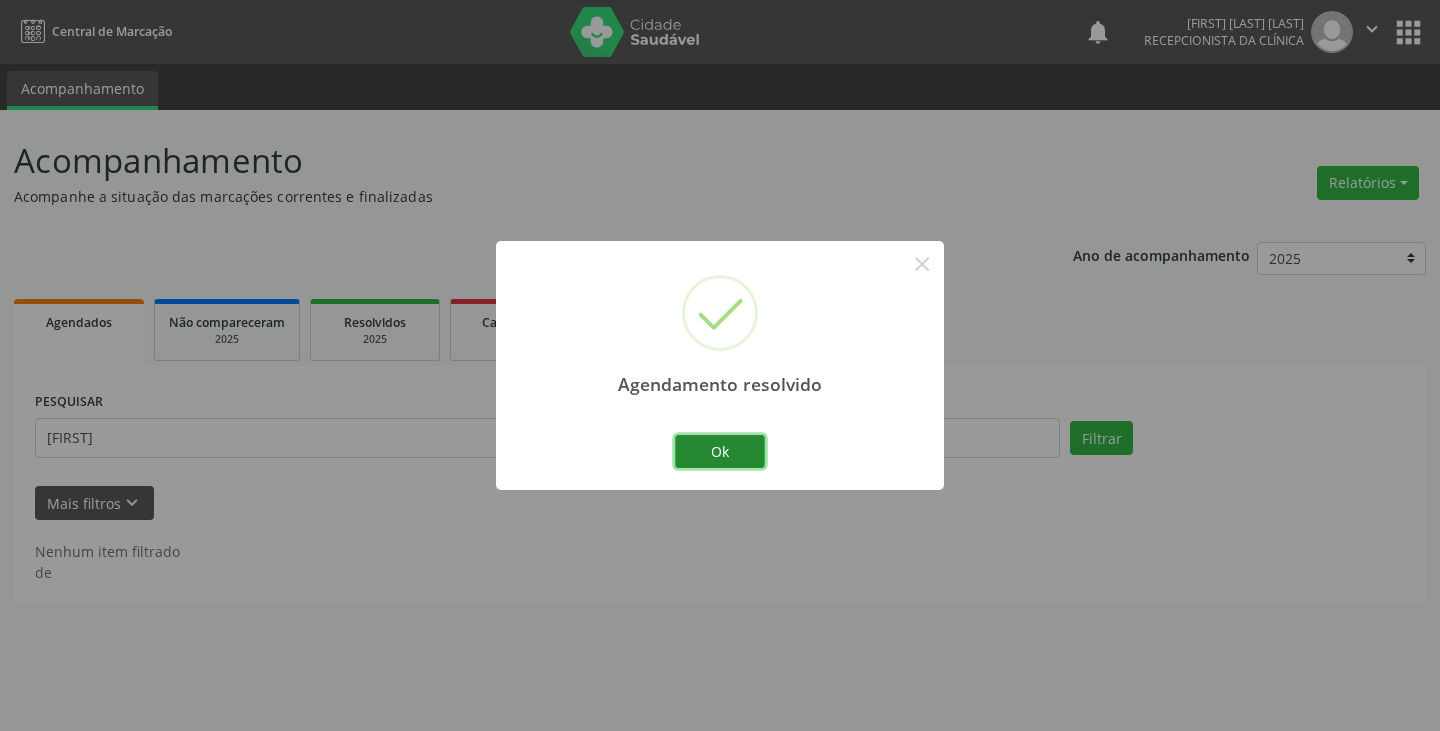 click on "Ok" at bounding box center (720, 452) 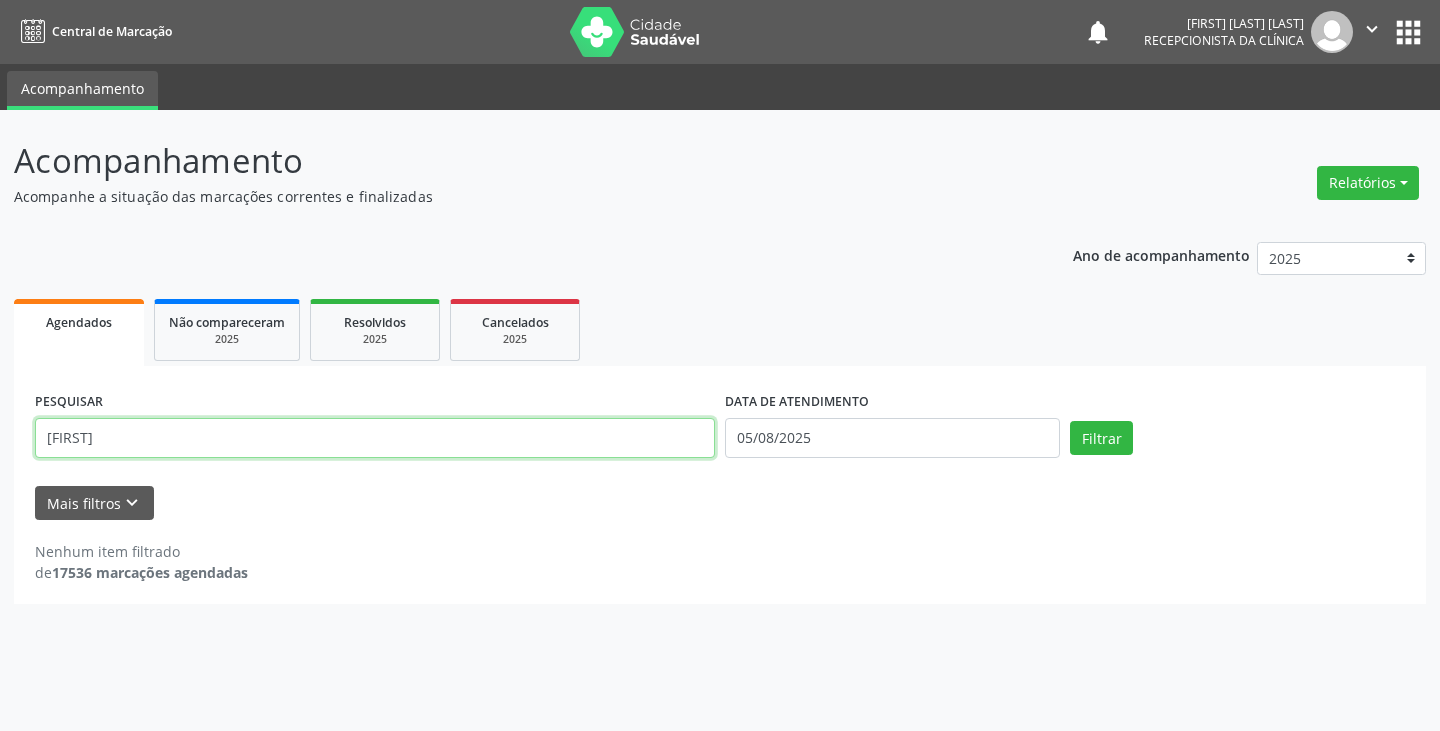 click on "[FIRST]" at bounding box center (375, 438) 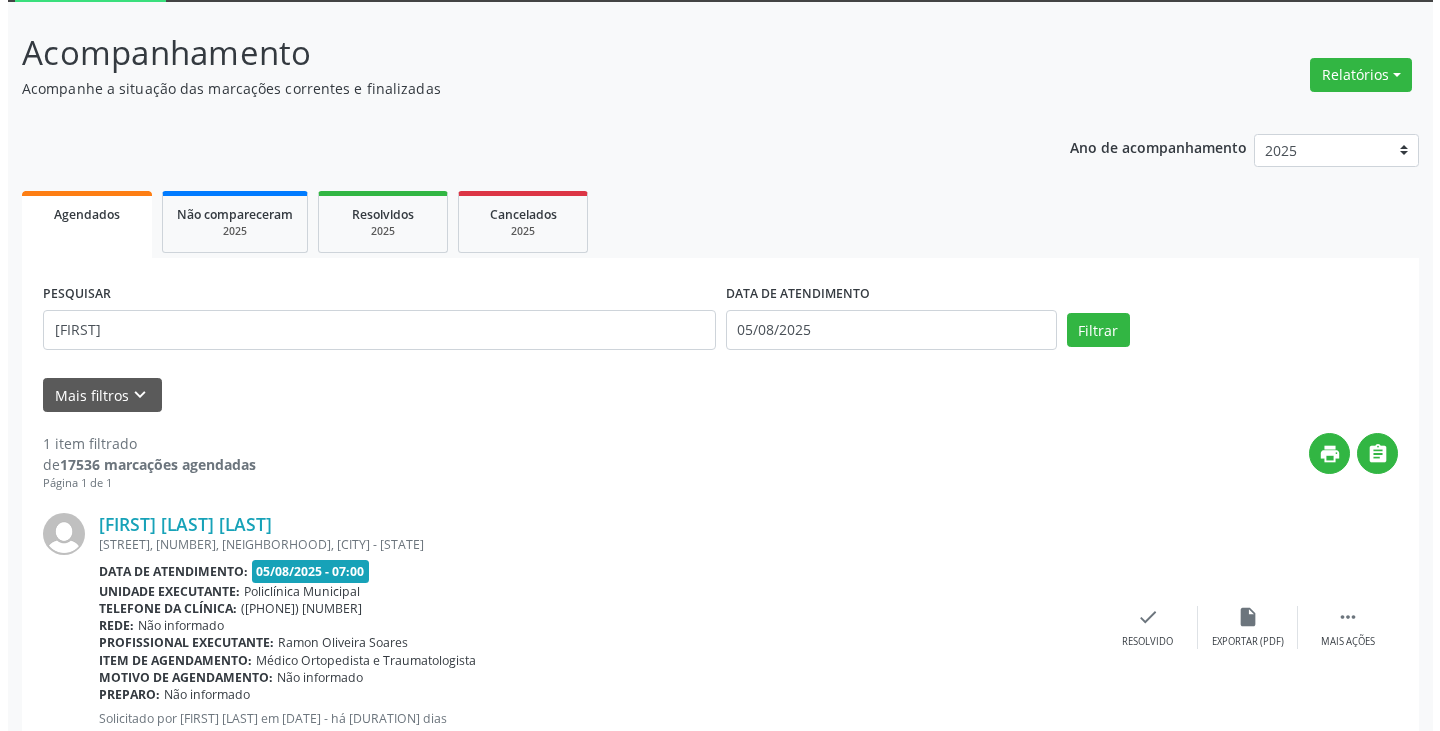 scroll, scrollTop: 174, scrollLeft: 0, axis: vertical 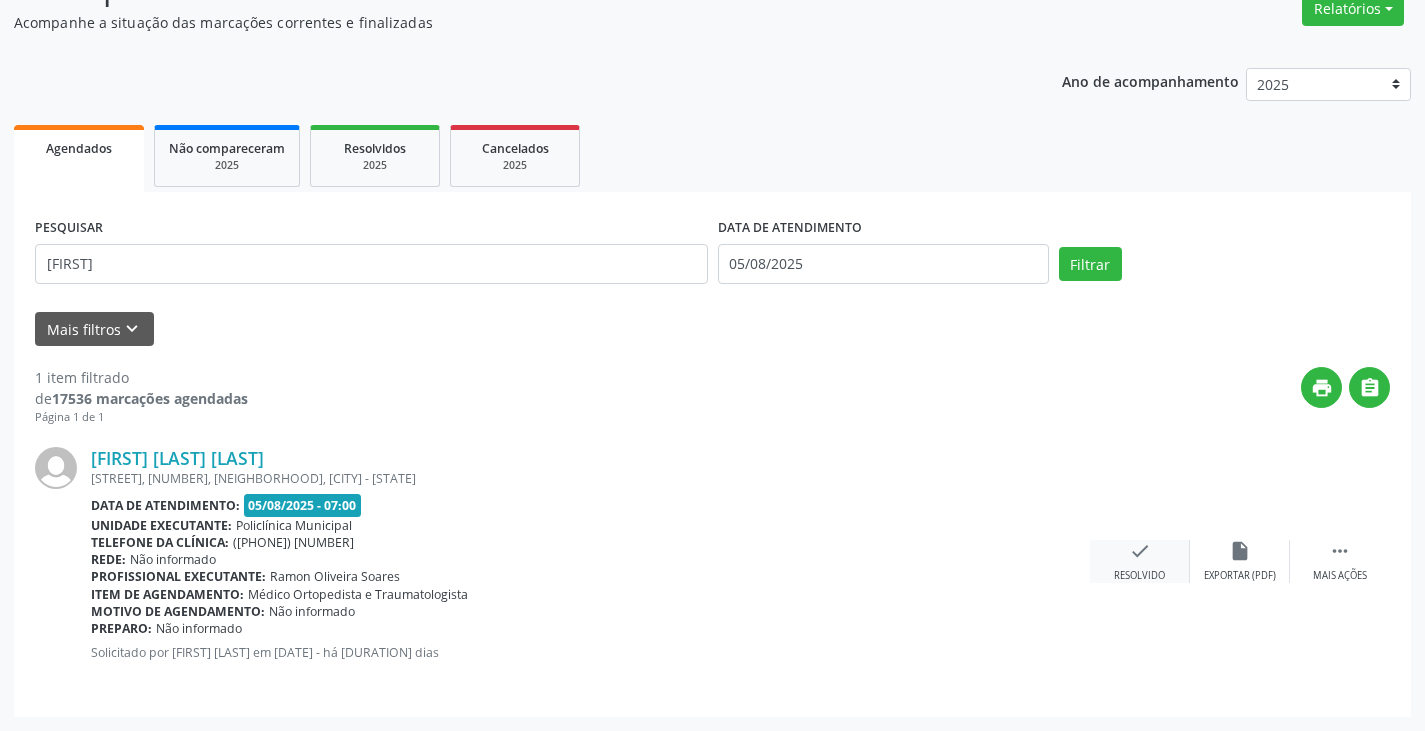 click on "check
Resolvido" at bounding box center (1140, 561) 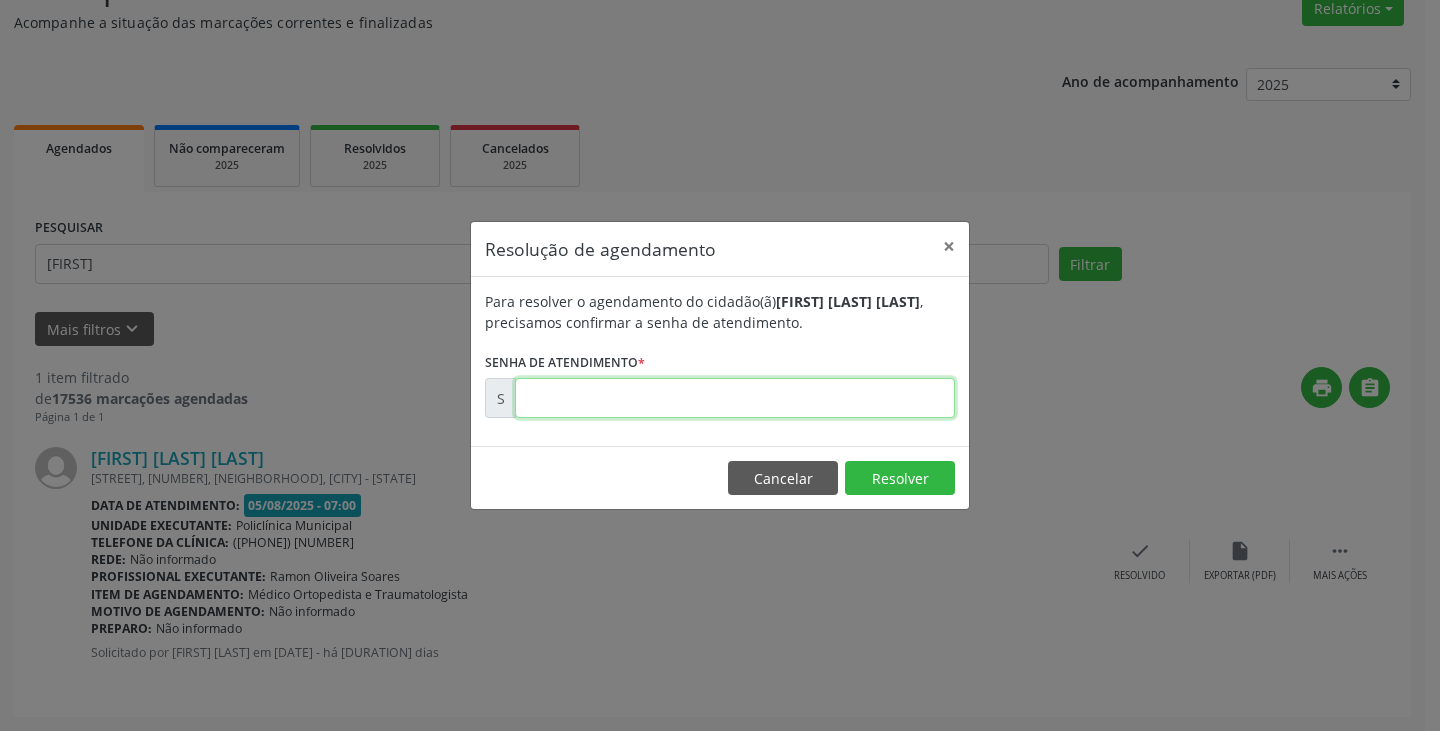 click at bounding box center (735, 398) 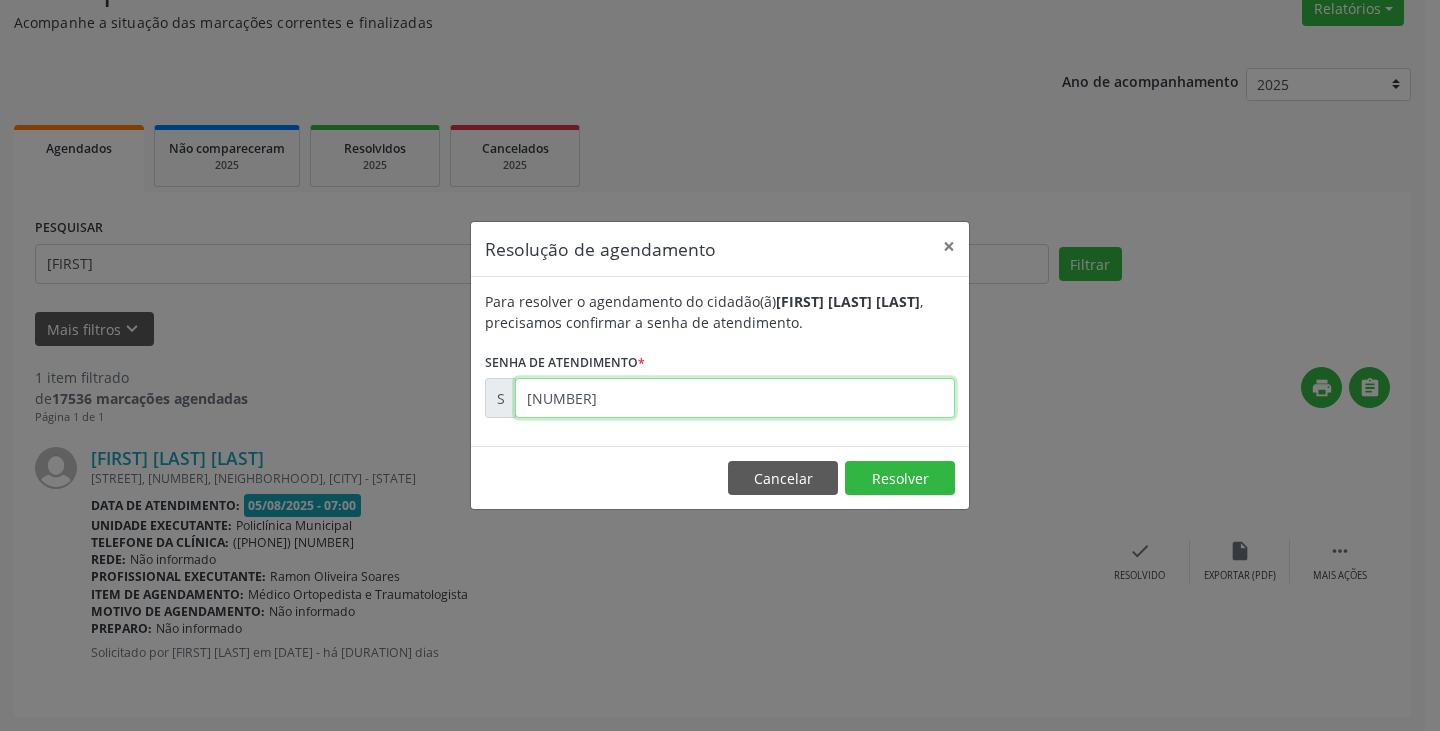 type on "[NUMBER]" 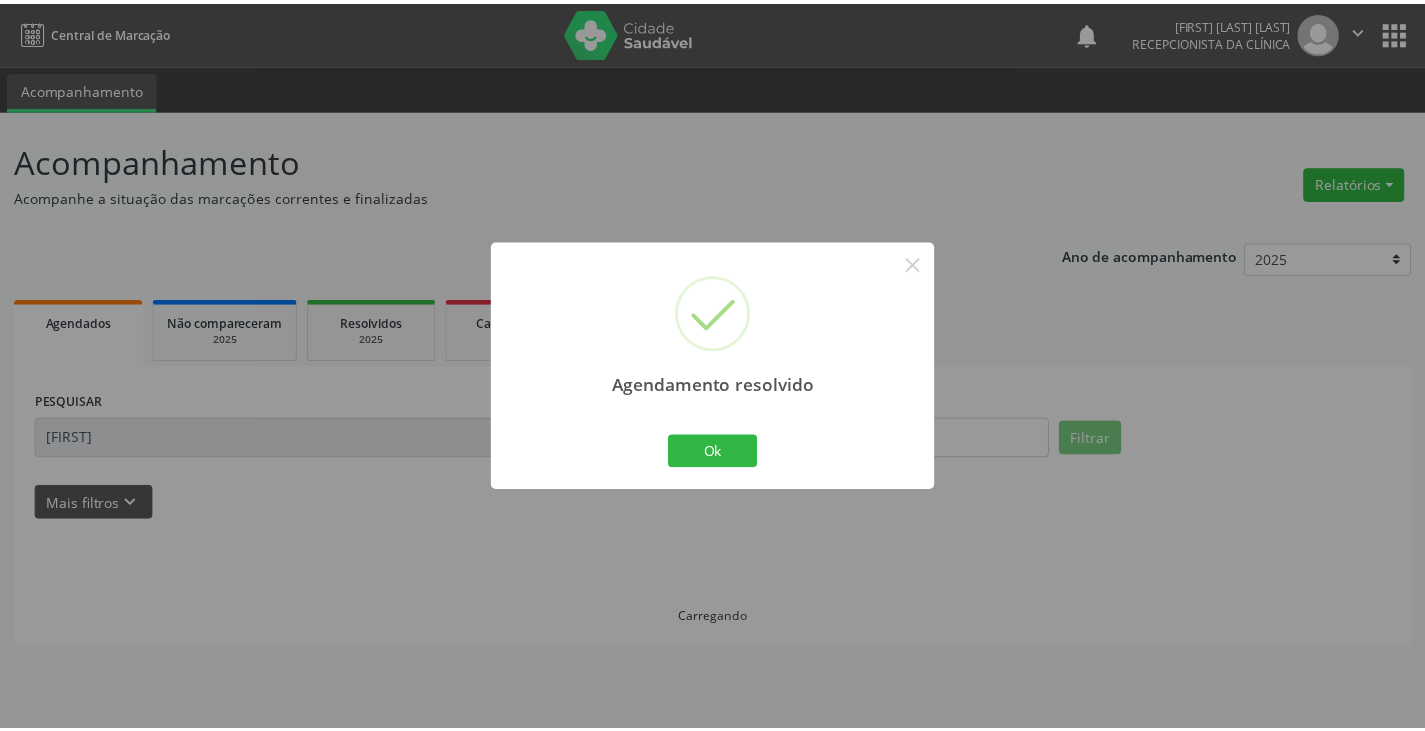 scroll, scrollTop: 0, scrollLeft: 0, axis: both 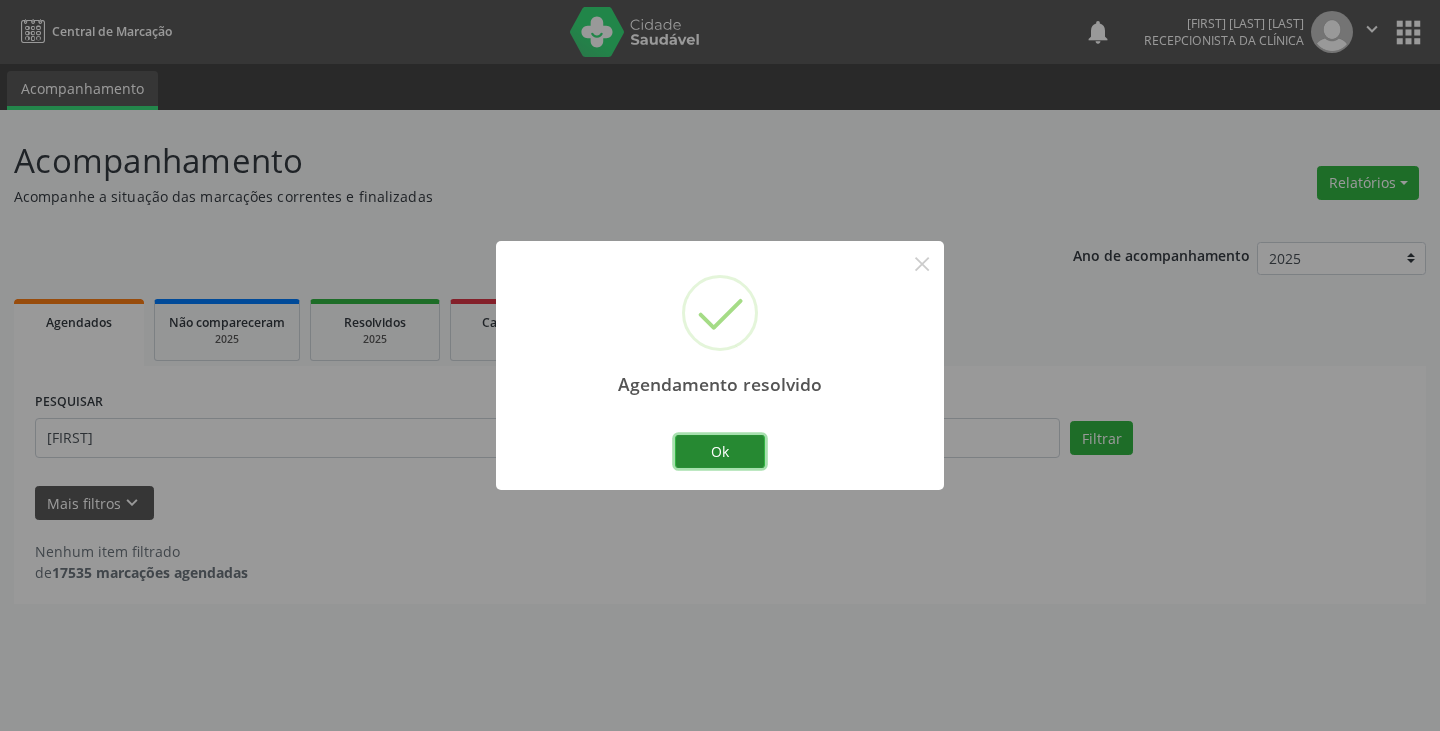 click on "Ok" at bounding box center [720, 452] 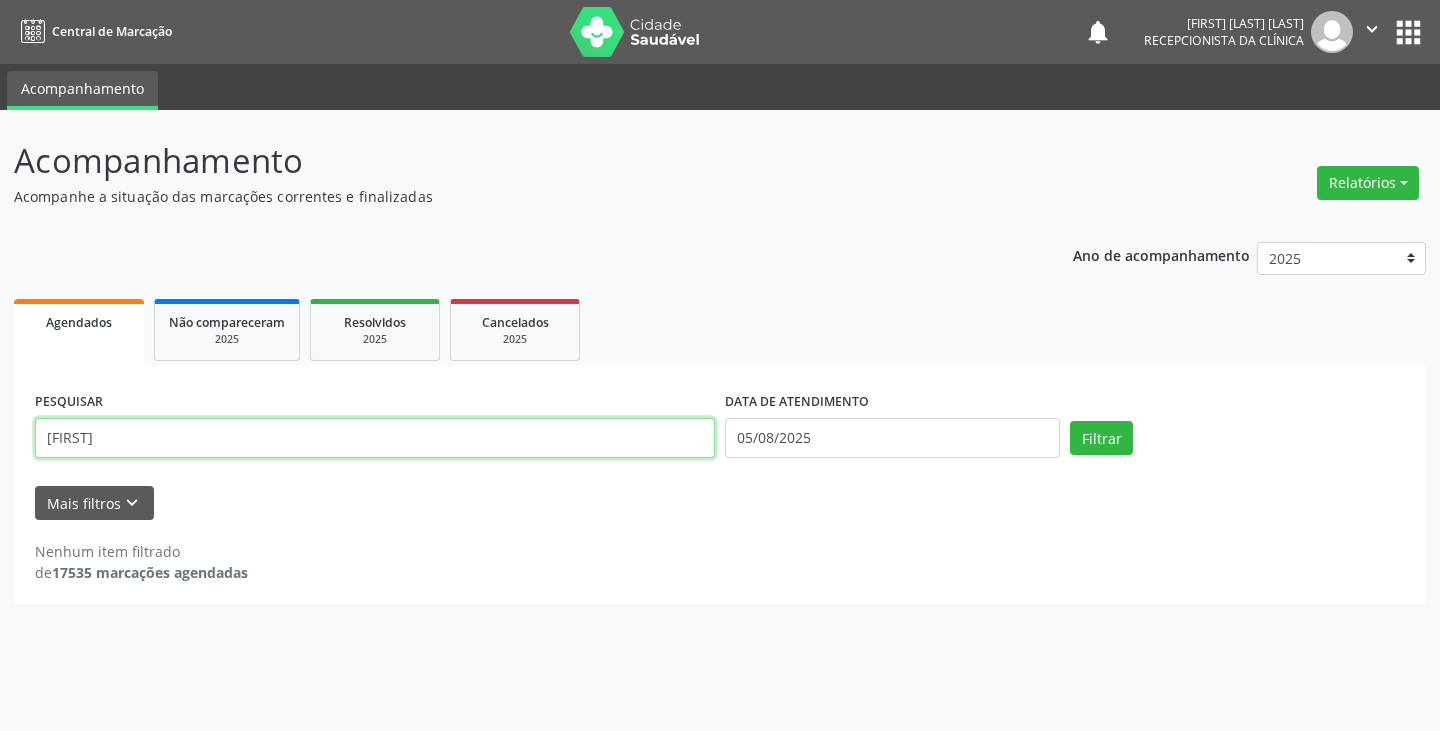 click on "[FIRST]" at bounding box center [375, 438] 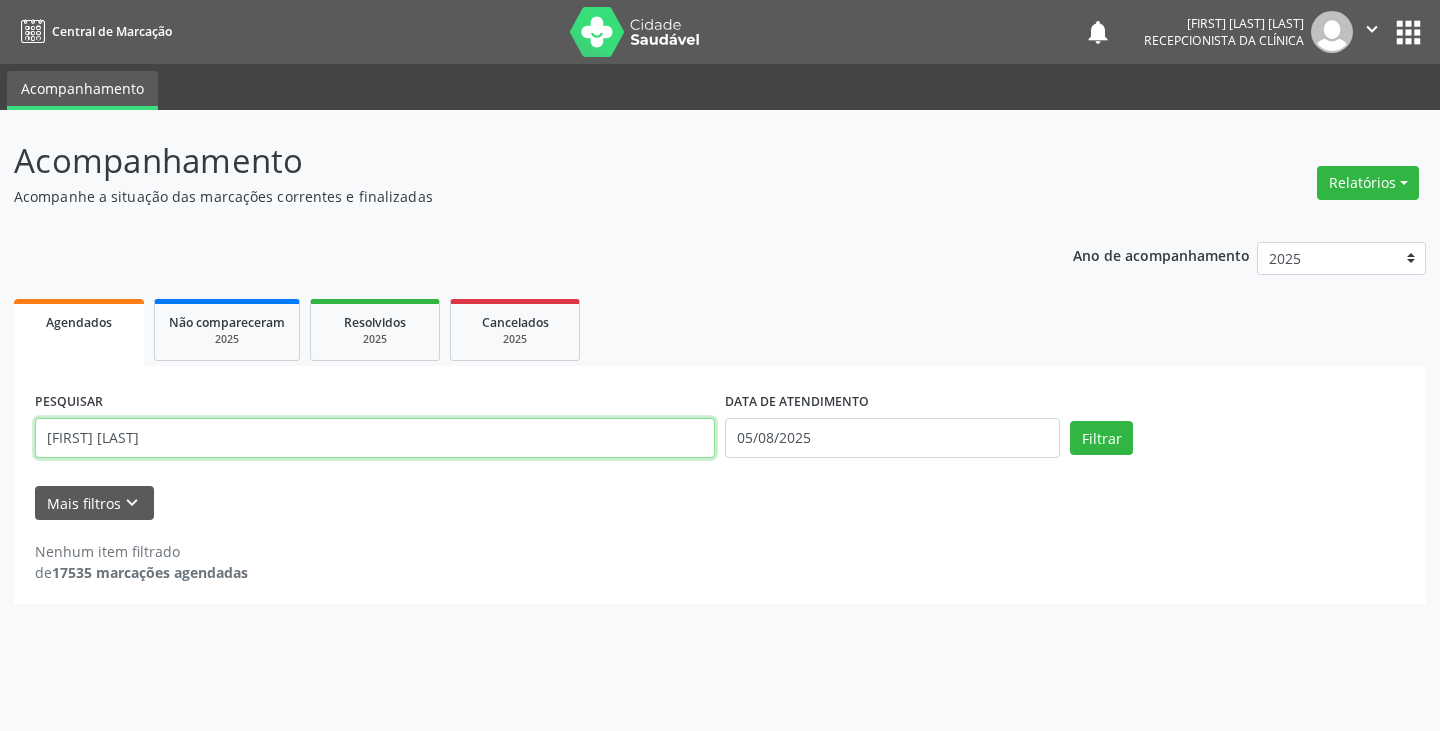 type on "[FIRST] [LAST]" 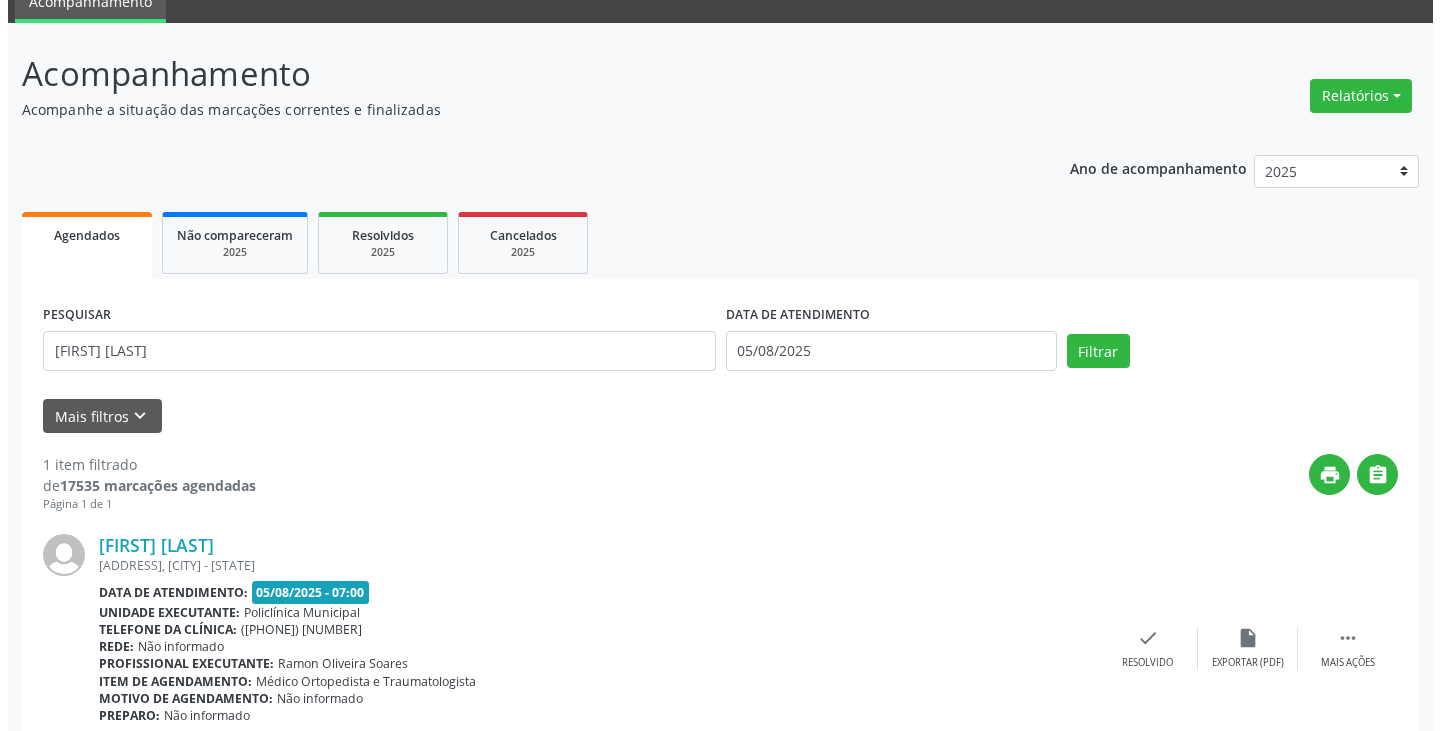 scroll, scrollTop: 174, scrollLeft: 0, axis: vertical 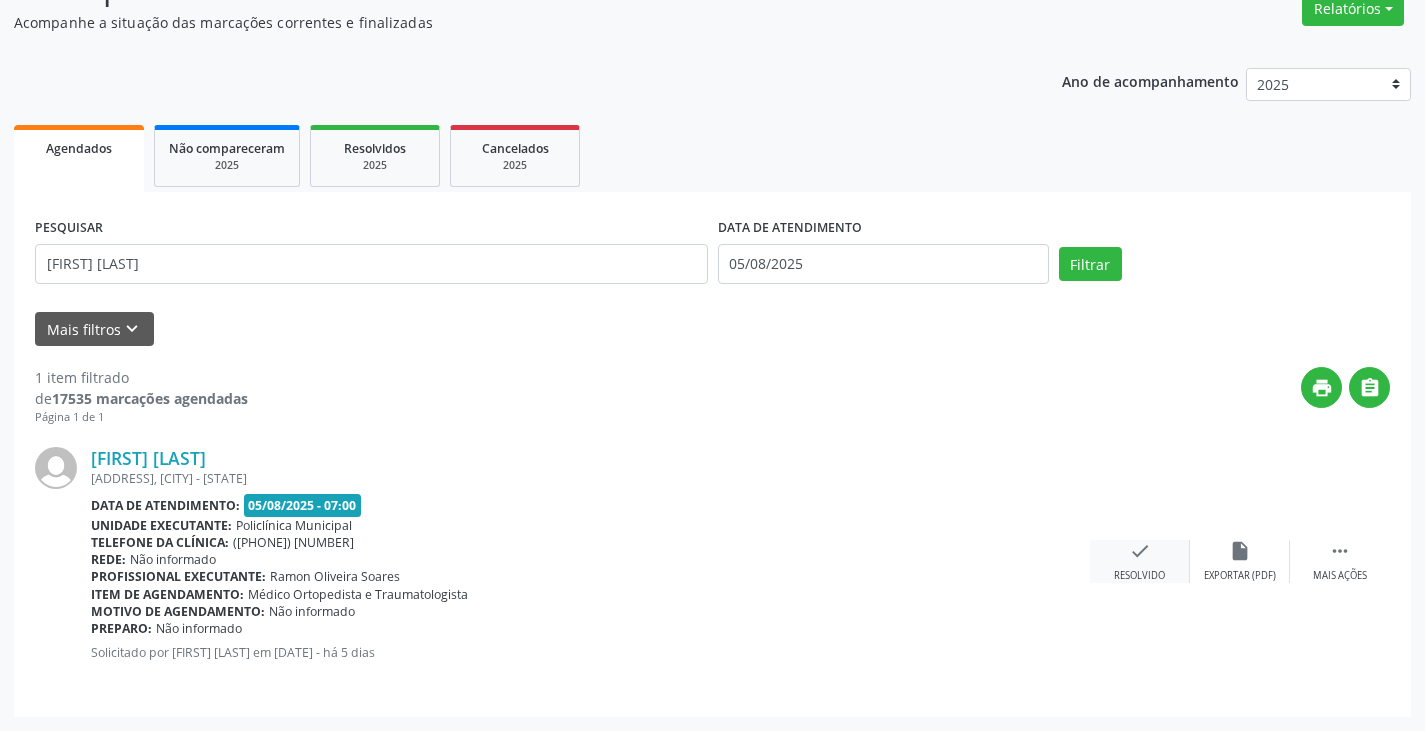 click on "check
Resolvido" at bounding box center (1140, 561) 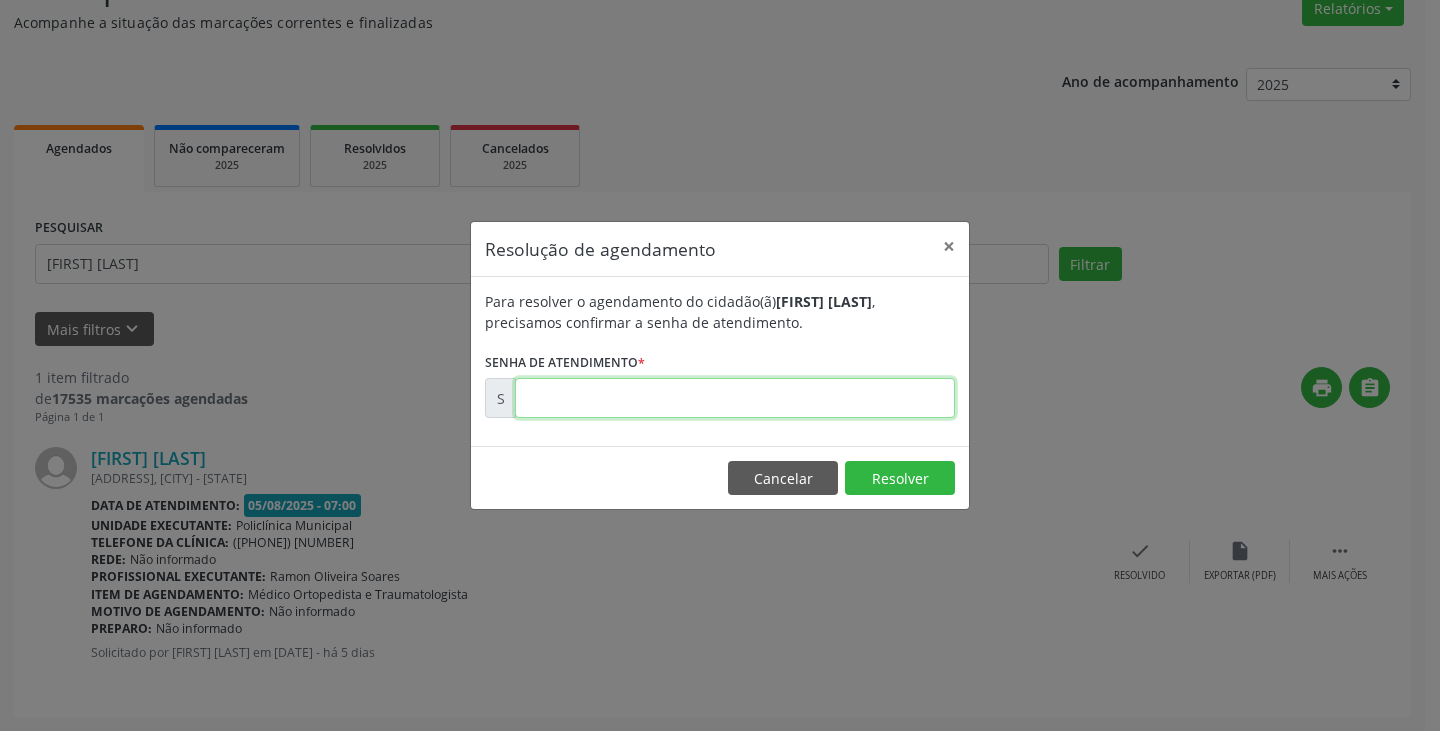 click at bounding box center (735, 398) 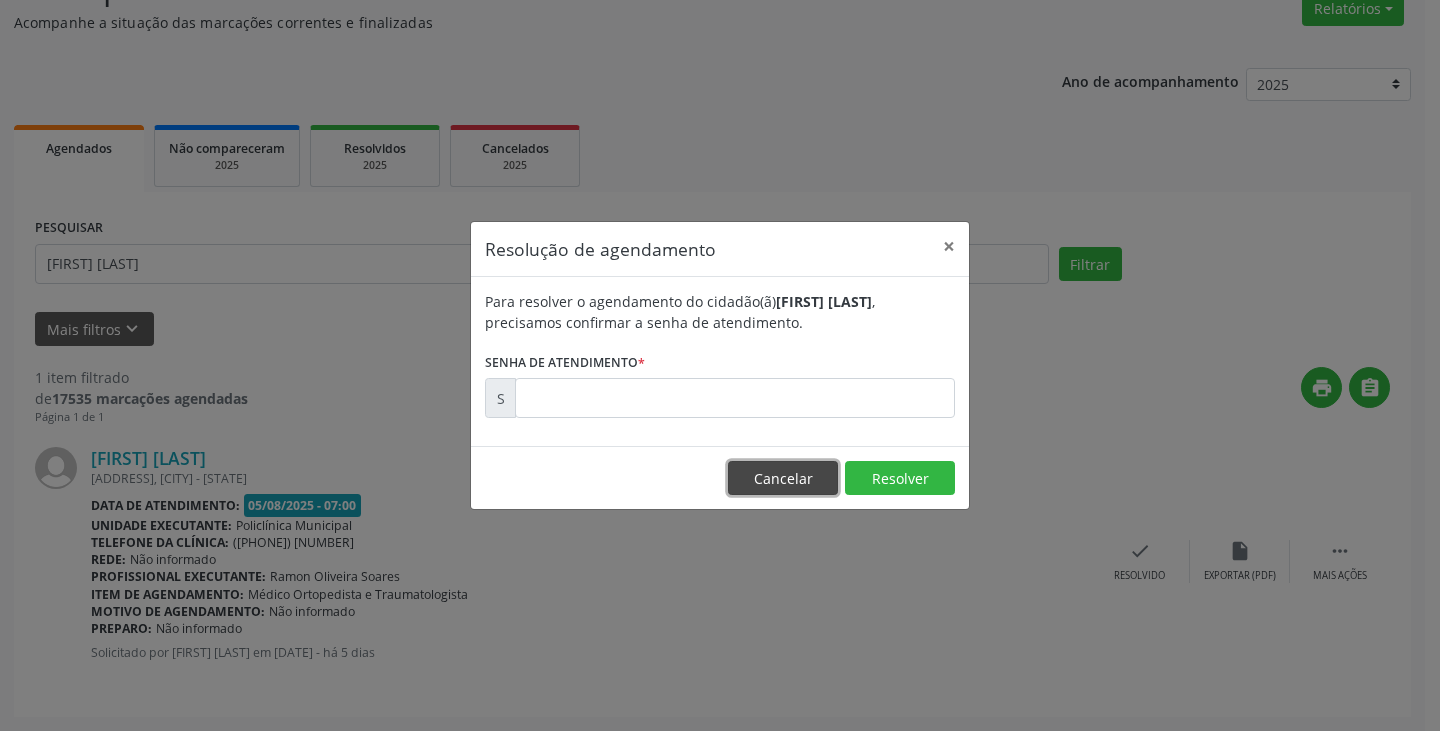 click on "Cancelar" at bounding box center [783, 478] 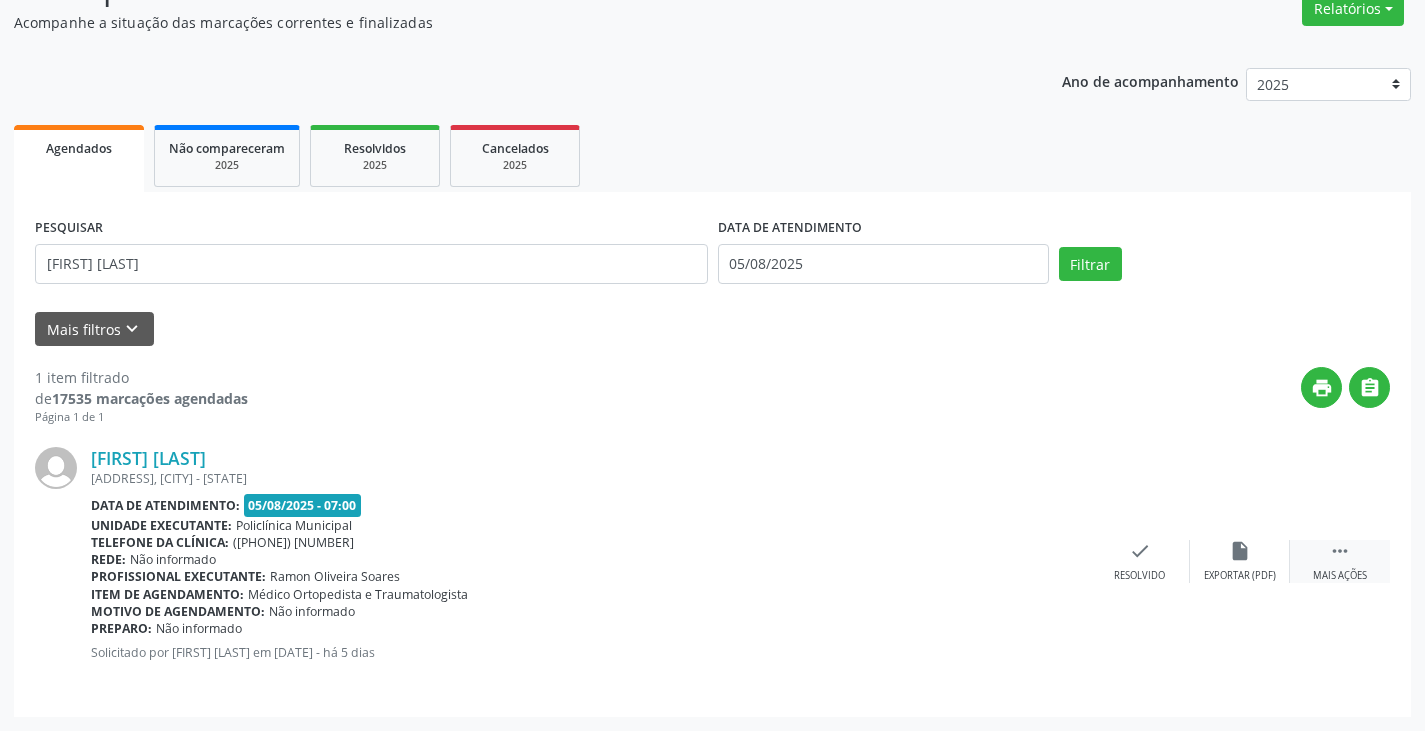 click on "" at bounding box center (1340, 551) 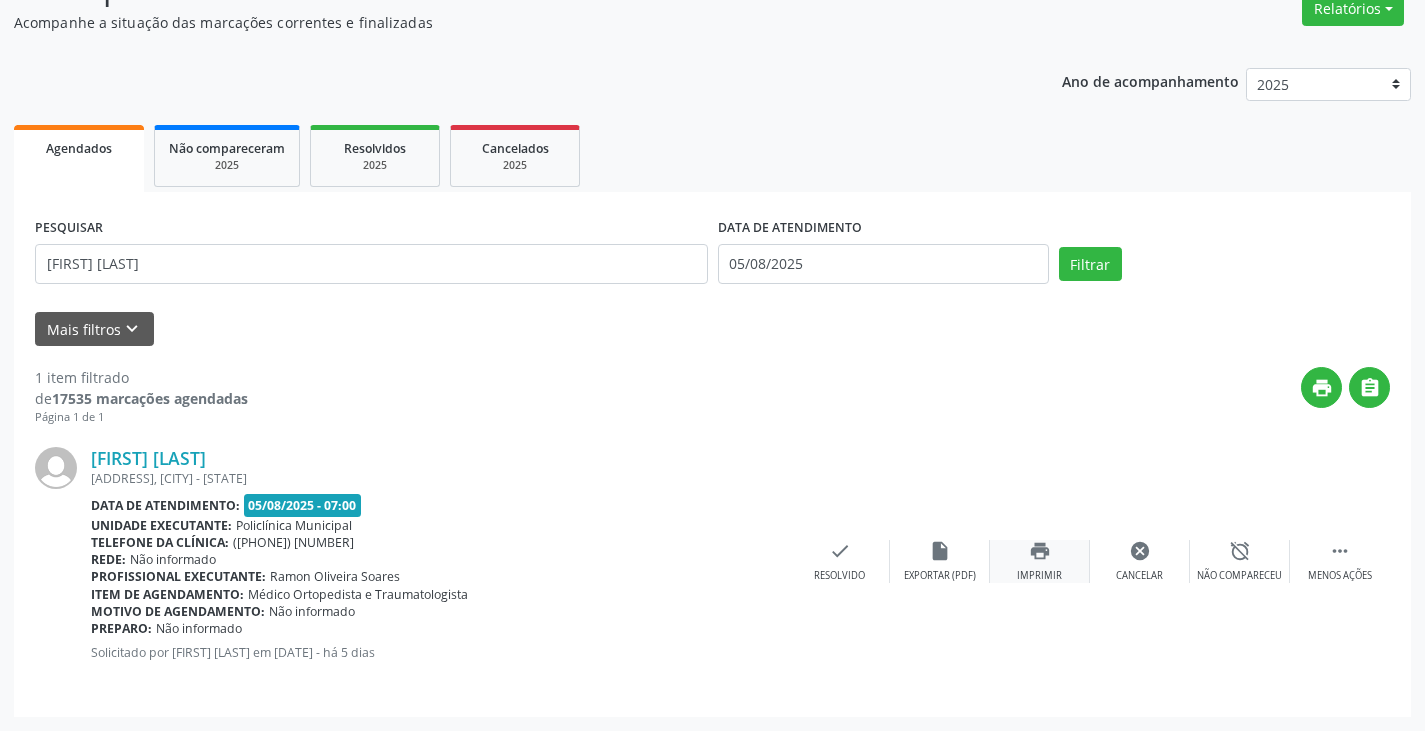 click on "print
Imprimir" at bounding box center (1040, 561) 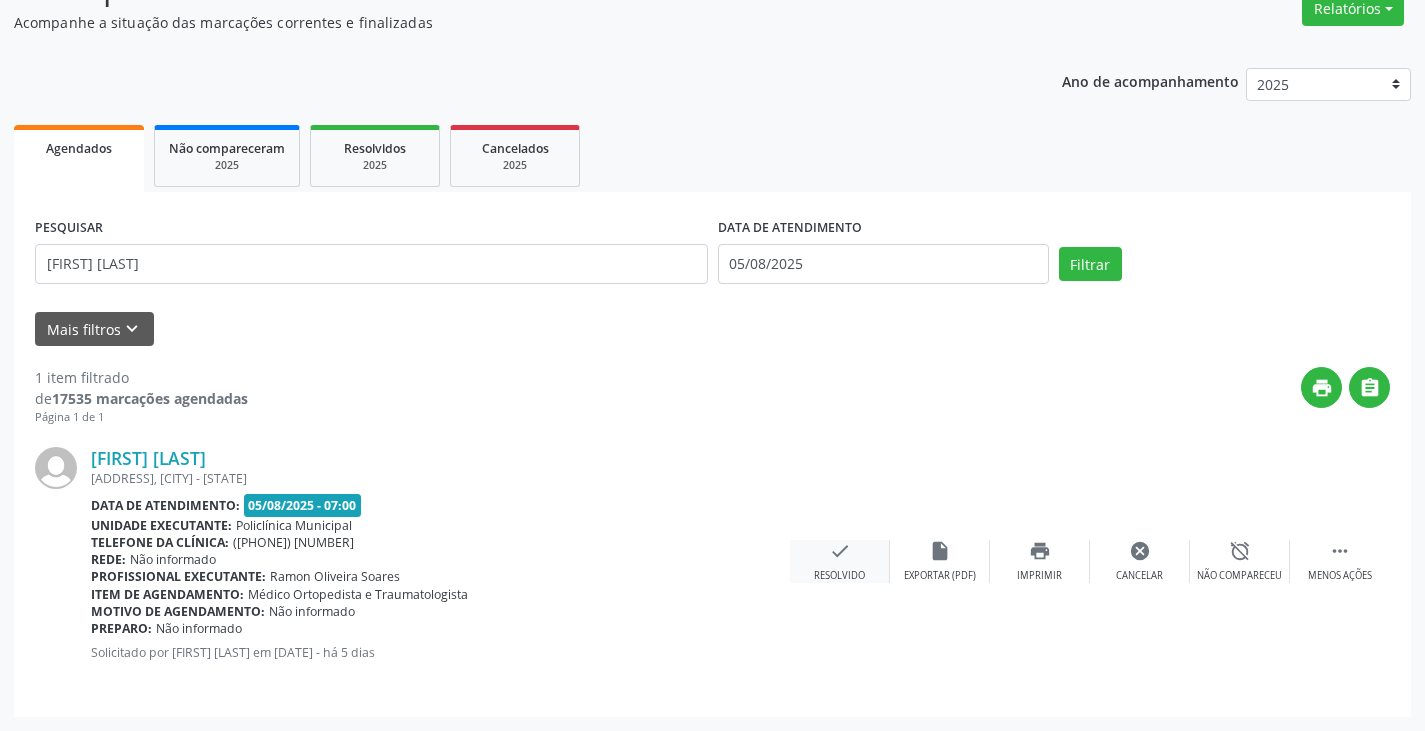 click on "check" at bounding box center [840, 551] 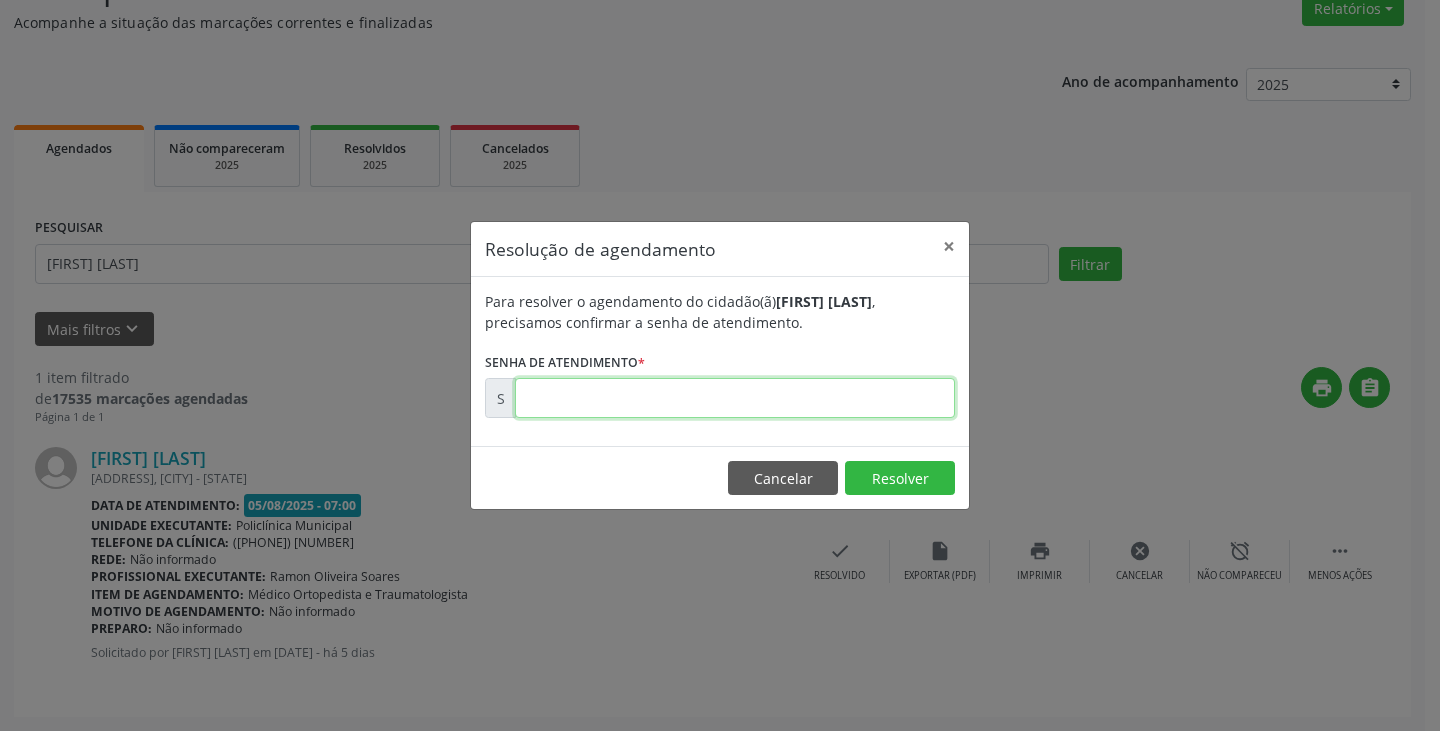 click at bounding box center [735, 398] 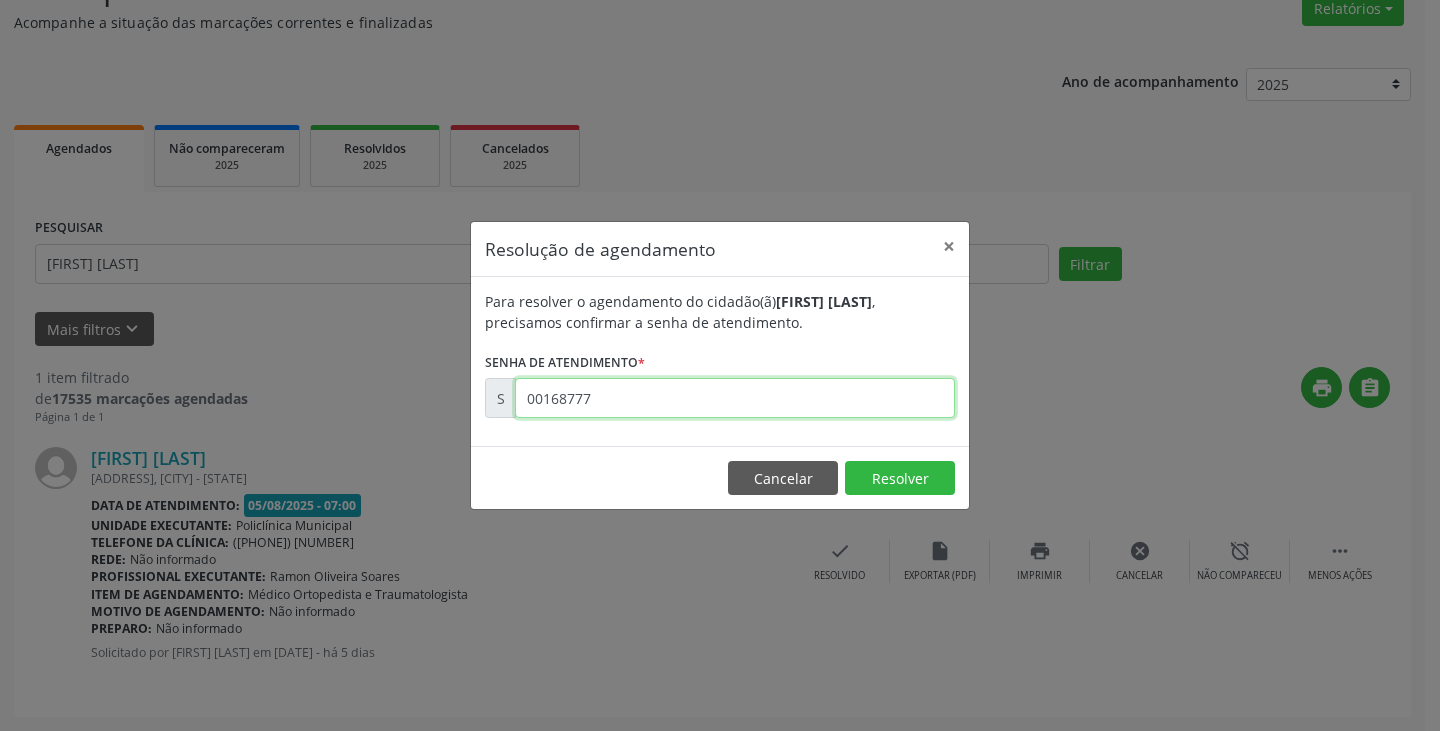 type on "00168777" 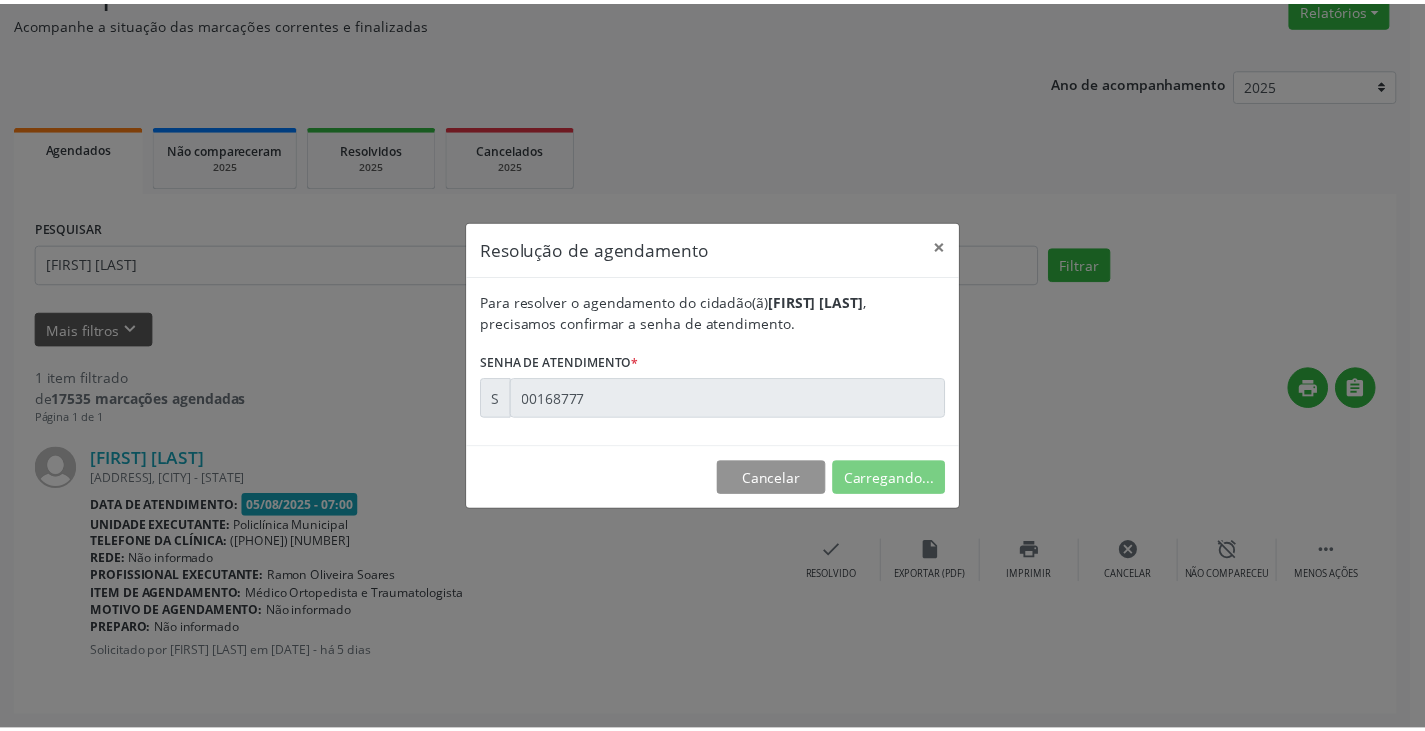 scroll, scrollTop: 0, scrollLeft: 0, axis: both 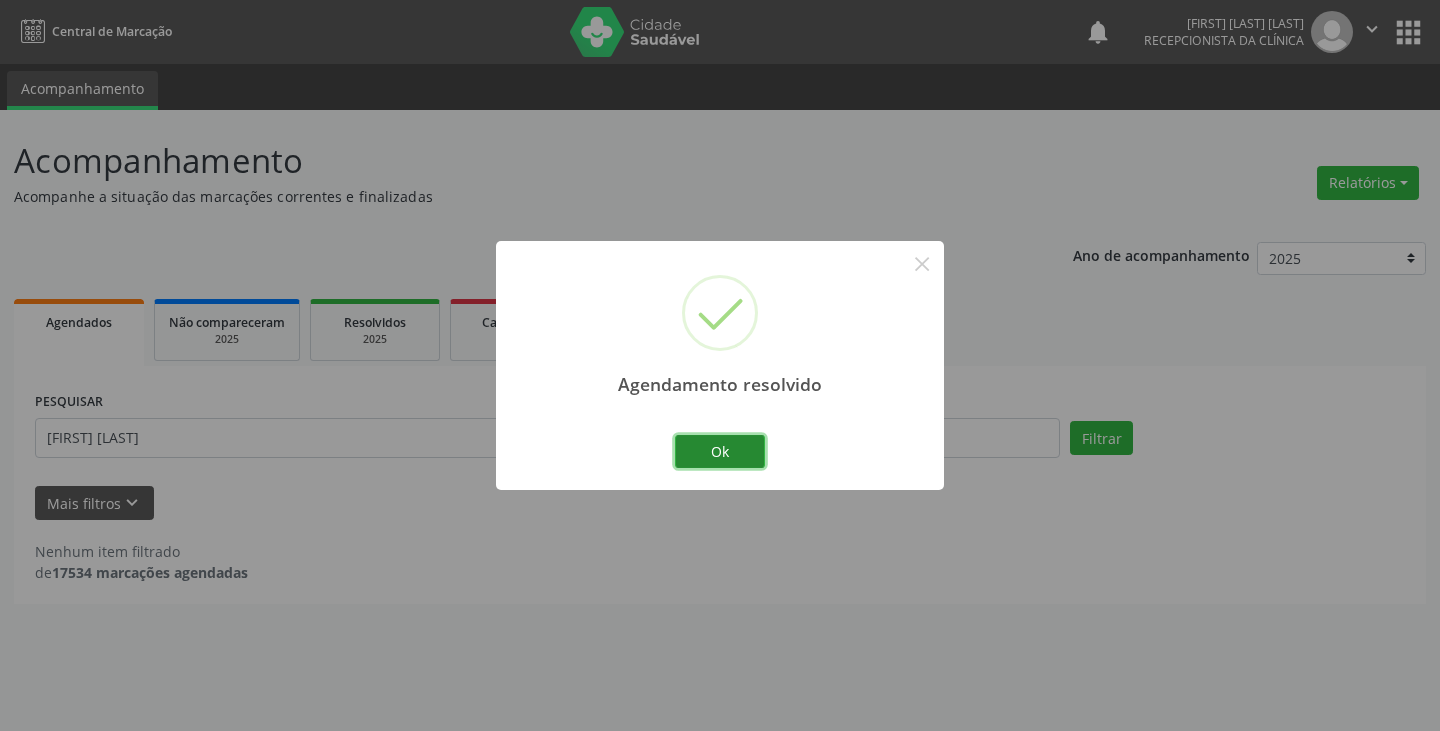 click on "Ok" at bounding box center [720, 452] 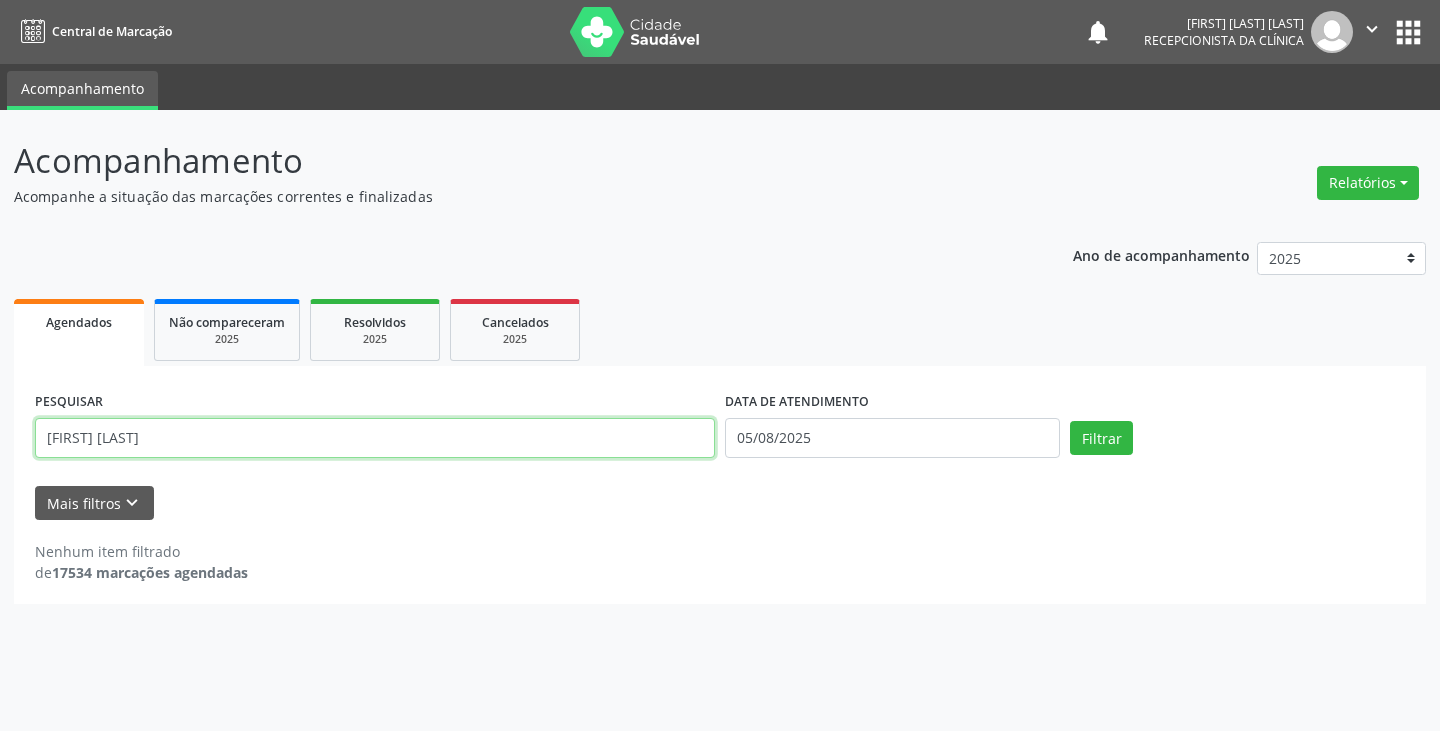 click on "[FIRST] [LAST]" at bounding box center [375, 438] 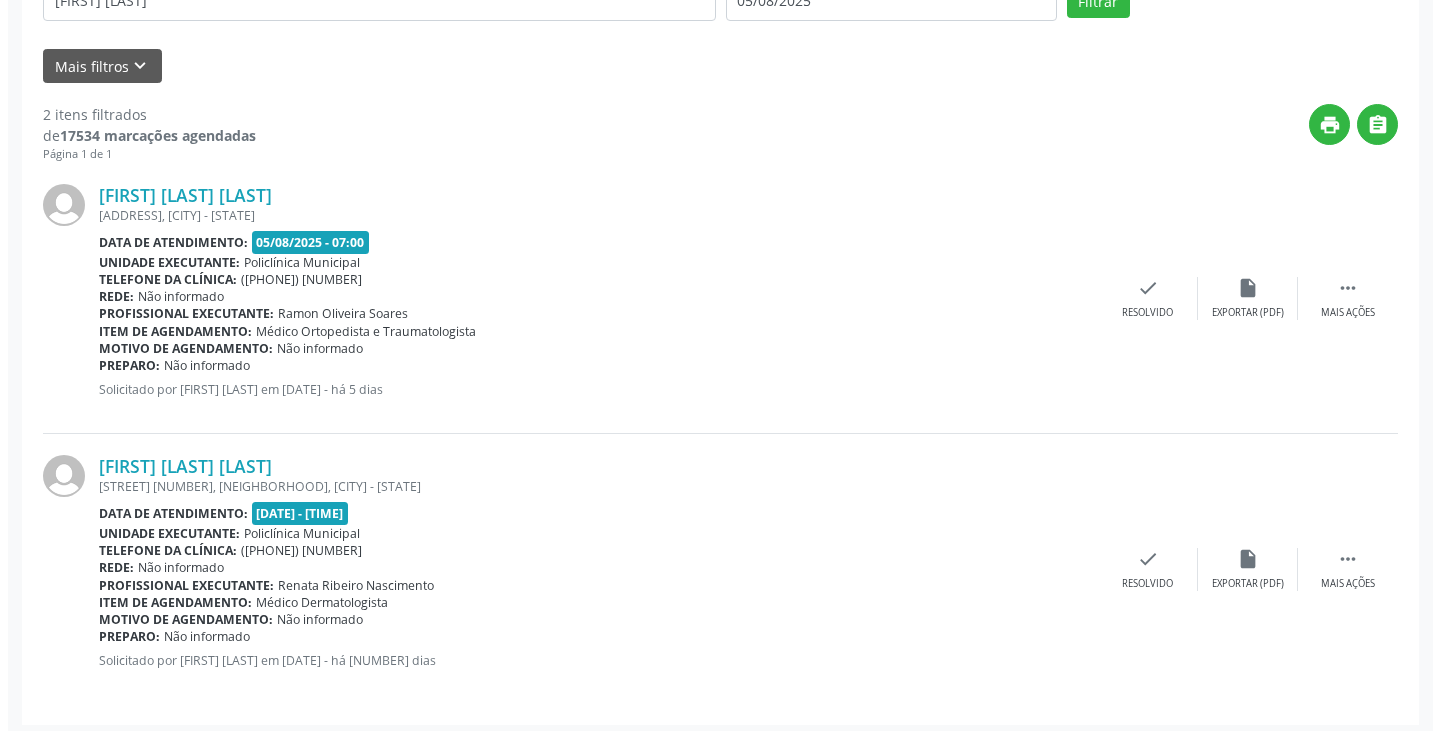 scroll, scrollTop: 445, scrollLeft: 0, axis: vertical 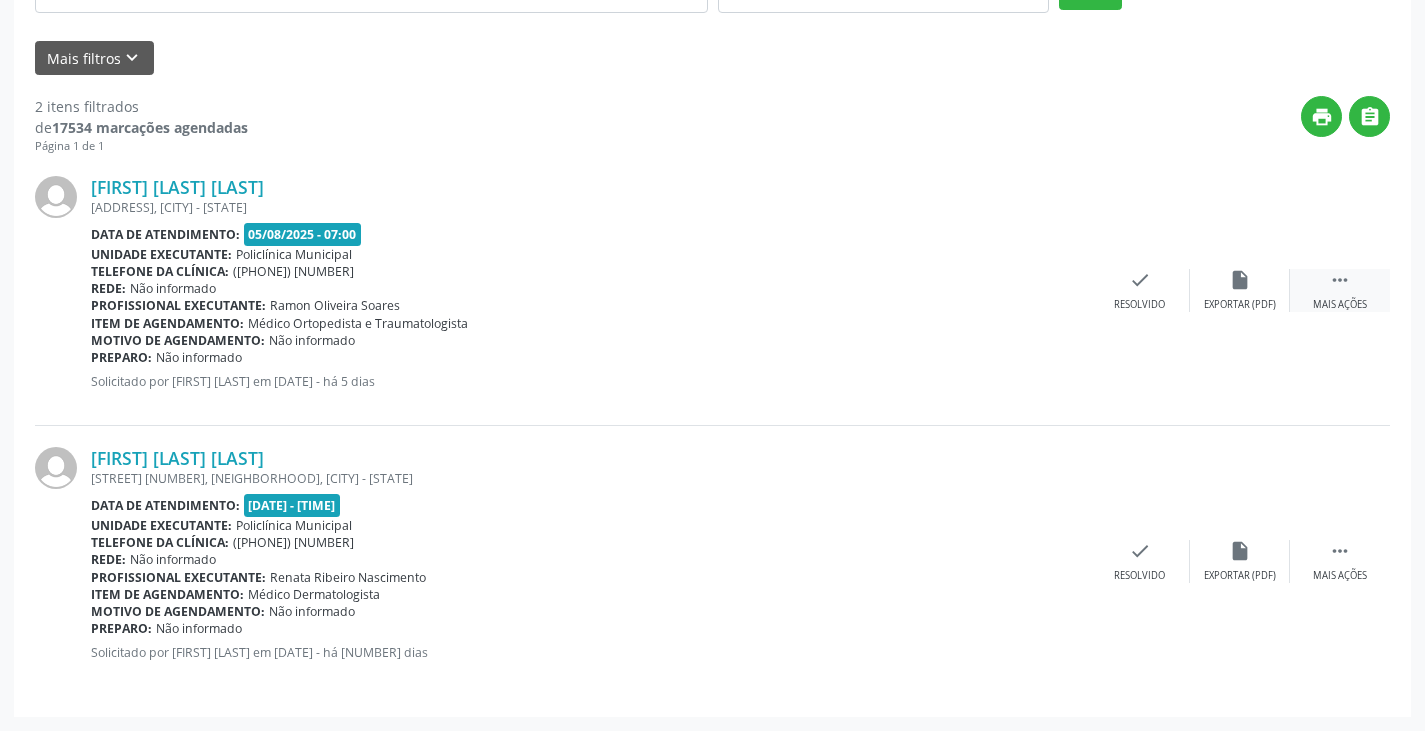 click on "" at bounding box center (1340, 280) 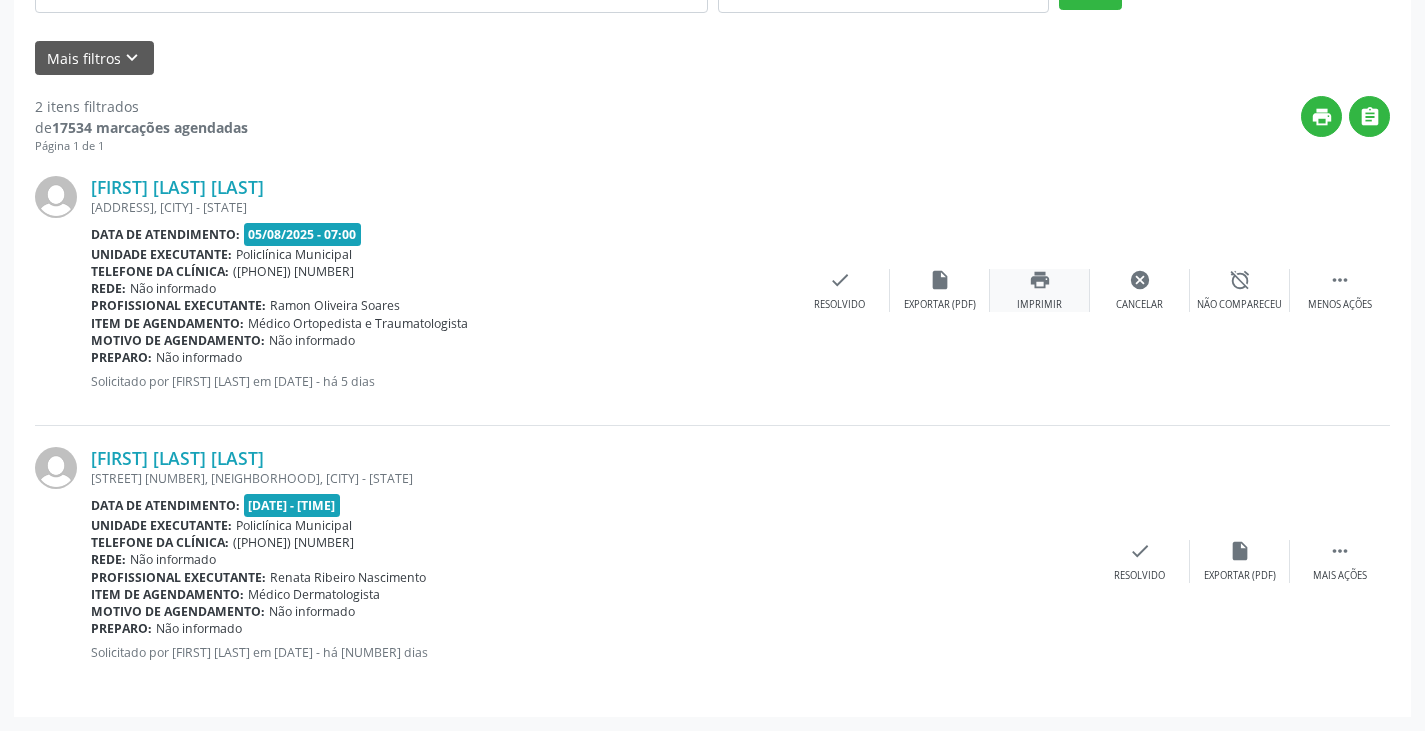 click on "print
Imprimir" at bounding box center (1040, 290) 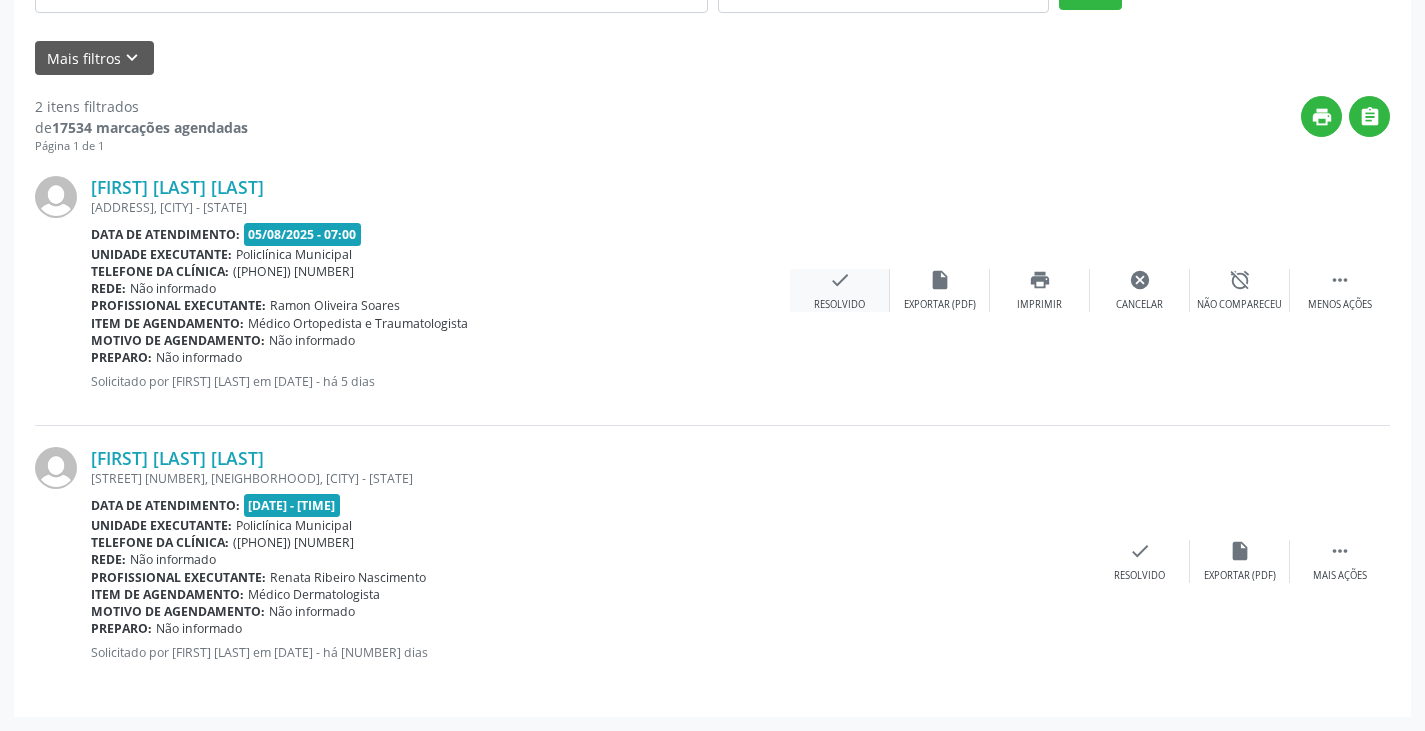 click on "check" at bounding box center [840, 280] 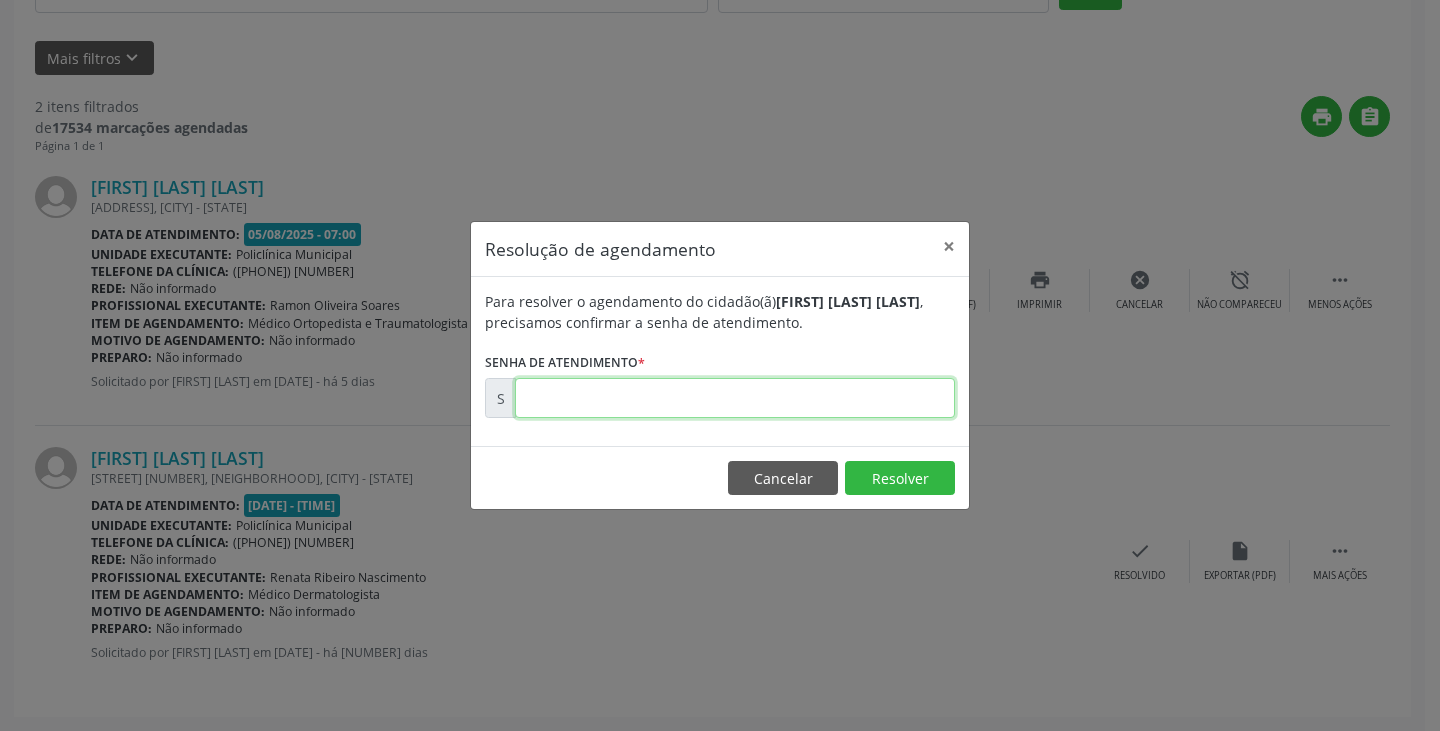 click at bounding box center (735, 398) 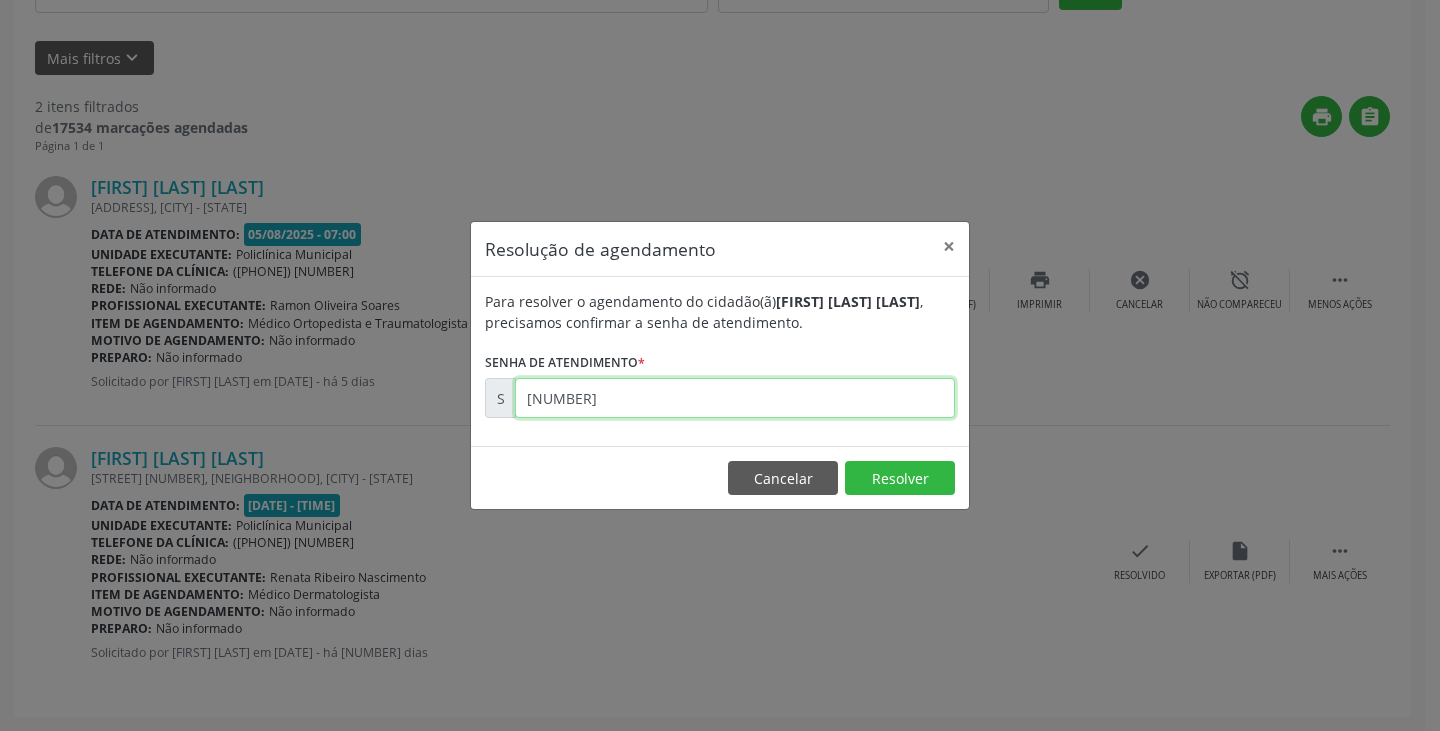 type on "[NUMBER]" 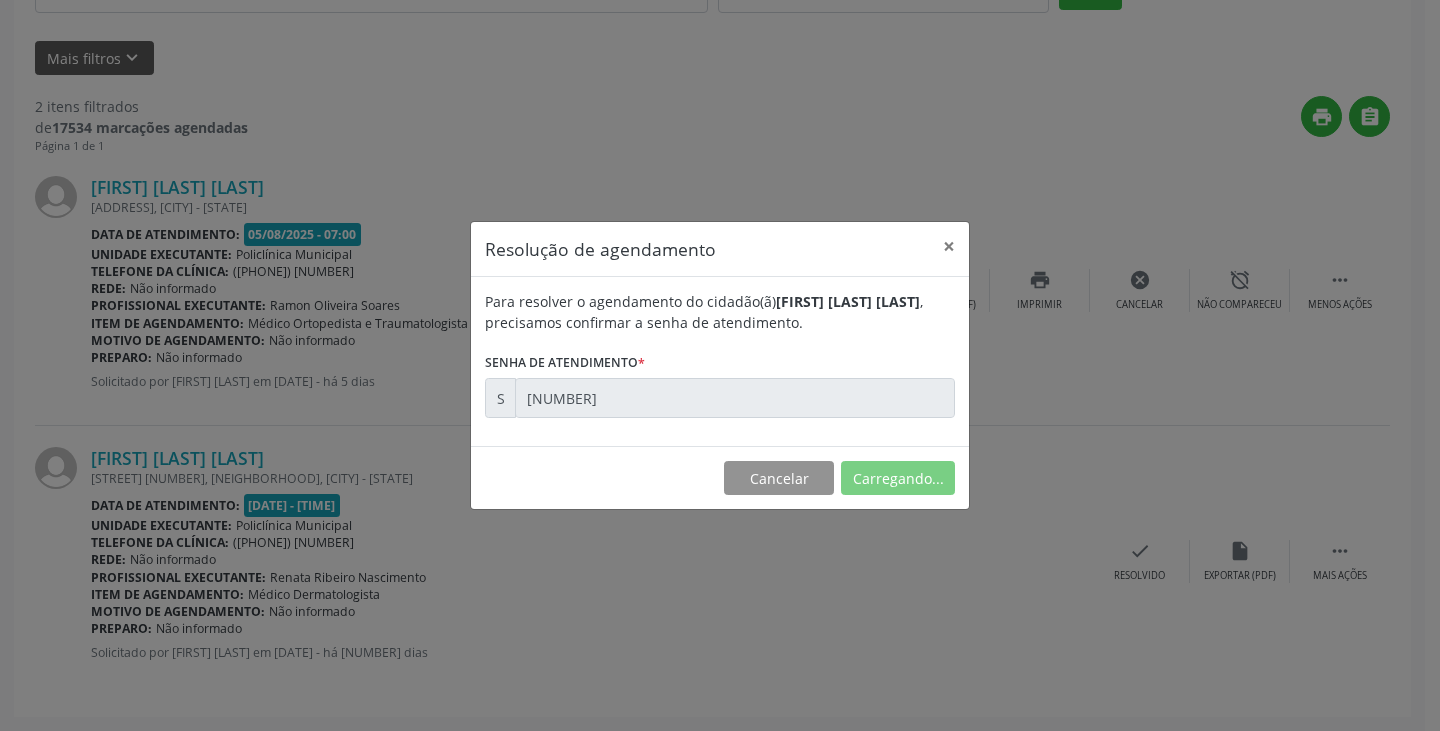 scroll, scrollTop: 0, scrollLeft: 0, axis: both 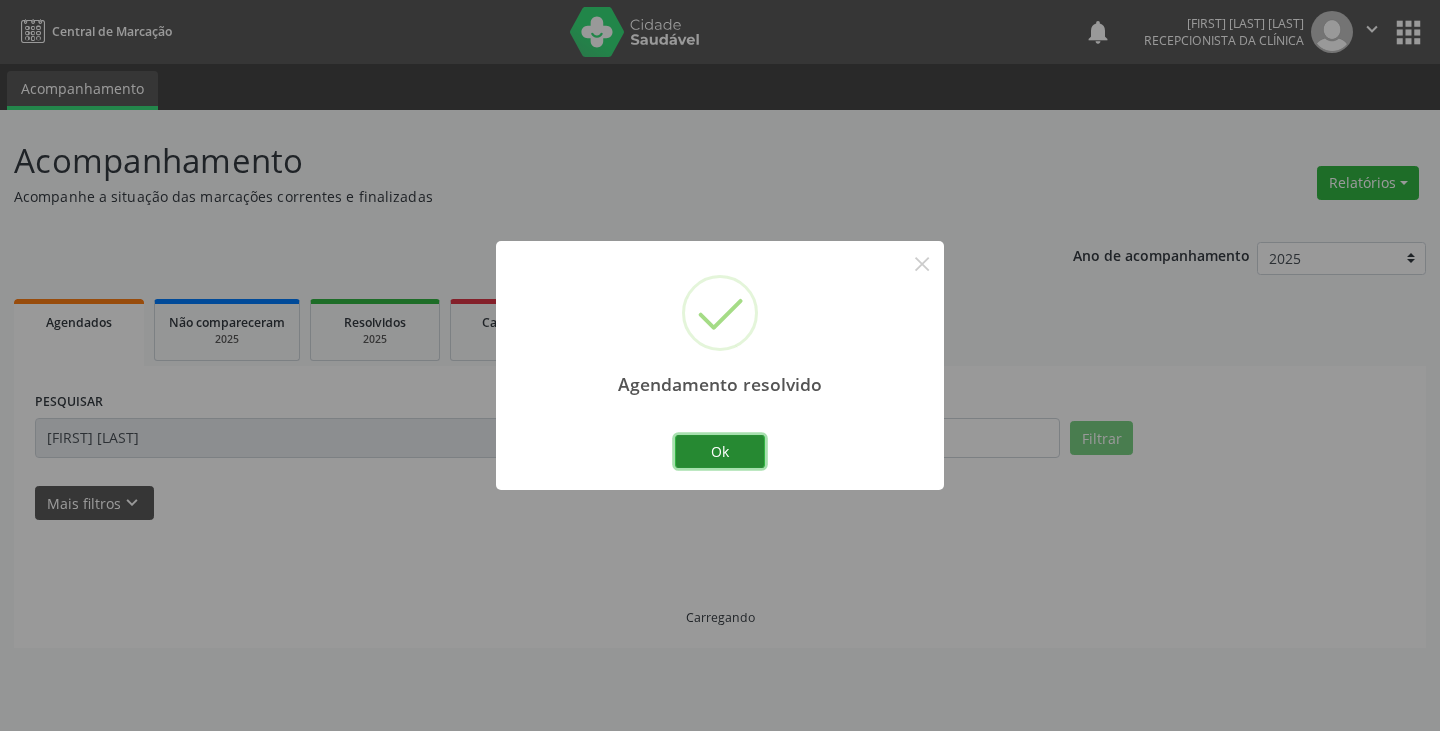 click on "Ok" at bounding box center (720, 452) 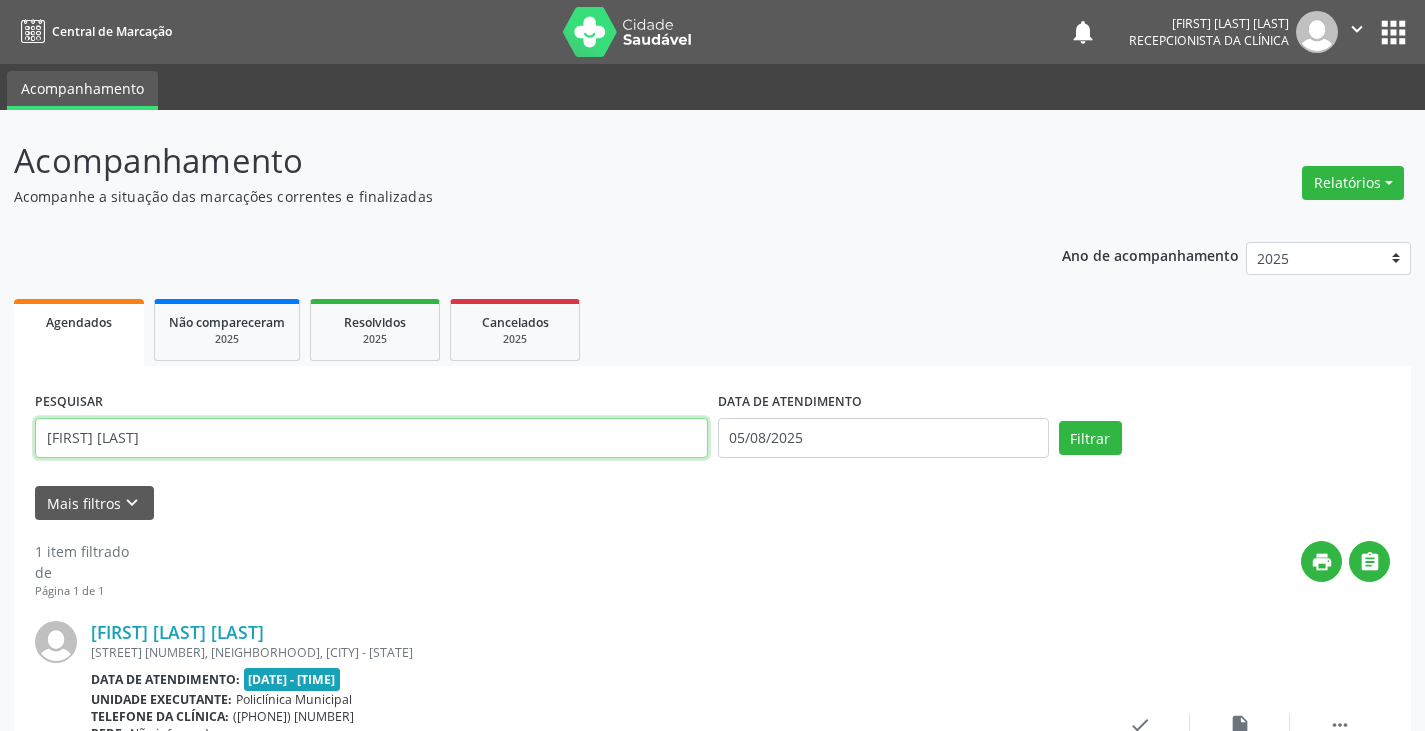 click on "[FIRST] [LAST]" at bounding box center (371, 438) 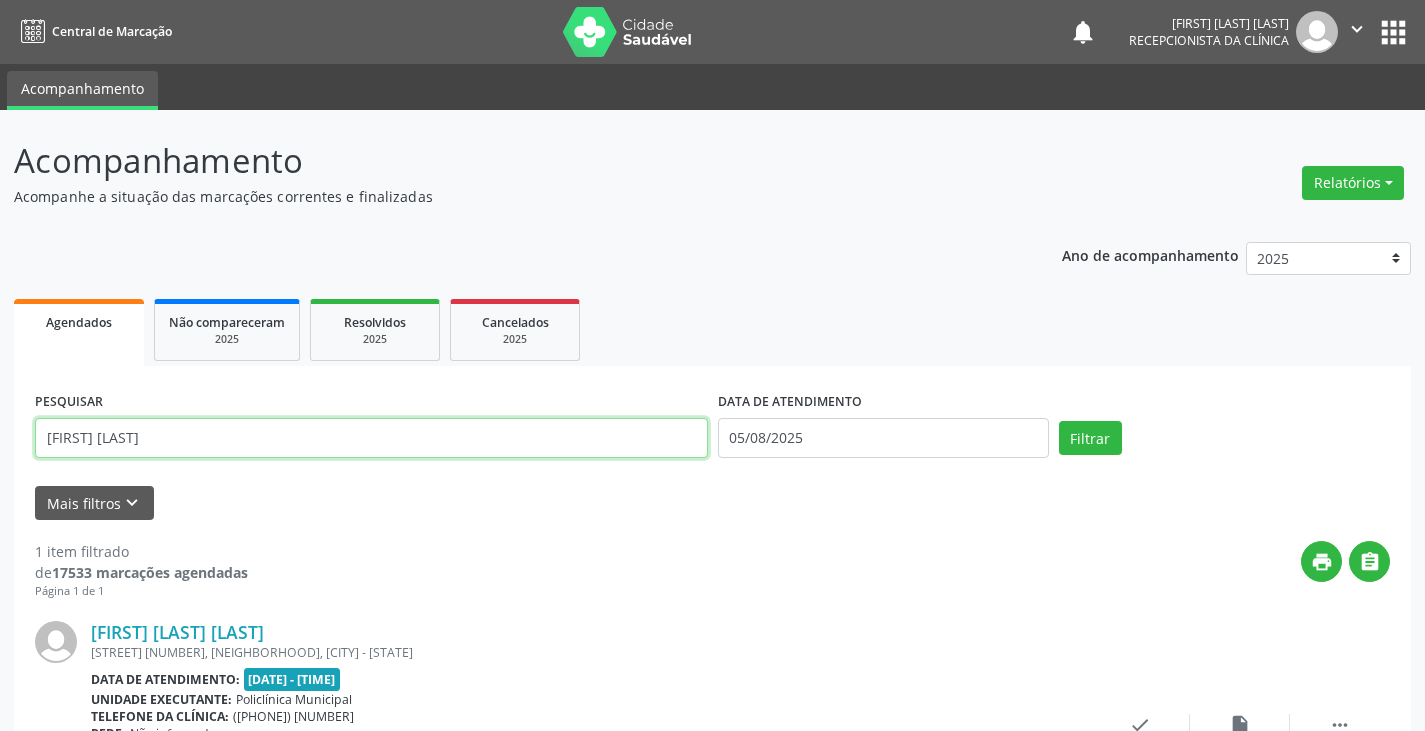 click on "[FIRST] [LAST]" at bounding box center (371, 438) 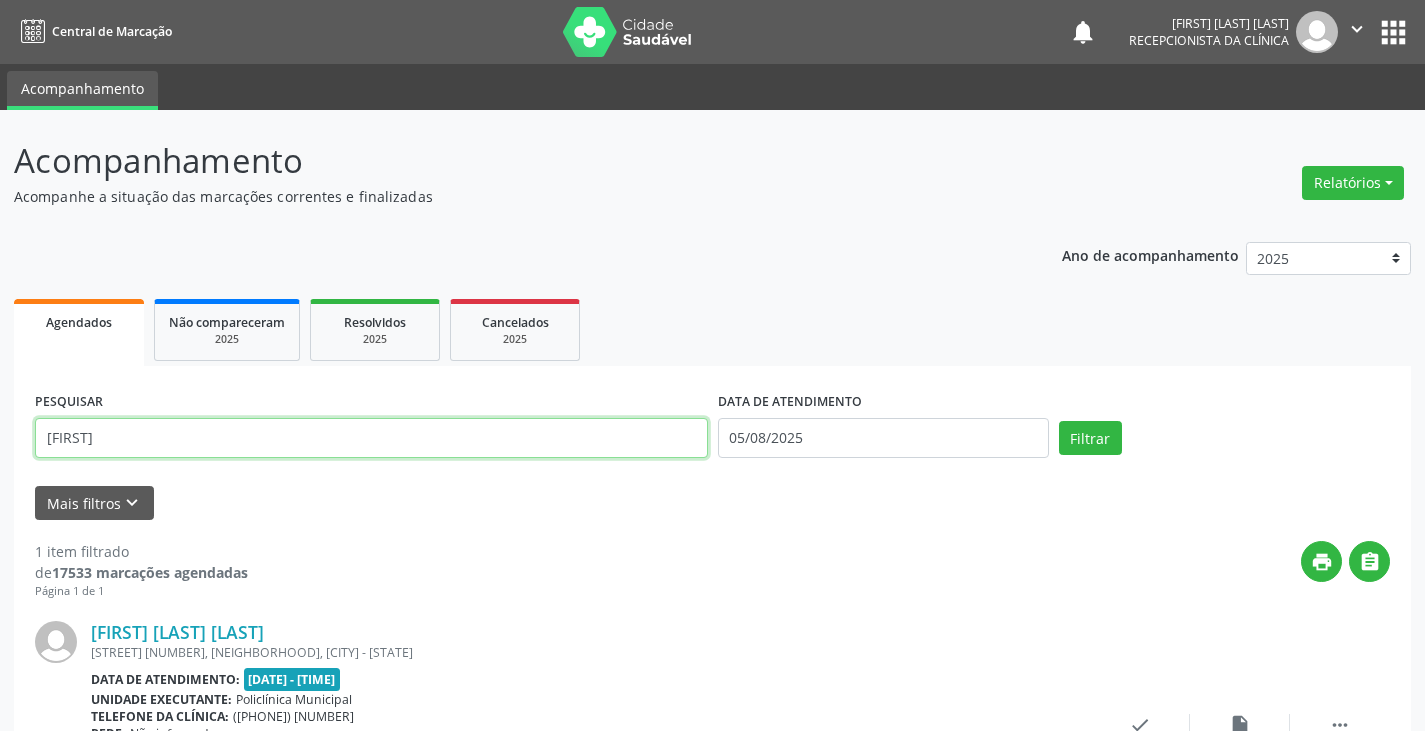 type on "[FIRST]" 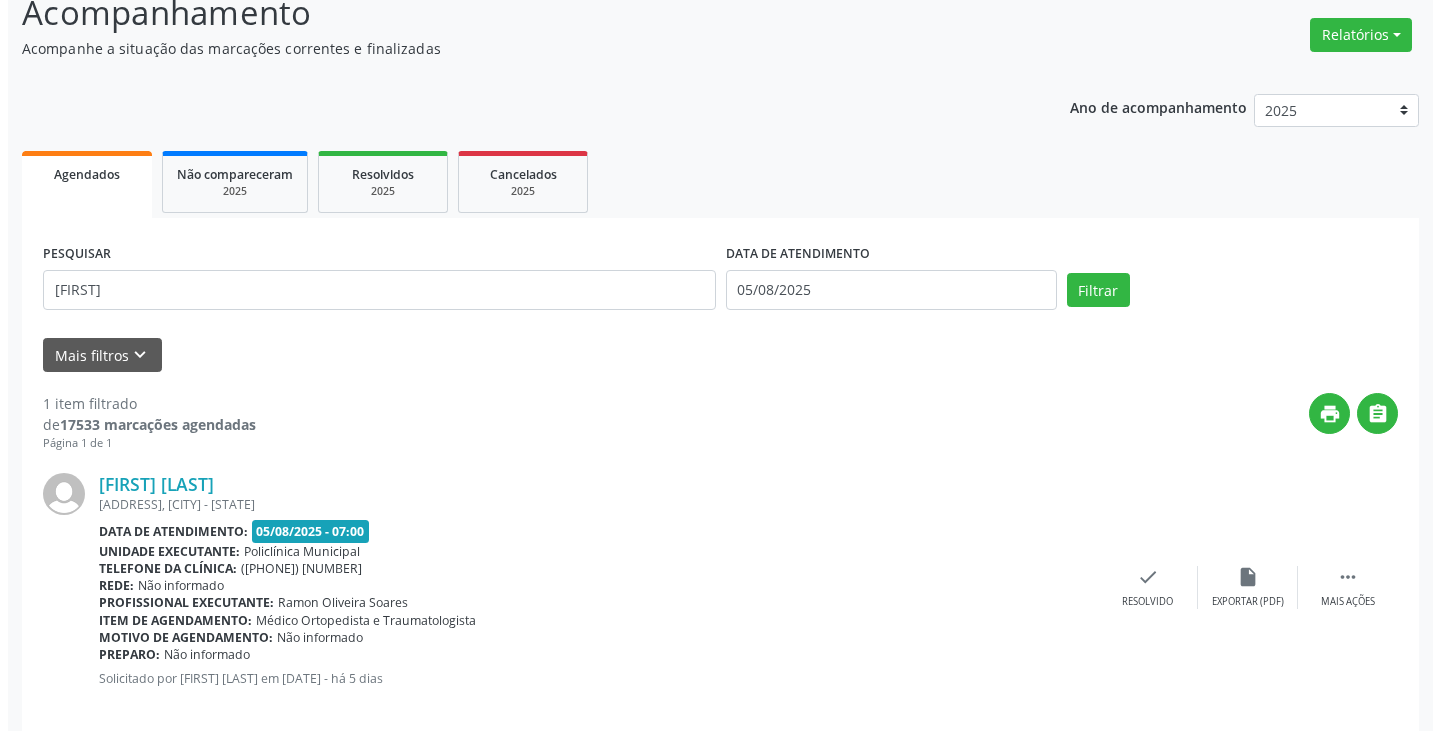 scroll, scrollTop: 174, scrollLeft: 0, axis: vertical 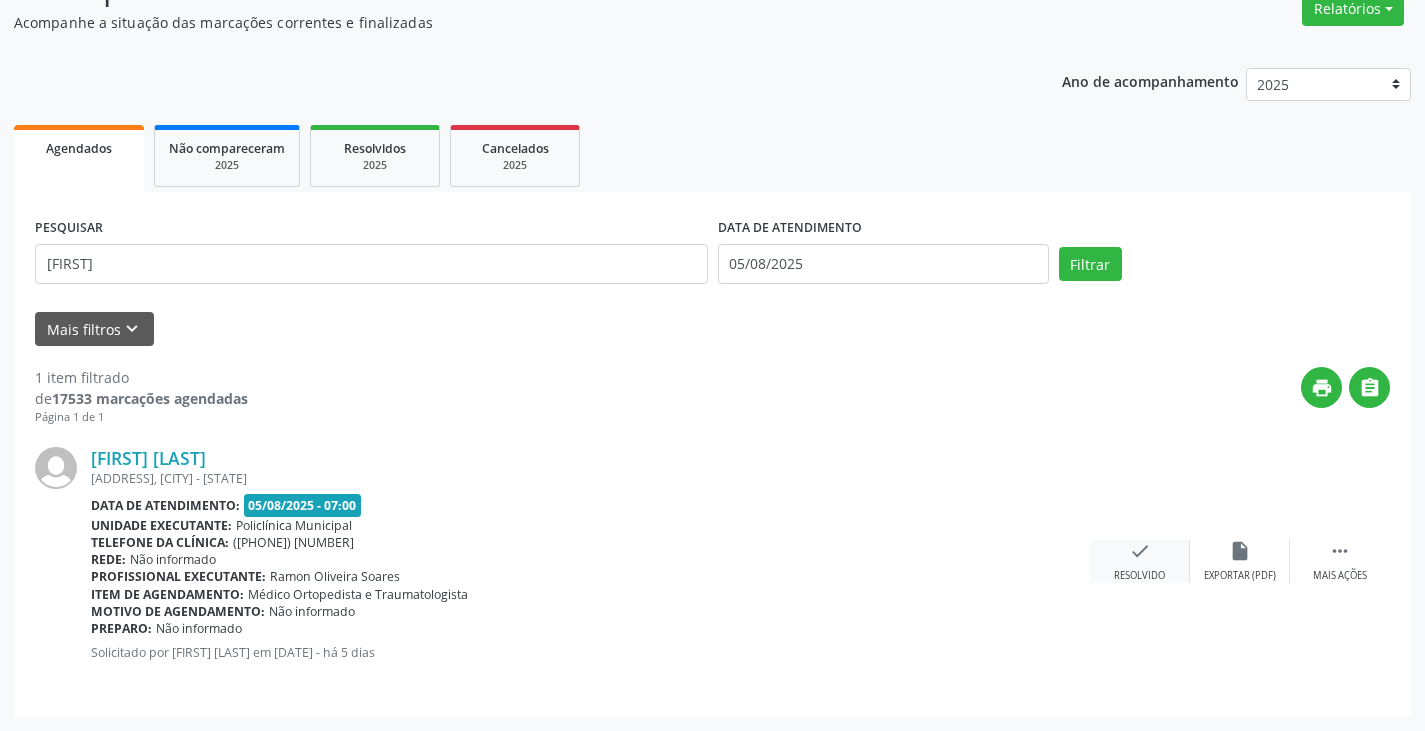 click on "check
Resolvido" at bounding box center (1140, 561) 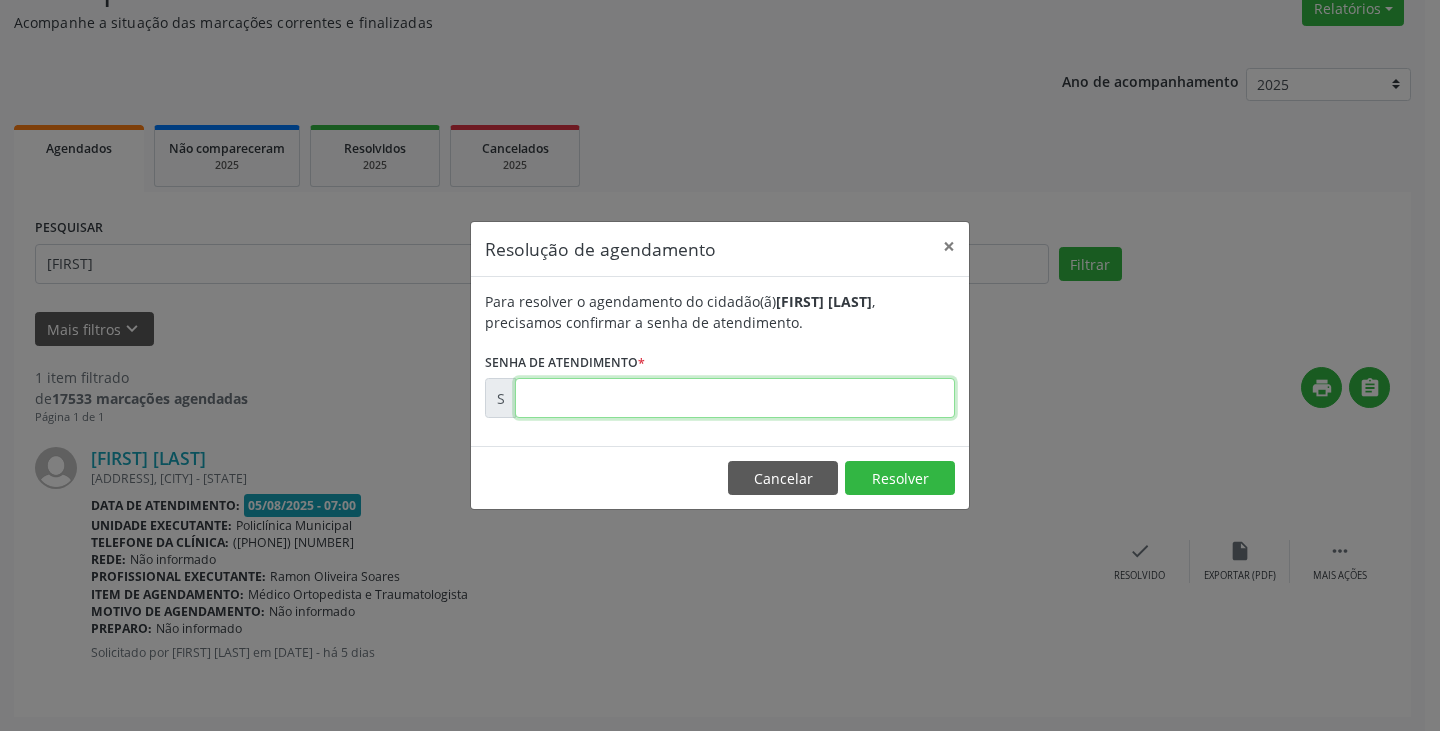 click at bounding box center (735, 398) 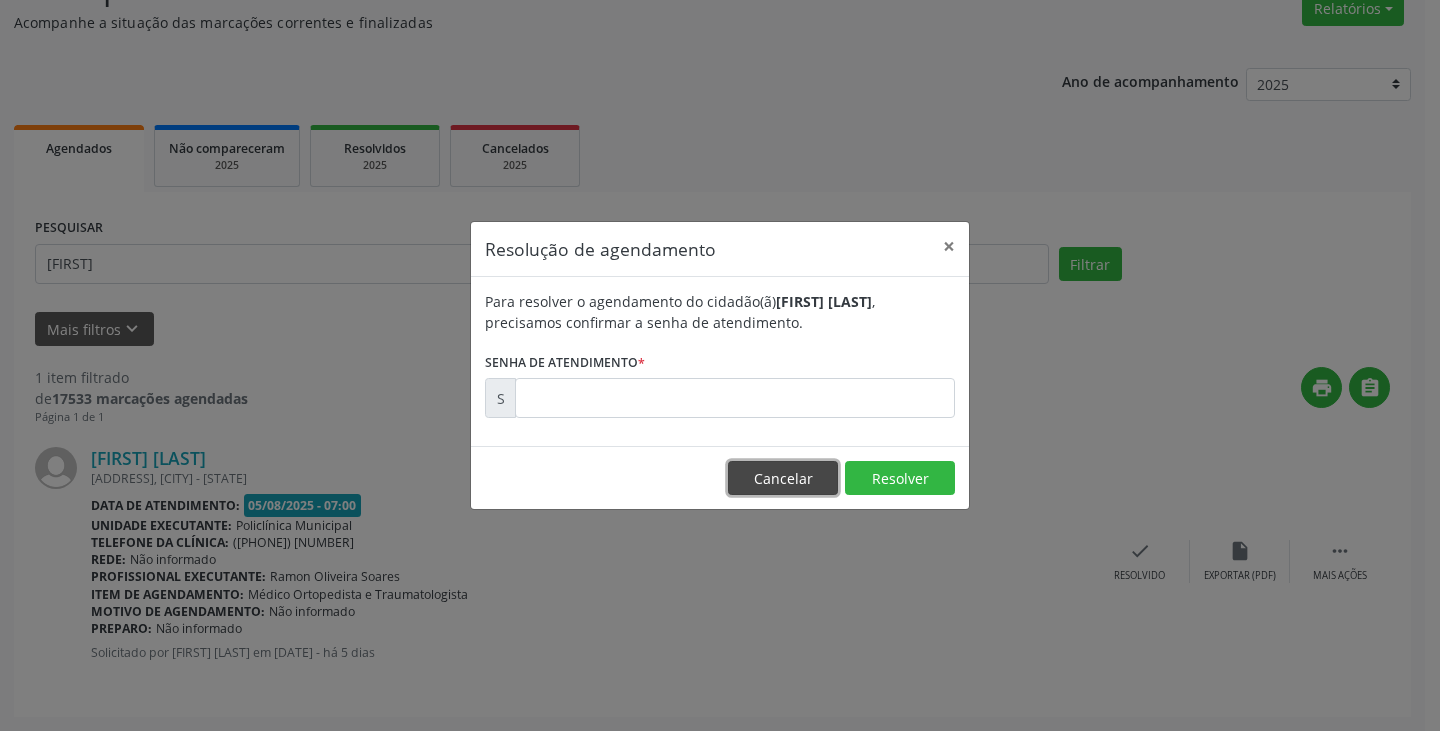 click on "Cancelar" at bounding box center (783, 478) 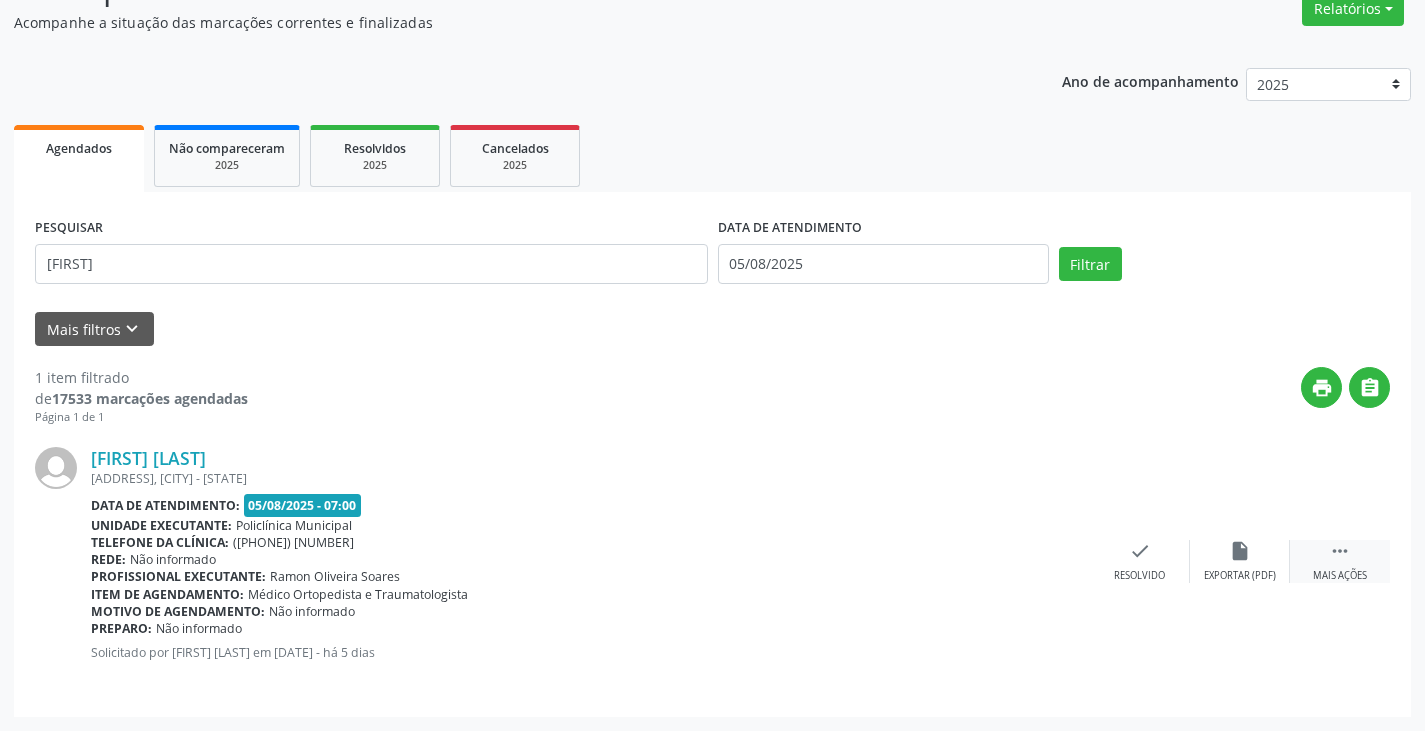 click on "
Mais ações" at bounding box center (1340, 561) 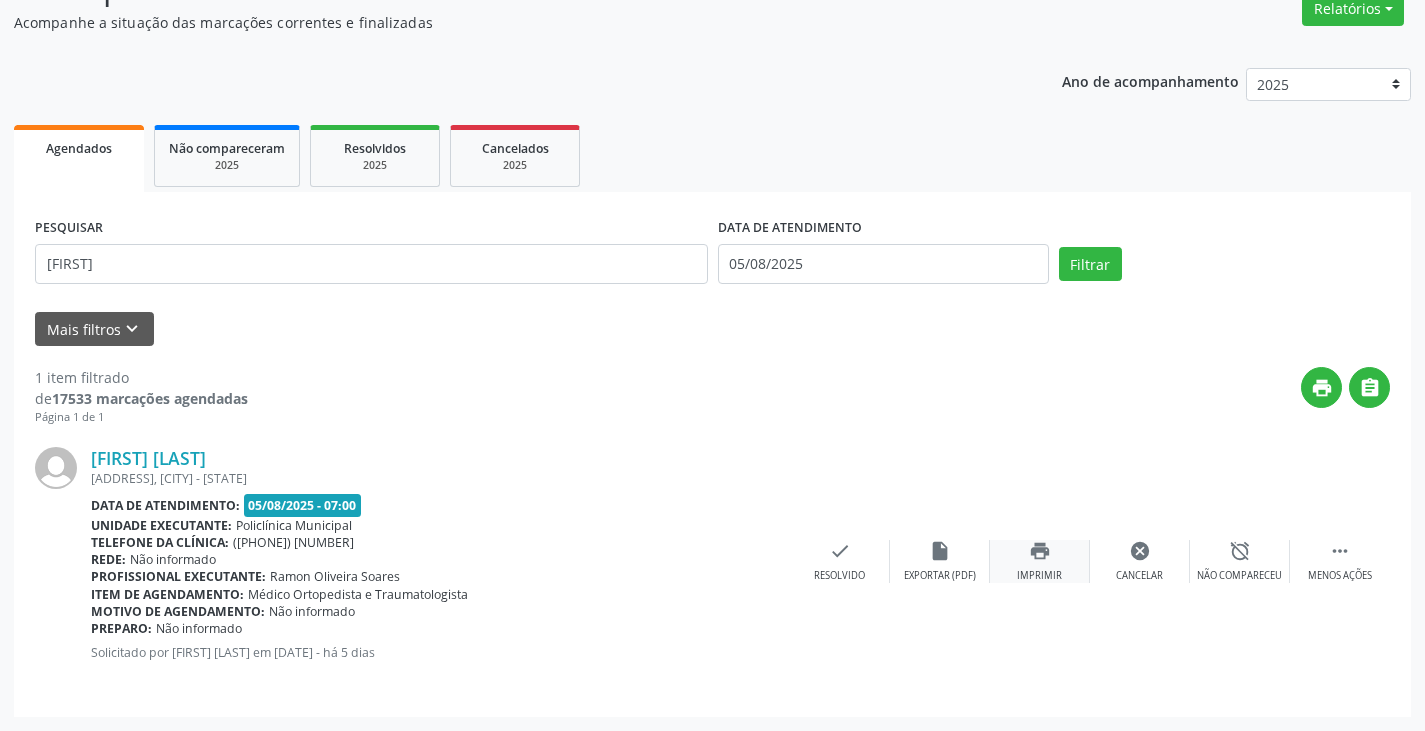 click on "print
Imprimir" at bounding box center (1040, 561) 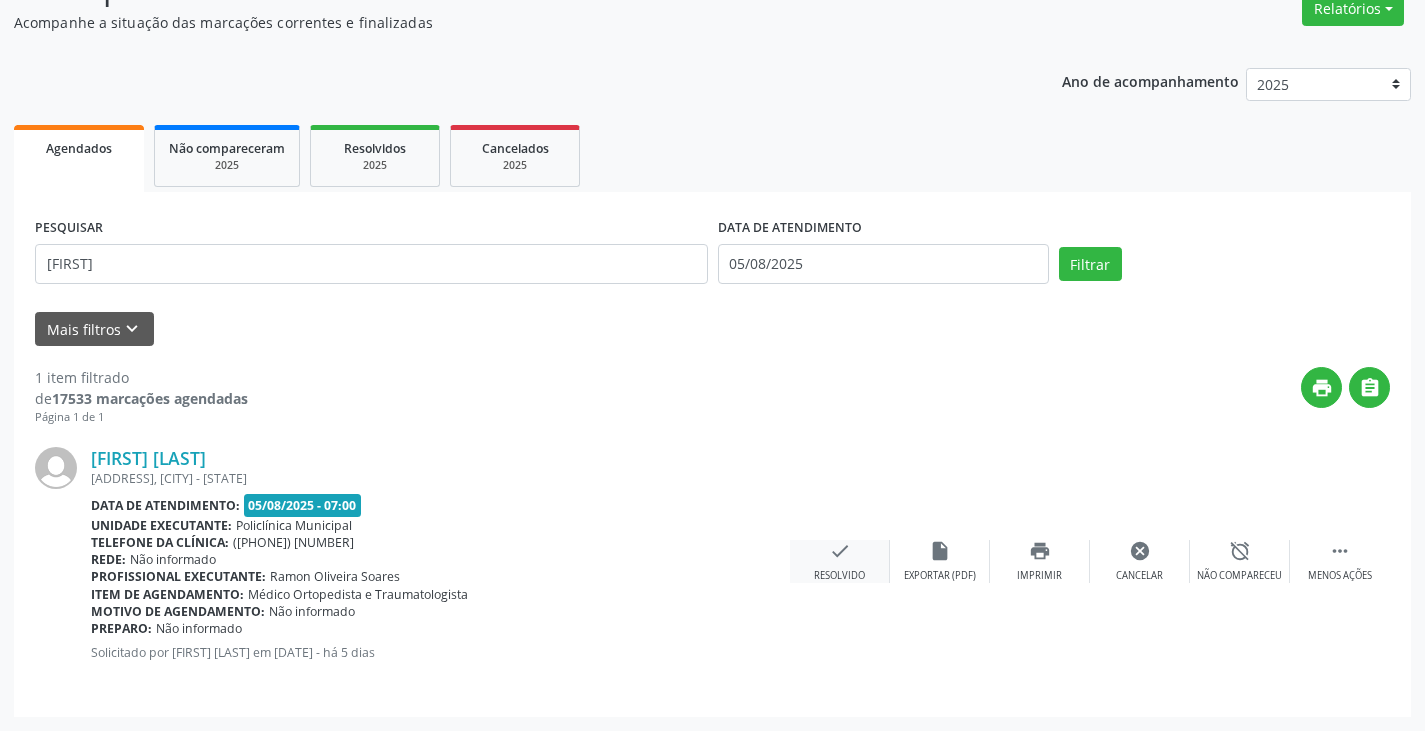 click on "Resolvido" at bounding box center (839, 576) 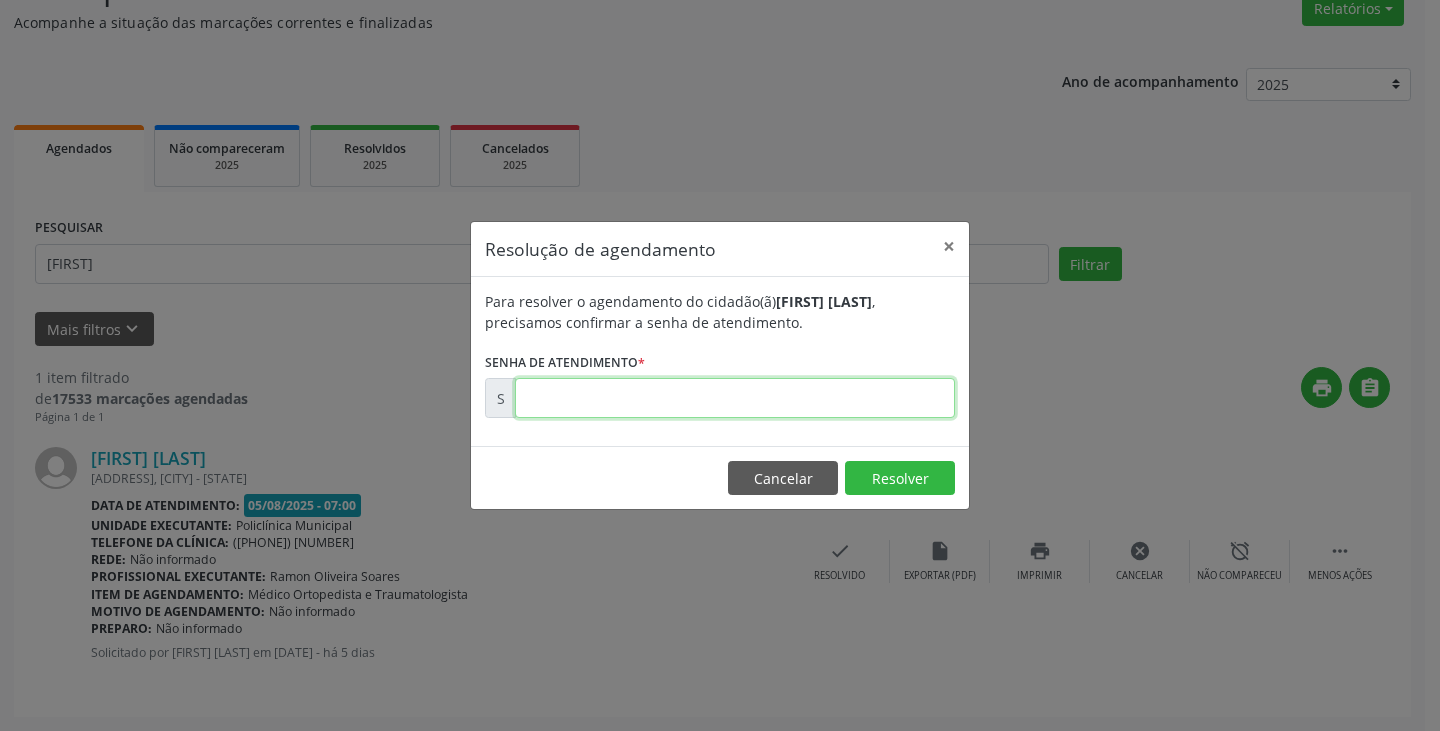 click at bounding box center [735, 398] 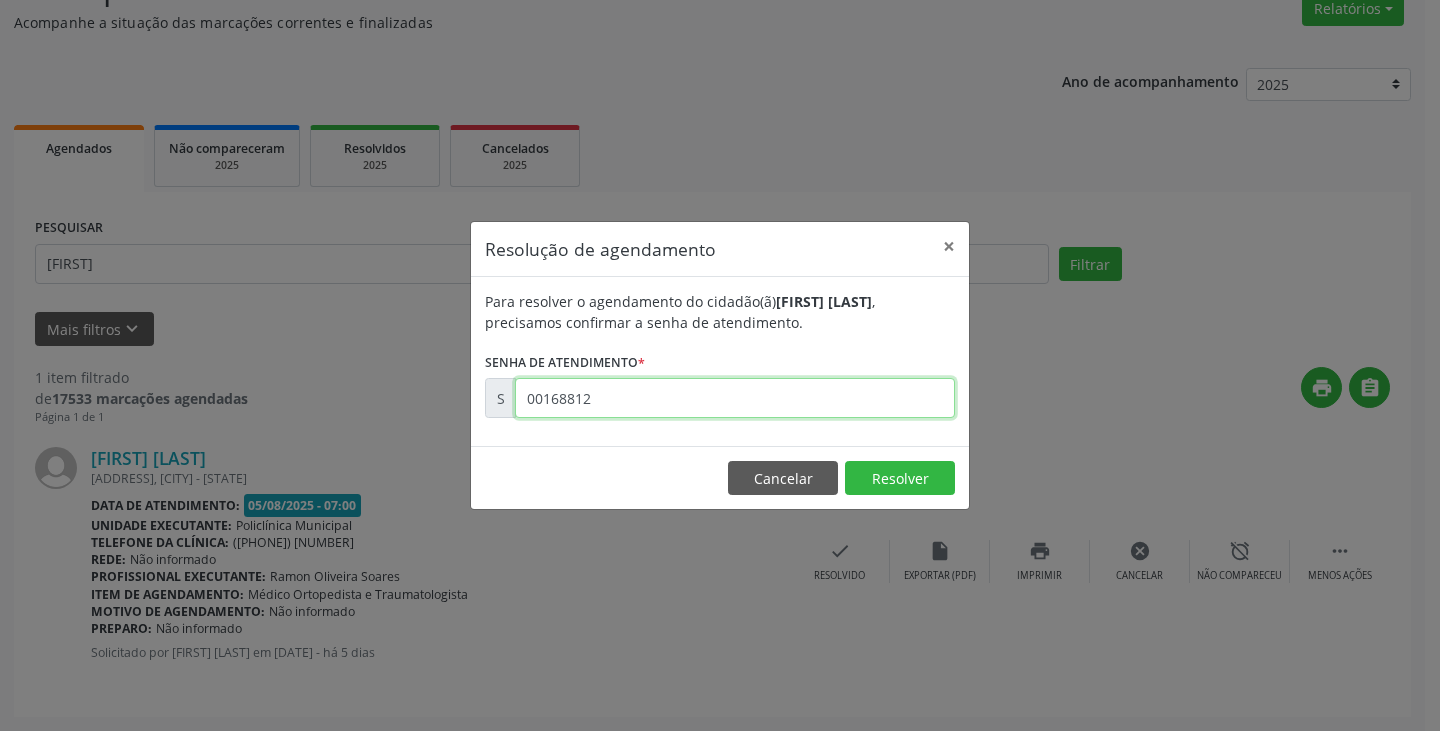 type on "00168812" 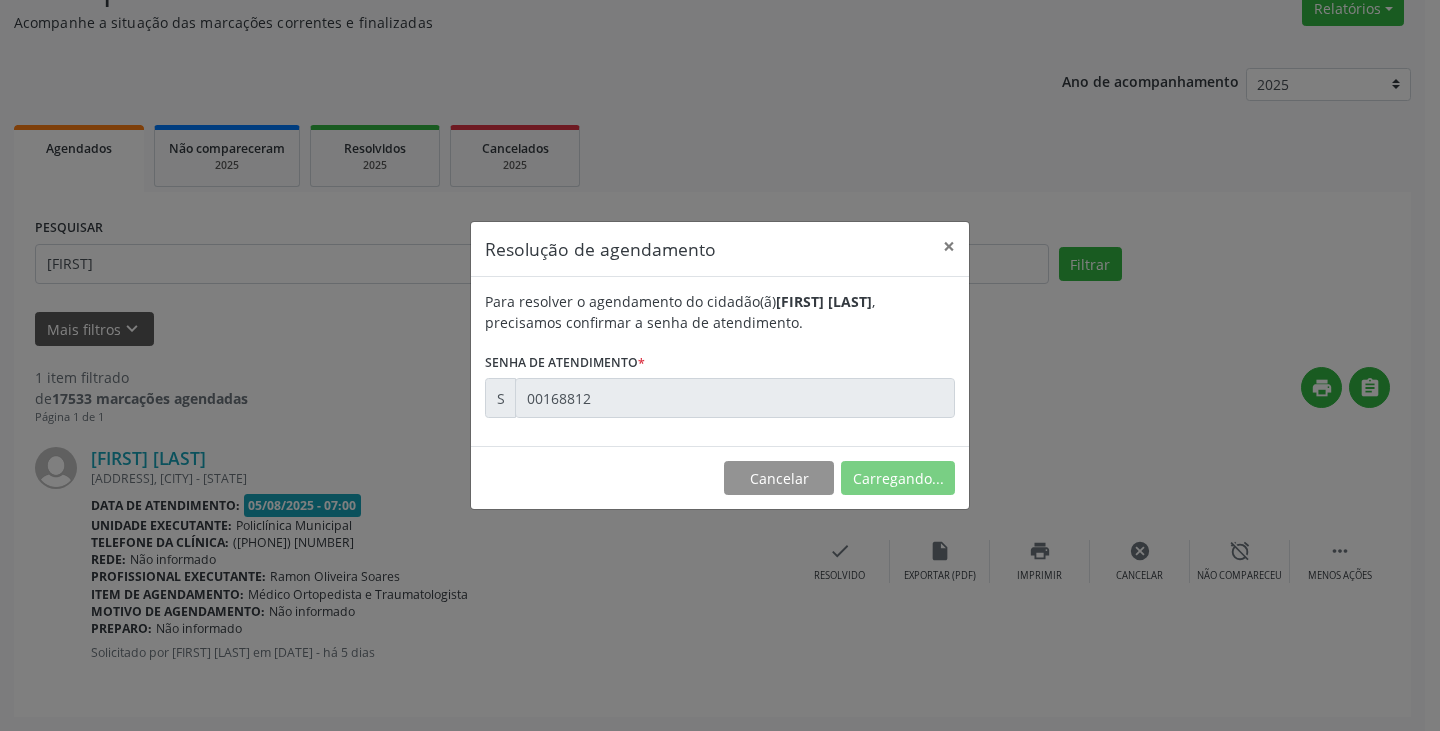 scroll, scrollTop: 0, scrollLeft: 0, axis: both 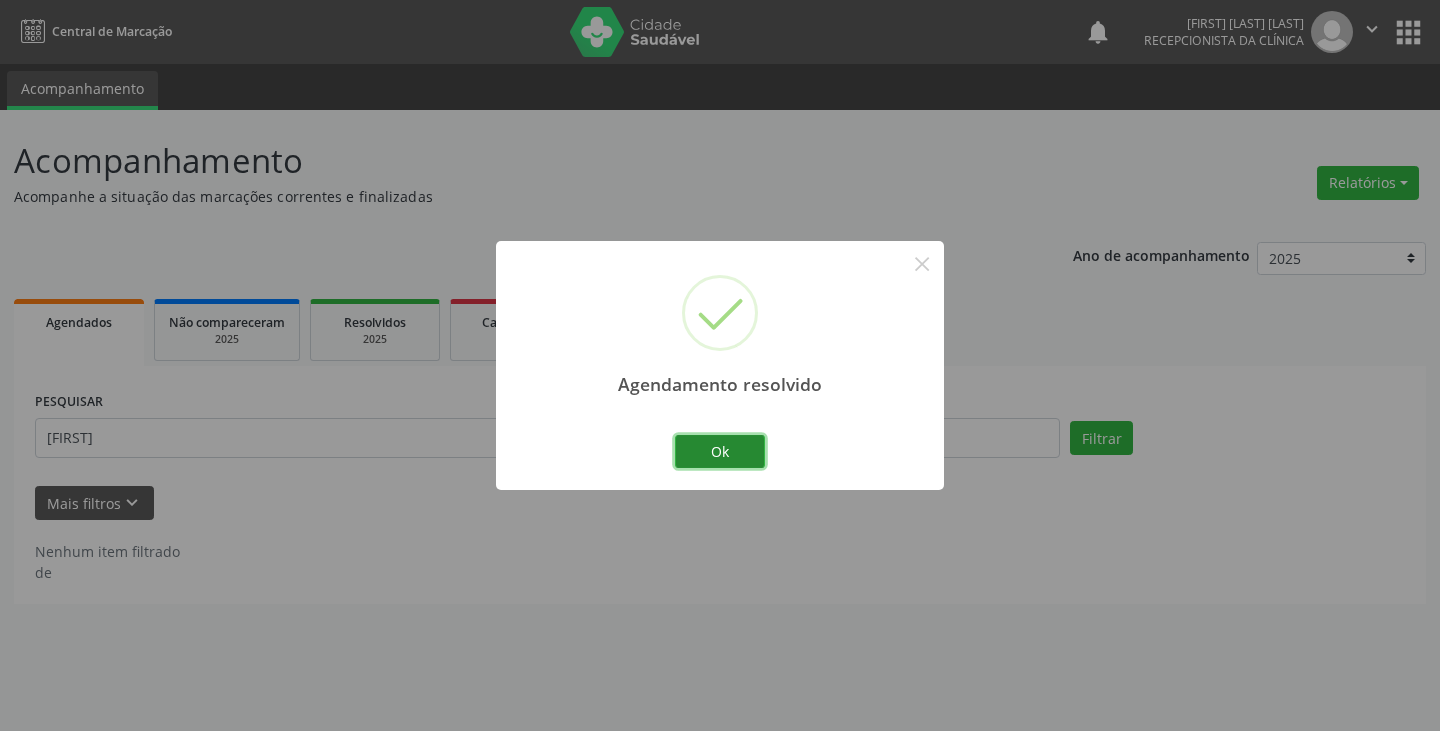 click on "Ok" at bounding box center (720, 452) 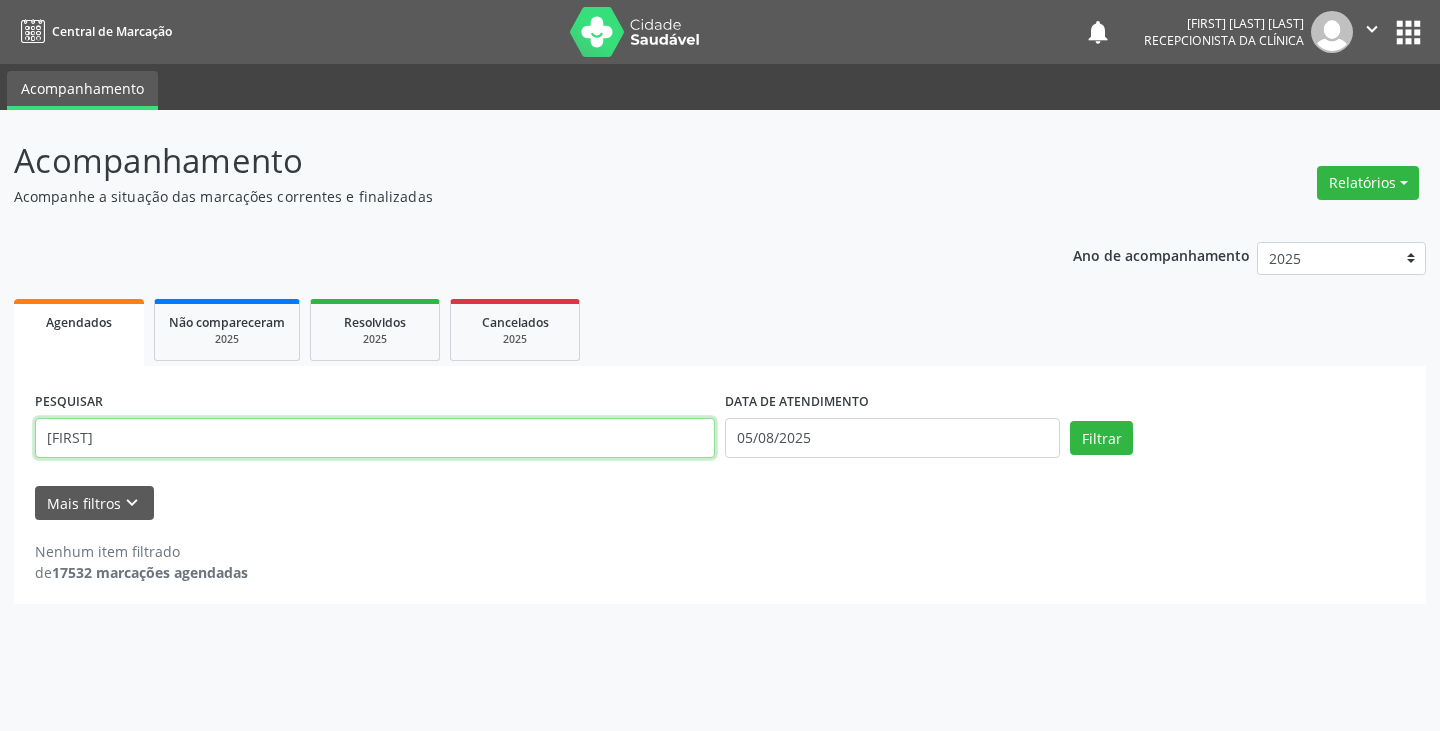 click on "[FIRST]" at bounding box center [375, 438] 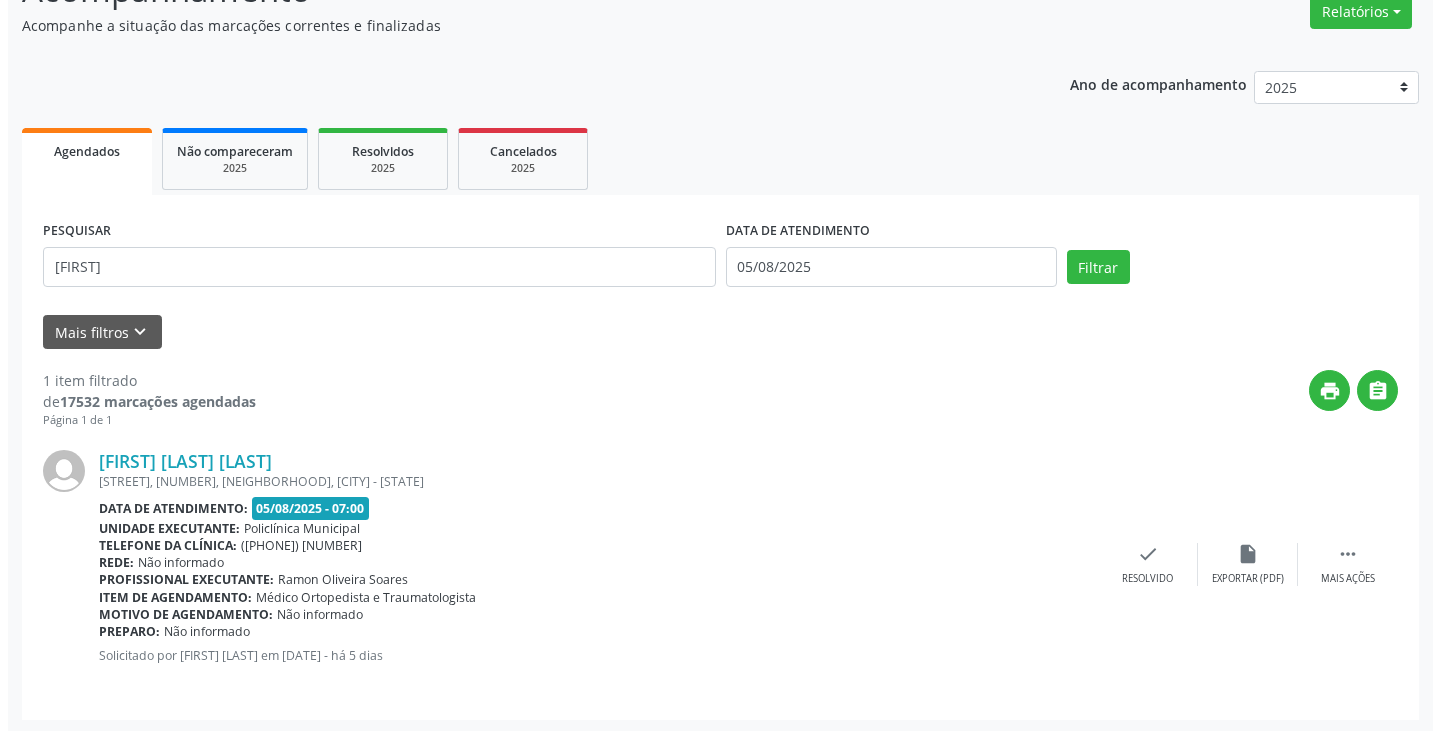 scroll, scrollTop: 174, scrollLeft: 0, axis: vertical 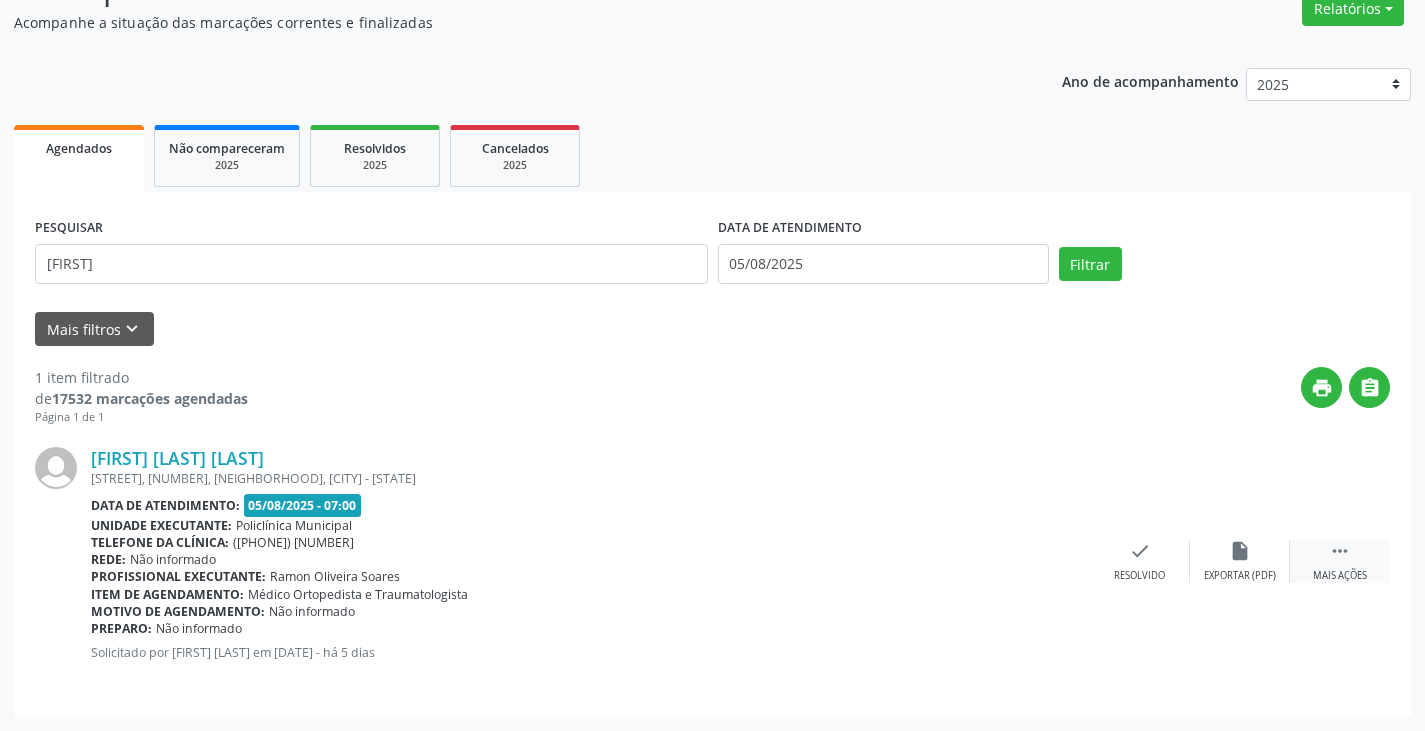 click on "
Mais ações" at bounding box center [1340, 561] 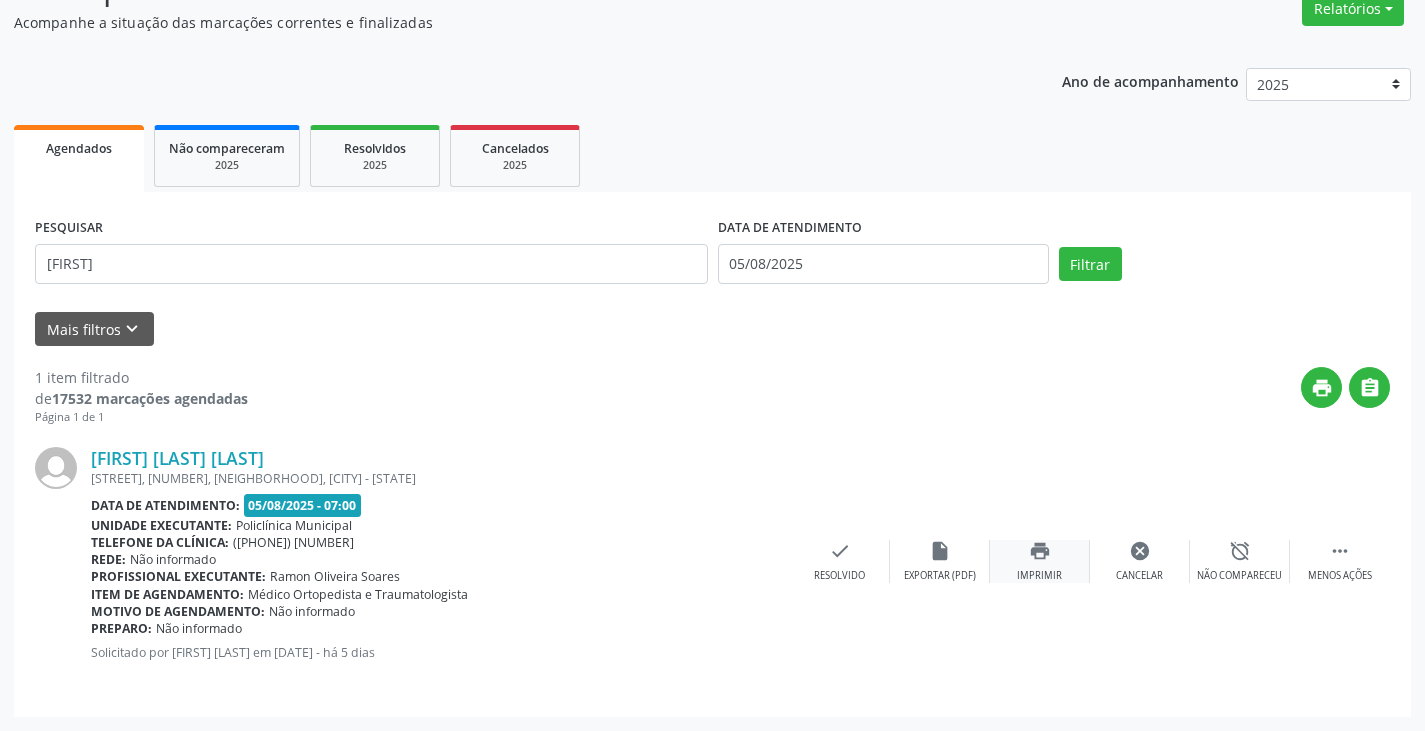 click on "Imprimir" at bounding box center [1039, 576] 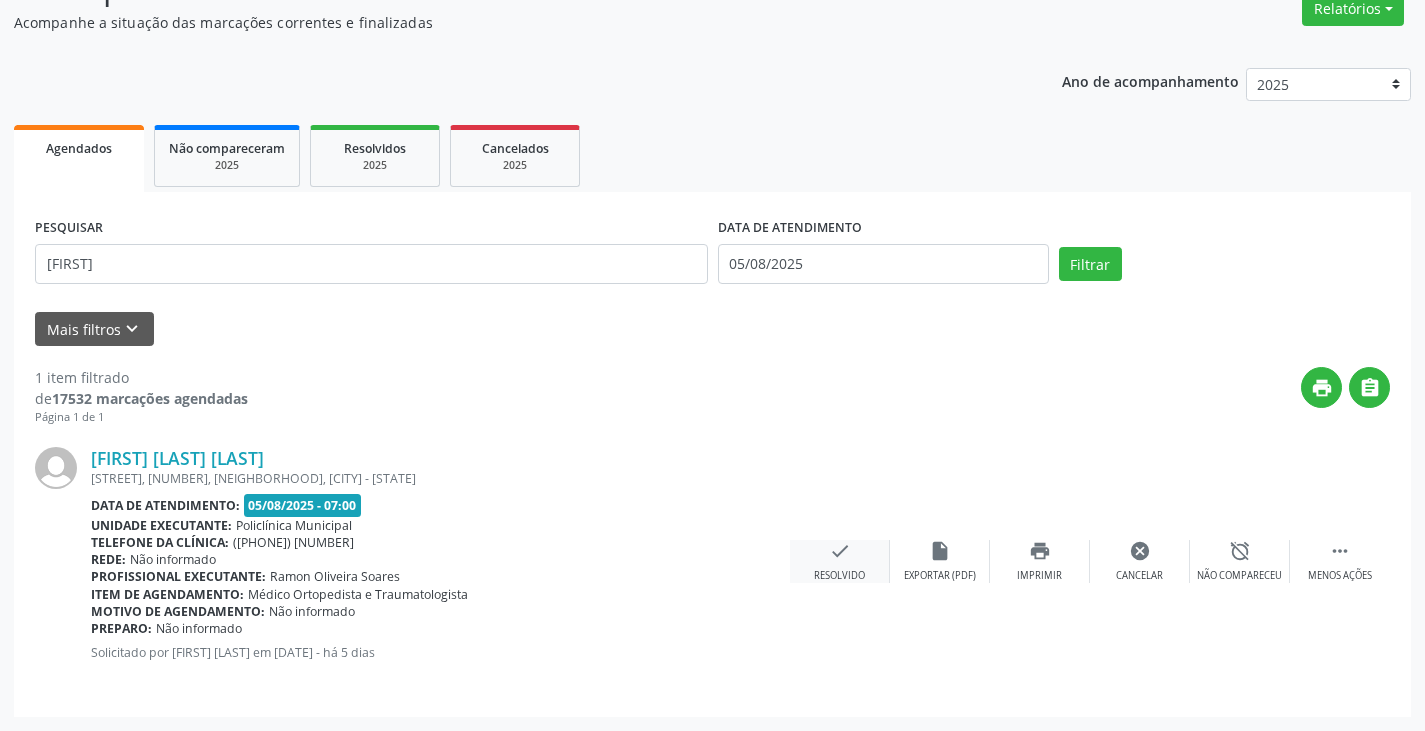 drag, startPoint x: 862, startPoint y: 563, endPoint x: 843, endPoint y: 552, distance: 21.954498 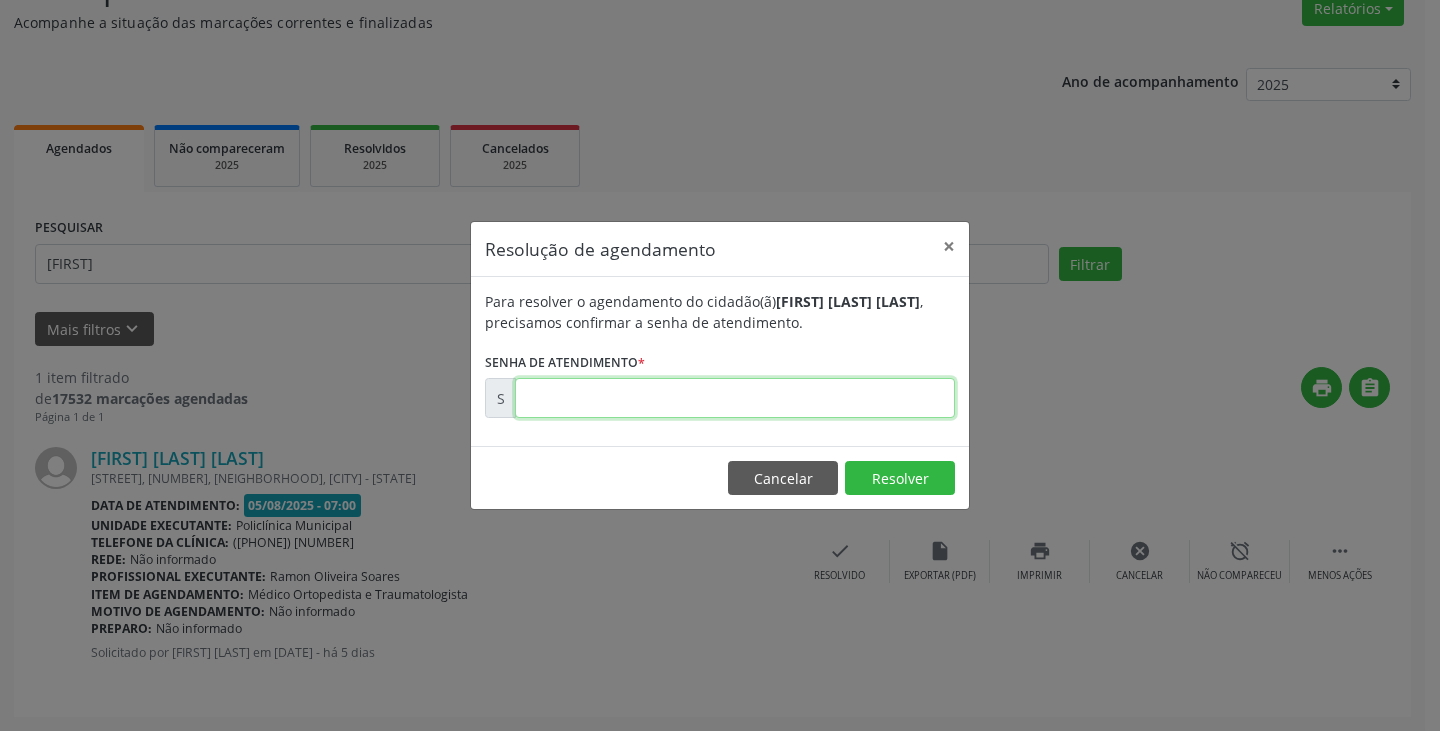 click at bounding box center (735, 398) 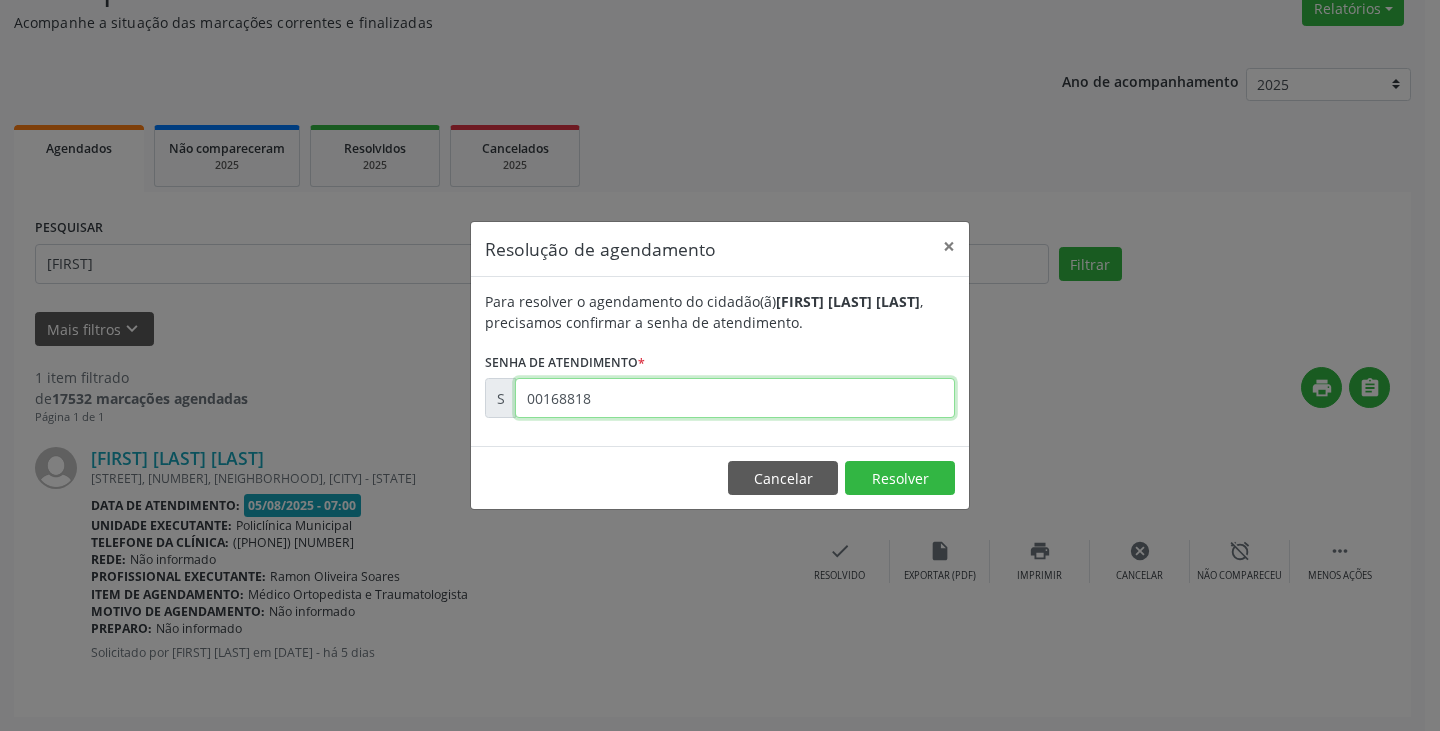 type on "00168818" 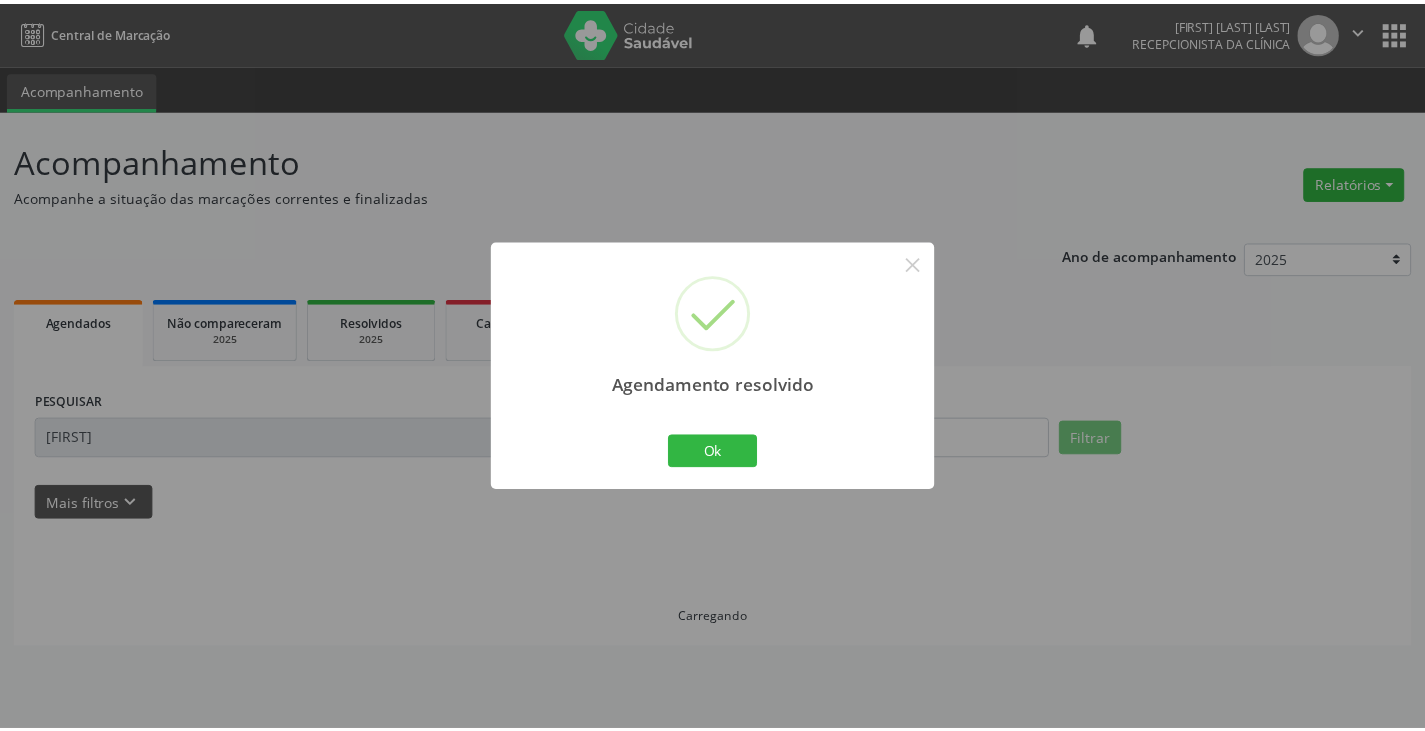 scroll, scrollTop: 0, scrollLeft: 0, axis: both 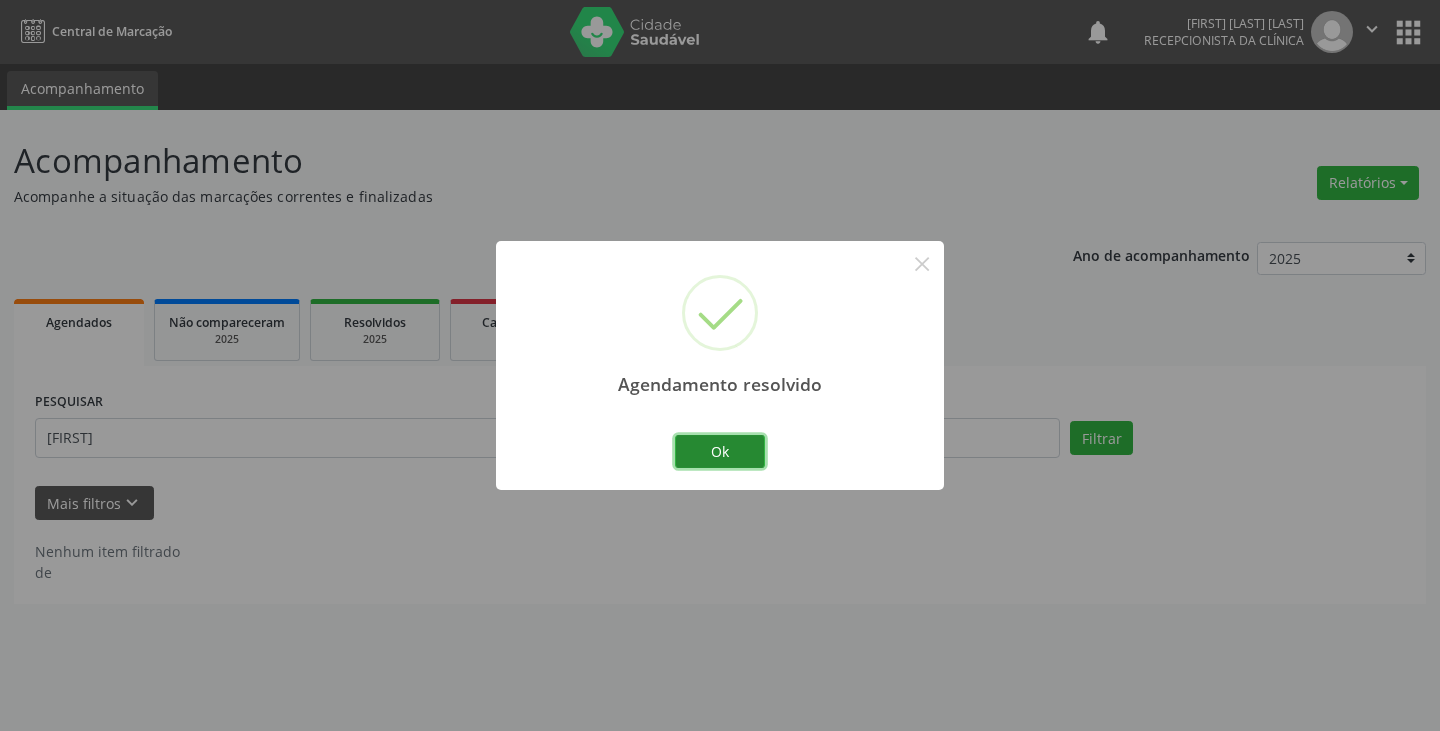 click on "Ok" at bounding box center [720, 452] 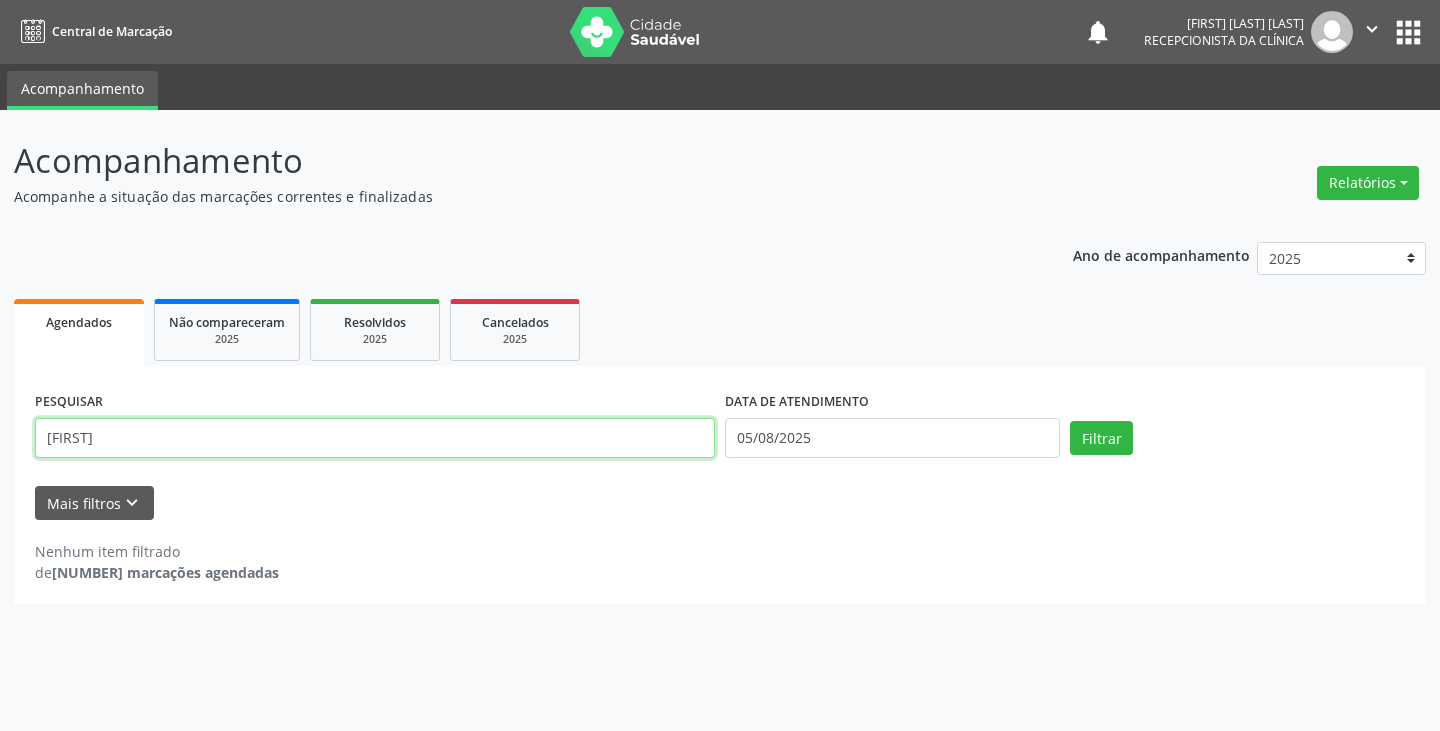 click on "[FIRST]" at bounding box center (375, 438) 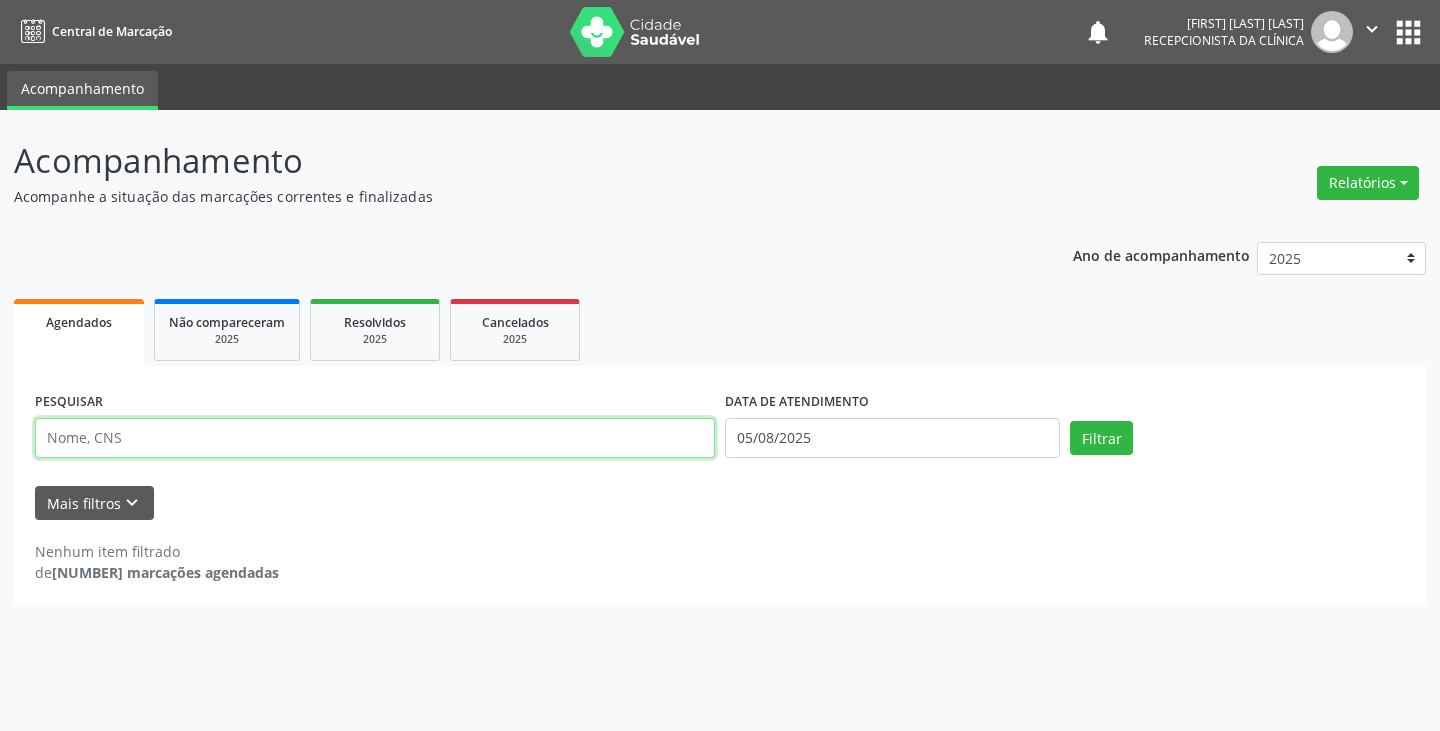 click on "Filtrar" at bounding box center [1101, 438] 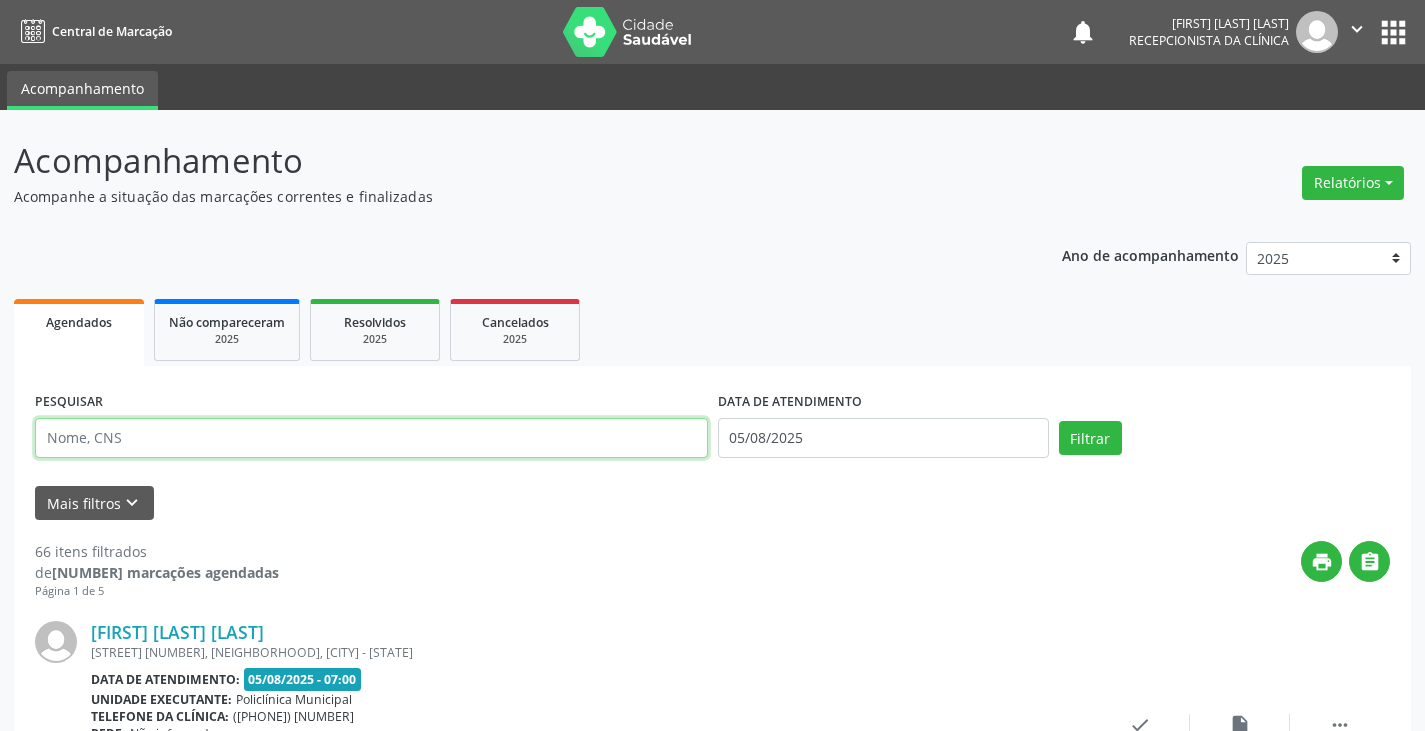 click at bounding box center (371, 438) 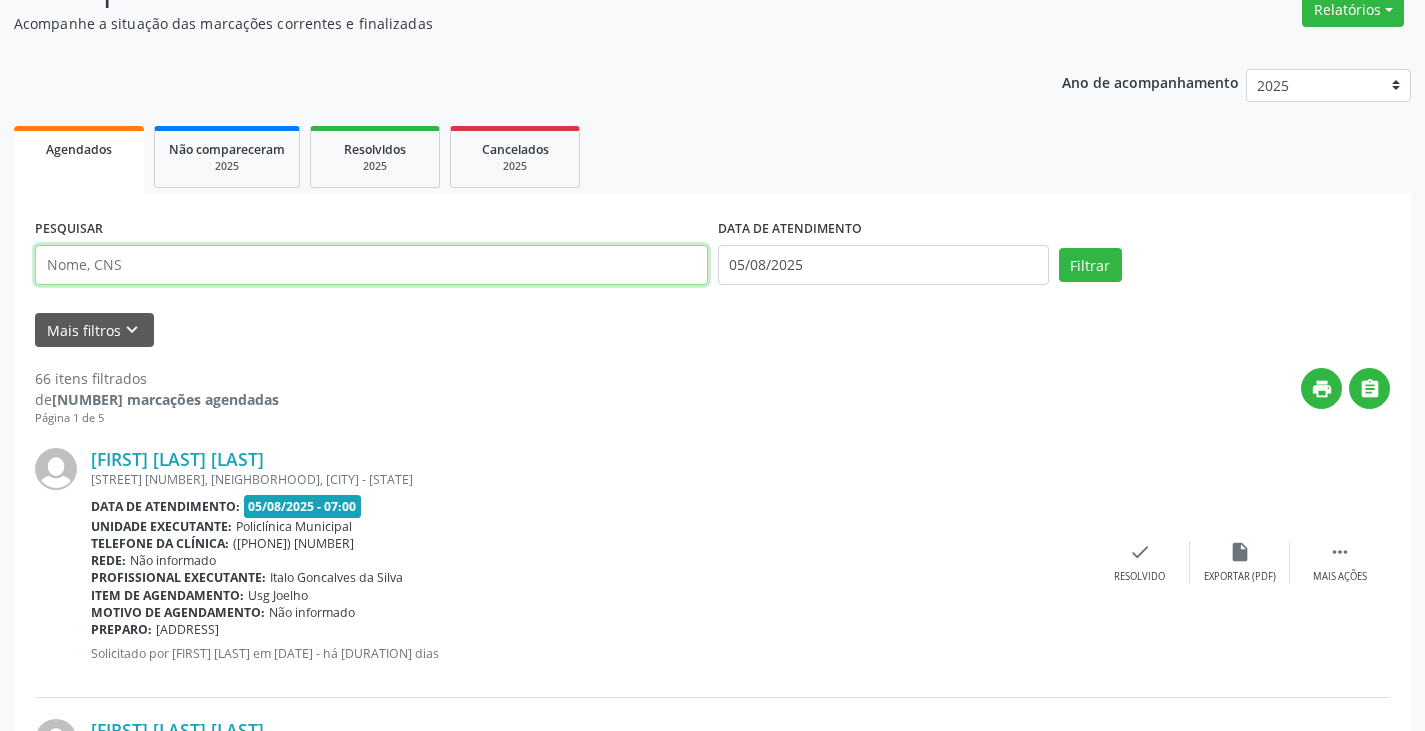 scroll, scrollTop: 200, scrollLeft: 0, axis: vertical 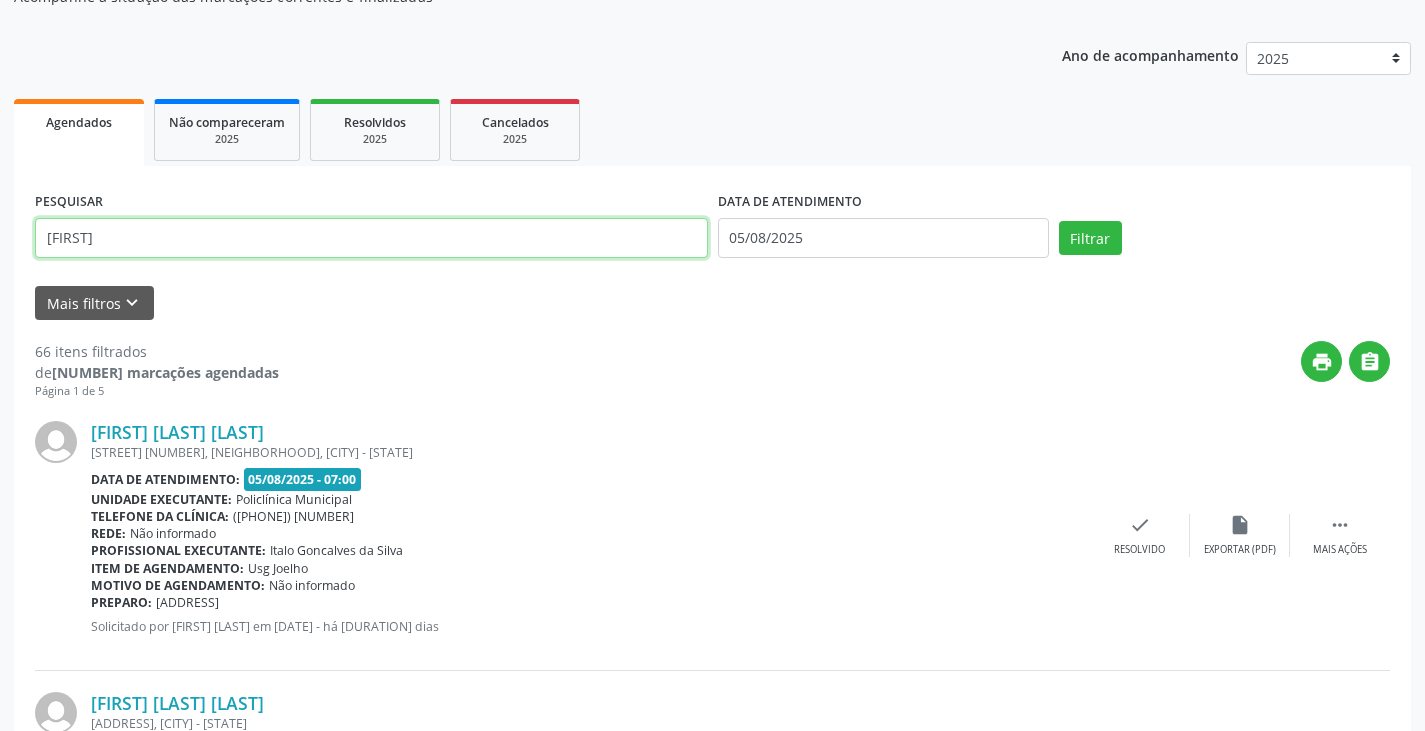type on "[FIRST]" 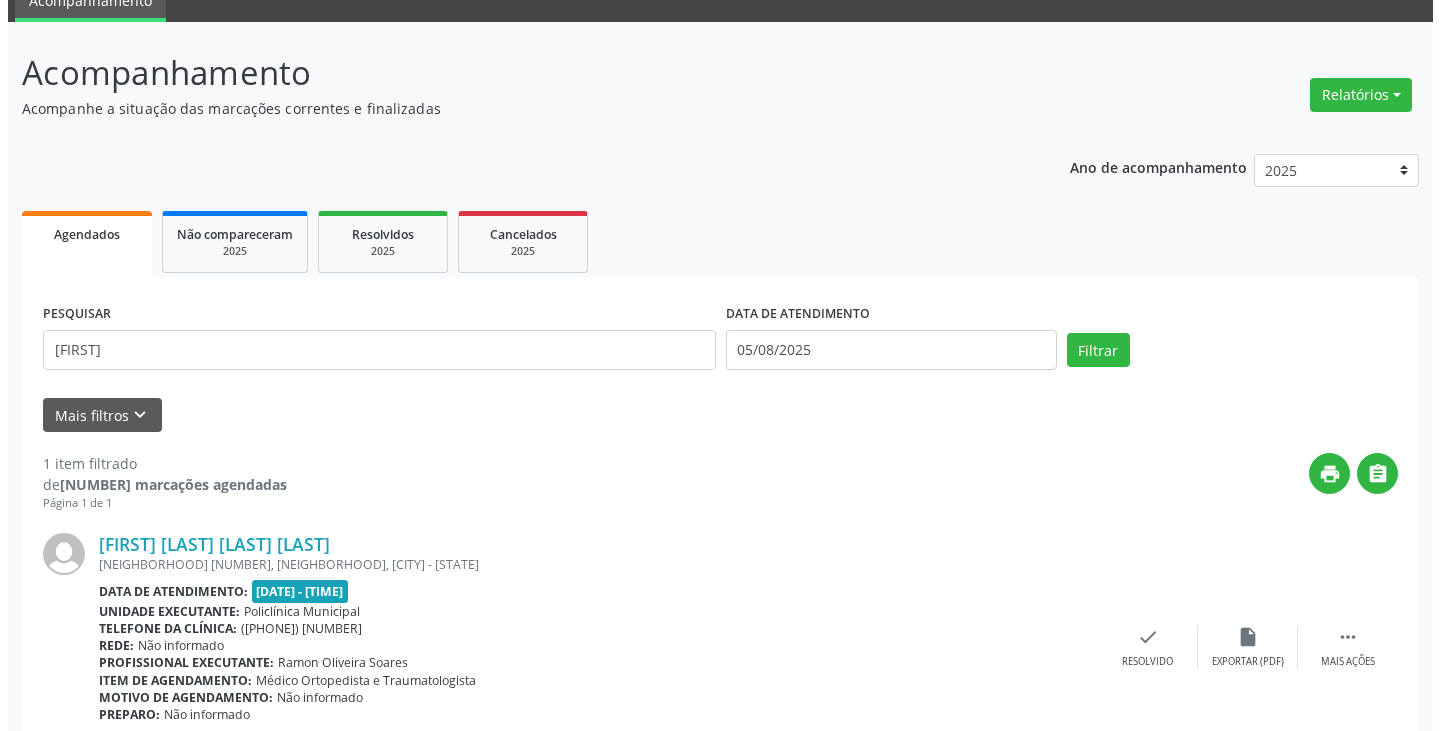 scroll, scrollTop: 174, scrollLeft: 0, axis: vertical 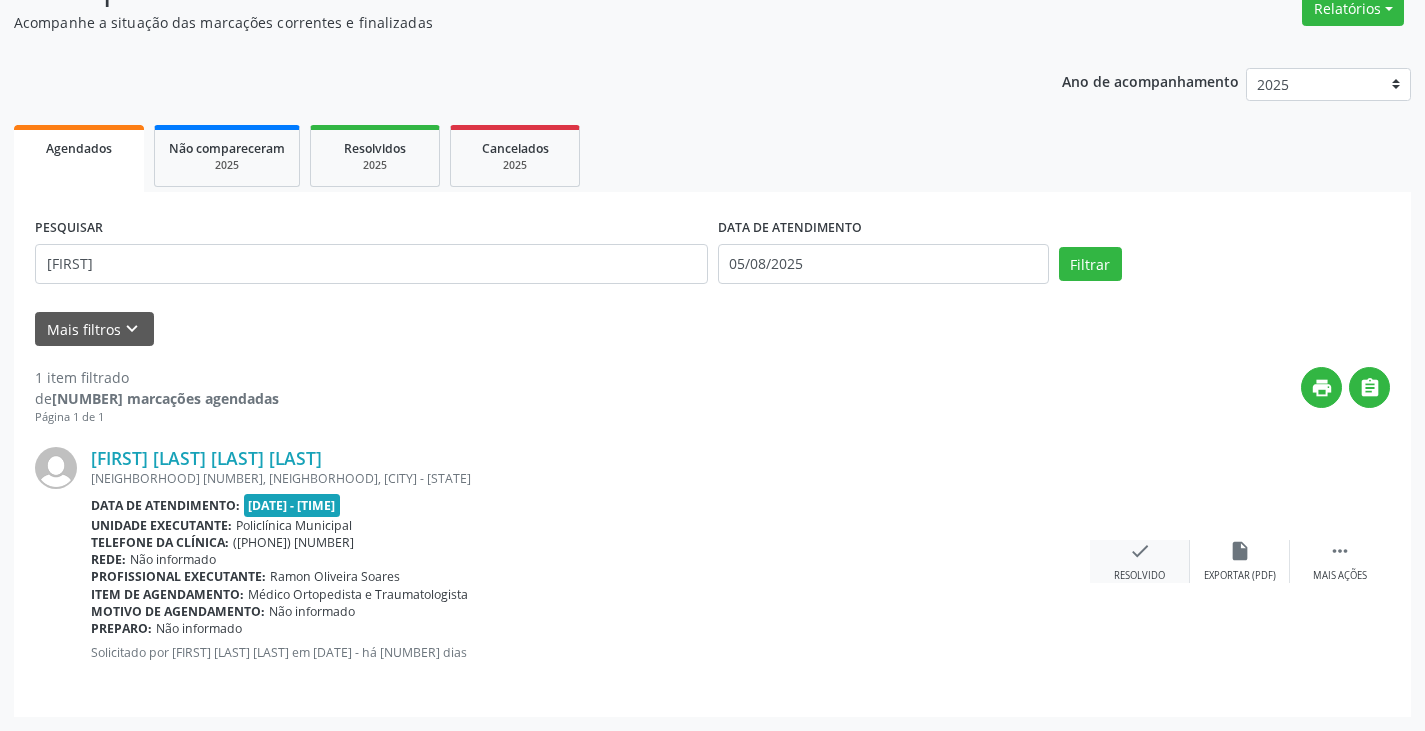 click on "check
Resolvido" at bounding box center [1140, 561] 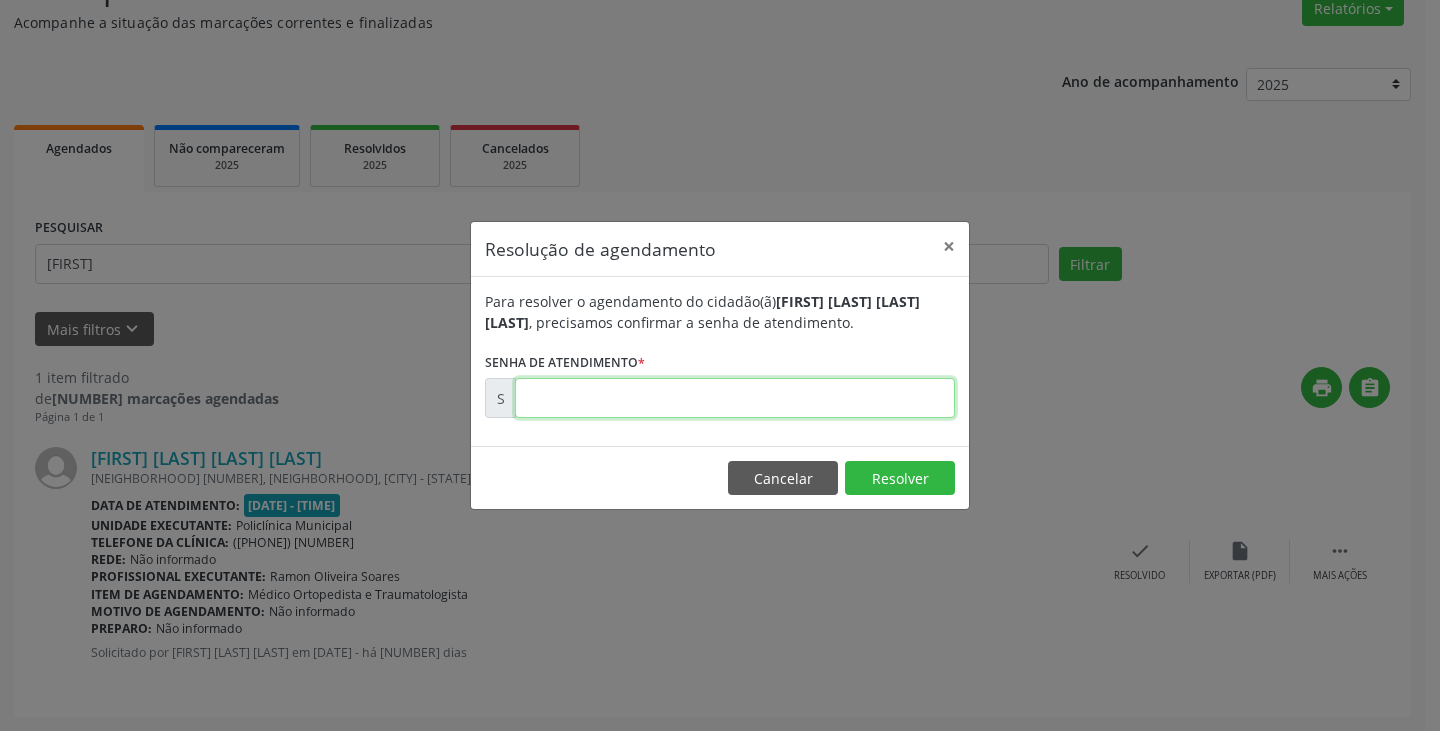 drag, startPoint x: 705, startPoint y: 415, endPoint x: 667, endPoint y: 400, distance: 40.853397 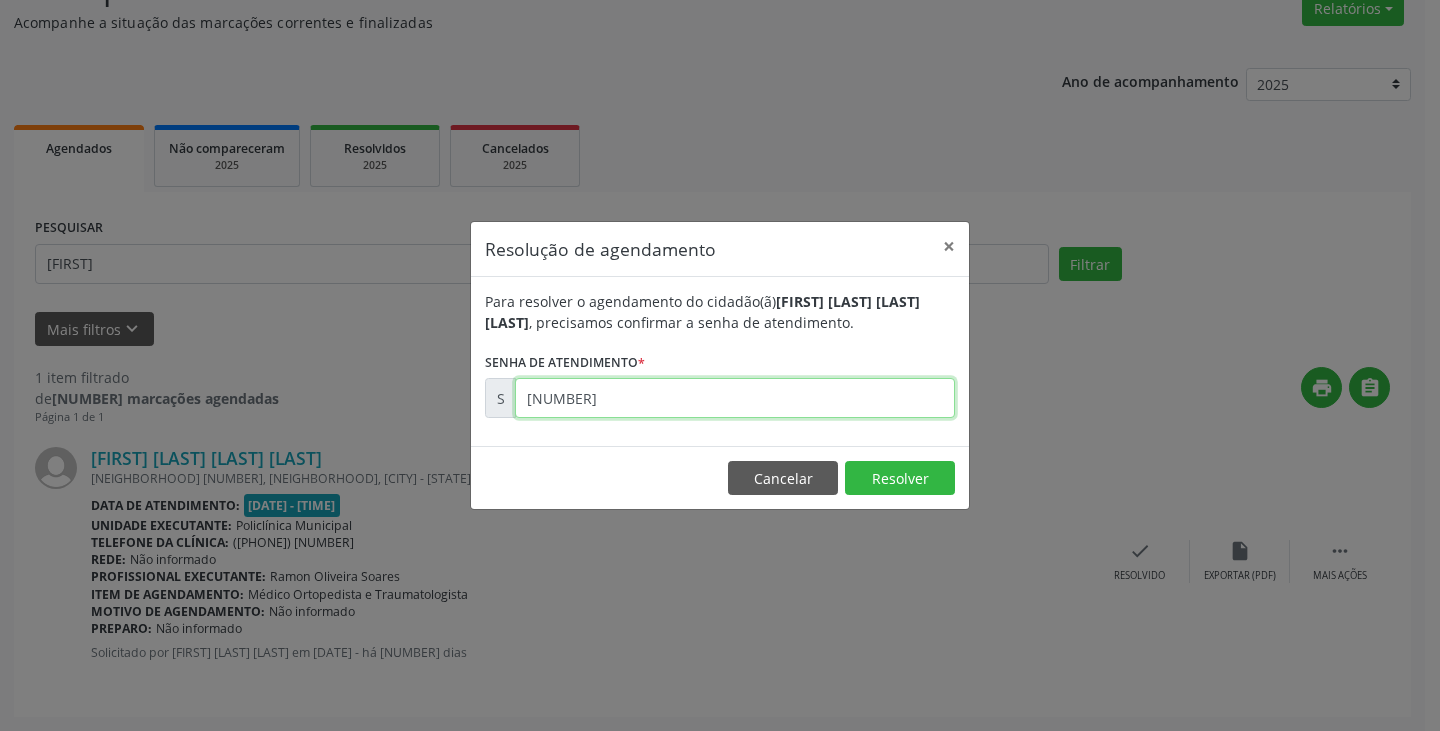 type on "[NUMBER]" 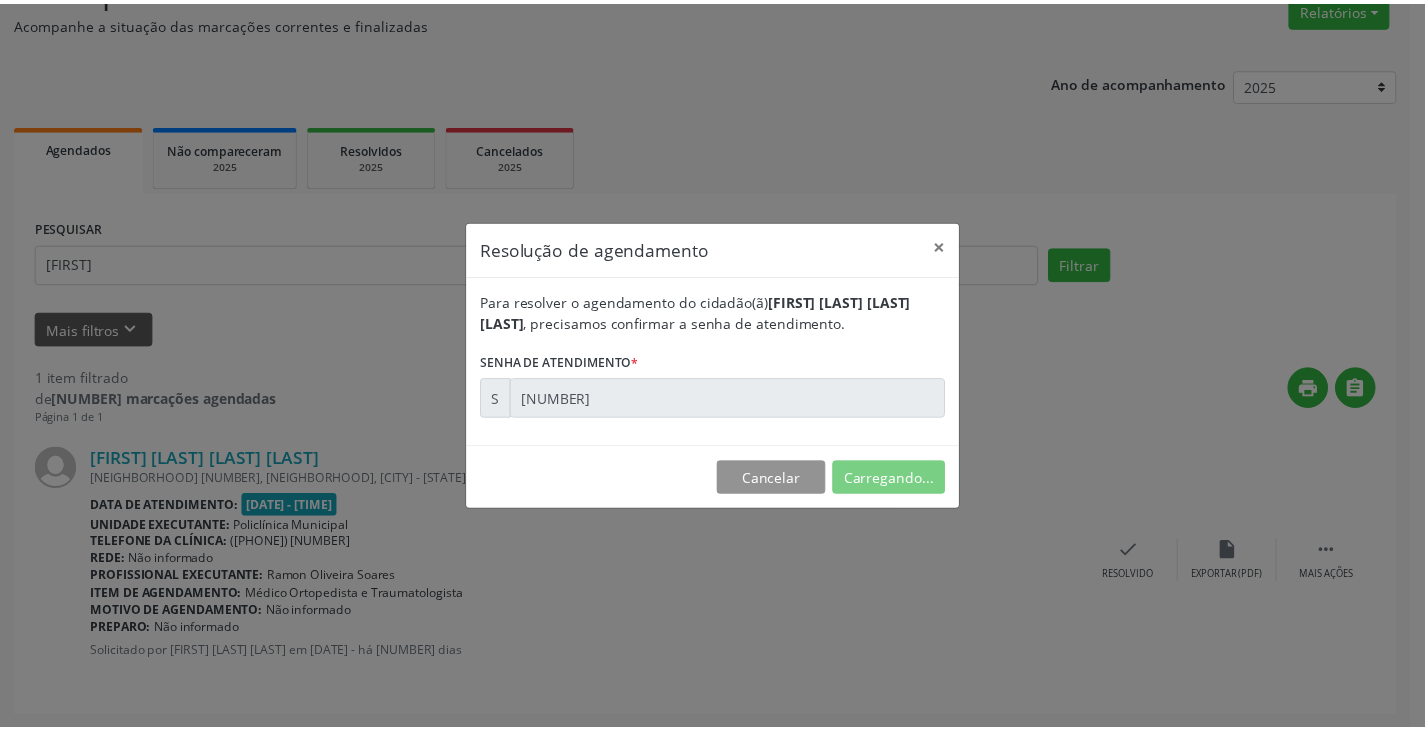 scroll, scrollTop: 0, scrollLeft: 0, axis: both 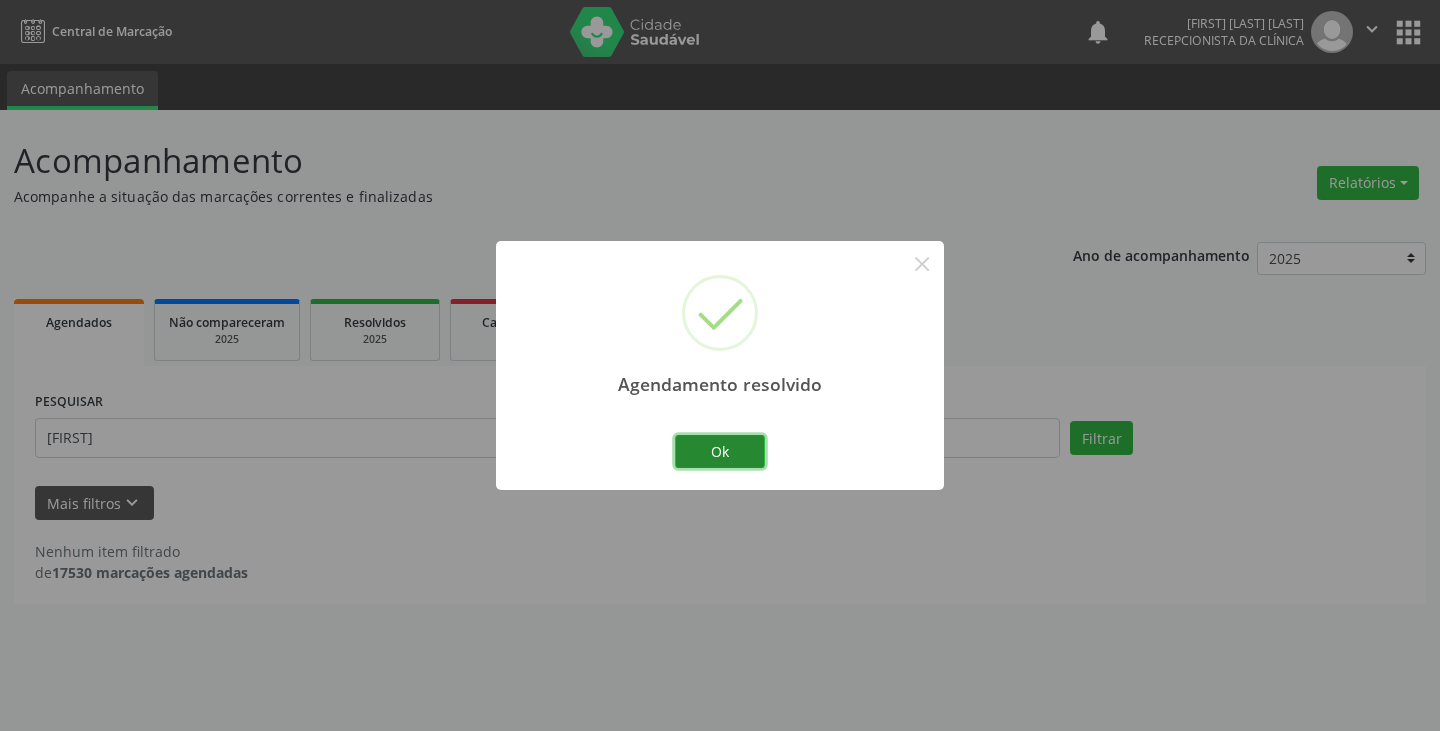 click on "Ok" at bounding box center (720, 452) 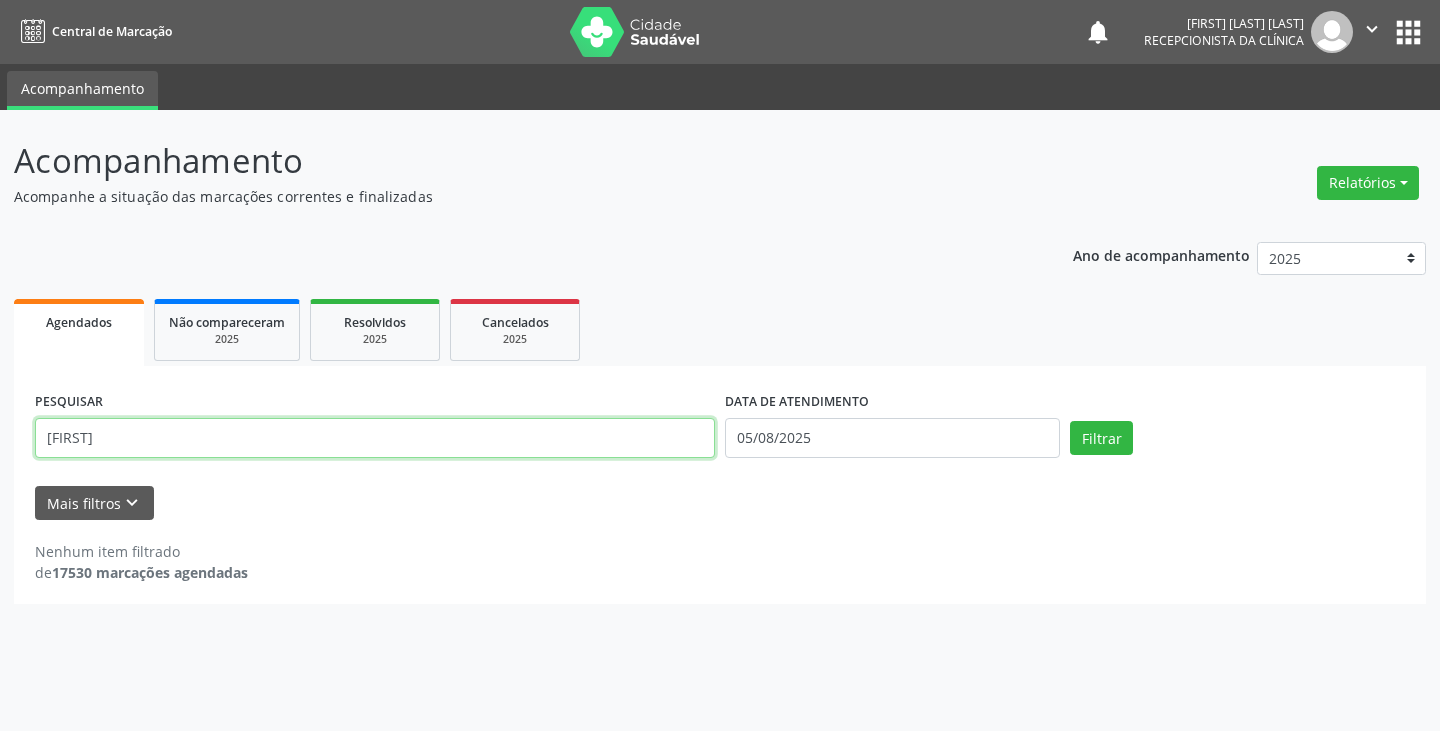 click on "[FIRST]" at bounding box center (375, 438) 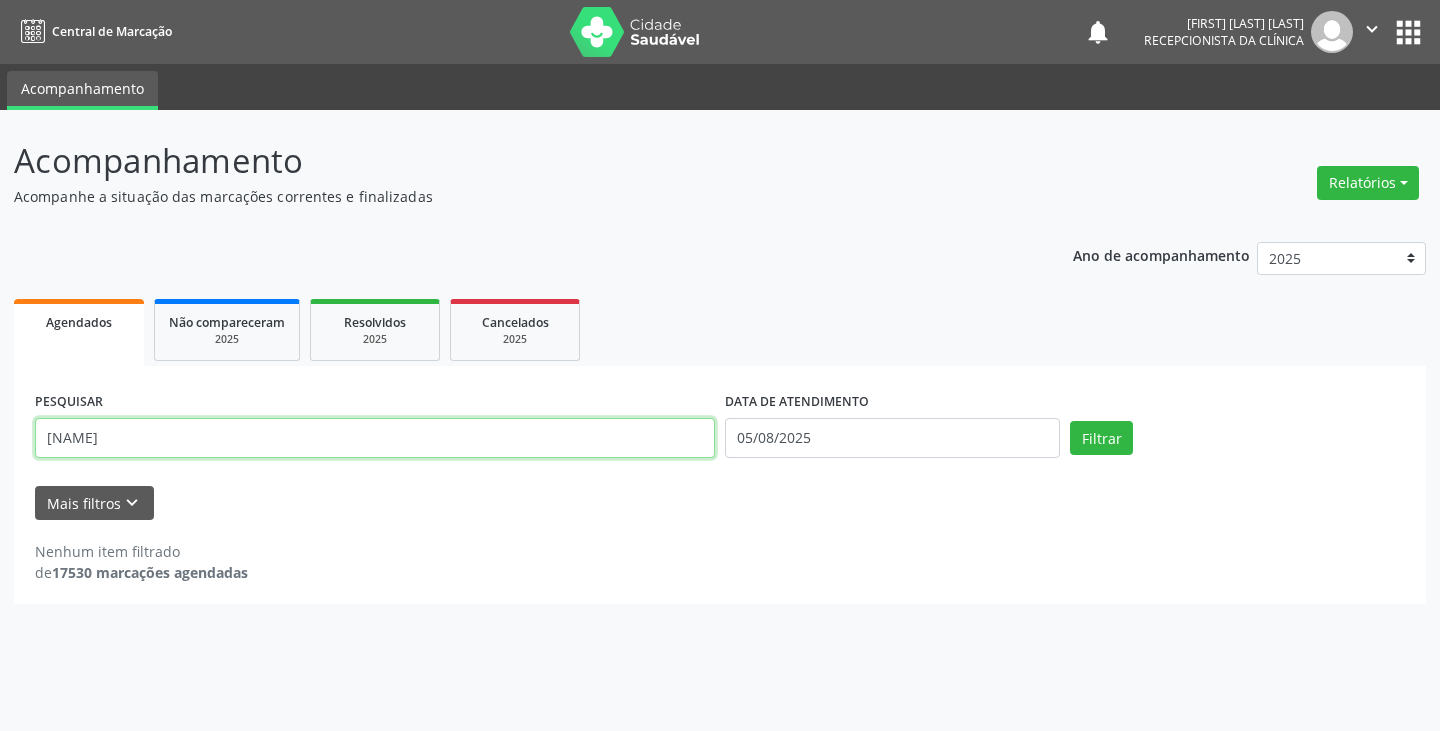 type on "[NAME]" 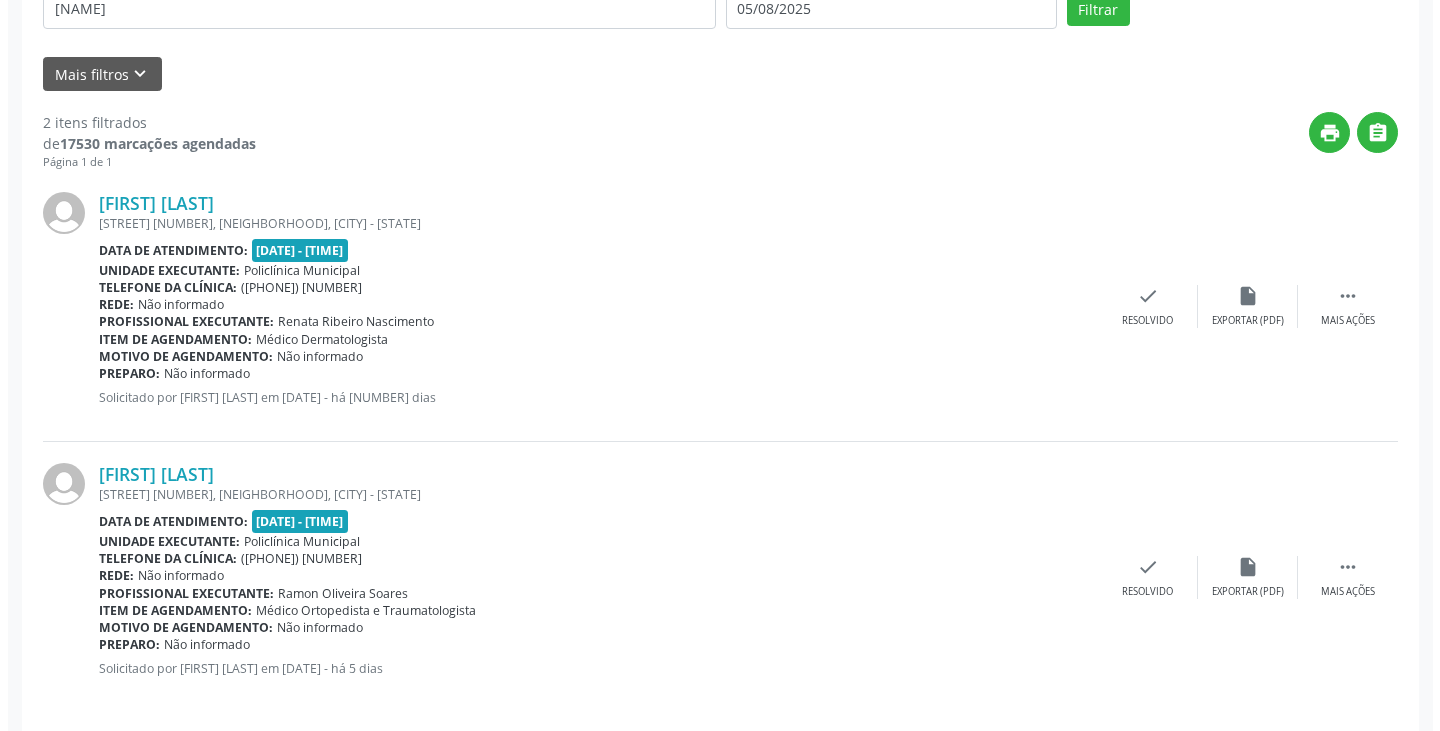 scroll, scrollTop: 445, scrollLeft: 0, axis: vertical 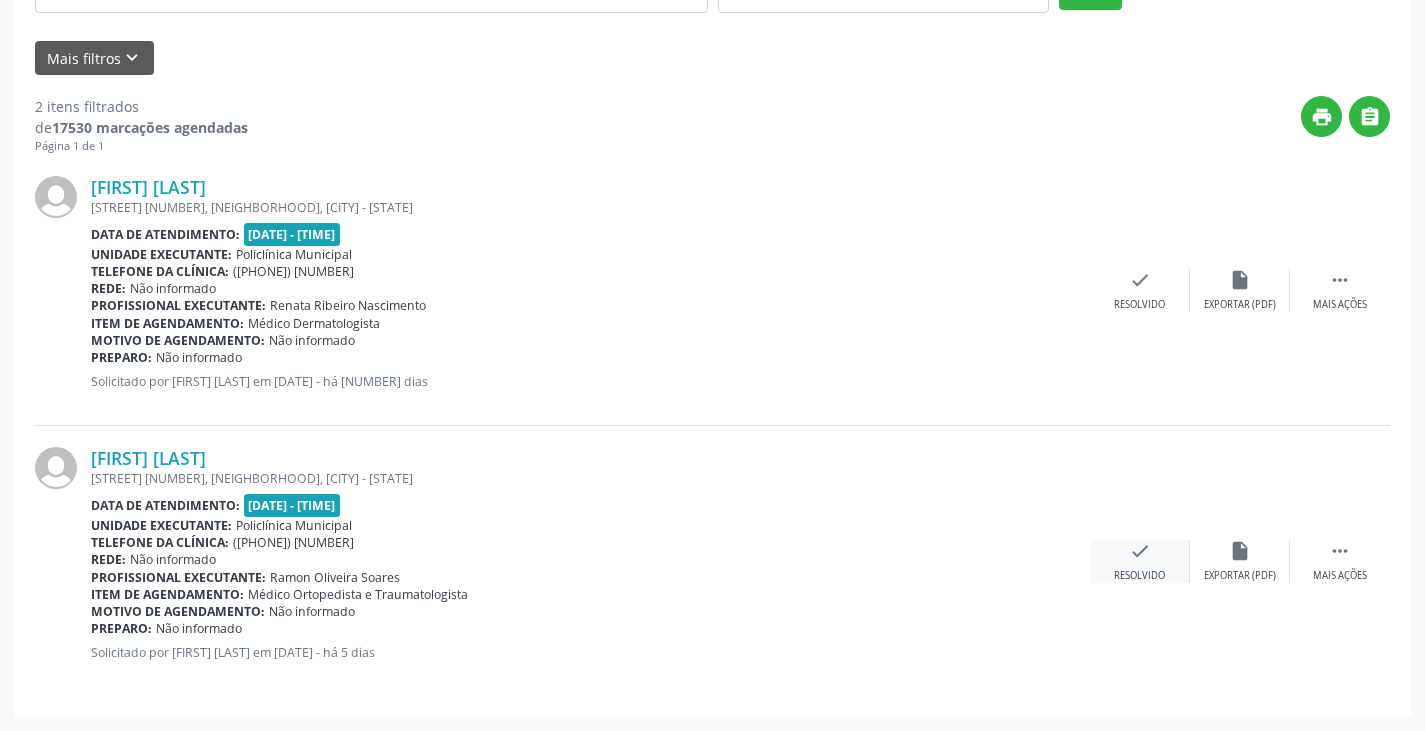 click on "check
Resolvido" at bounding box center (1140, 561) 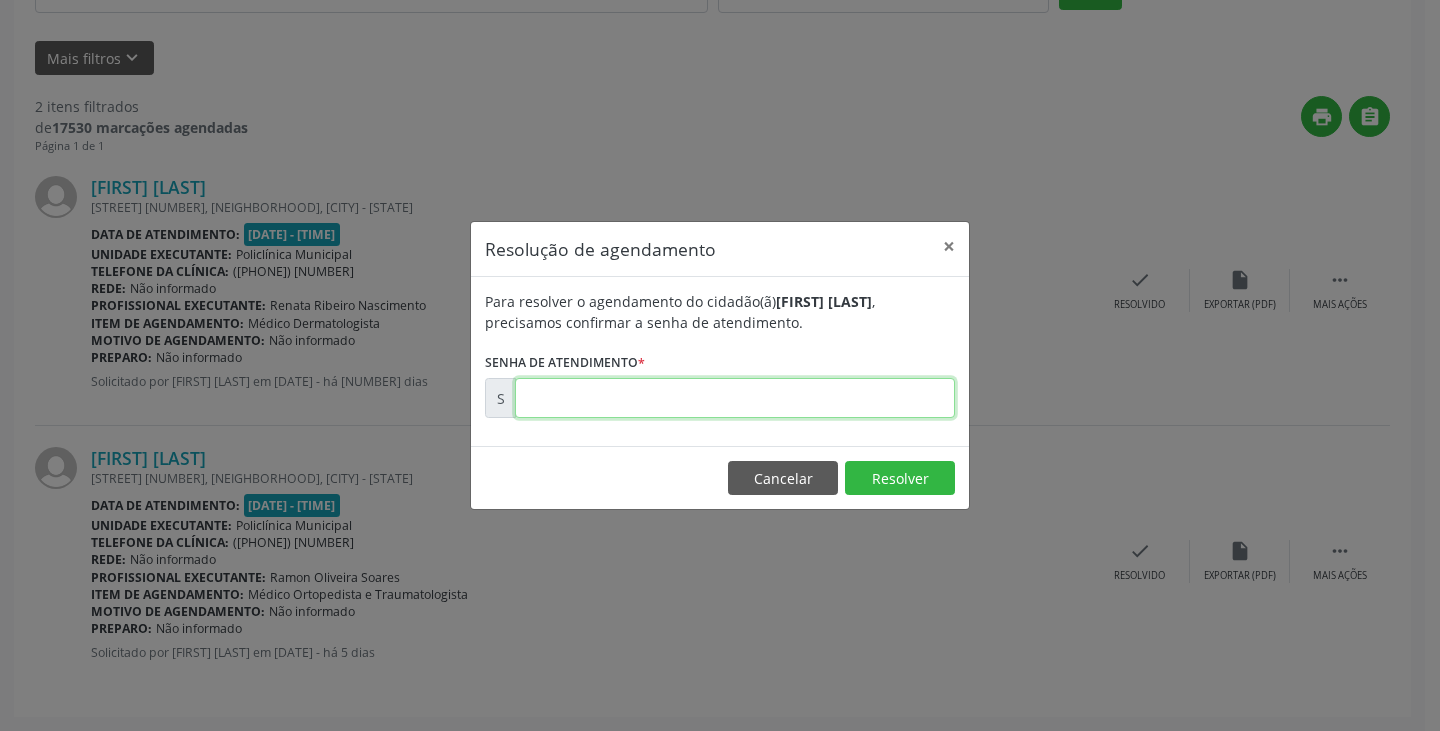 click at bounding box center (735, 398) 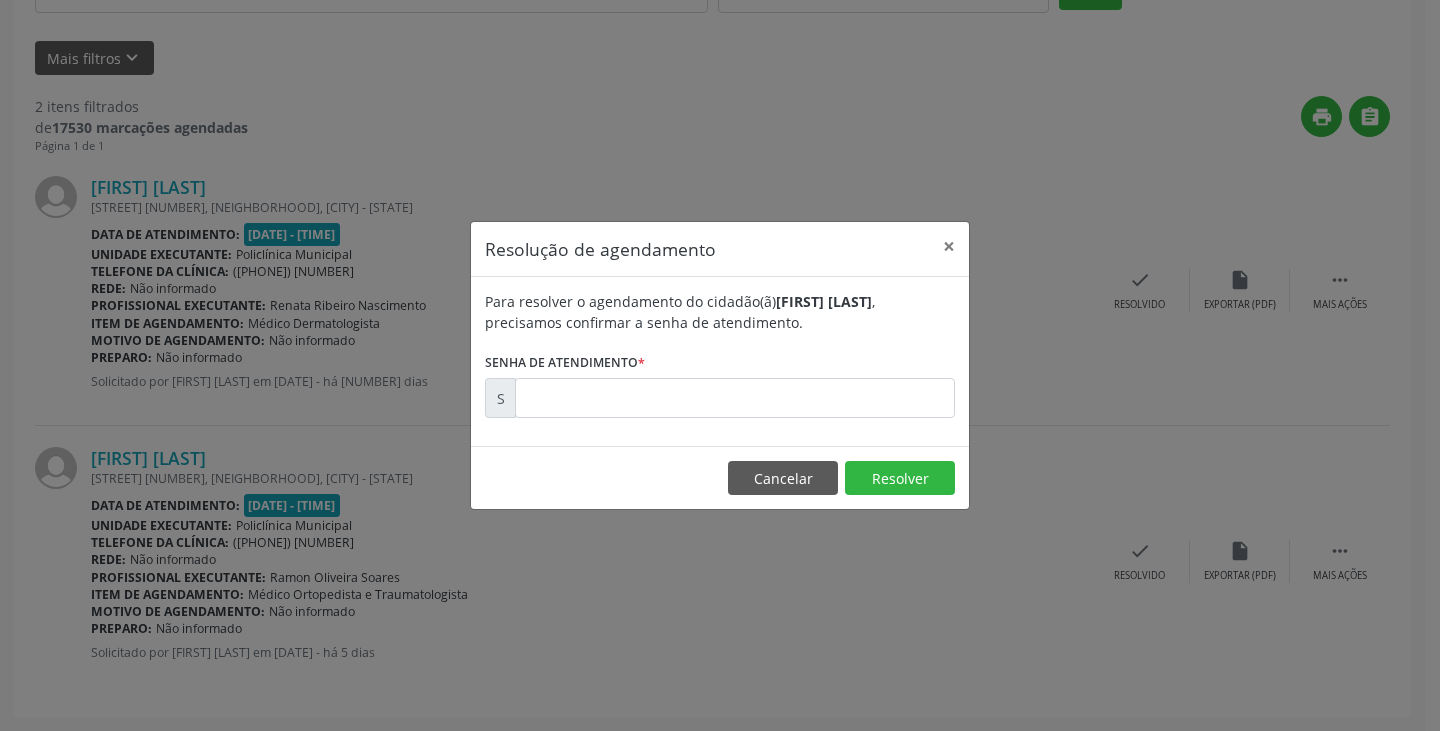 click on "Cancelar Resolver" at bounding box center [720, 477] 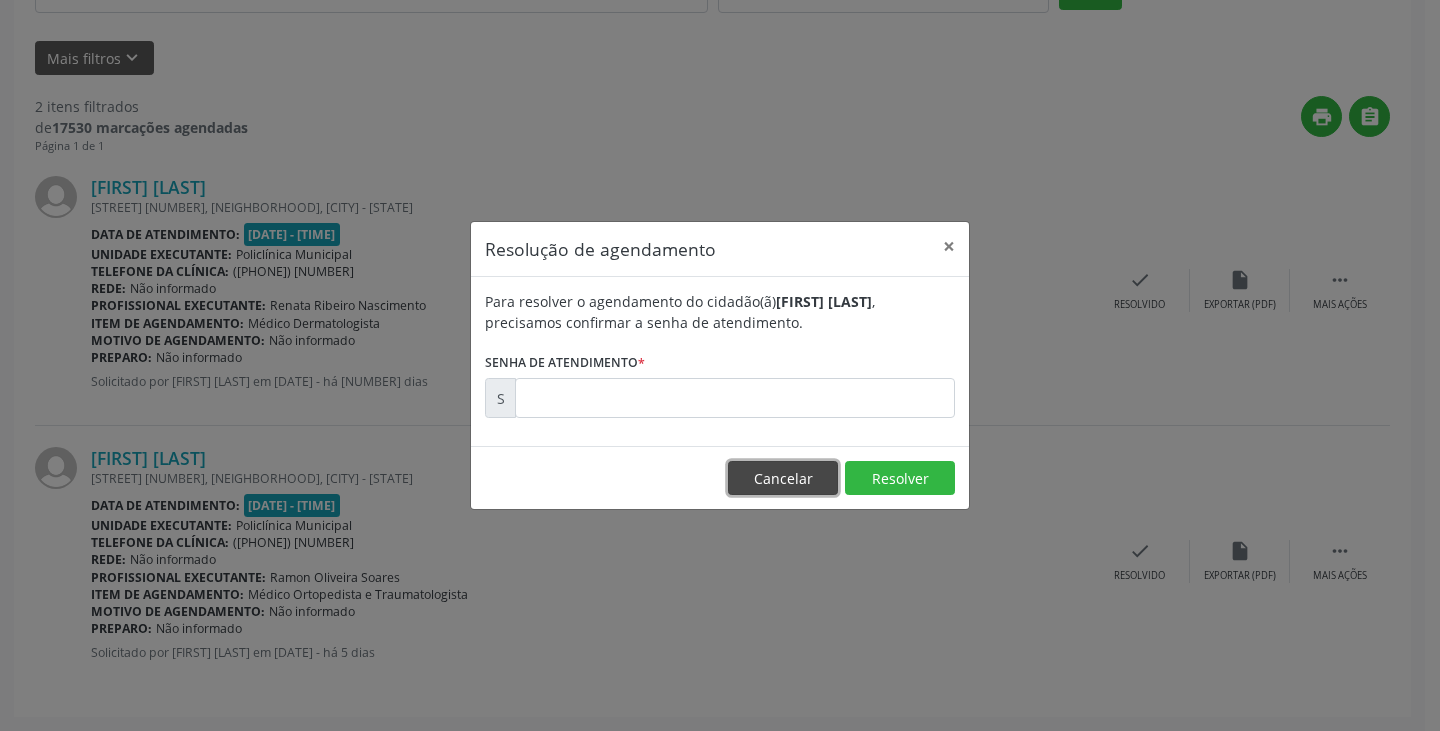click on "Cancelar" at bounding box center [783, 478] 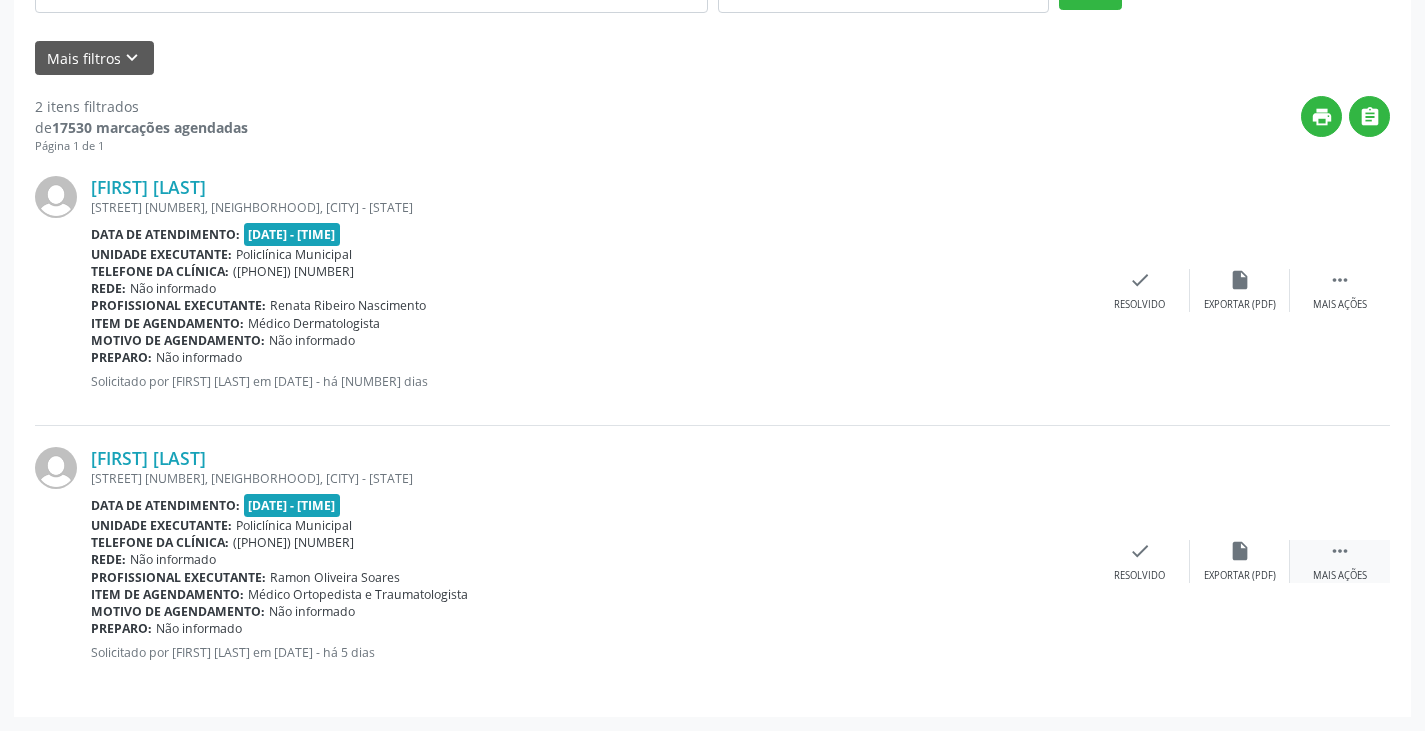 click on "
Mais ações" at bounding box center [1340, 561] 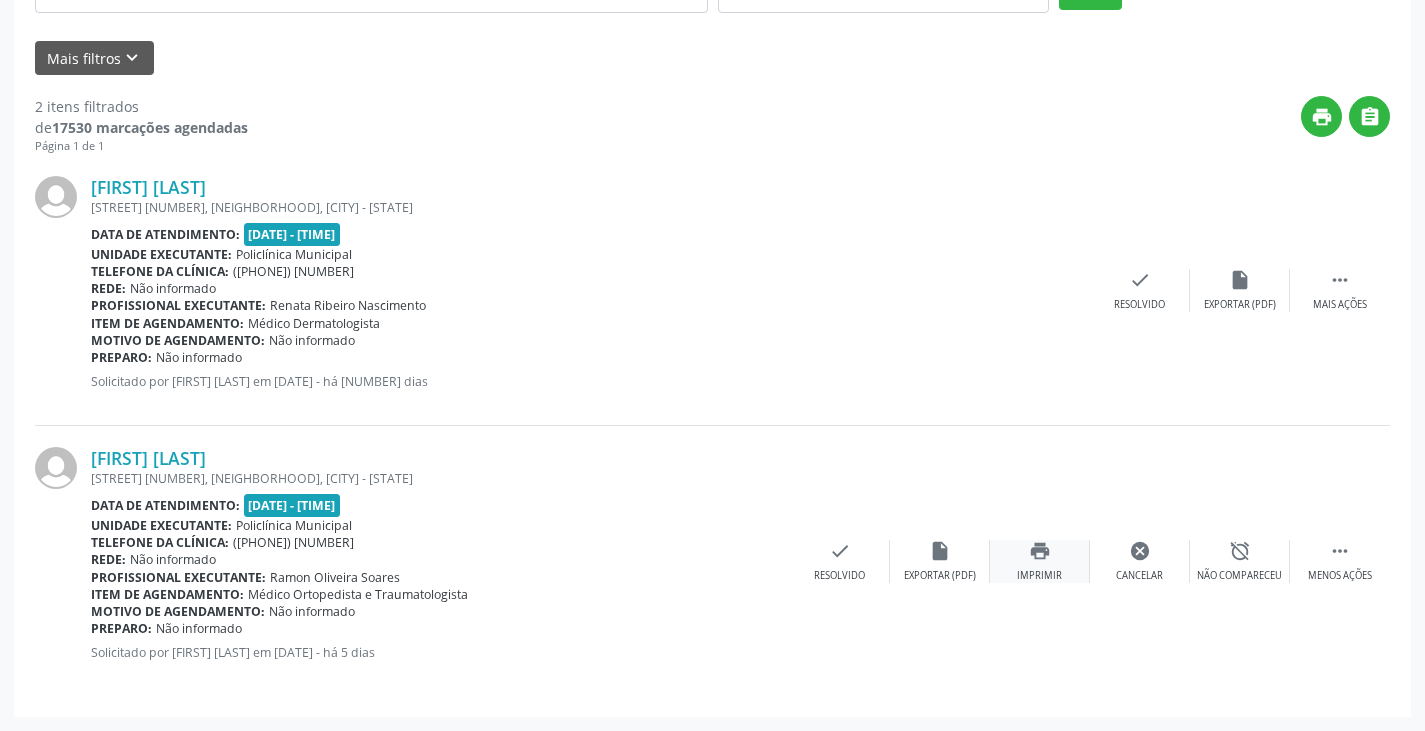 click on "print" at bounding box center [1040, 551] 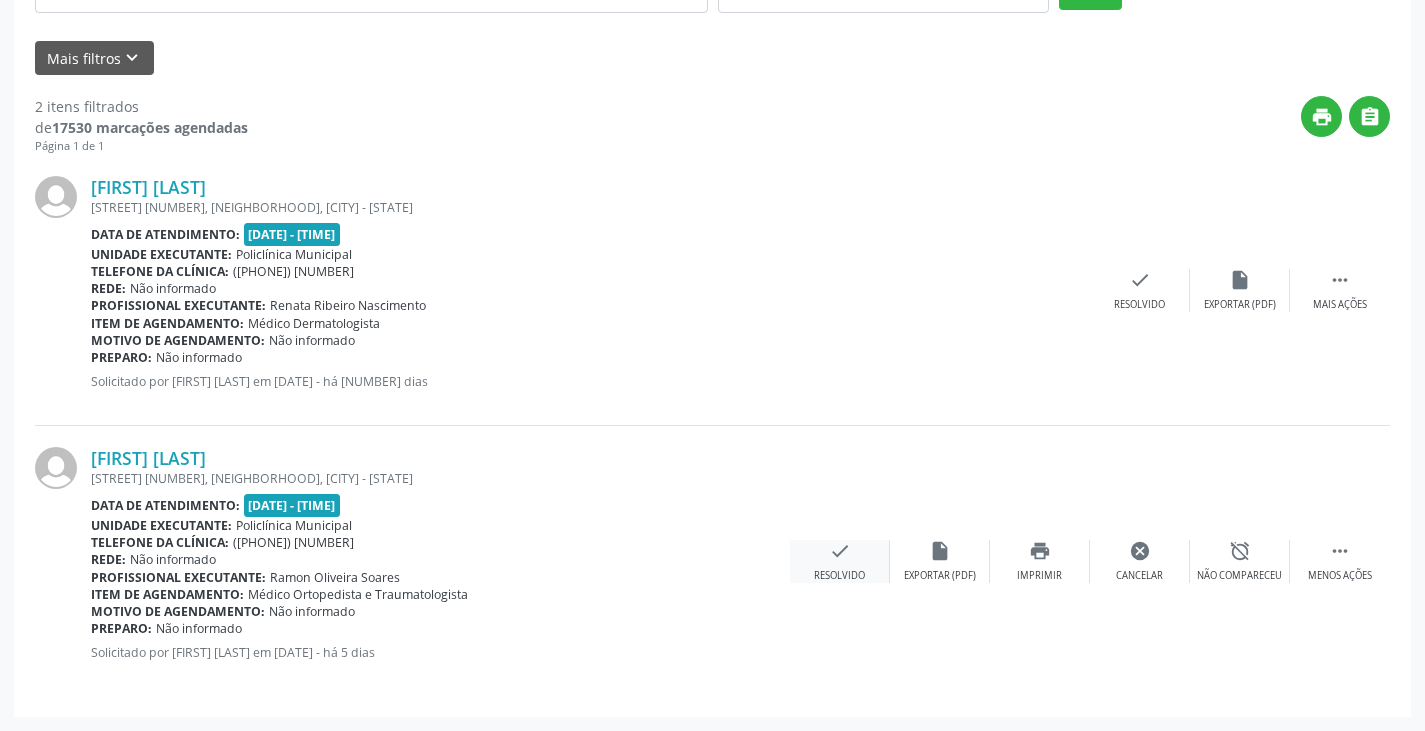 click on "check" at bounding box center (840, 551) 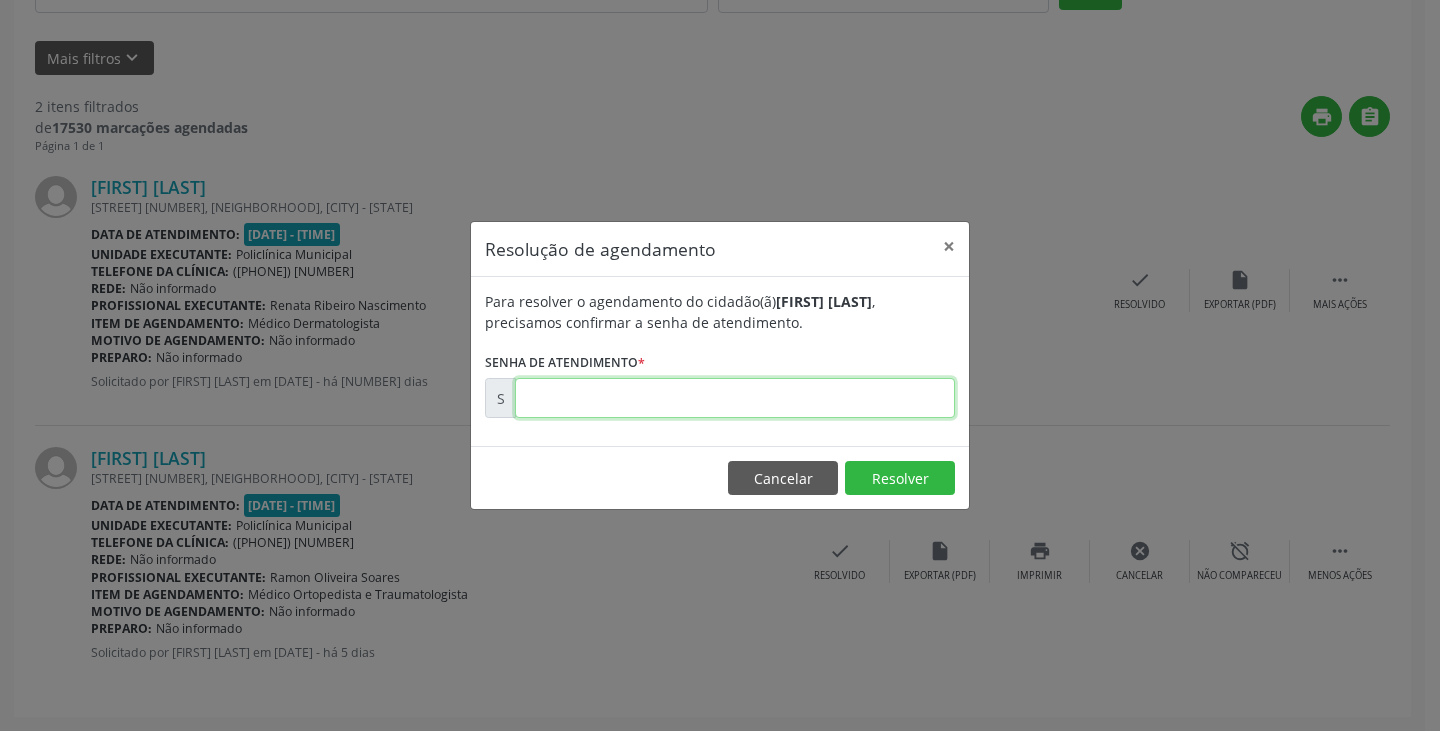 click at bounding box center (735, 398) 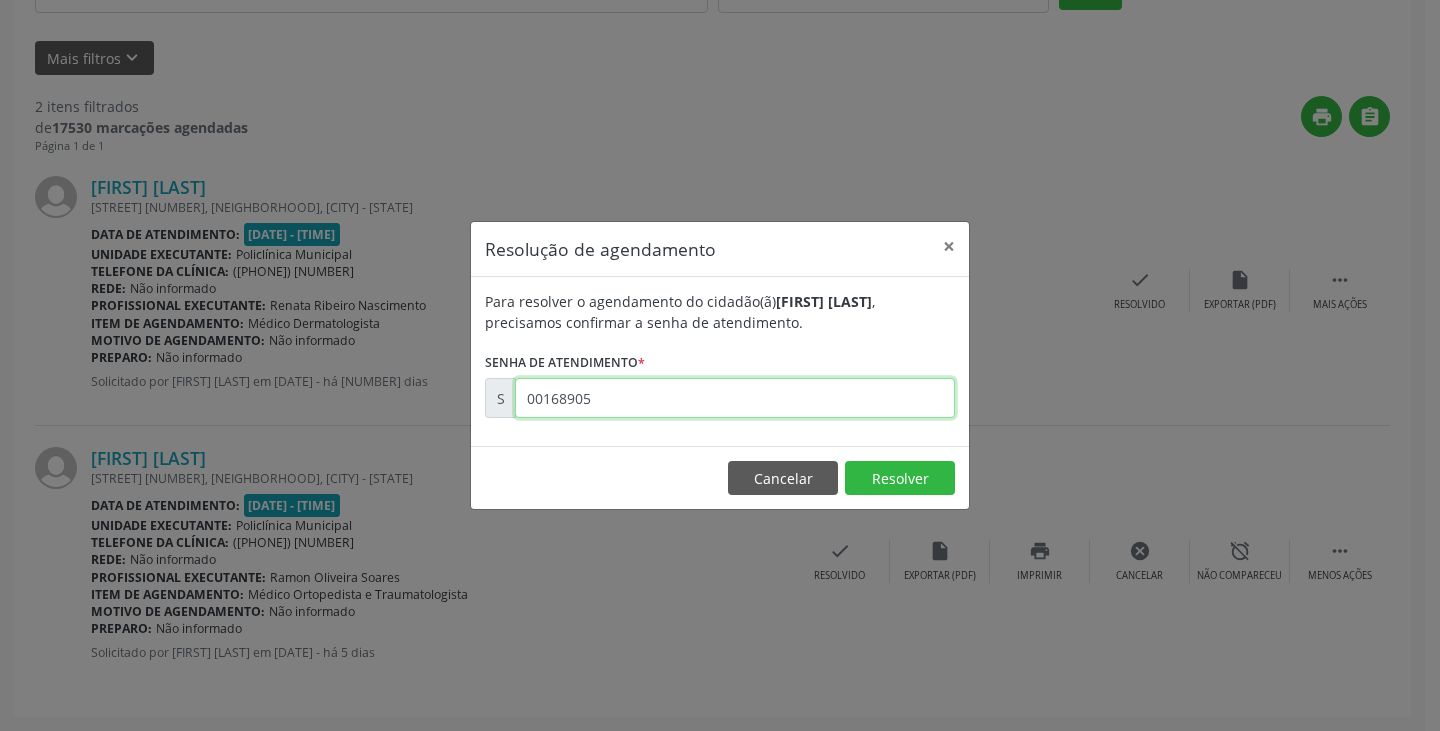 type on "00168905" 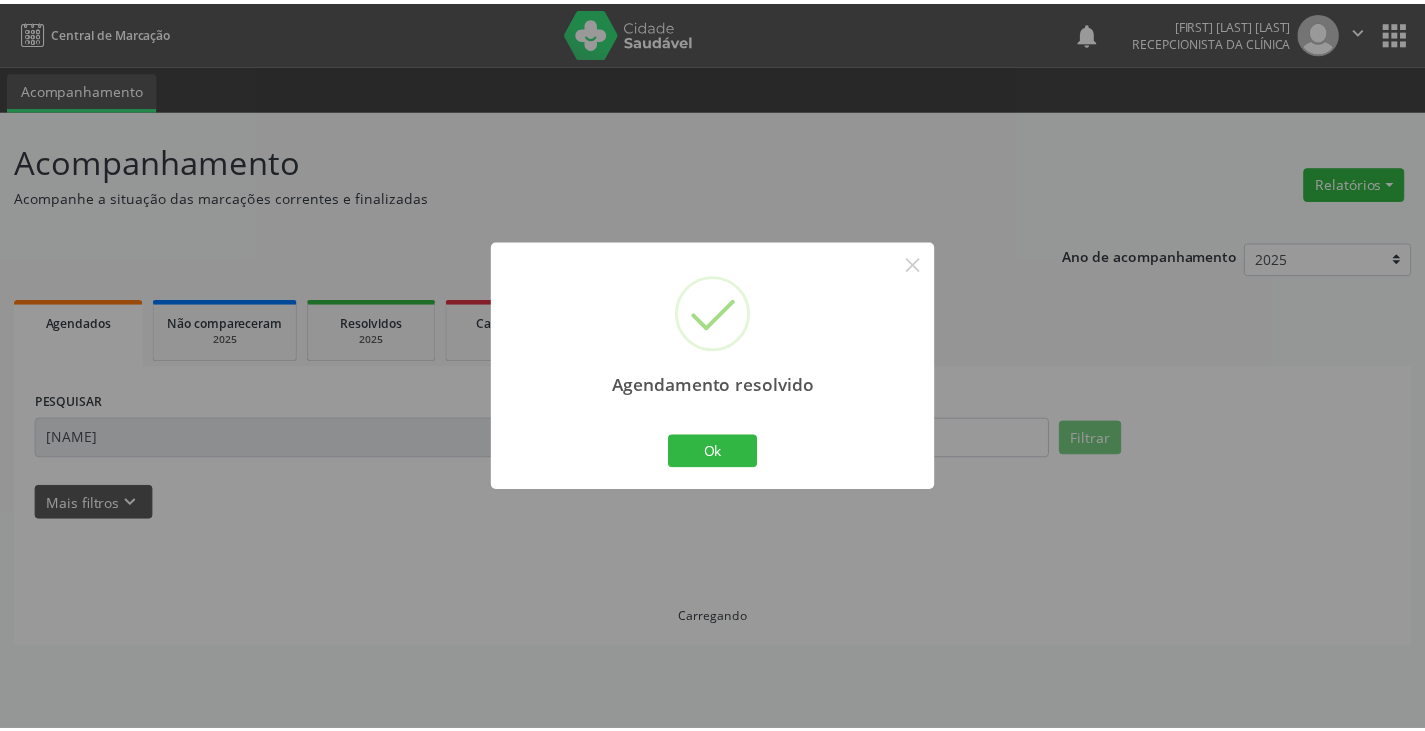scroll, scrollTop: 0, scrollLeft: 0, axis: both 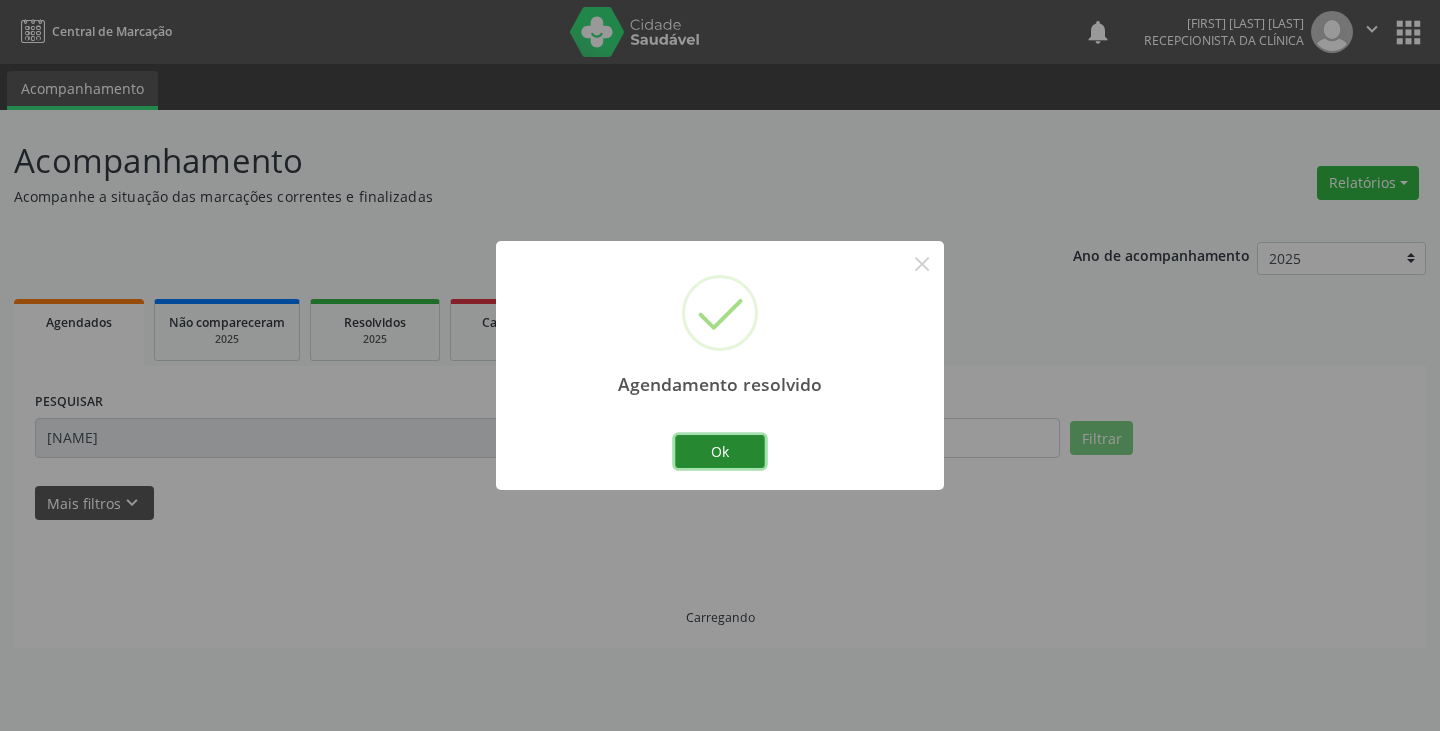 click on "Ok" at bounding box center [720, 452] 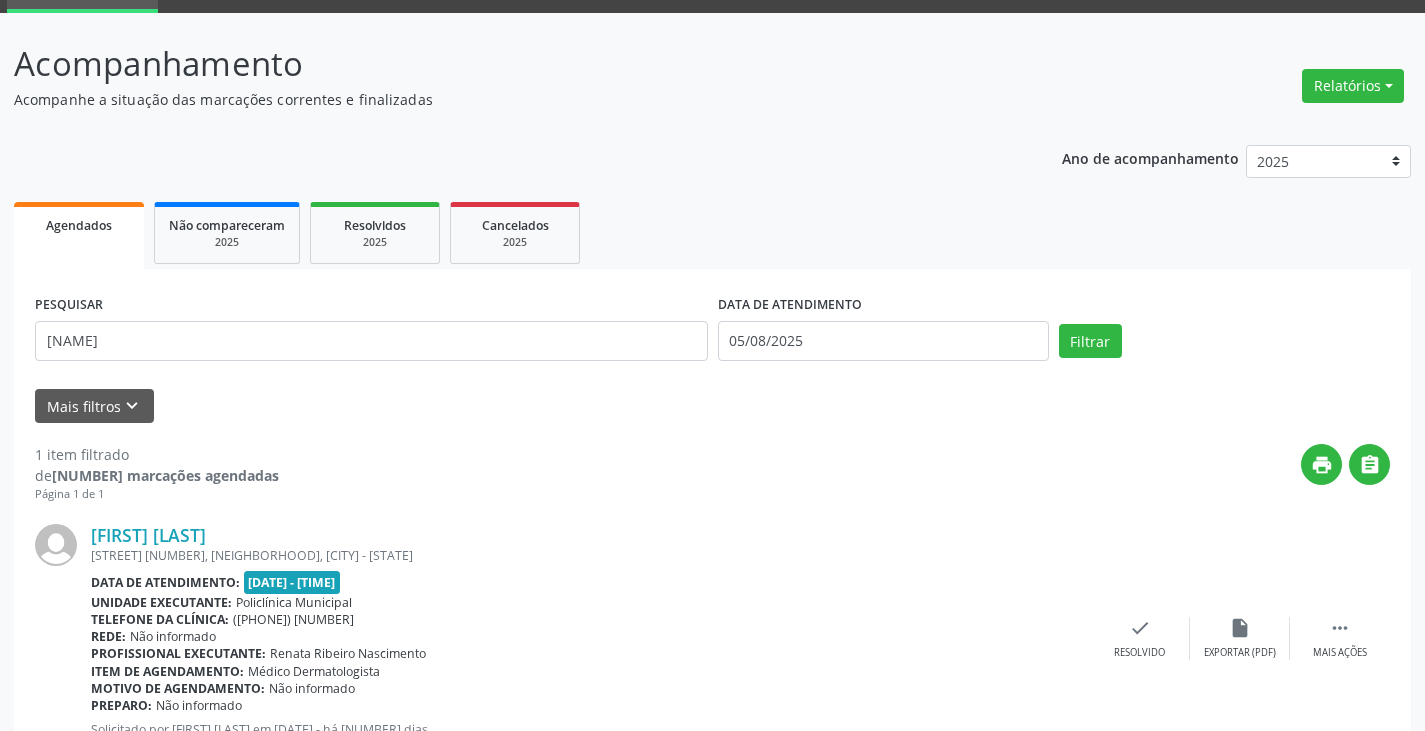 scroll, scrollTop: 174, scrollLeft: 0, axis: vertical 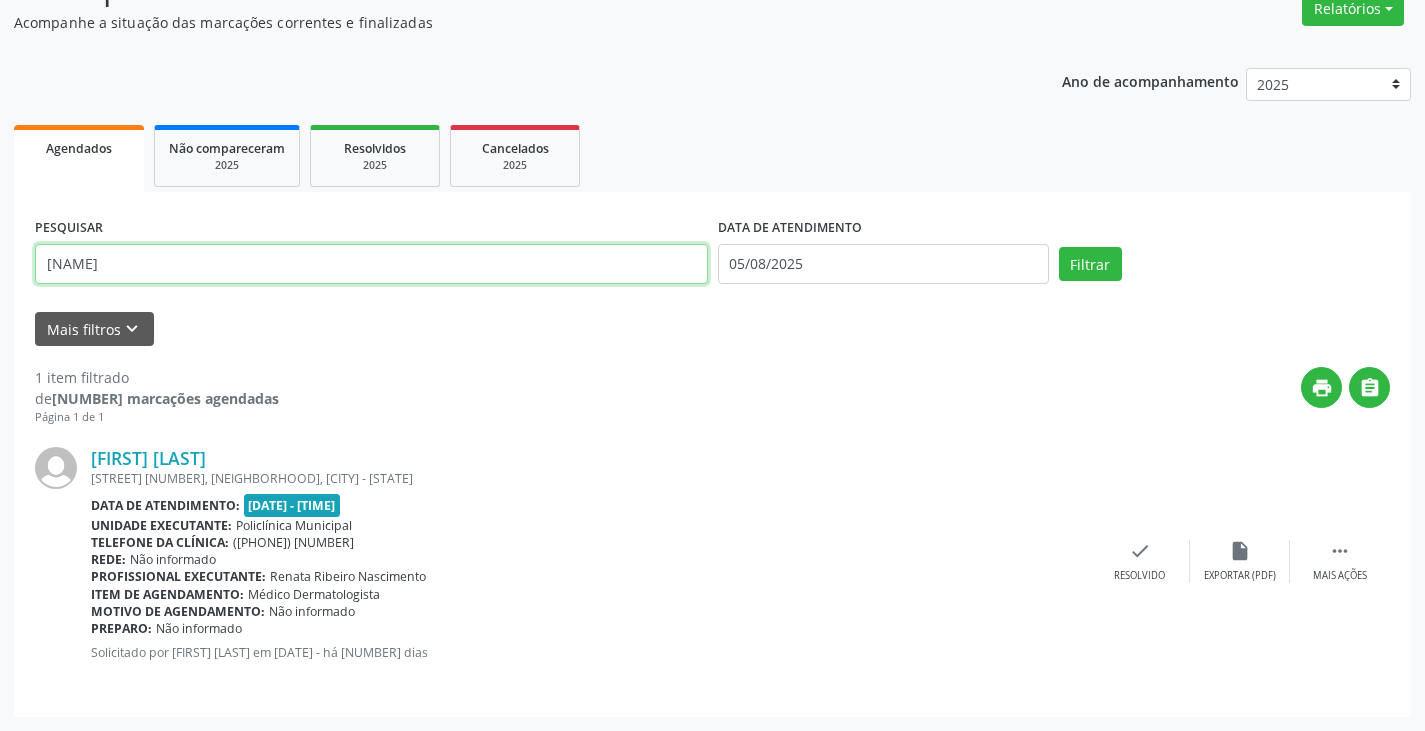 click on "[NAME]" at bounding box center [371, 264] 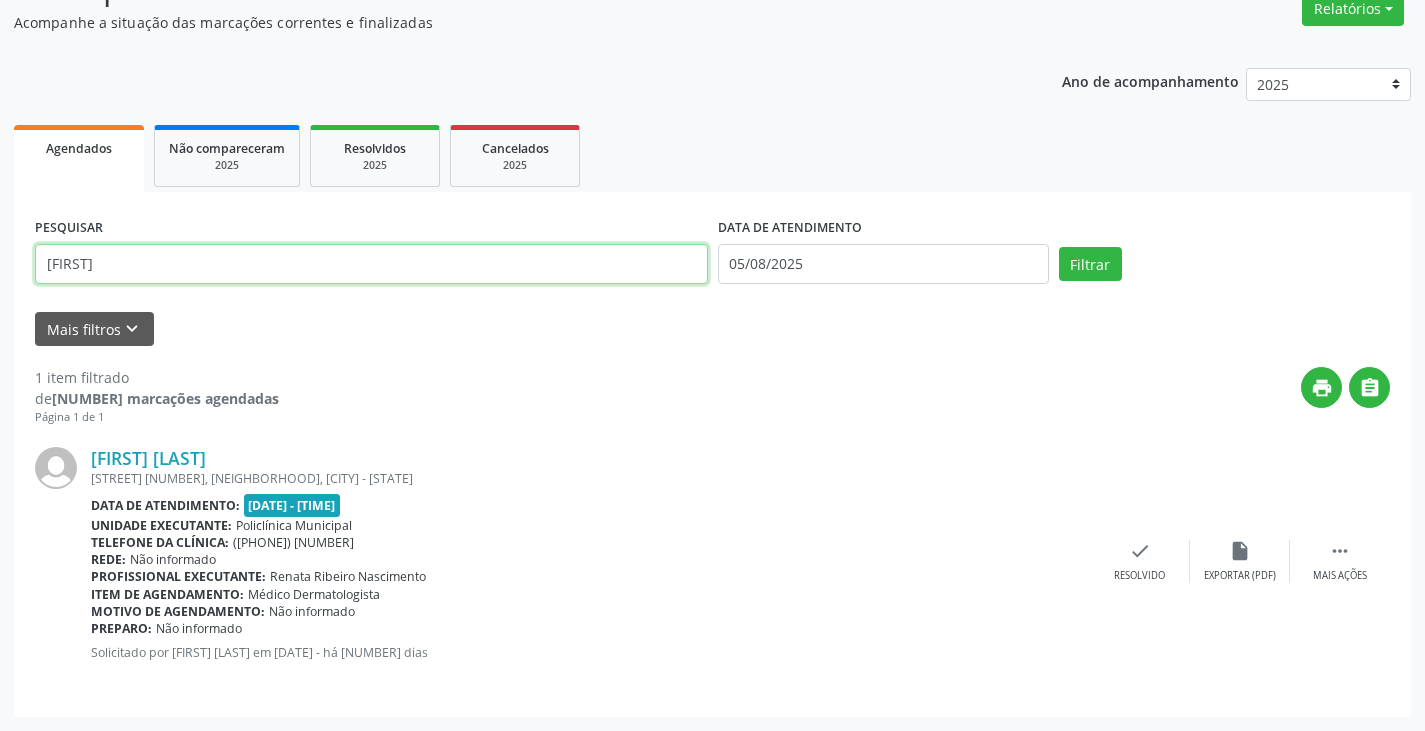 type on "[FIRST]" 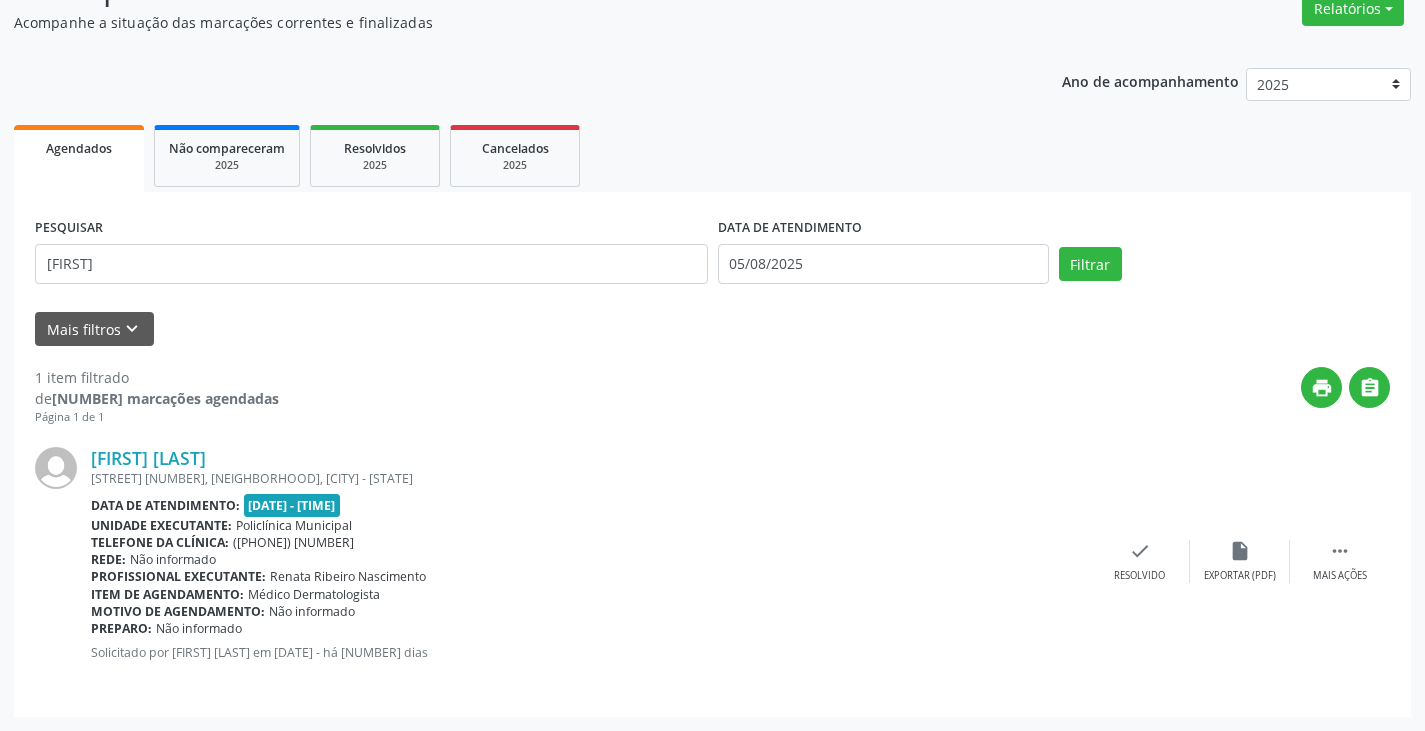 scroll, scrollTop: 0, scrollLeft: 0, axis: both 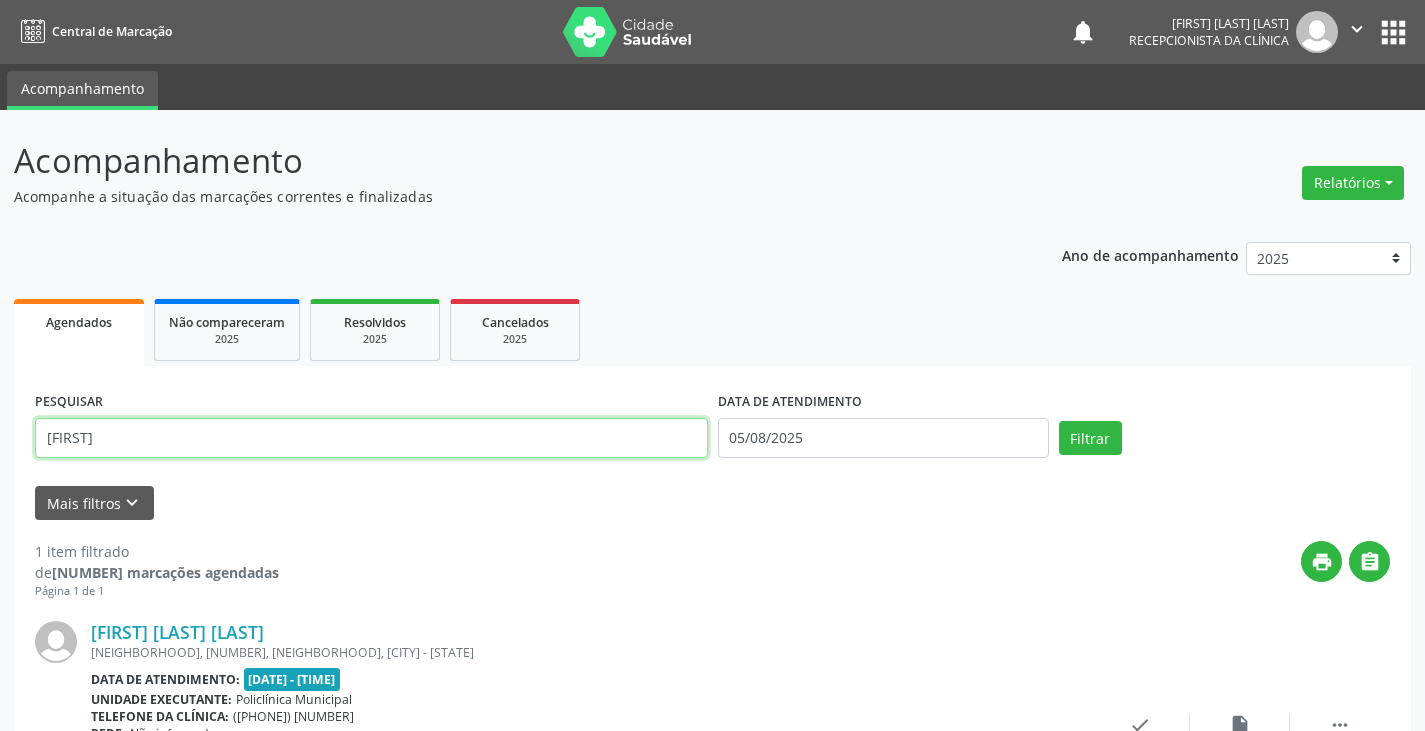 click on "[FIRST]" at bounding box center (371, 438) 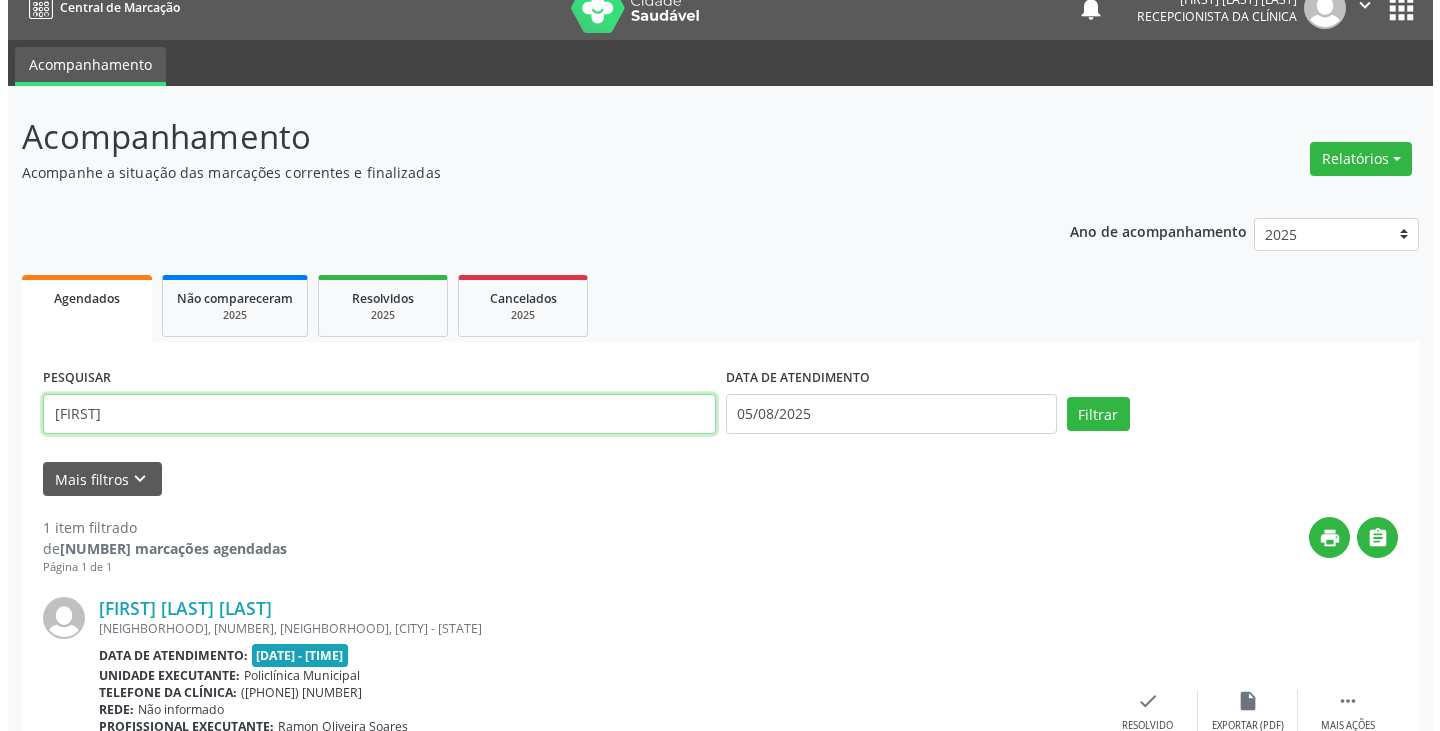 scroll, scrollTop: 174, scrollLeft: 0, axis: vertical 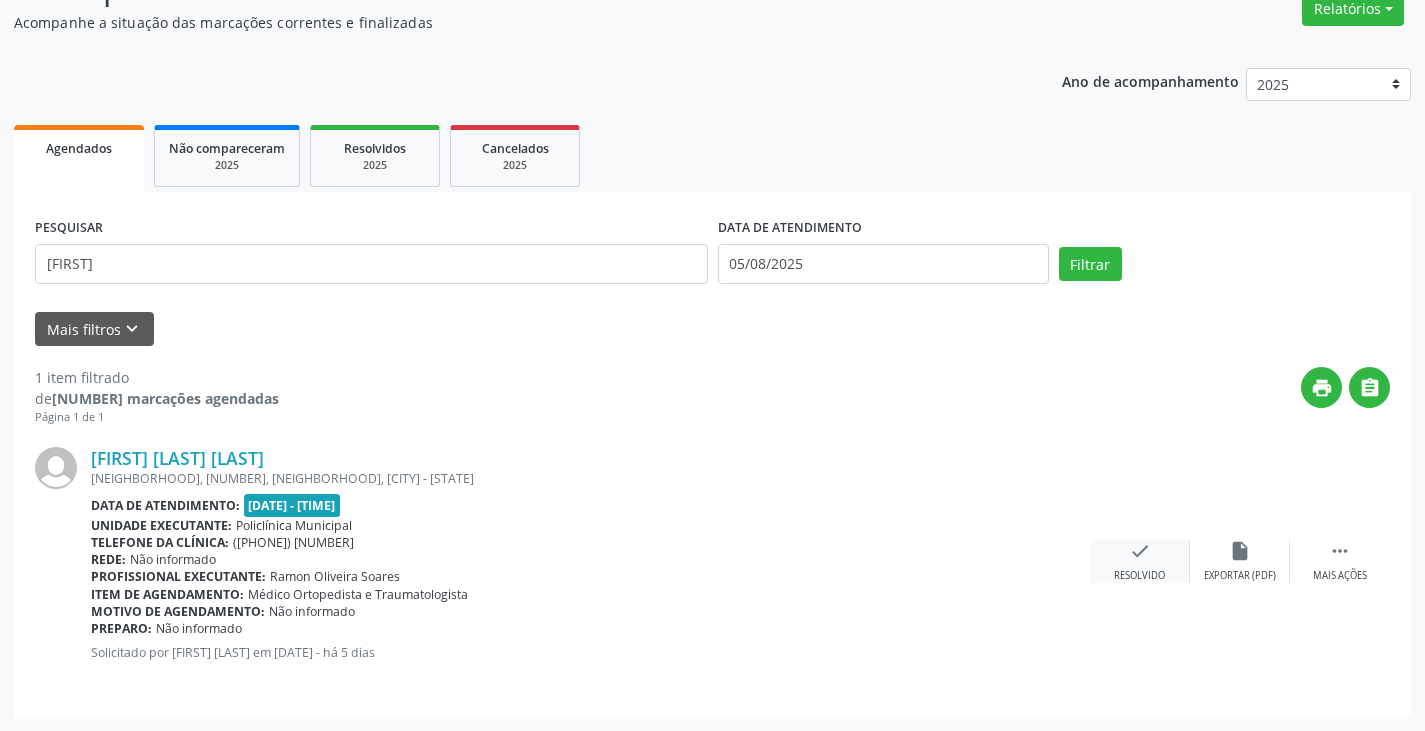 click on "check
Resolvido" at bounding box center [1140, 561] 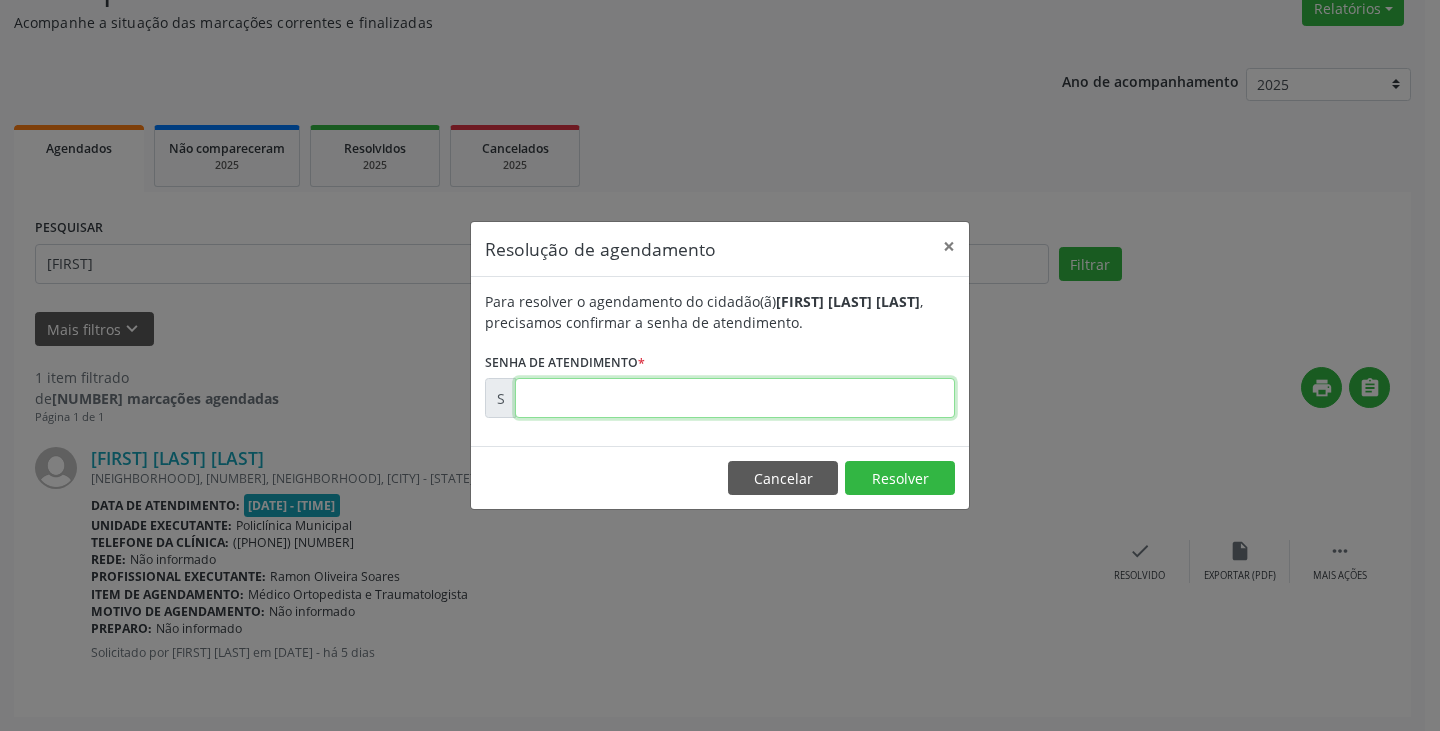 click at bounding box center [735, 398] 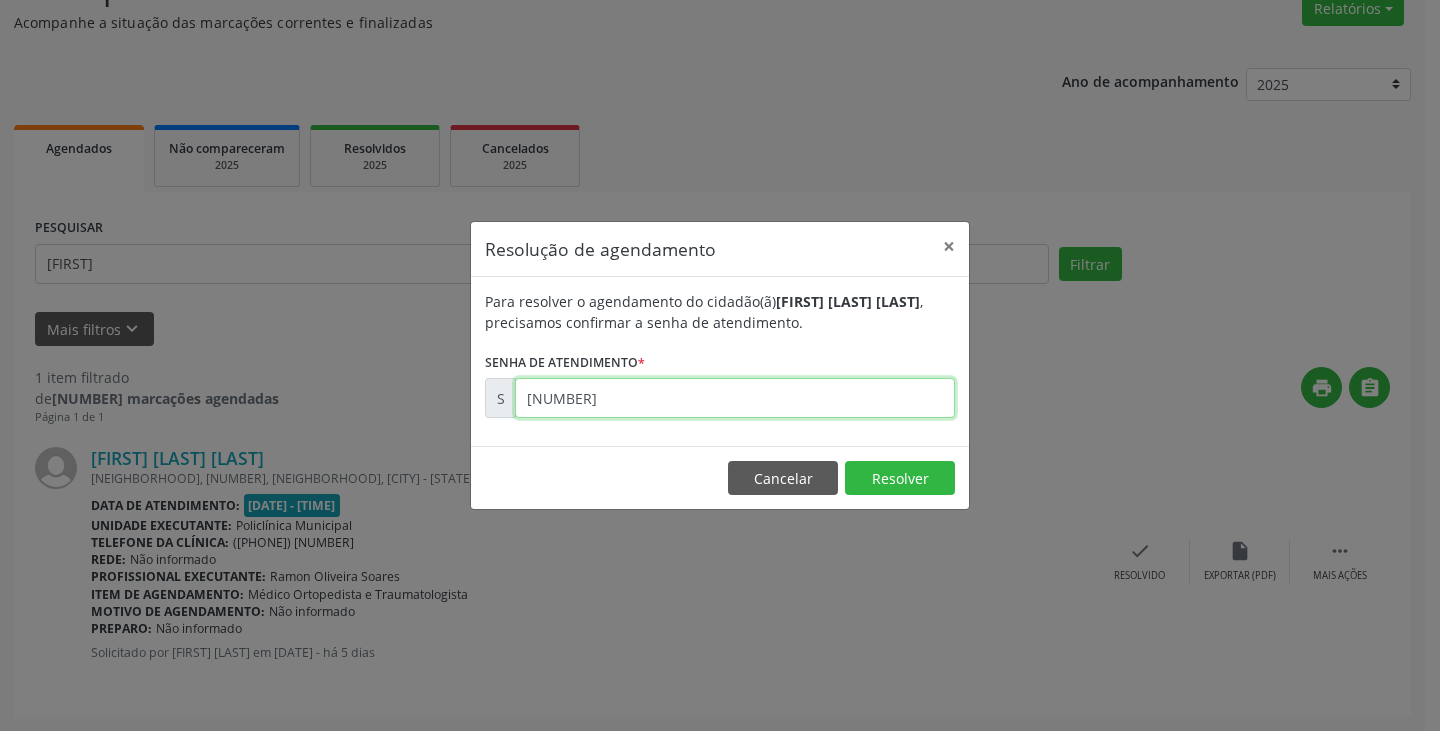 type on "[NUMBER]" 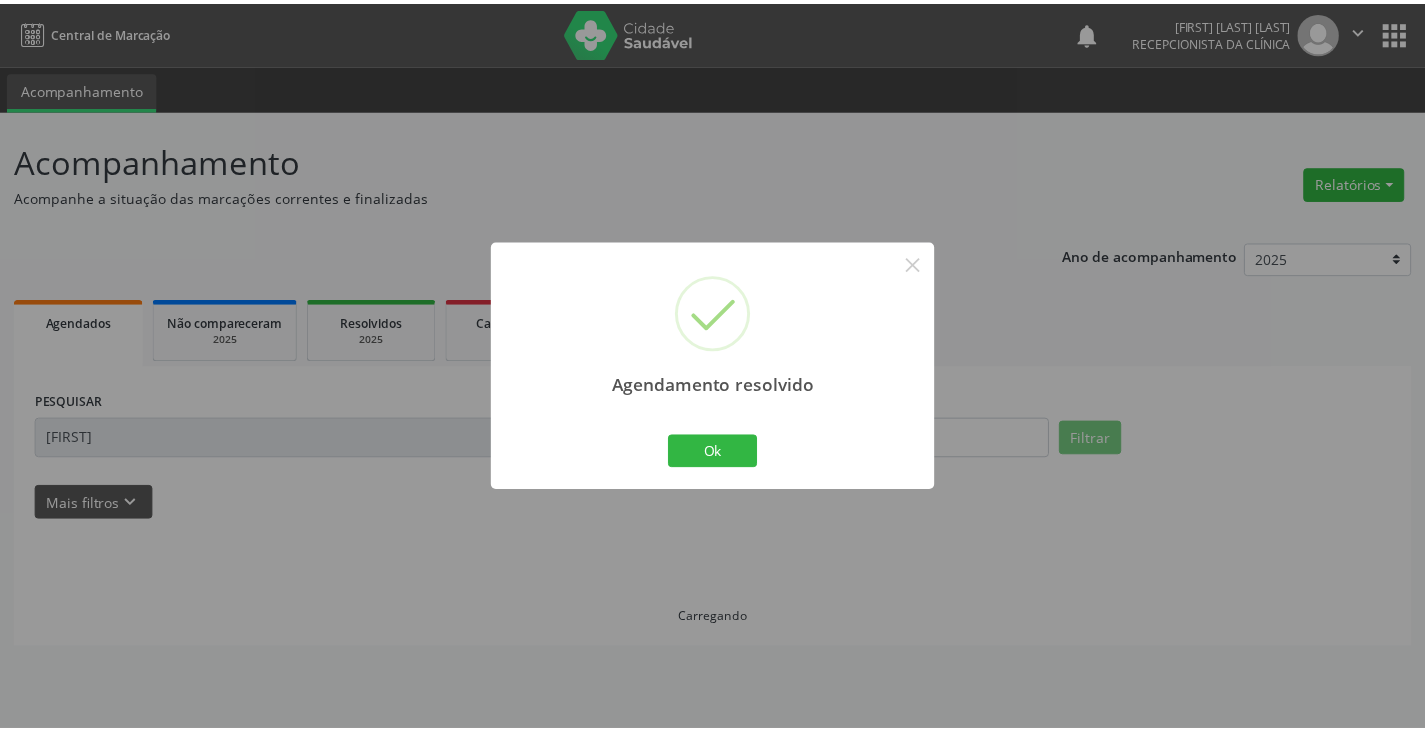scroll, scrollTop: 0, scrollLeft: 0, axis: both 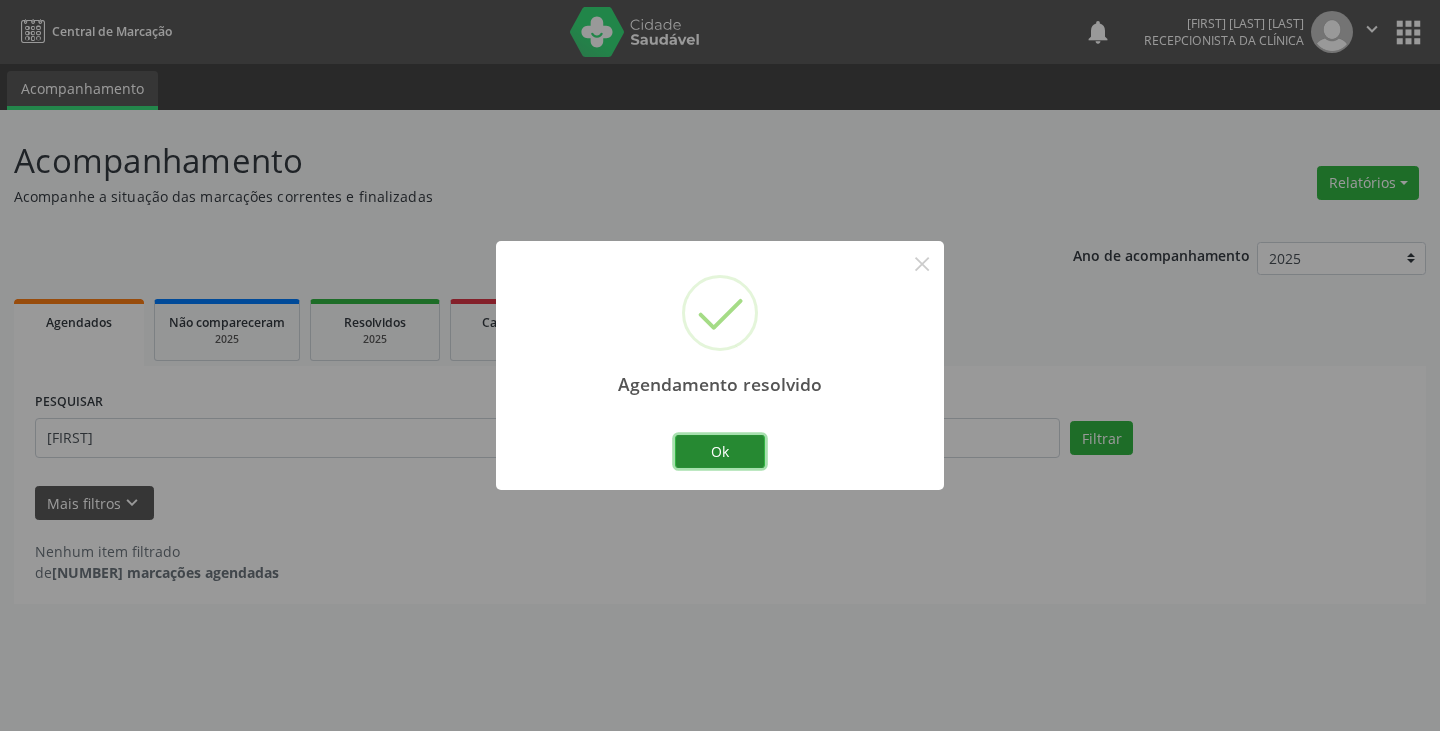 click on "Ok" at bounding box center [720, 452] 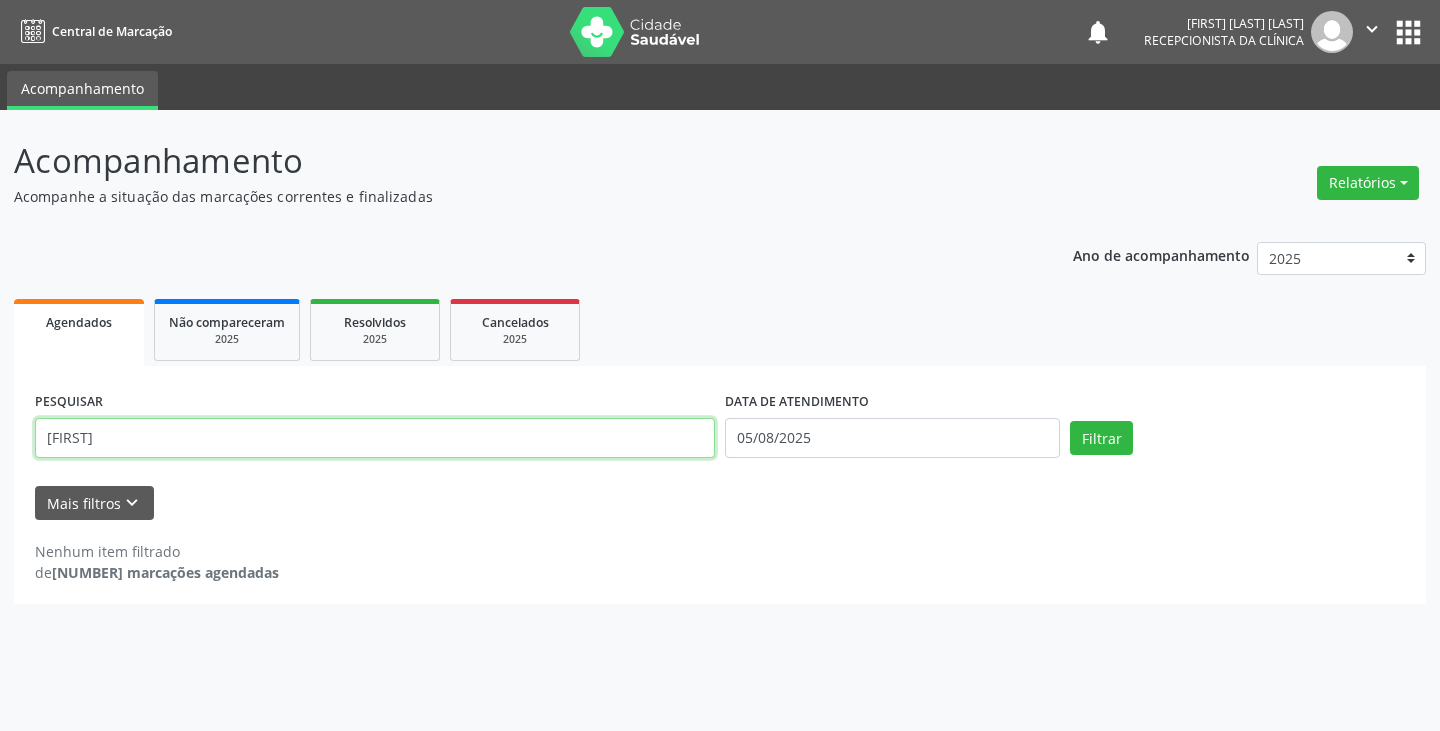 click on "[FIRST]" at bounding box center [375, 438] 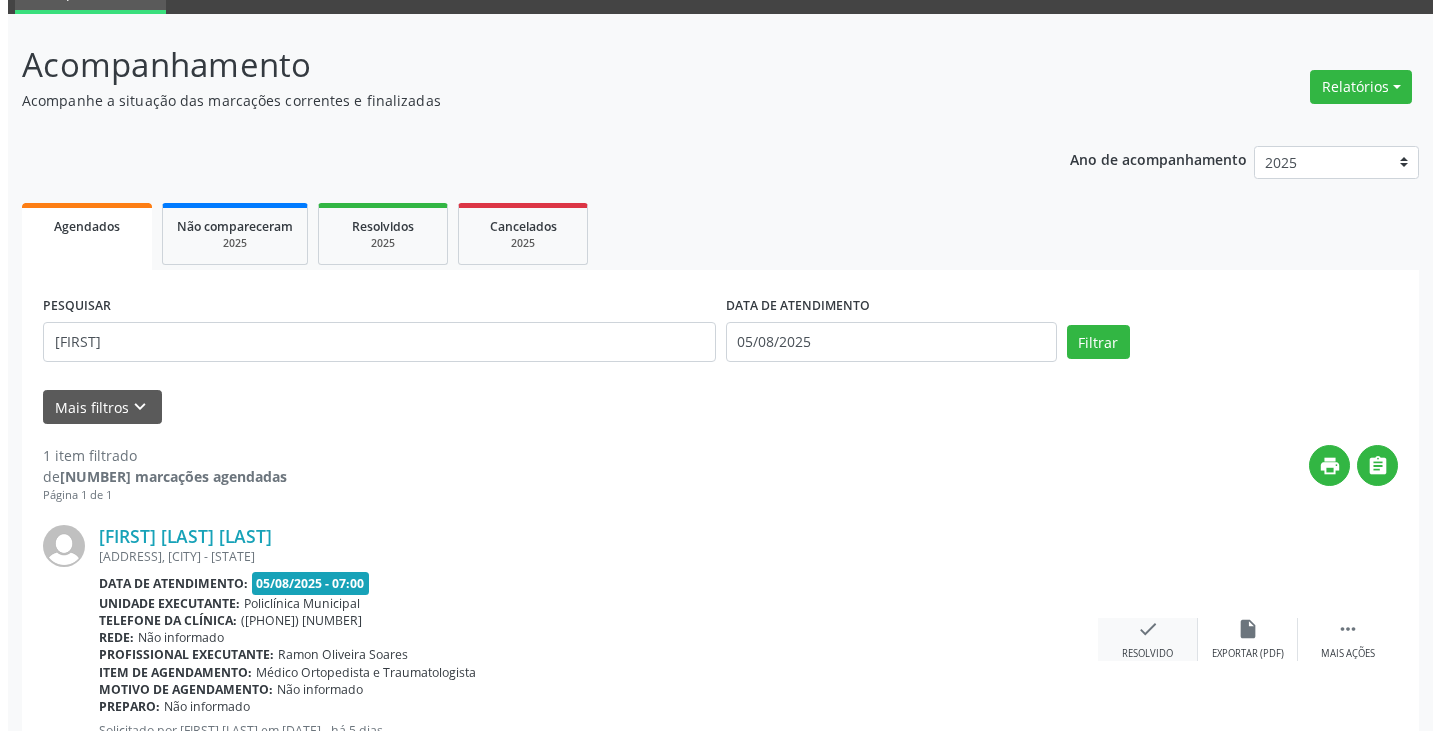 scroll, scrollTop: 174, scrollLeft: 0, axis: vertical 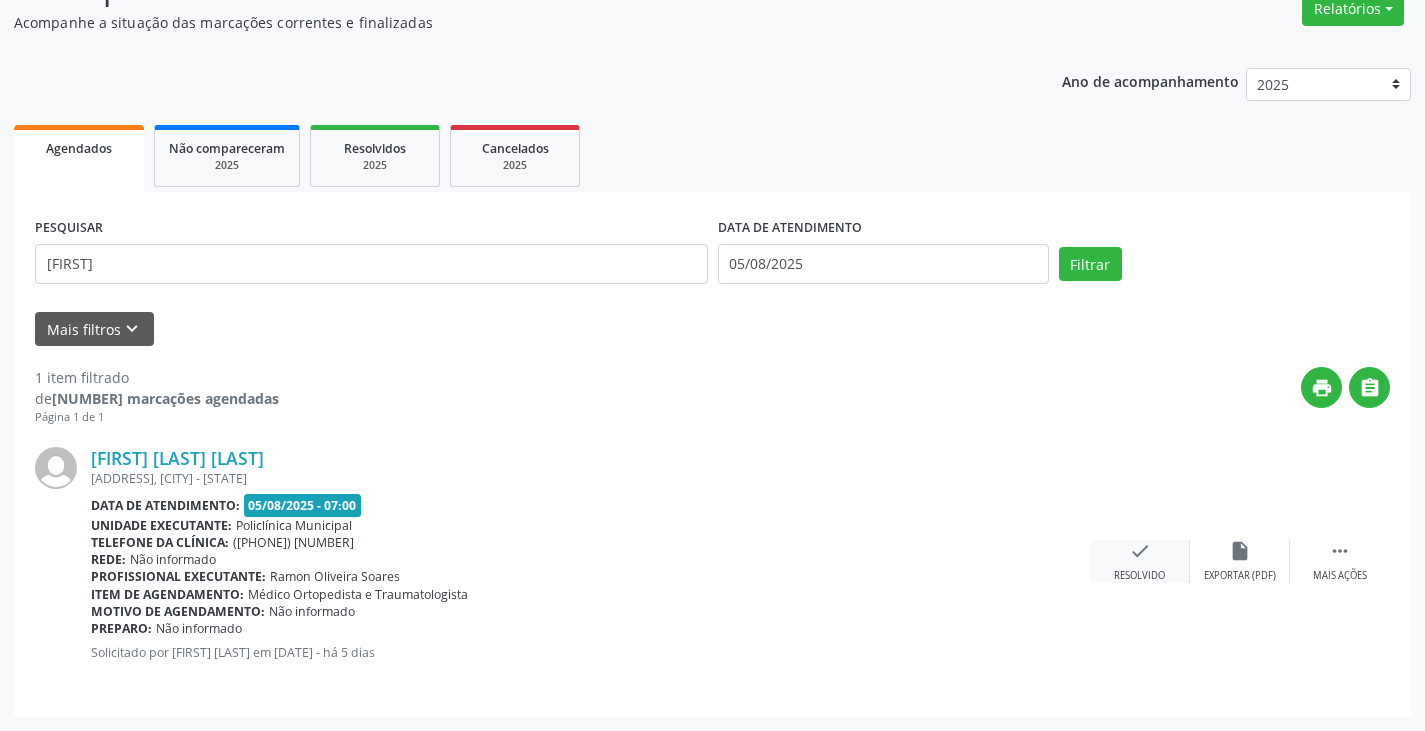 click on "check" at bounding box center [1140, 551] 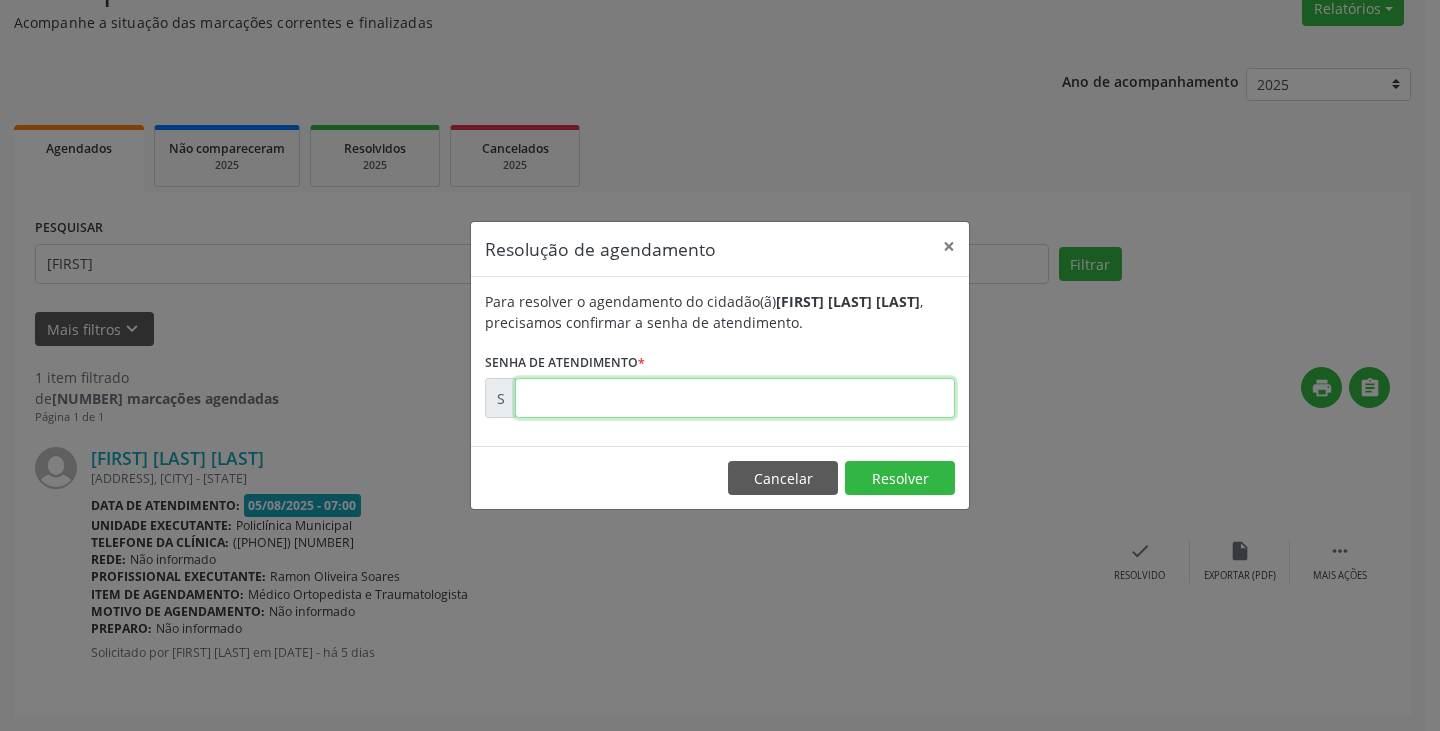 click at bounding box center (735, 398) 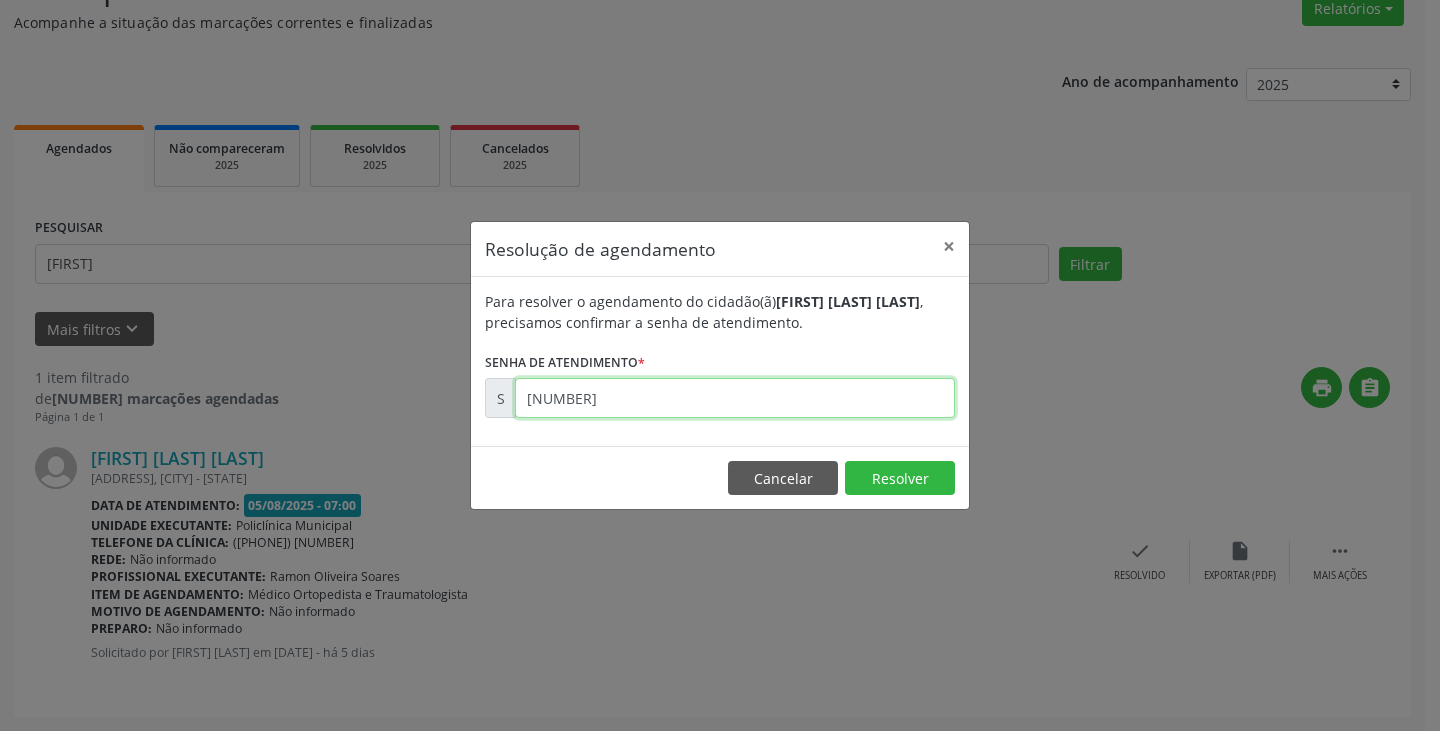 type on "[NUMBER]" 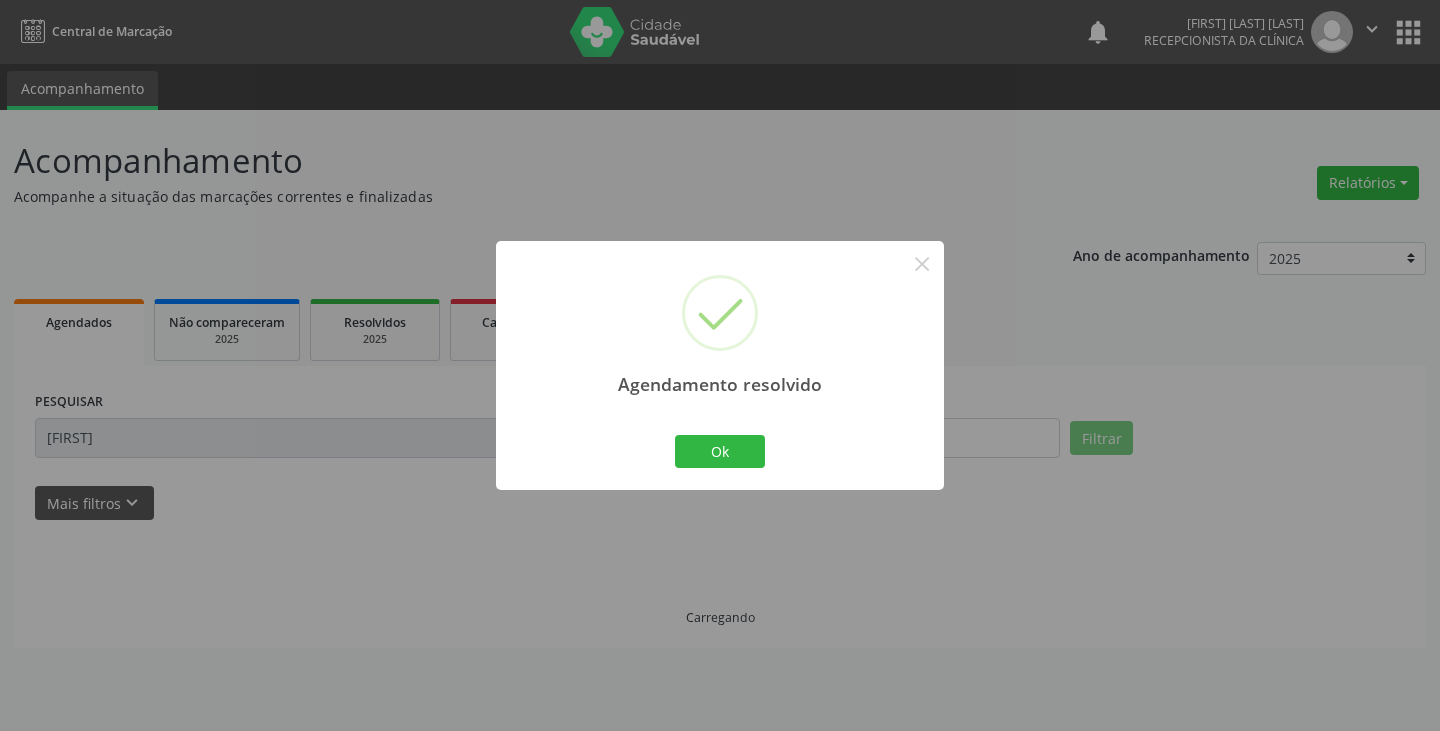 scroll, scrollTop: 0, scrollLeft: 0, axis: both 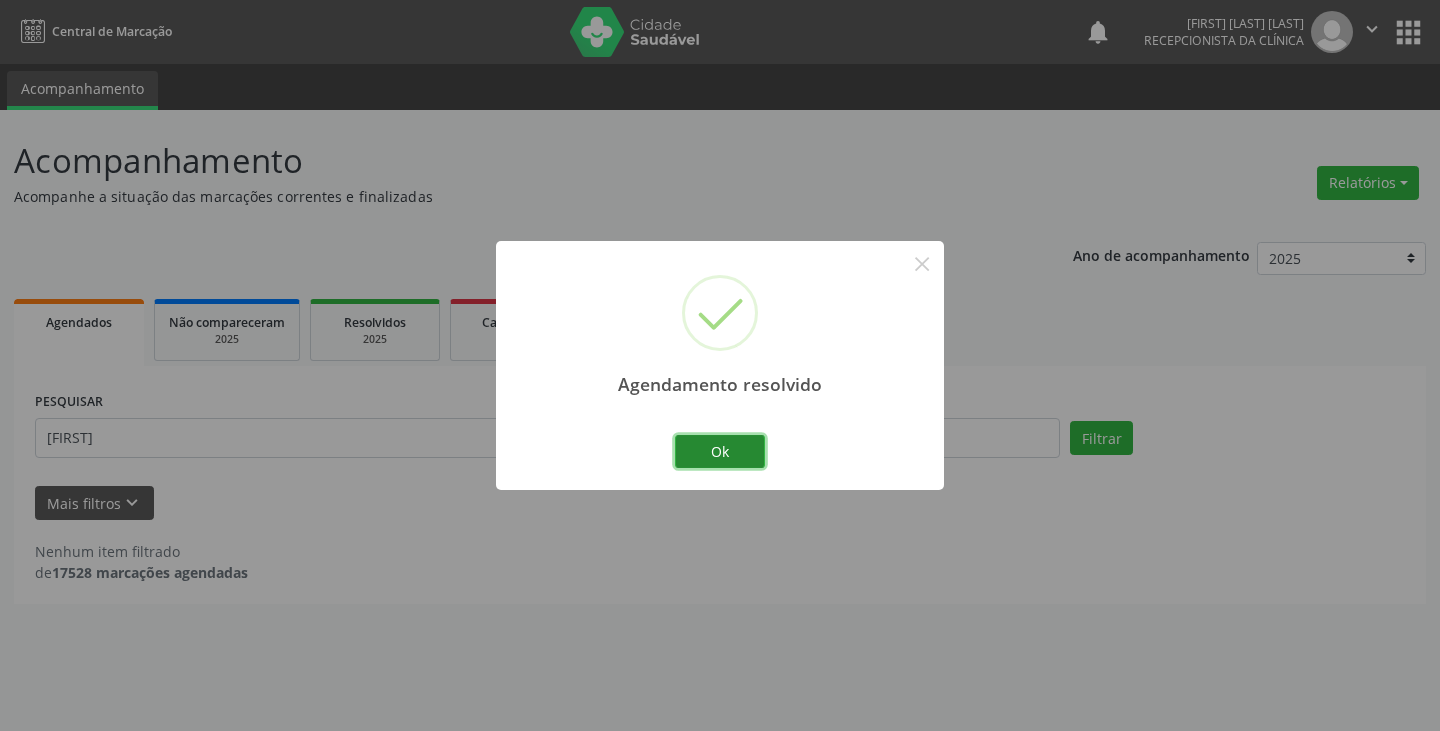 click on "Ok" at bounding box center [720, 452] 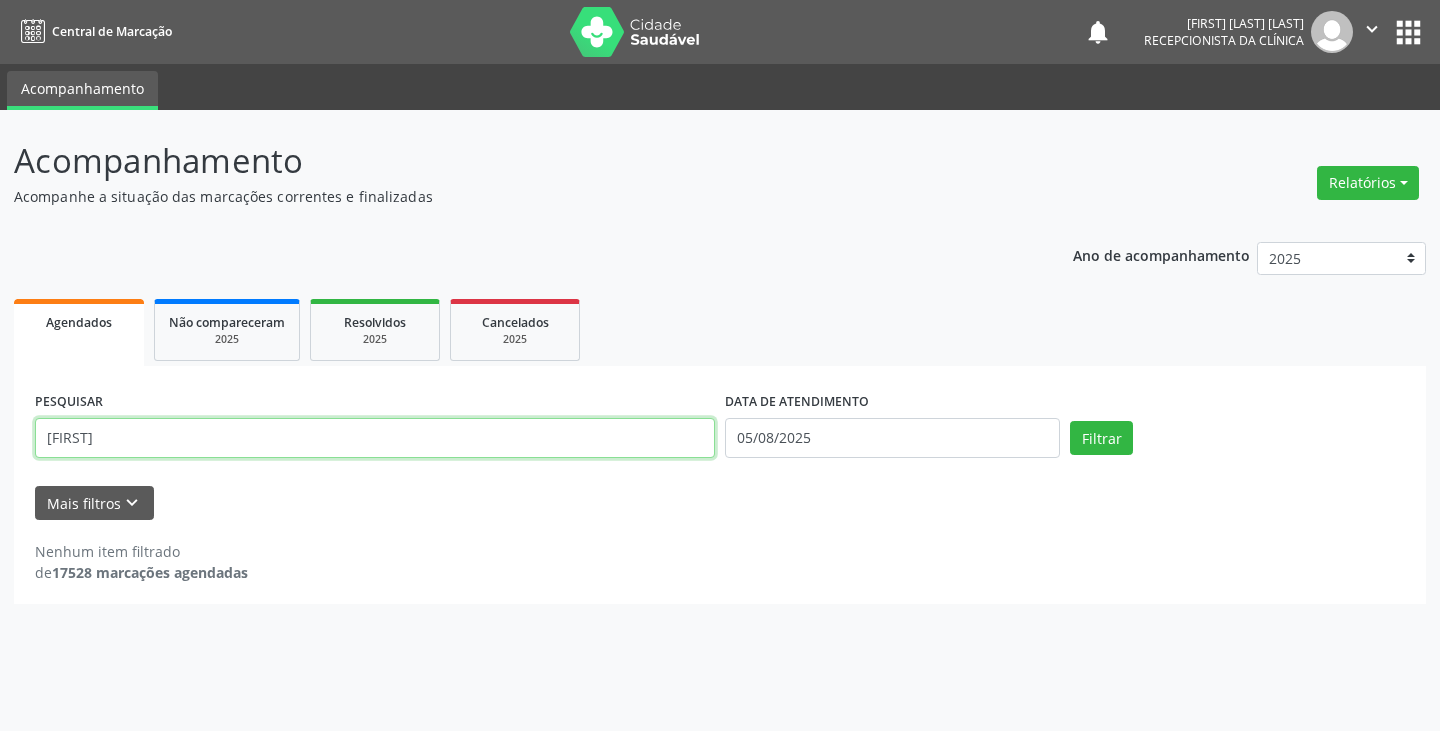 click on "[FIRST]" at bounding box center [375, 438] 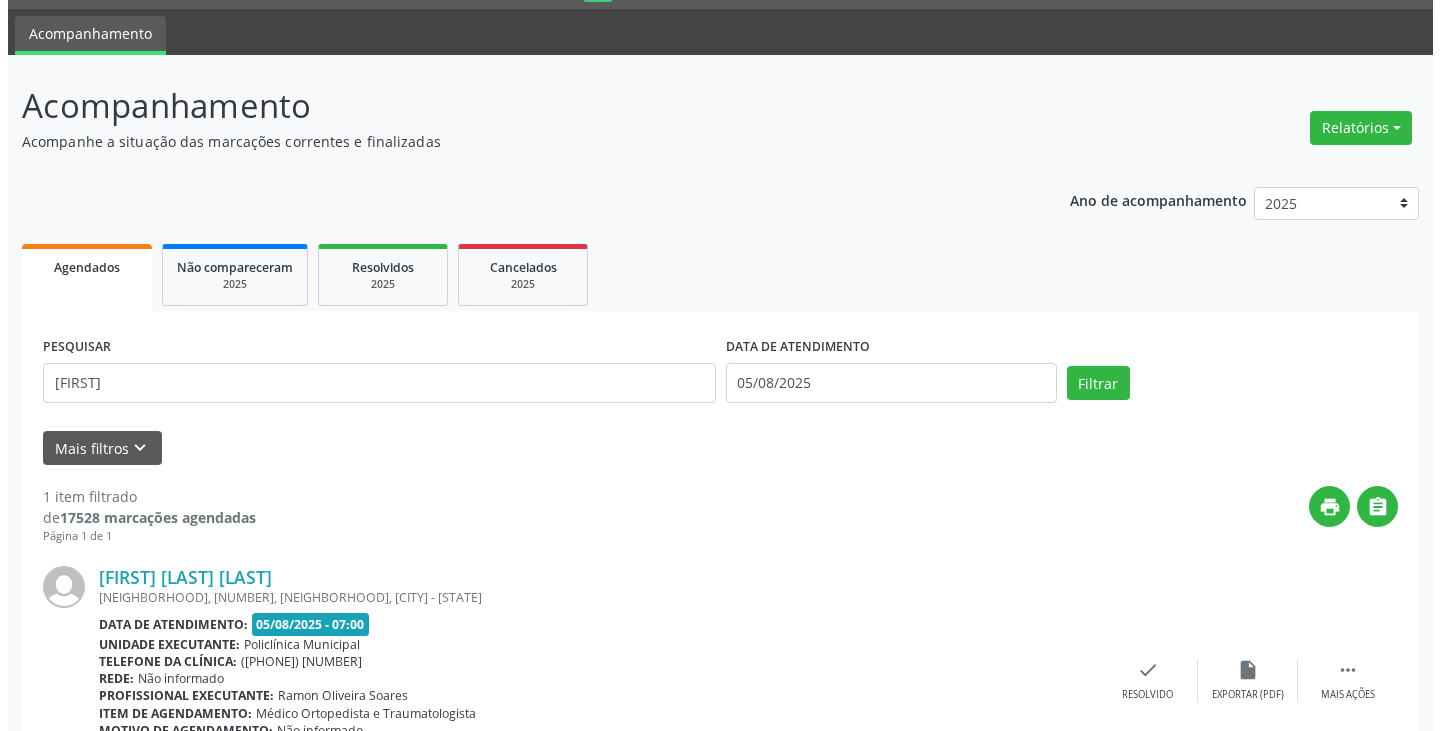 scroll, scrollTop: 174, scrollLeft: 0, axis: vertical 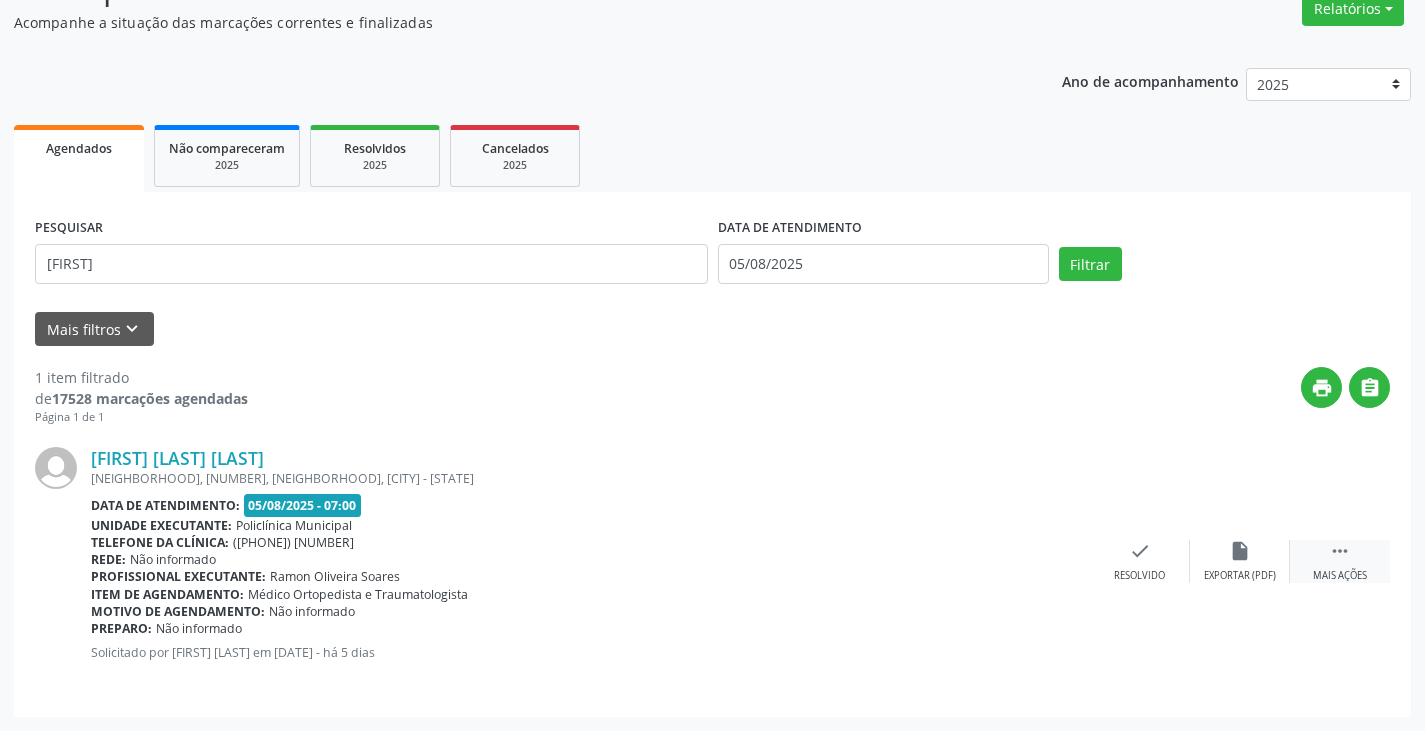 click on "
Mais ações" at bounding box center (1340, 561) 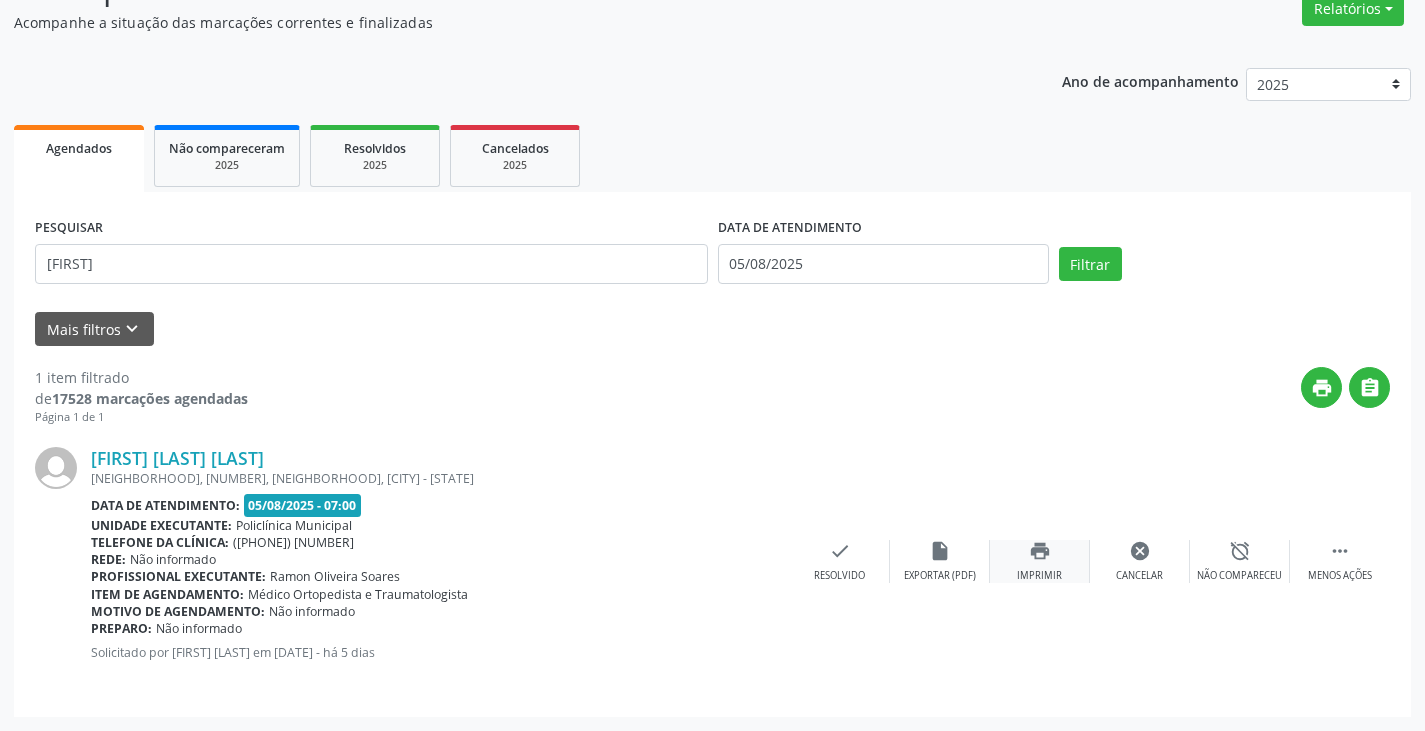 click on "print" at bounding box center (1040, 551) 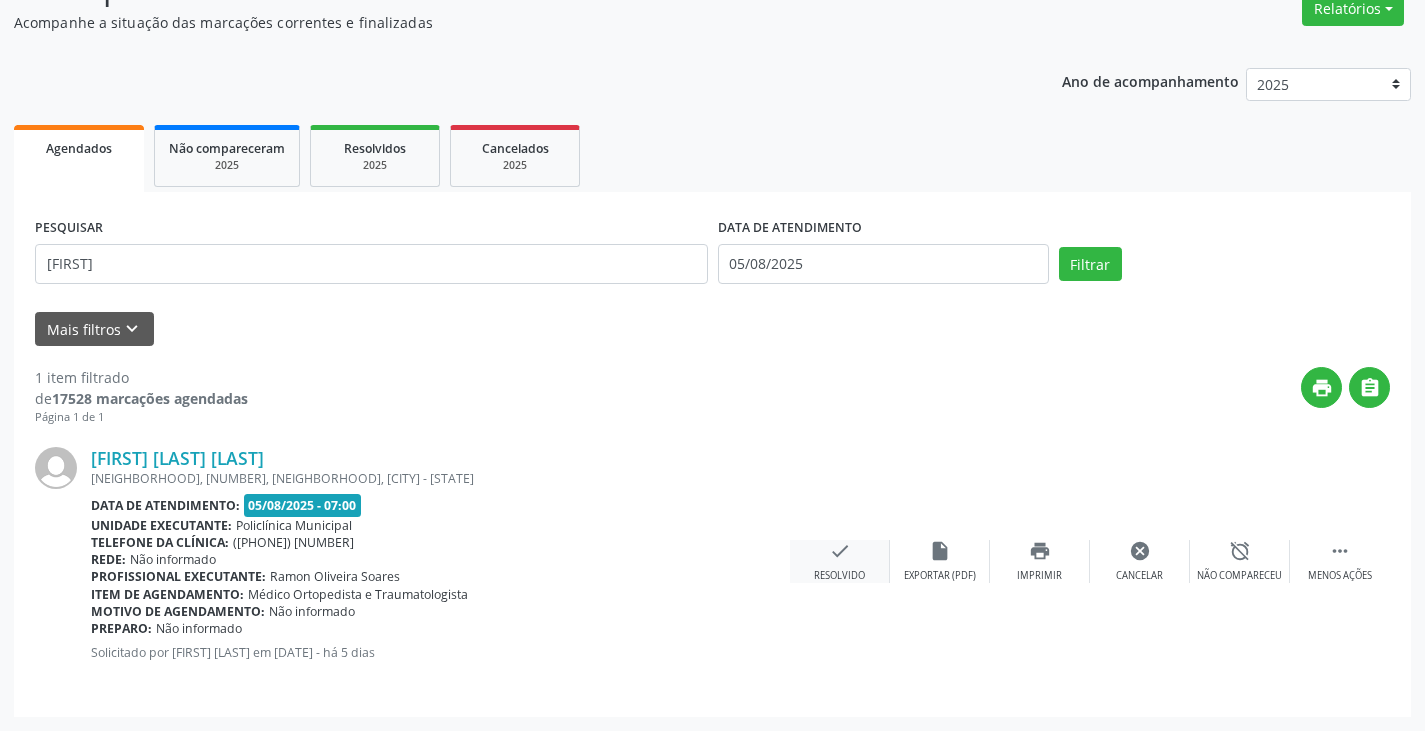 click on "check" at bounding box center (840, 551) 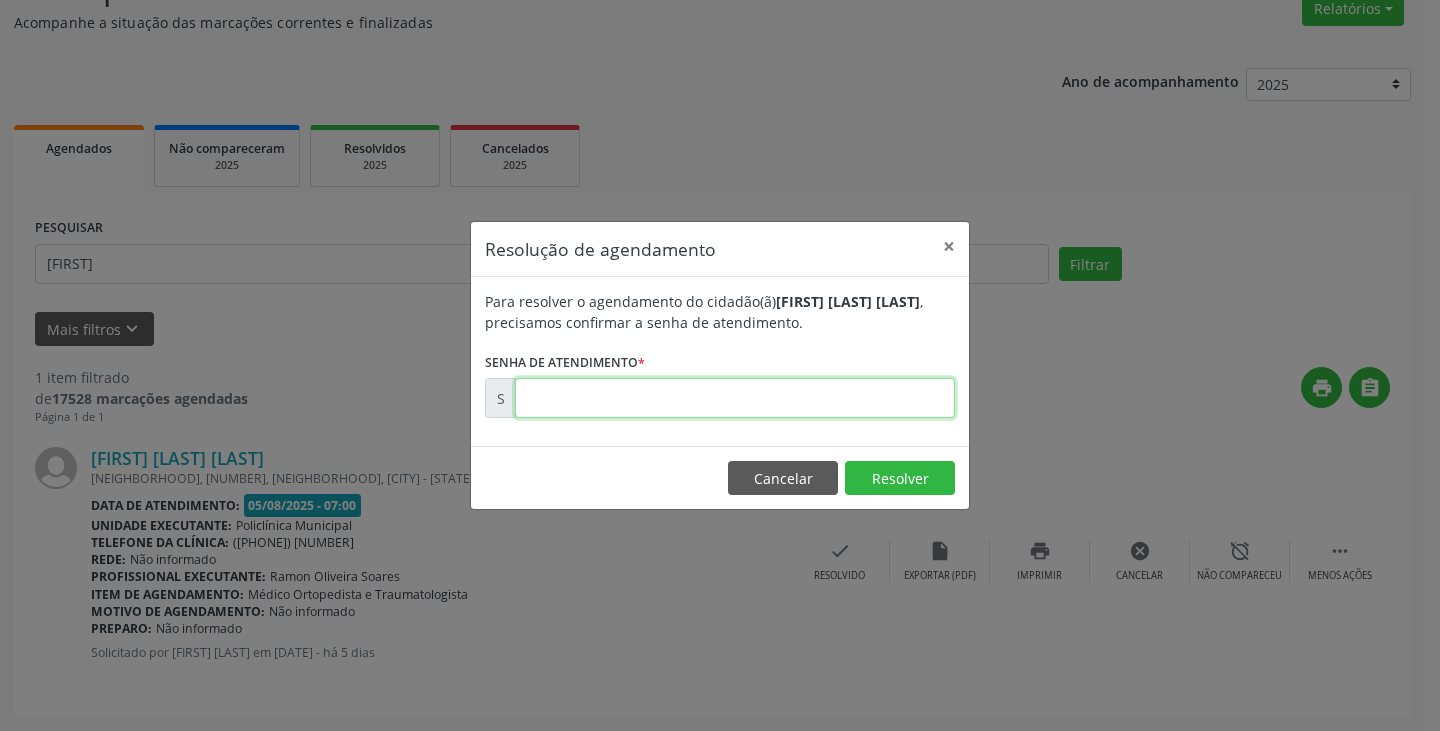 click at bounding box center (735, 398) 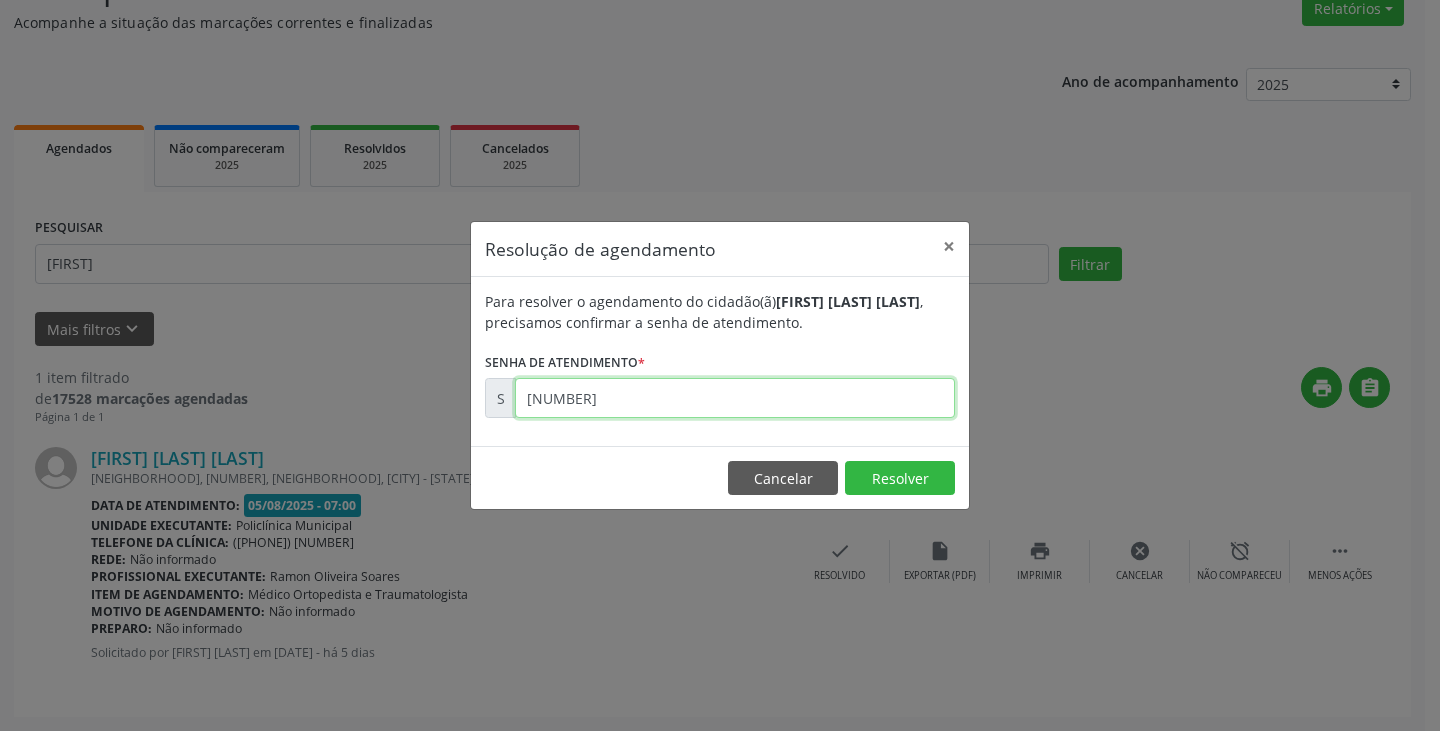 type on "[NUMBER]" 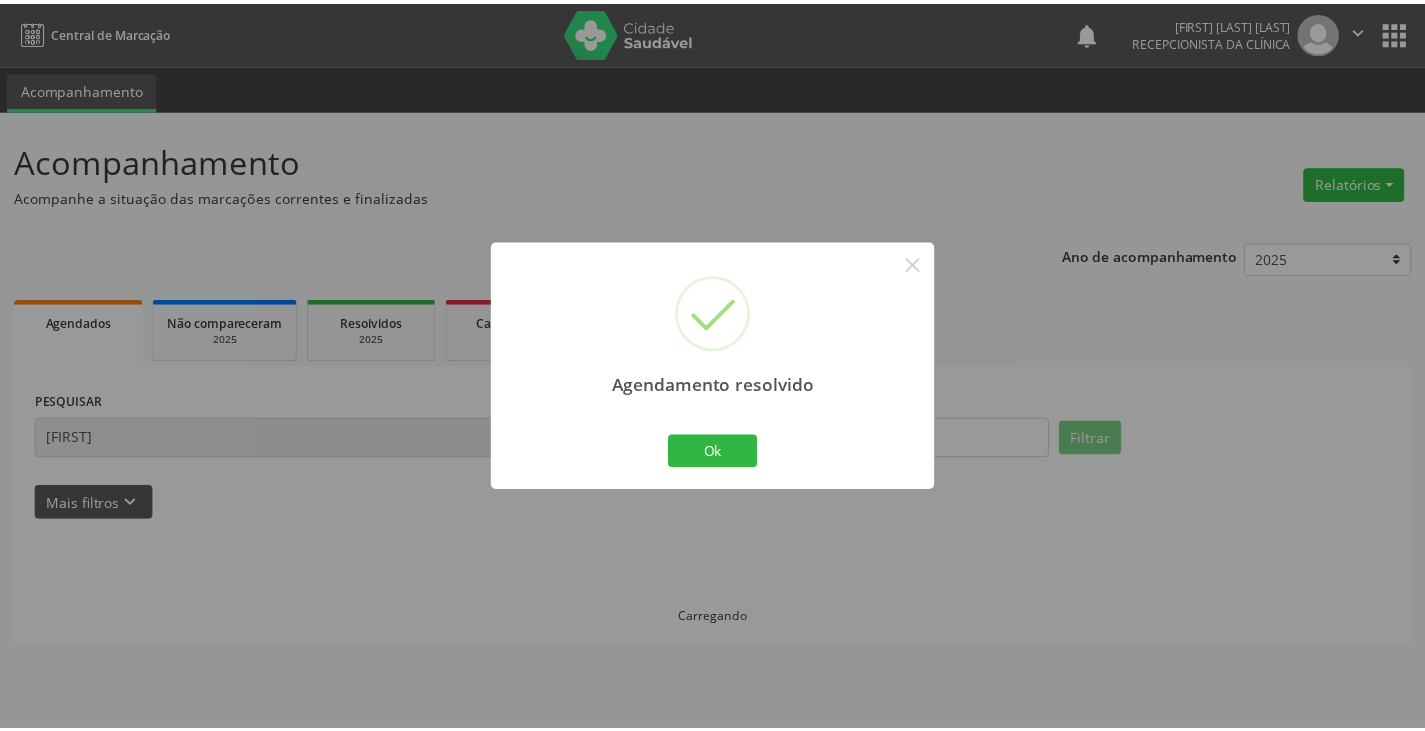 scroll, scrollTop: 0, scrollLeft: 0, axis: both 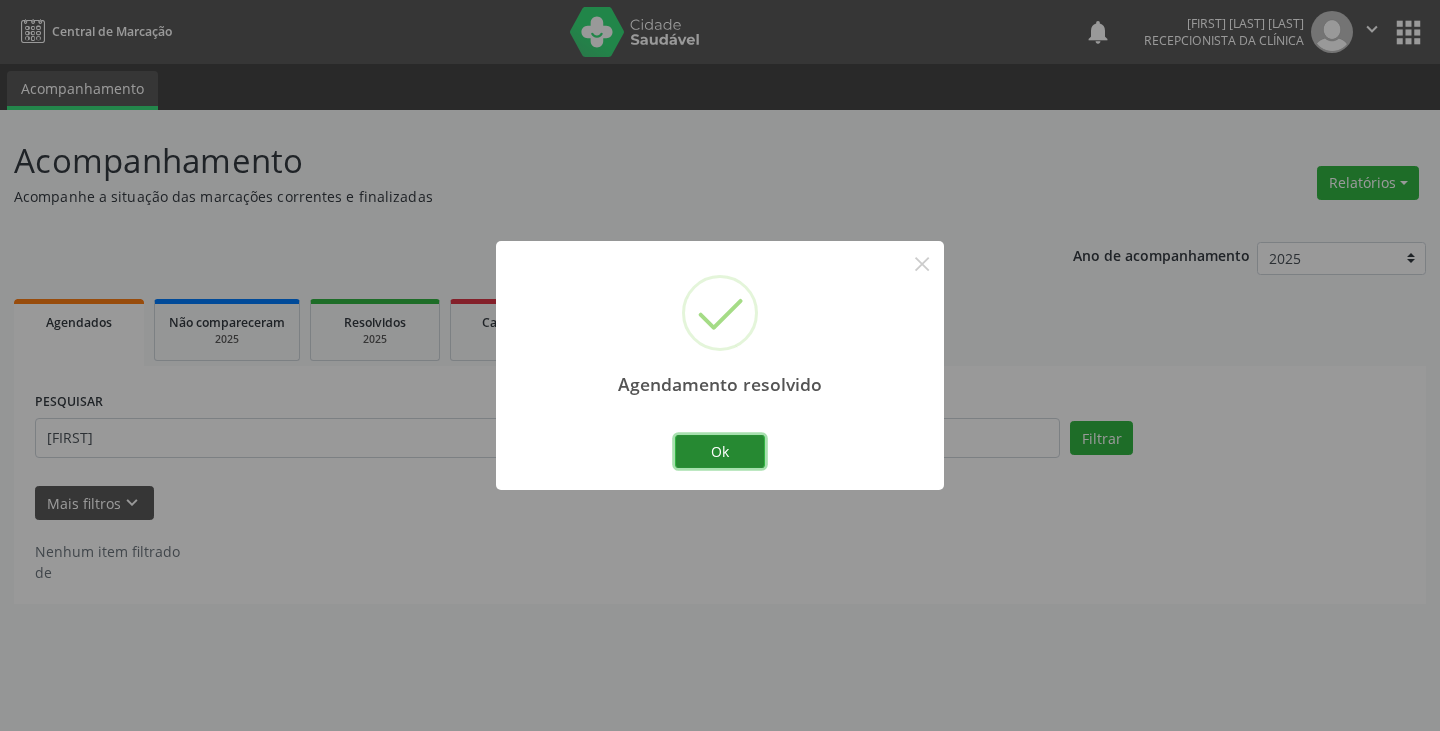 click on "Ok" at bounding box center [720, 452] 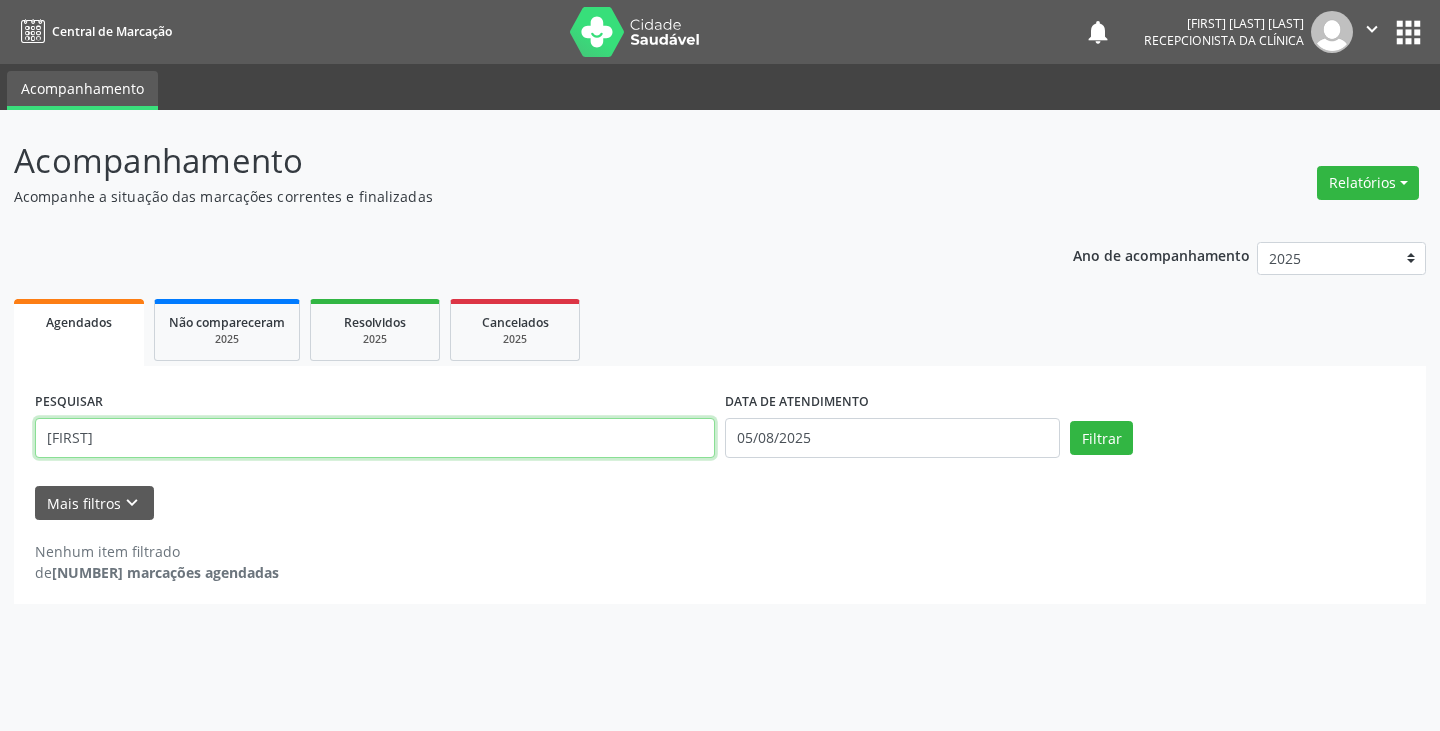 click on "[FIRST]" at bounding box center (375, 438) 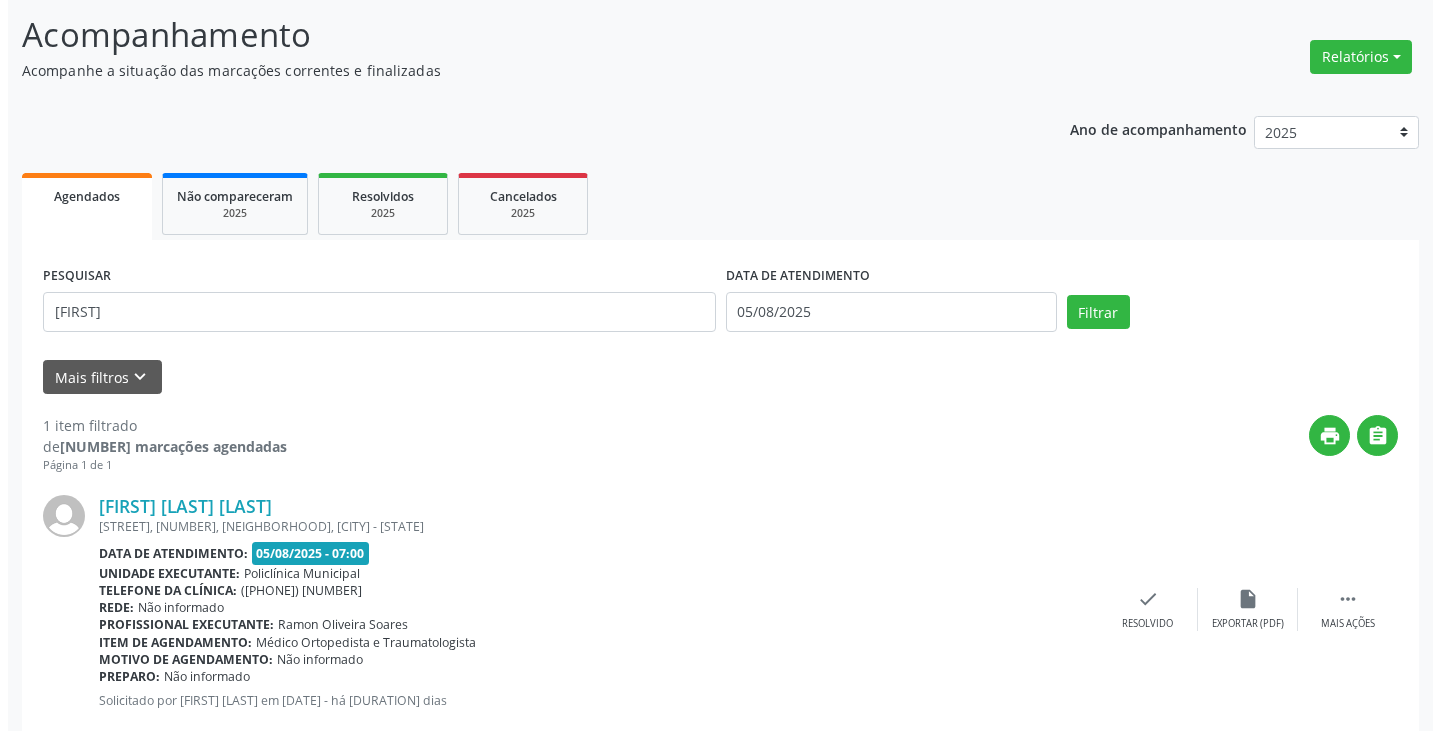 scroll, scrollTop: 174, scrollLeft: 0, axis: vertical 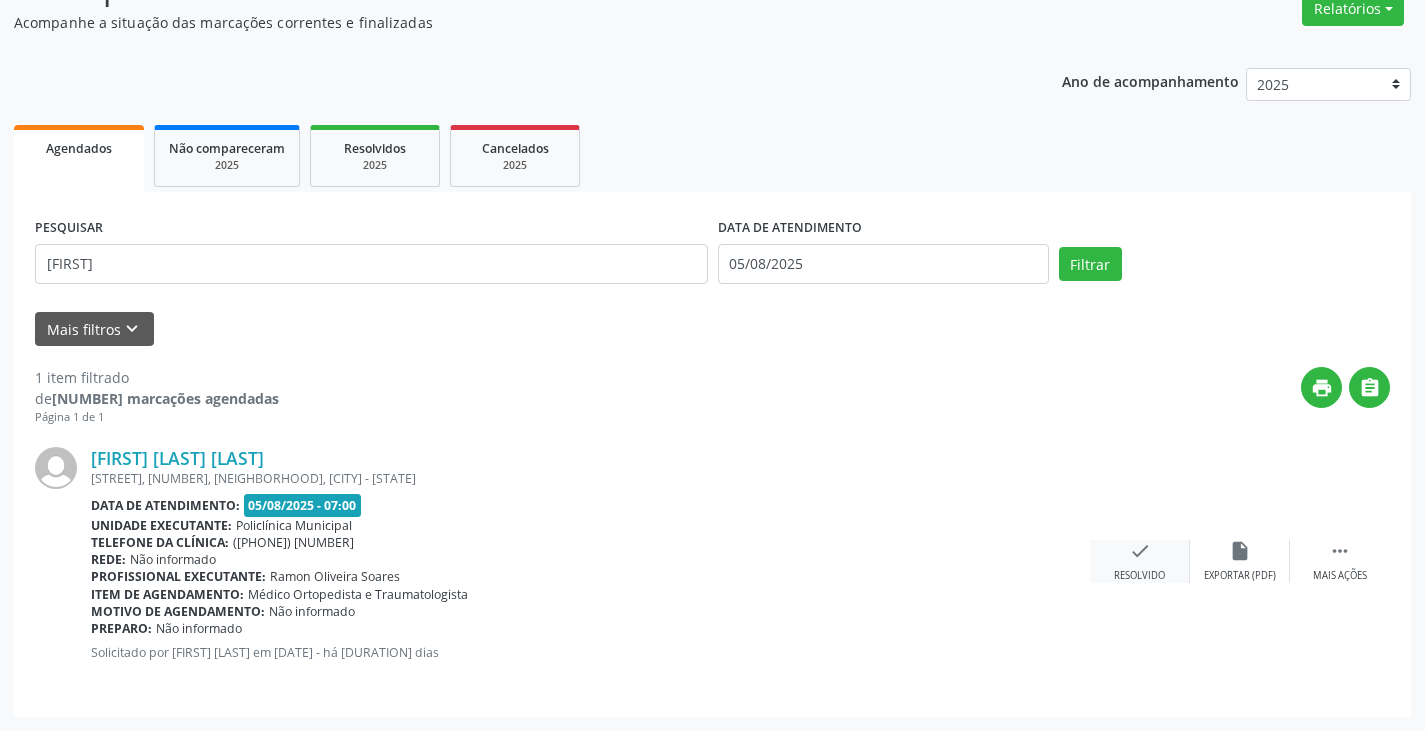 click on "check
Resolvido" at bounding box center [1140, 561] 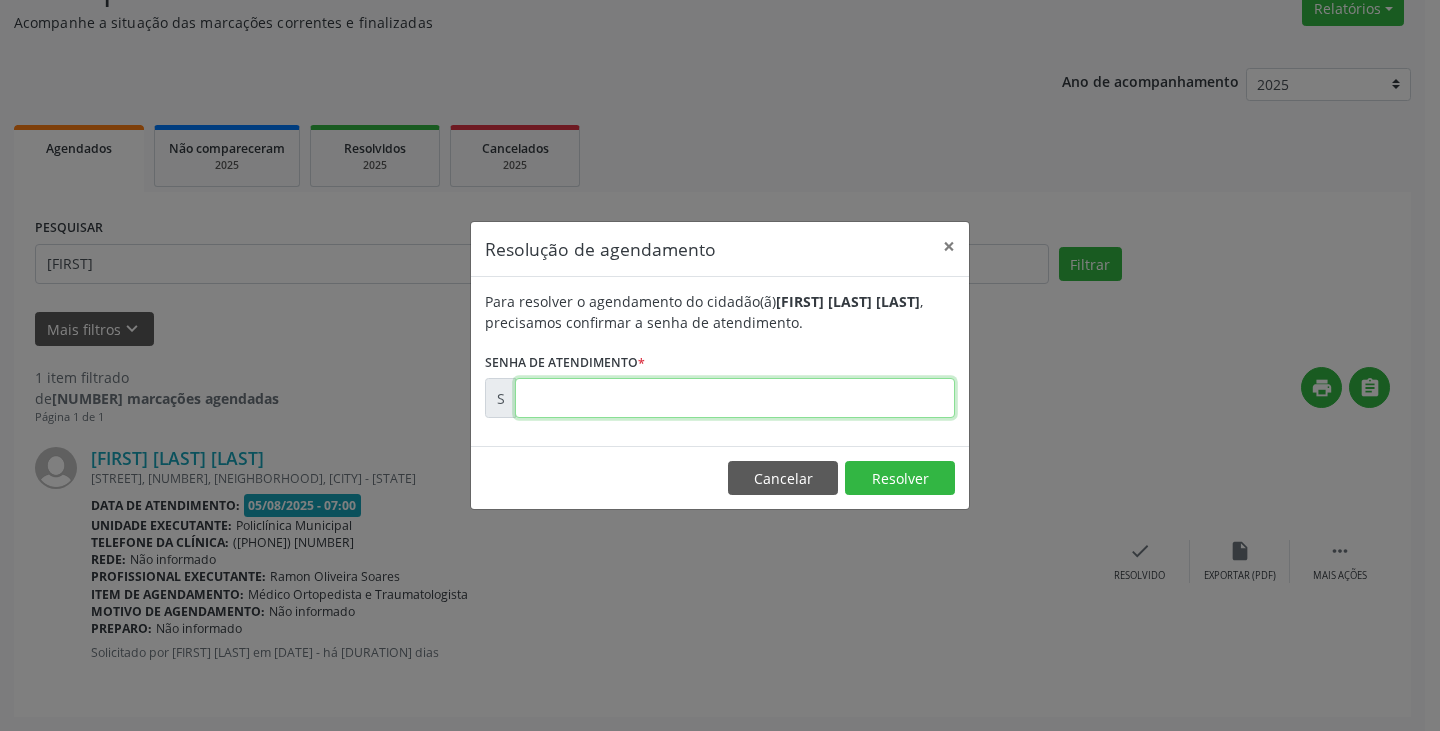 click at bounding box center [735, 398] 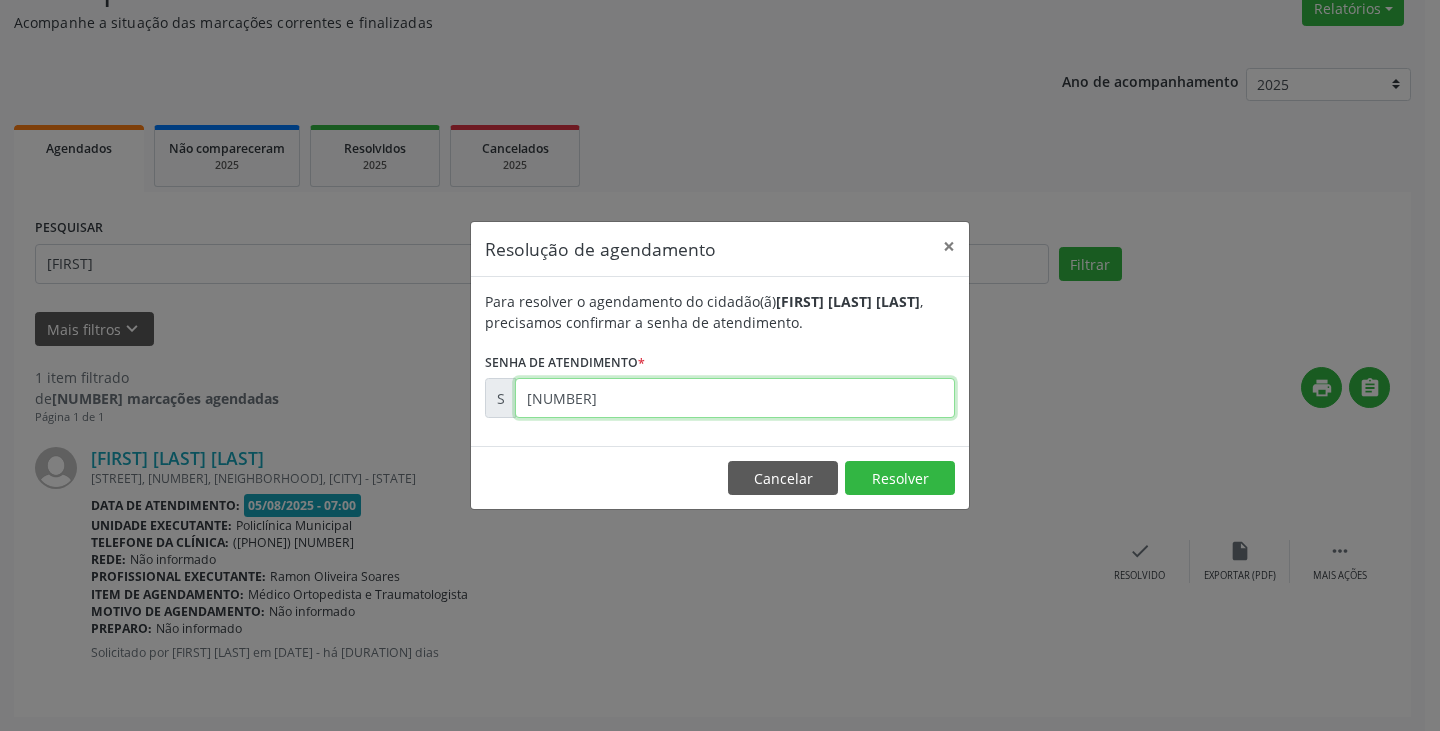 type on "[NUMBER]" 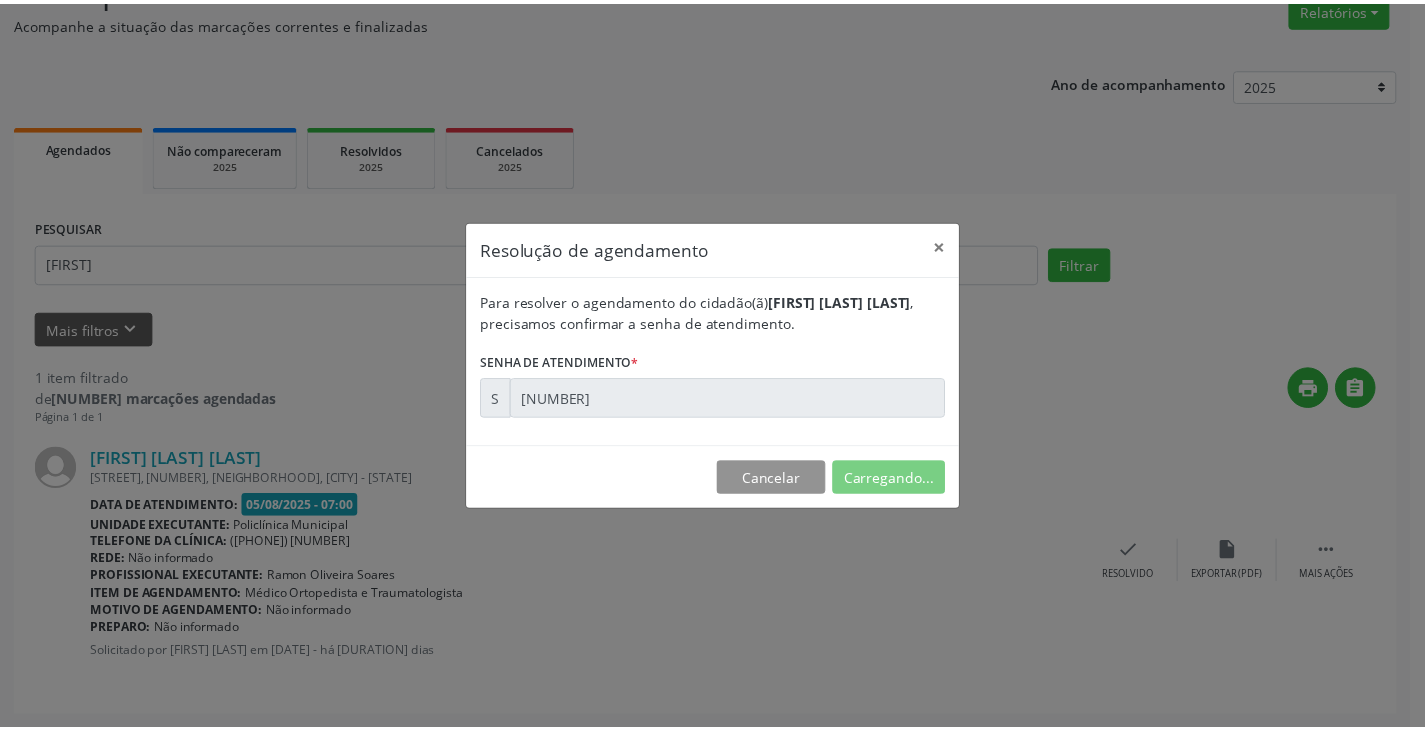 scroll, scrollTop: 0, scrollLeft: 0, axis: both 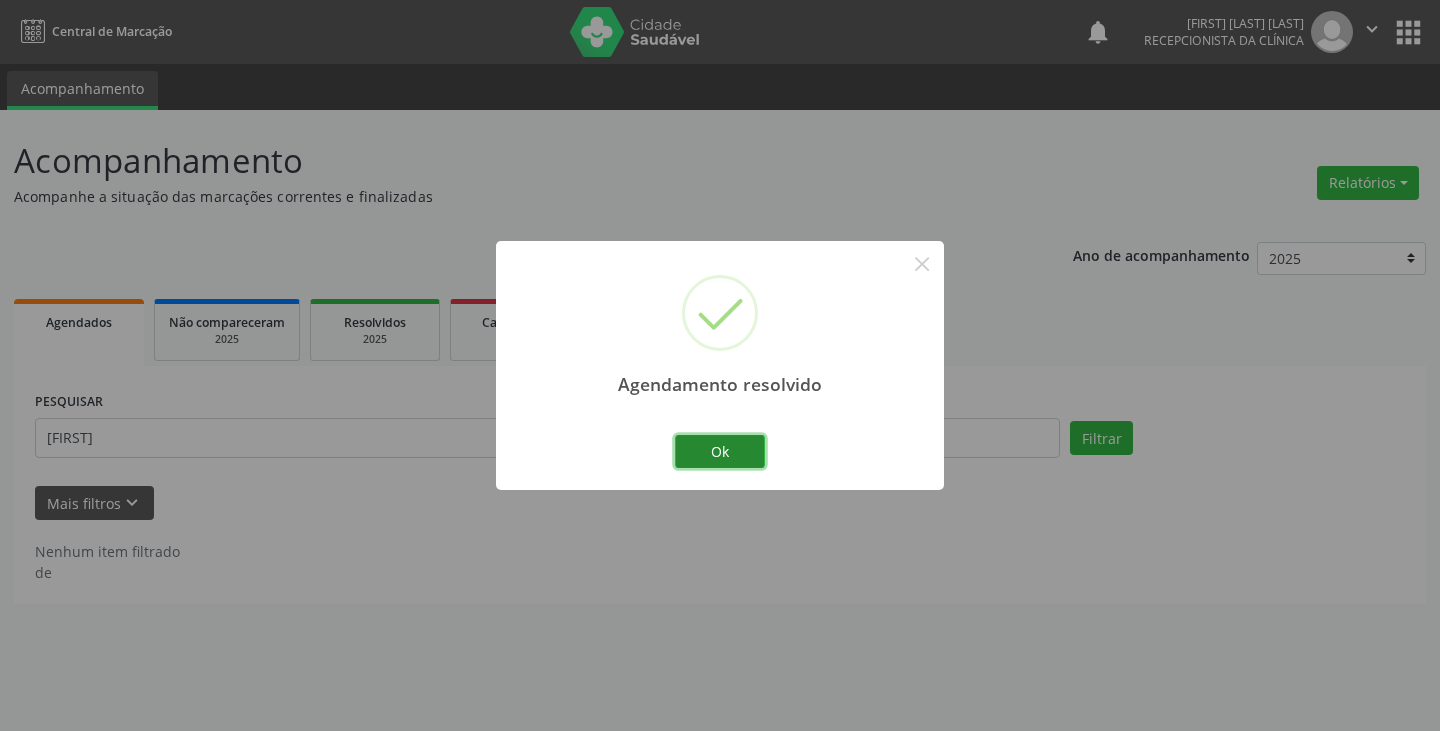 click on "Ok" at bounding box center (720, 452) 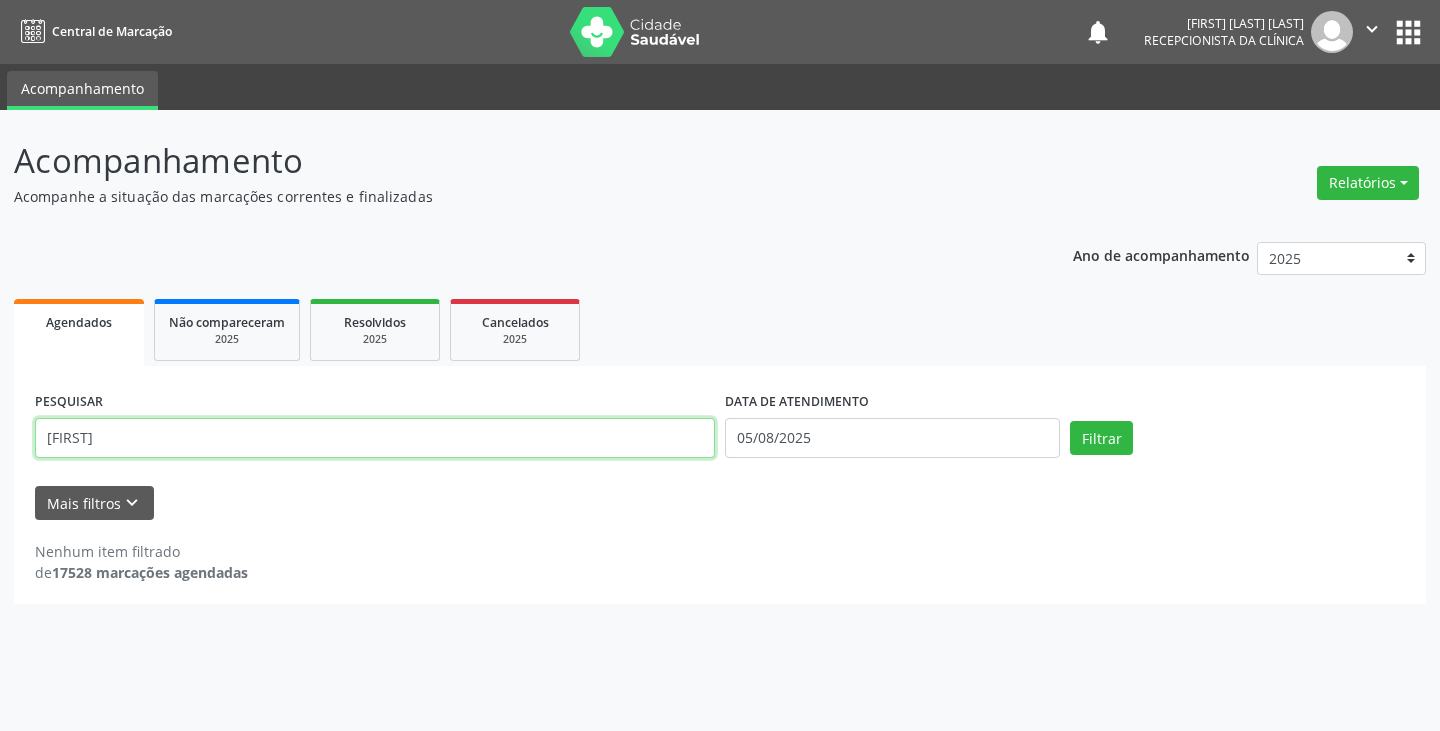 click on "[FIRST]" at bounding box center [375, 438] 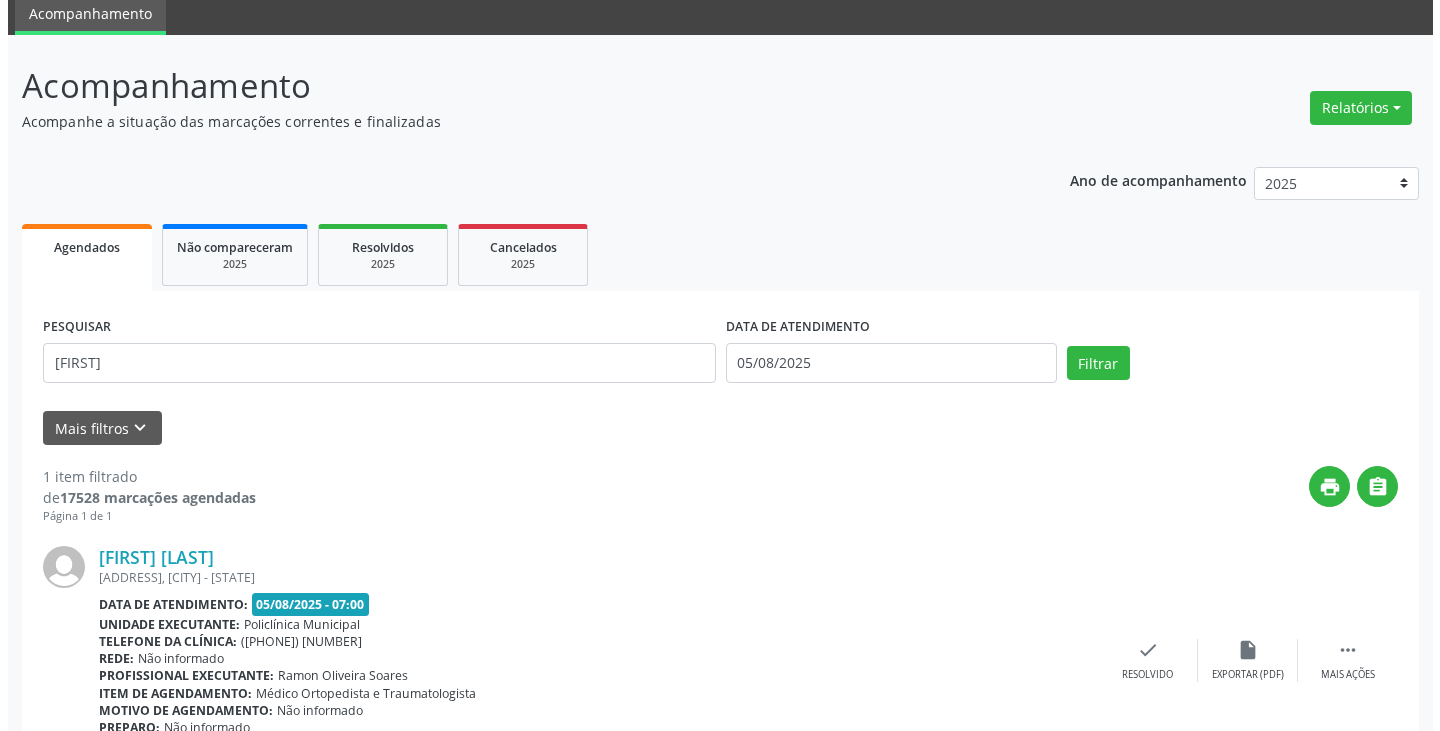 scroll, scrollTop: 174, scrollLeft: 0, axis: vertical 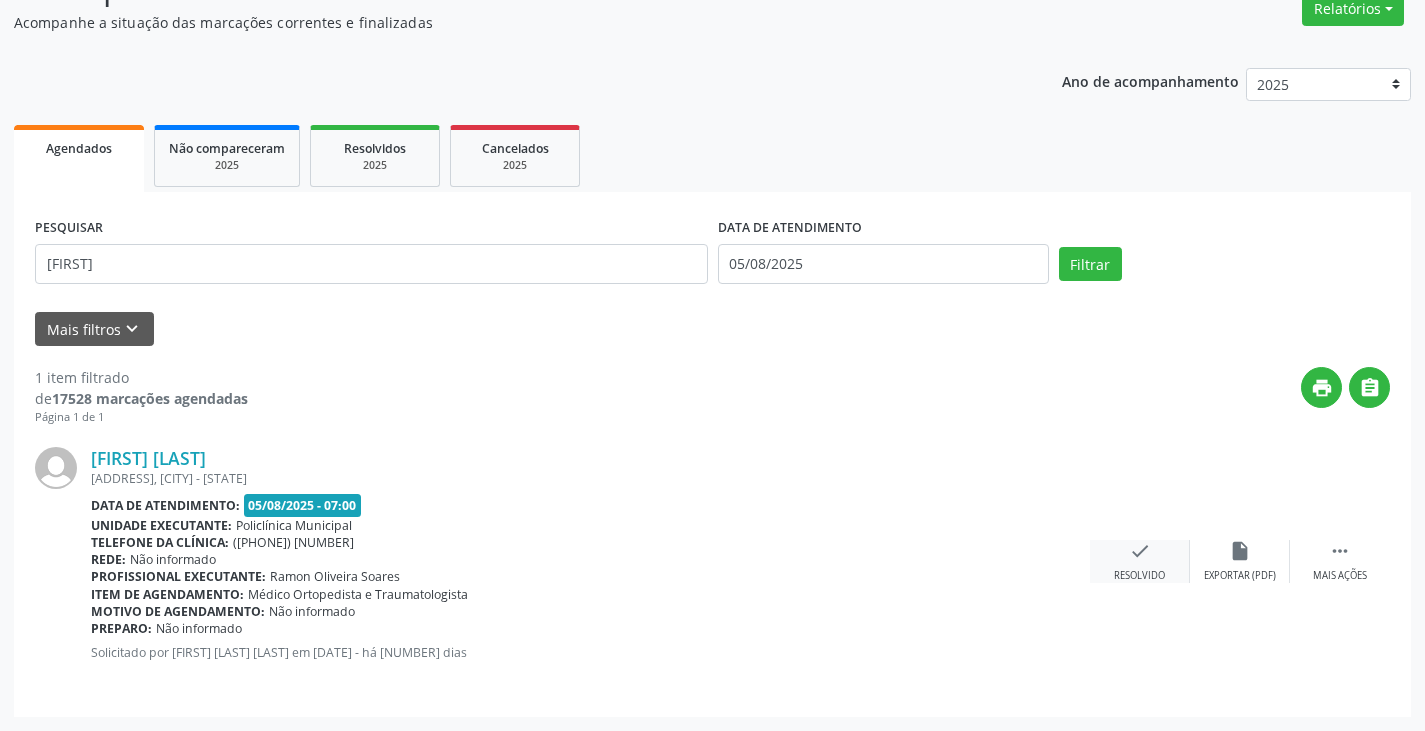 click on "check" at bounding box center [1140, 551] 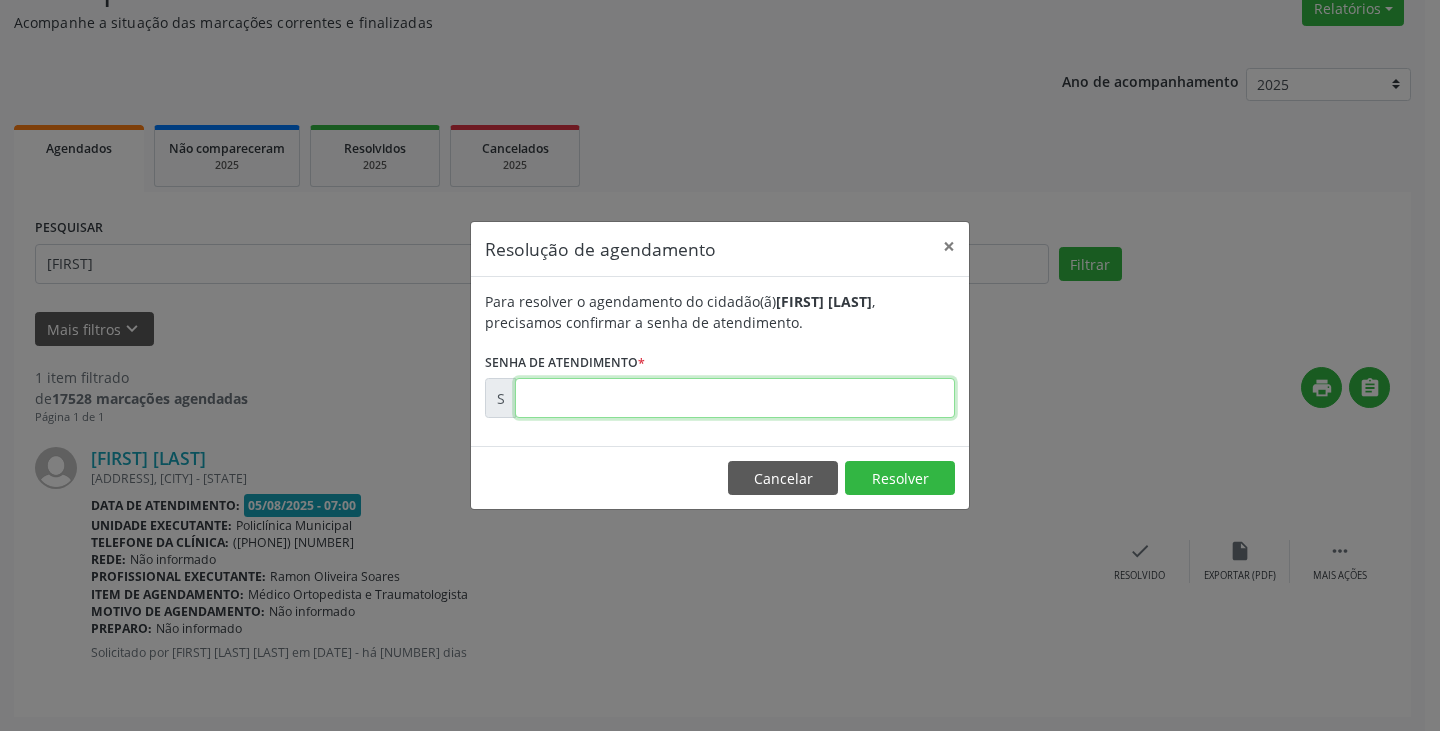click at bounding box center [735, 398] 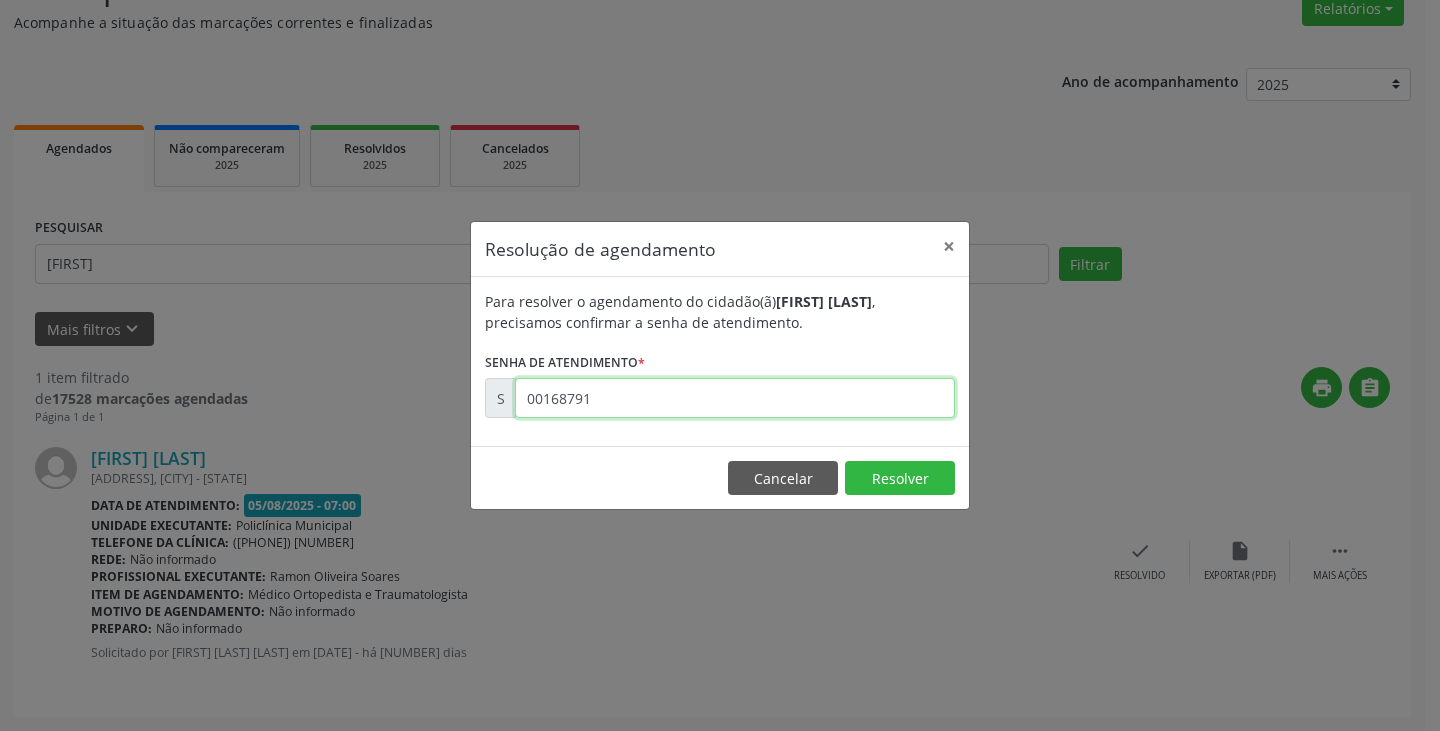 type on "00168791" 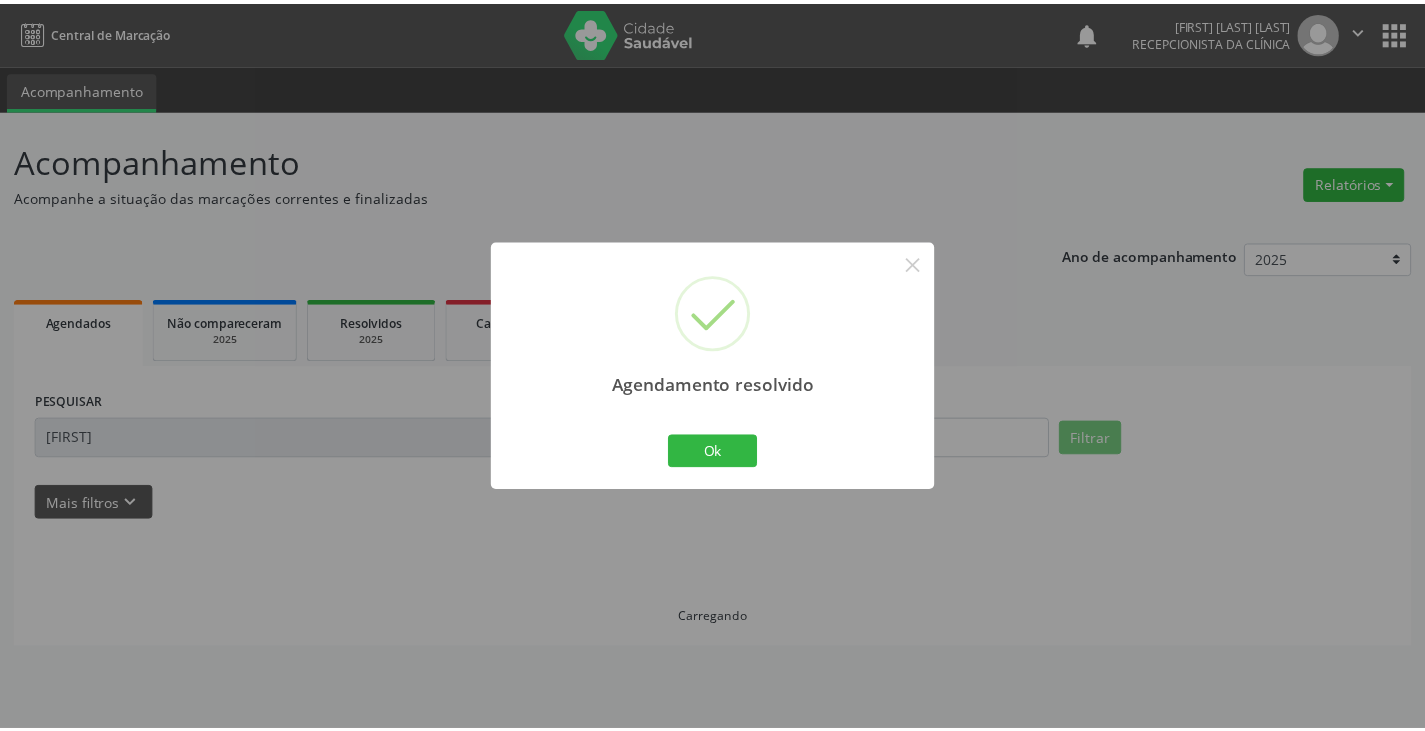 scroll, scrollTop: 0, scrollLeft: 0, axis: both 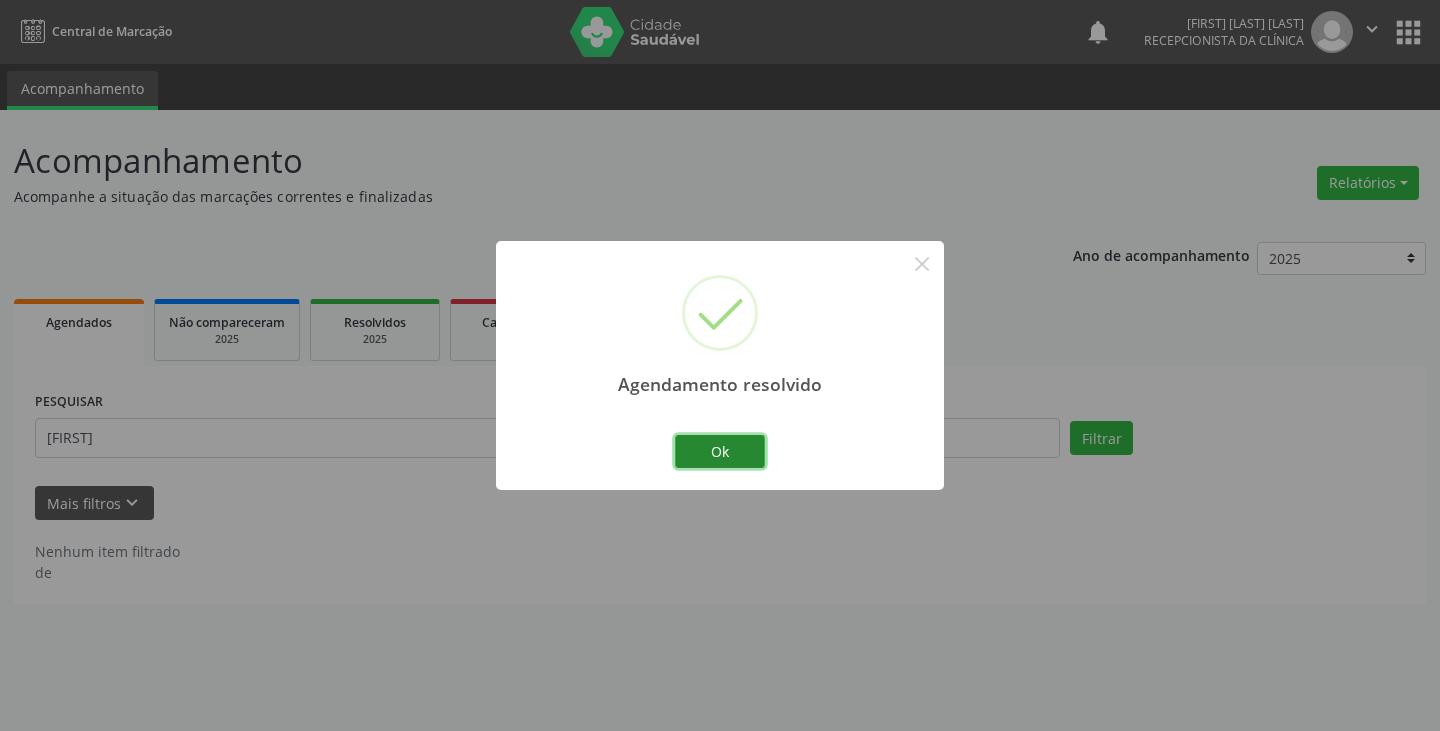 click on "Ok" at bounding box center (720, 452) 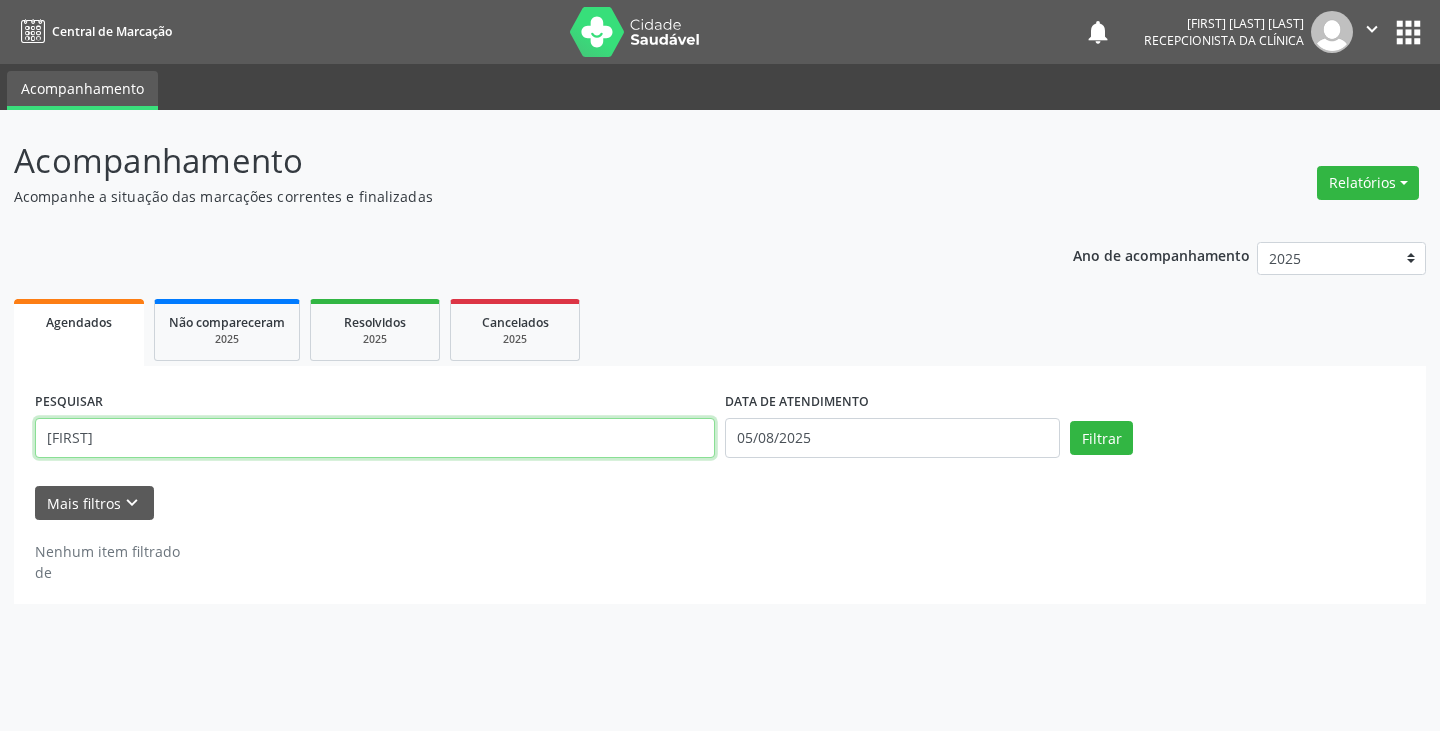 click on "[FIRST]" at bounding box center (375, 438) 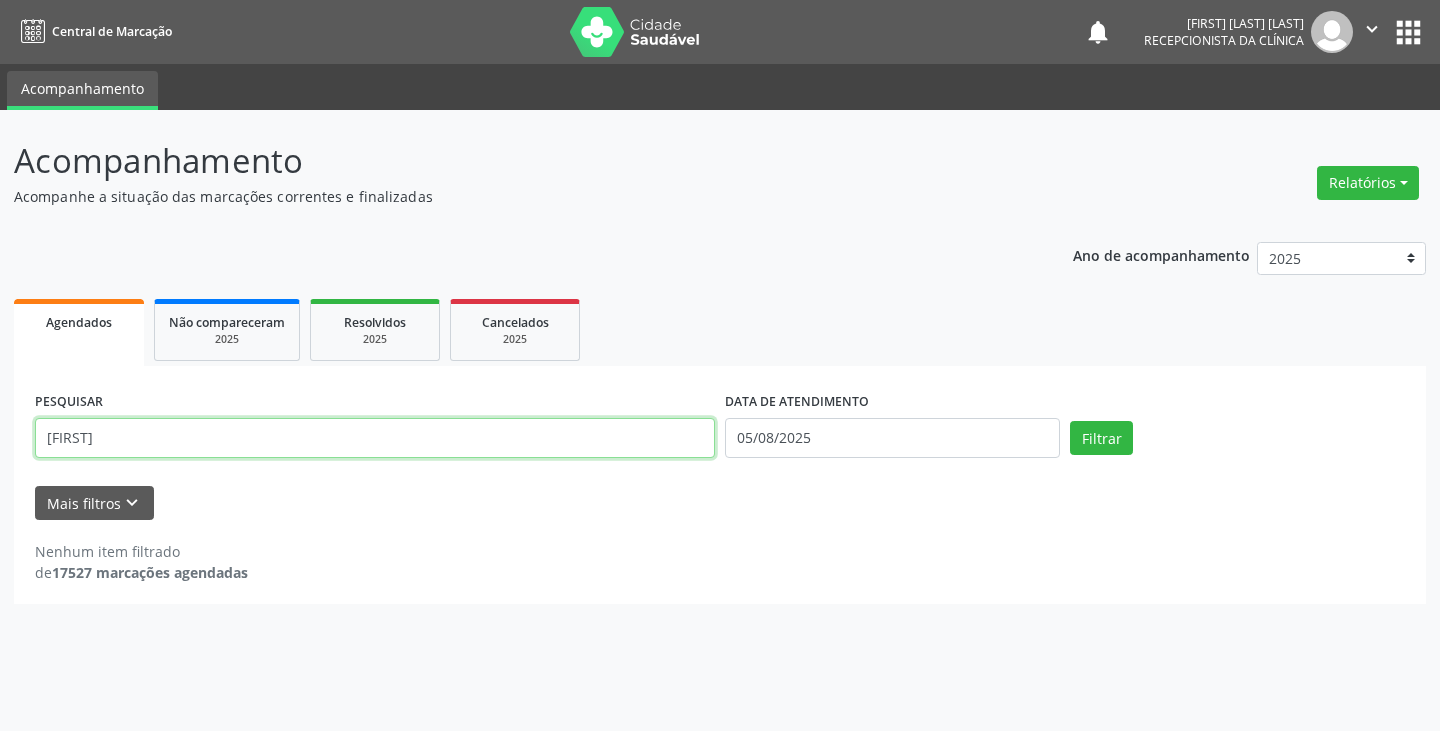 click on "[FIRST]" at bounding box center [375, 438] 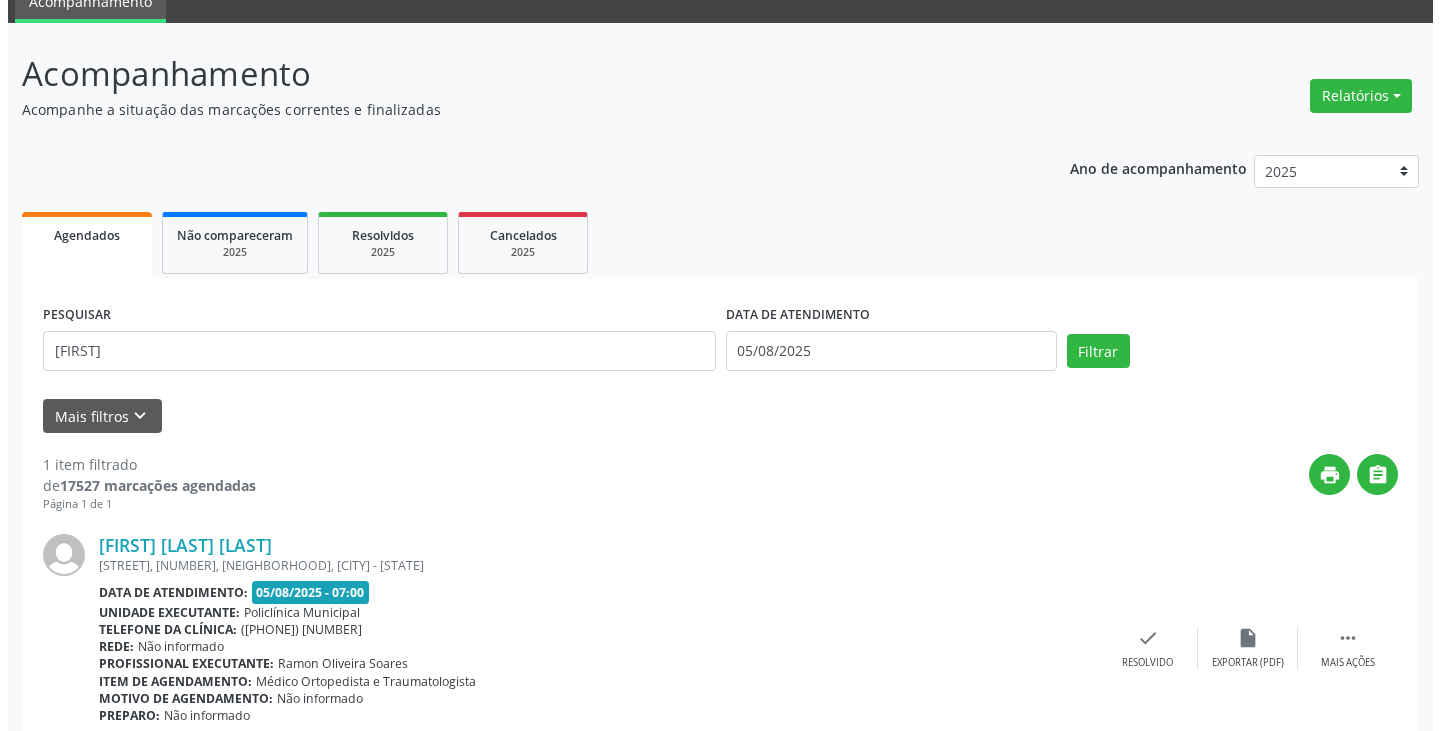 scroll, scrollTop: 174, scrollLeft: 0, axis: vertical 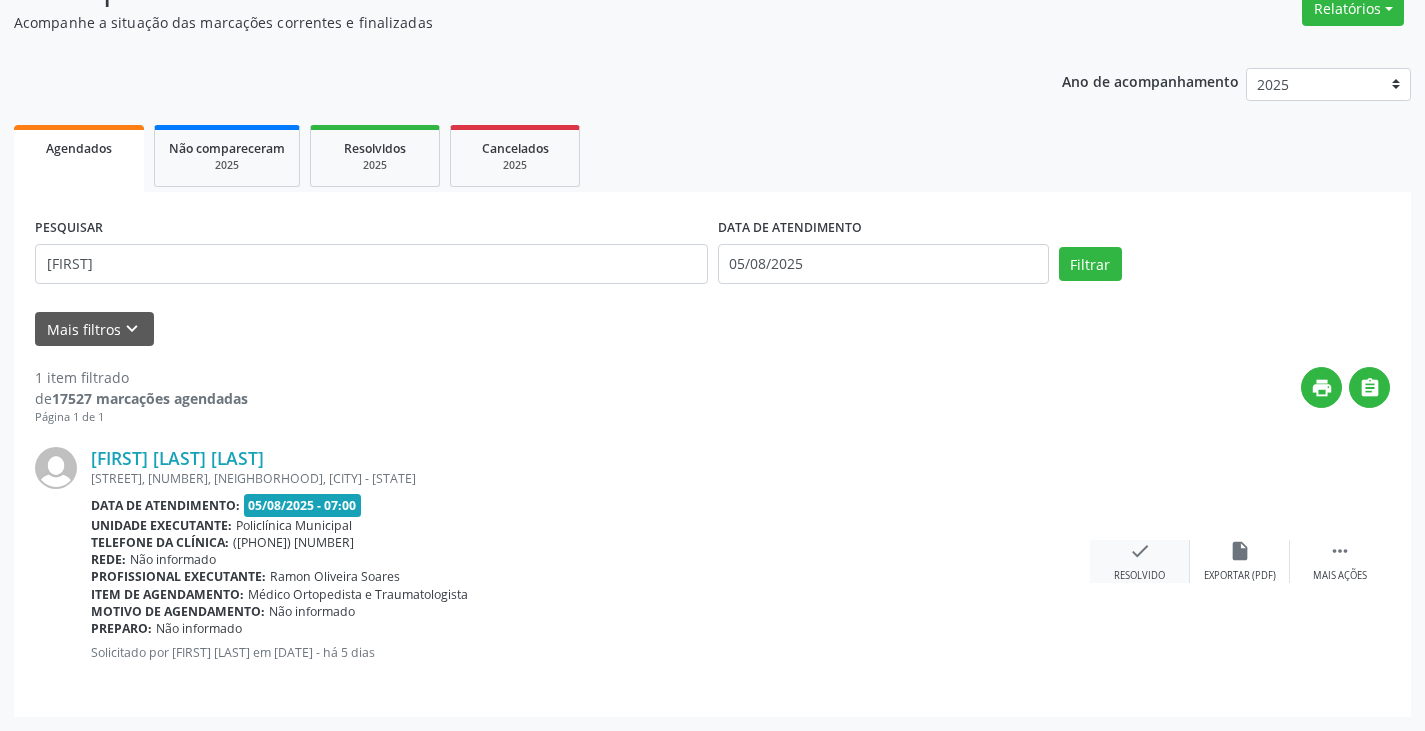 click on "check
Resolvido" at bounding box center [1140, 561] 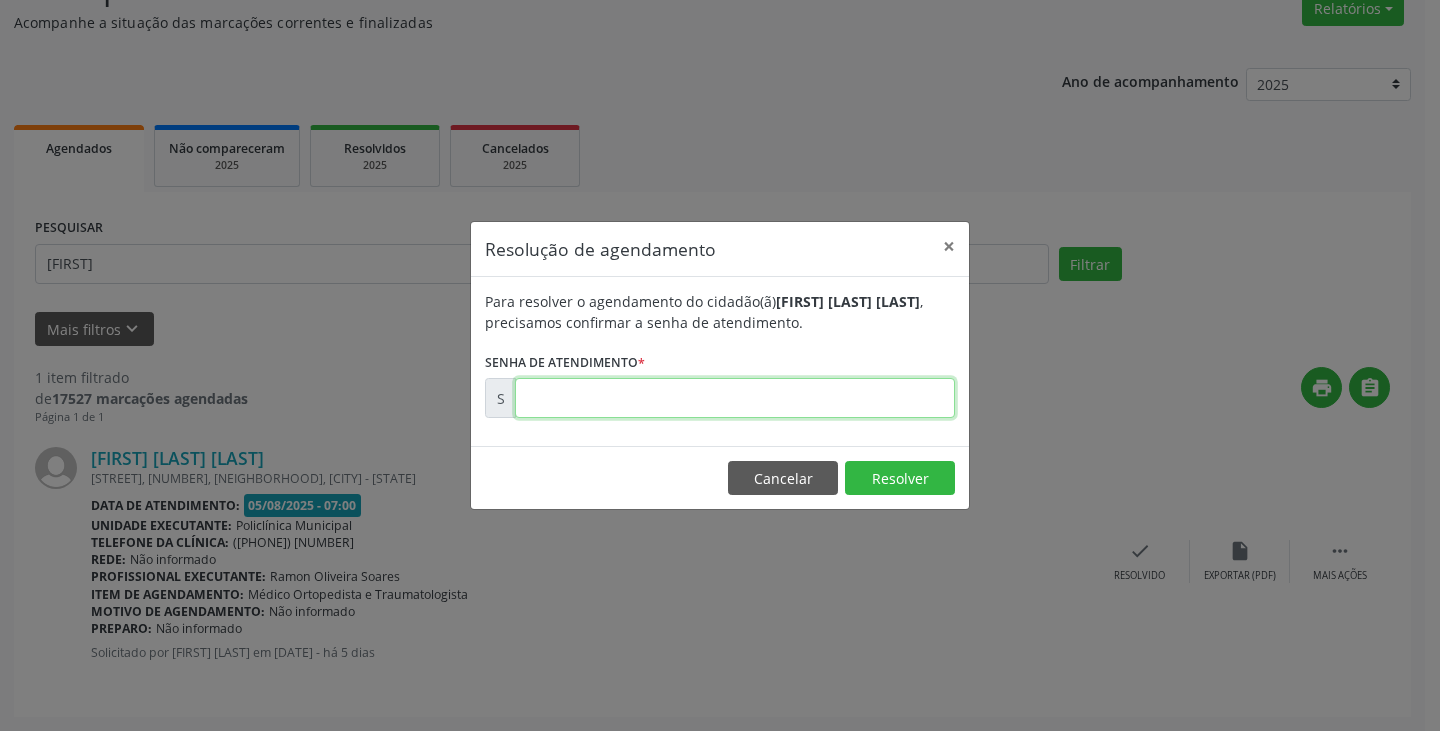 click at bounding box center [735, 398] 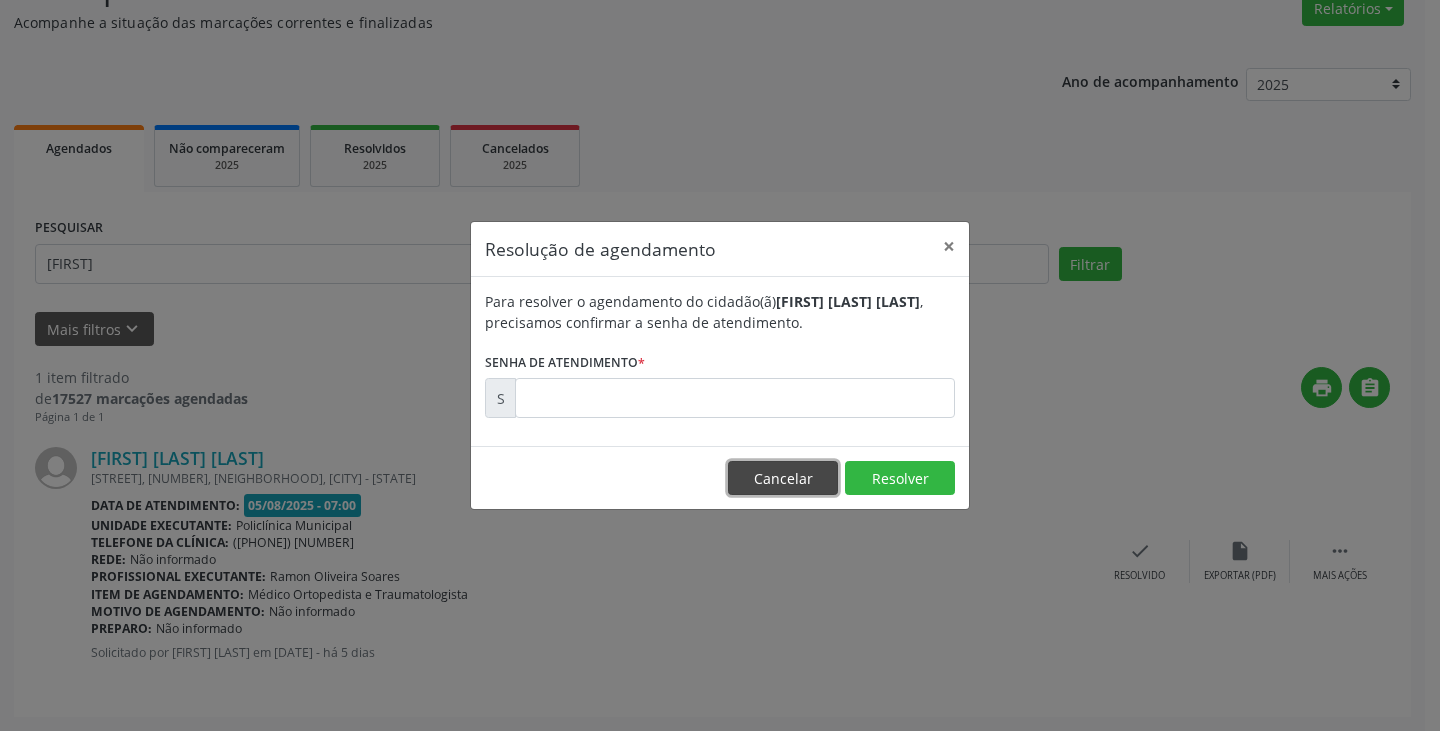 click on "Cancelar" at bounding box center (783, 478) 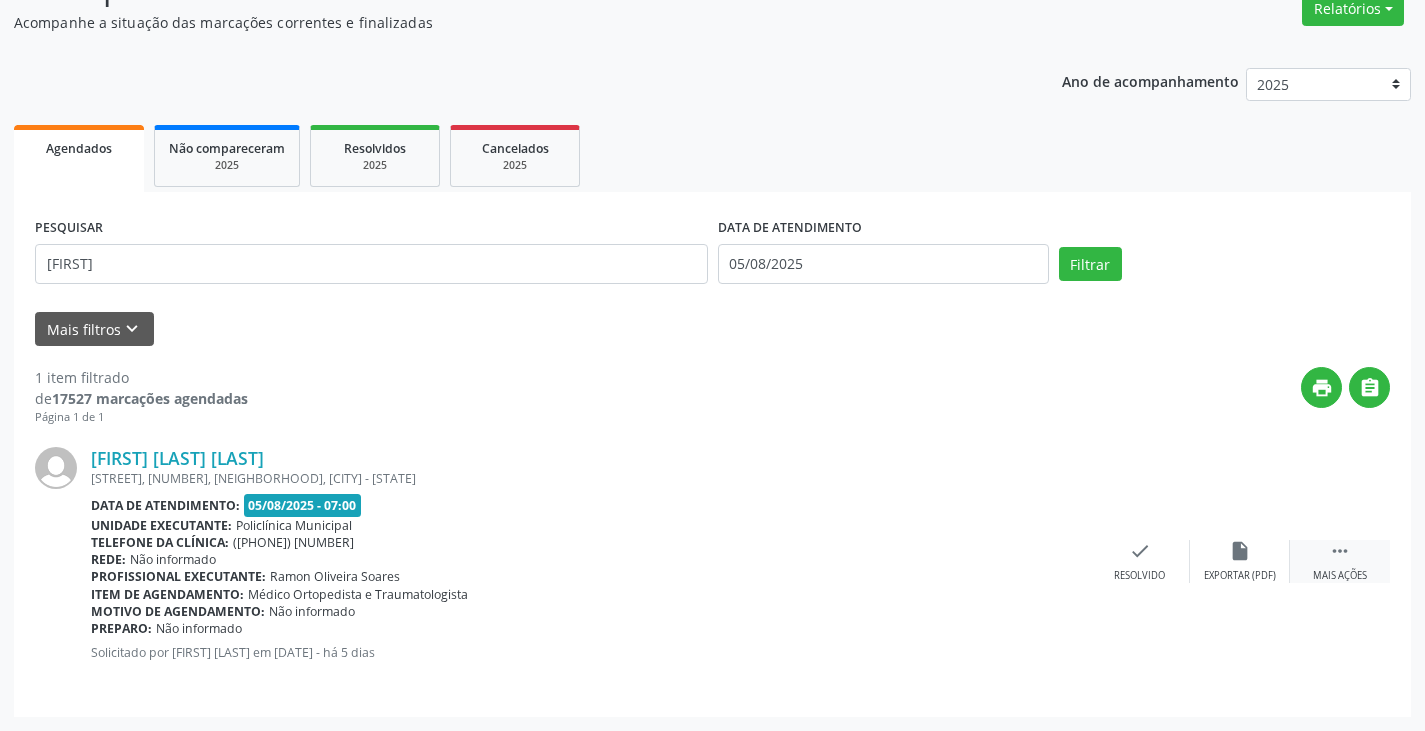 click on "
Mais ações" at bounding box center (1340, 561) 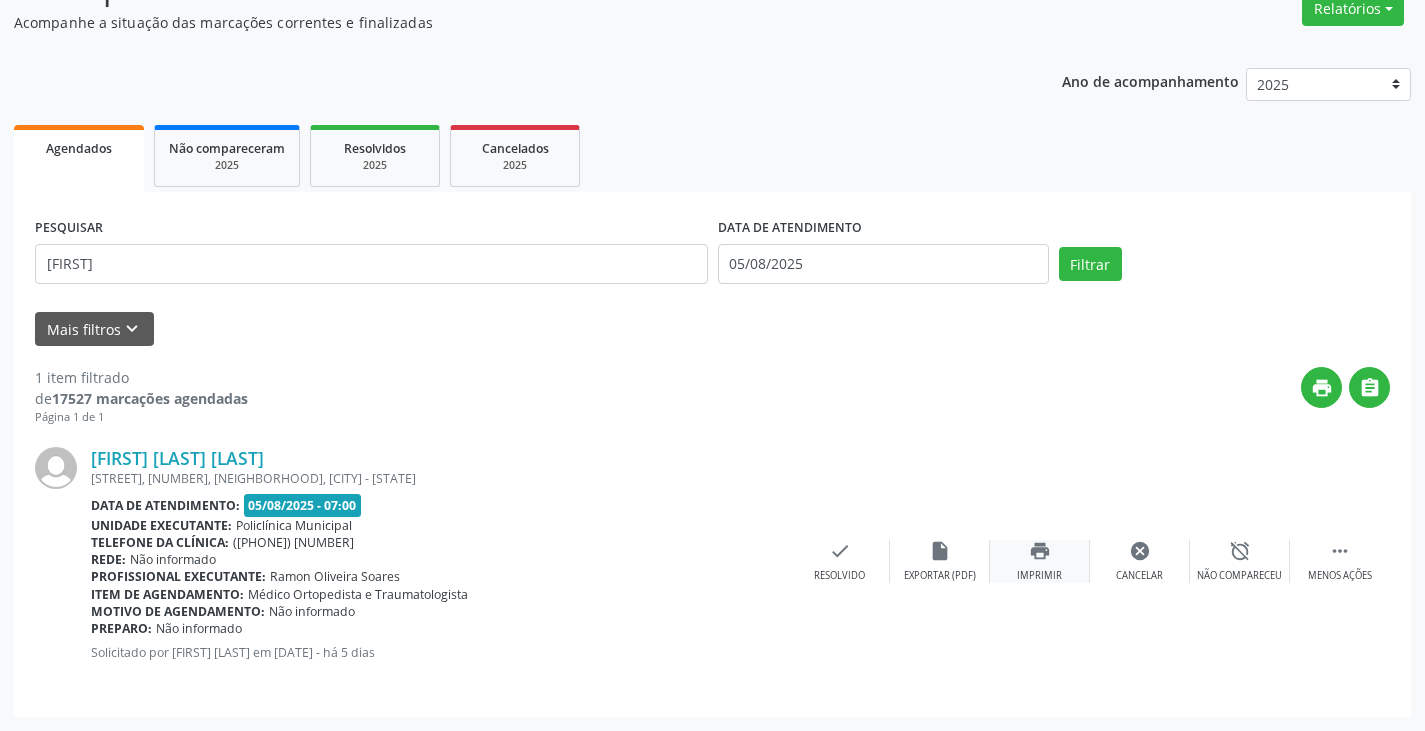 click on "print" at bounding box center (1040, 551) 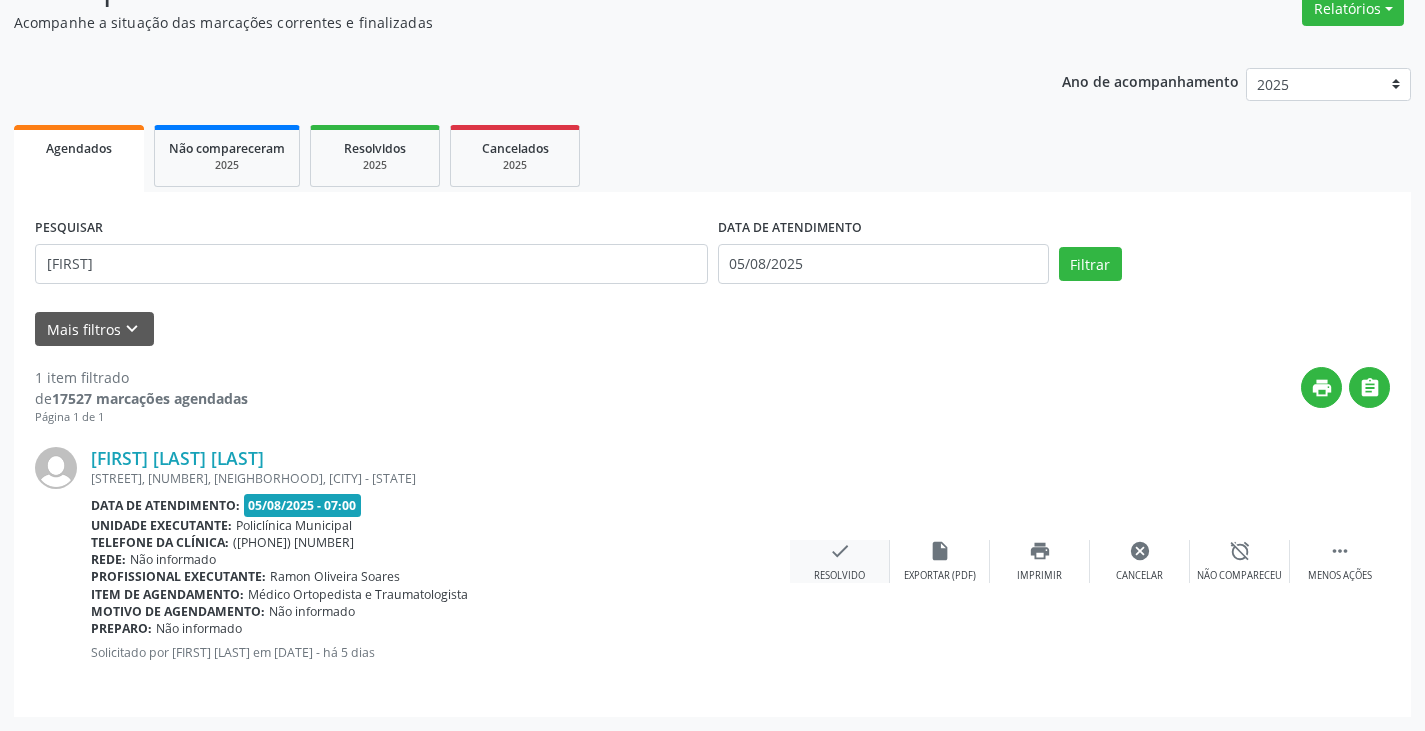 click on "check" at bounding box center [840, 551] 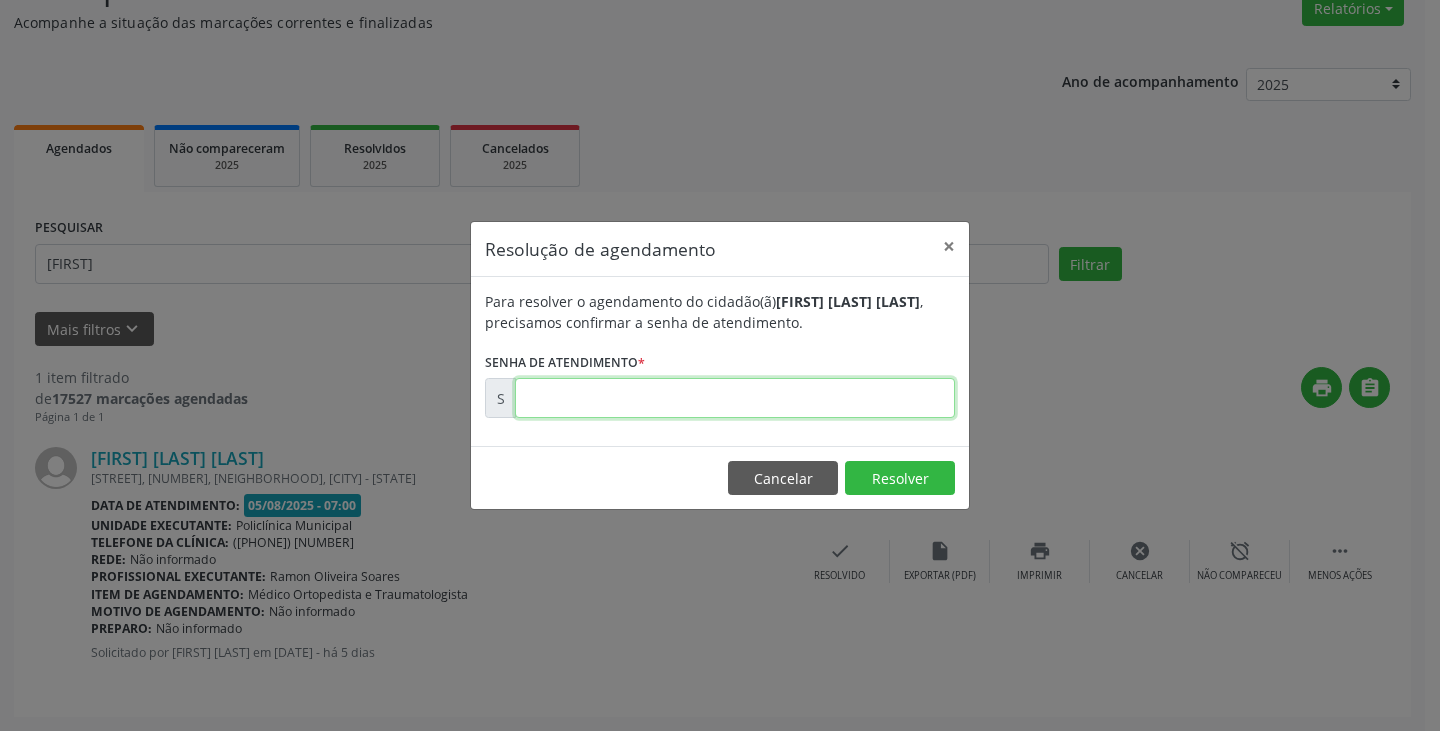 paste on "00168829" 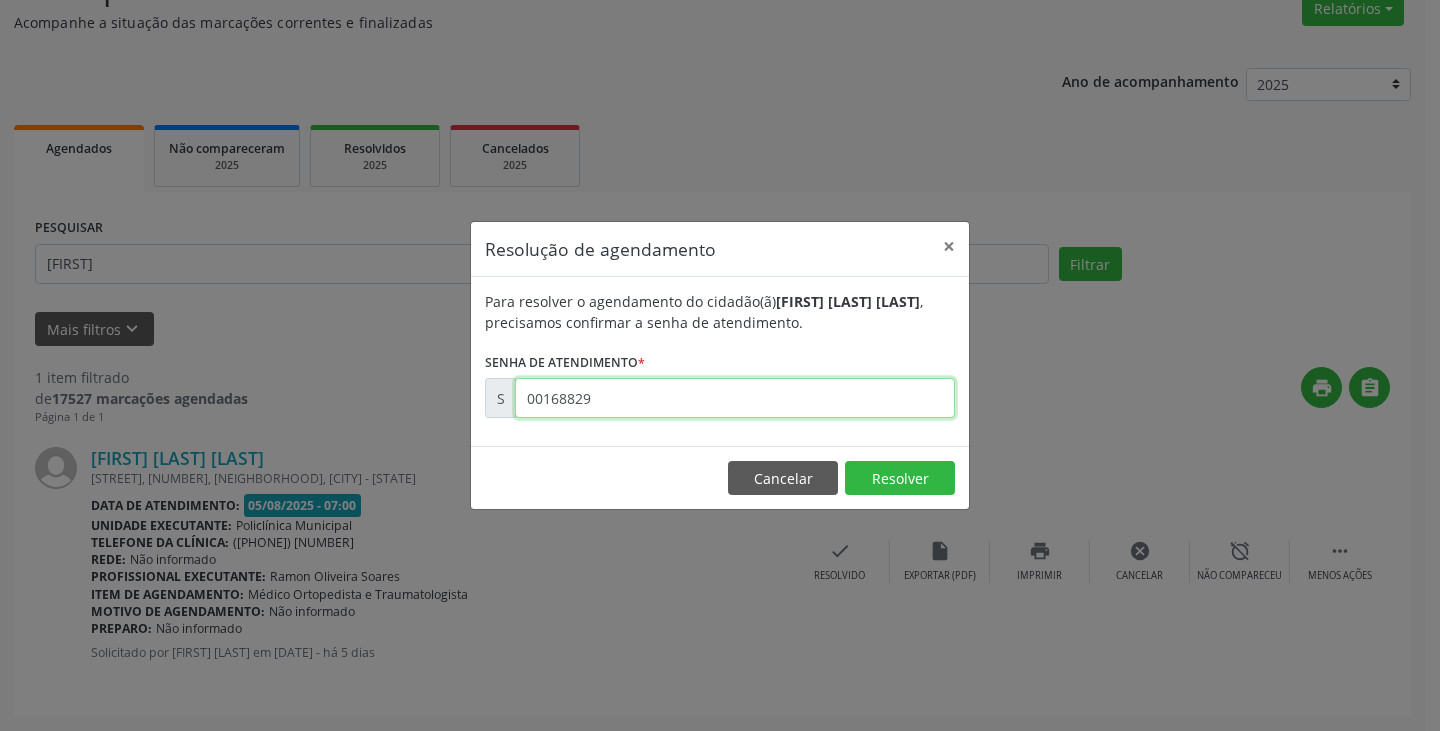 type on "00168829" 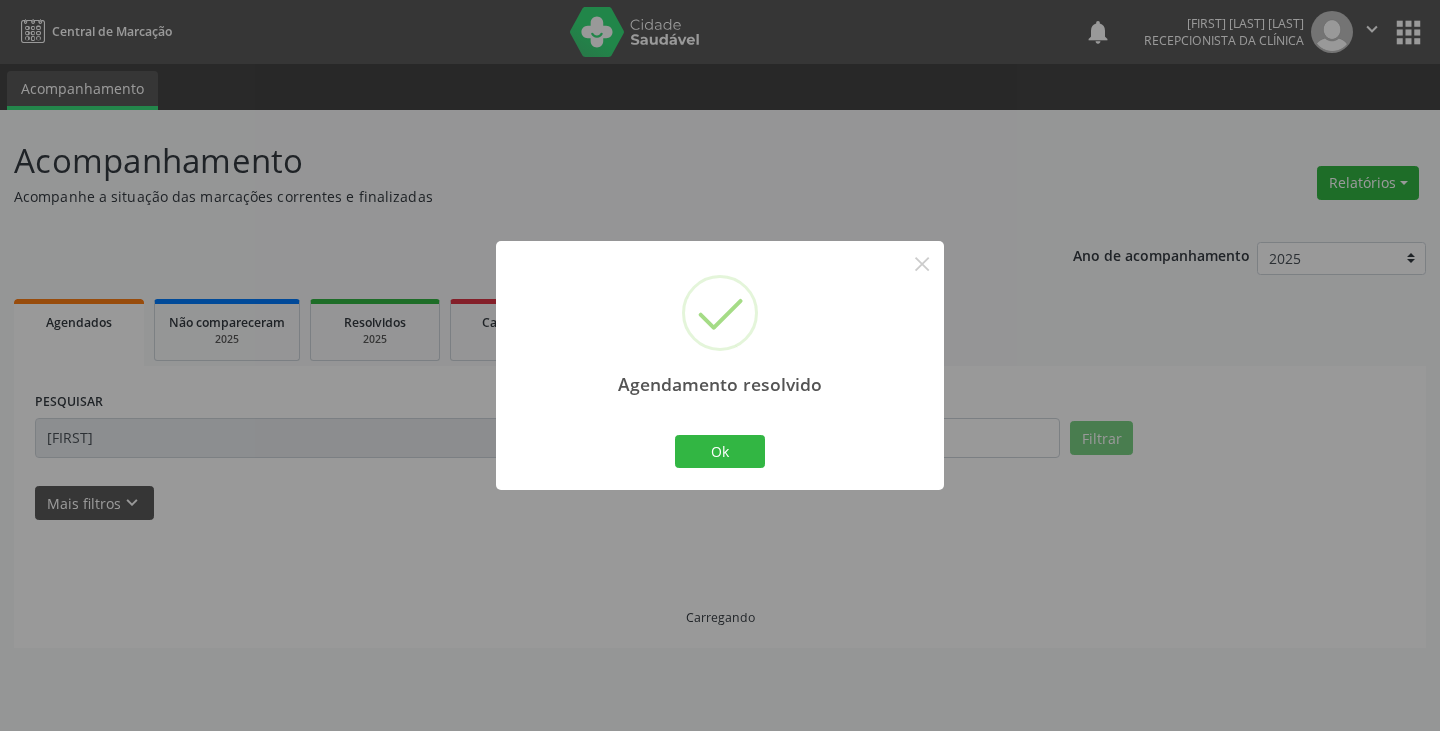 scroll, scrollTop: 0, scrollLeft: 0, axis: both 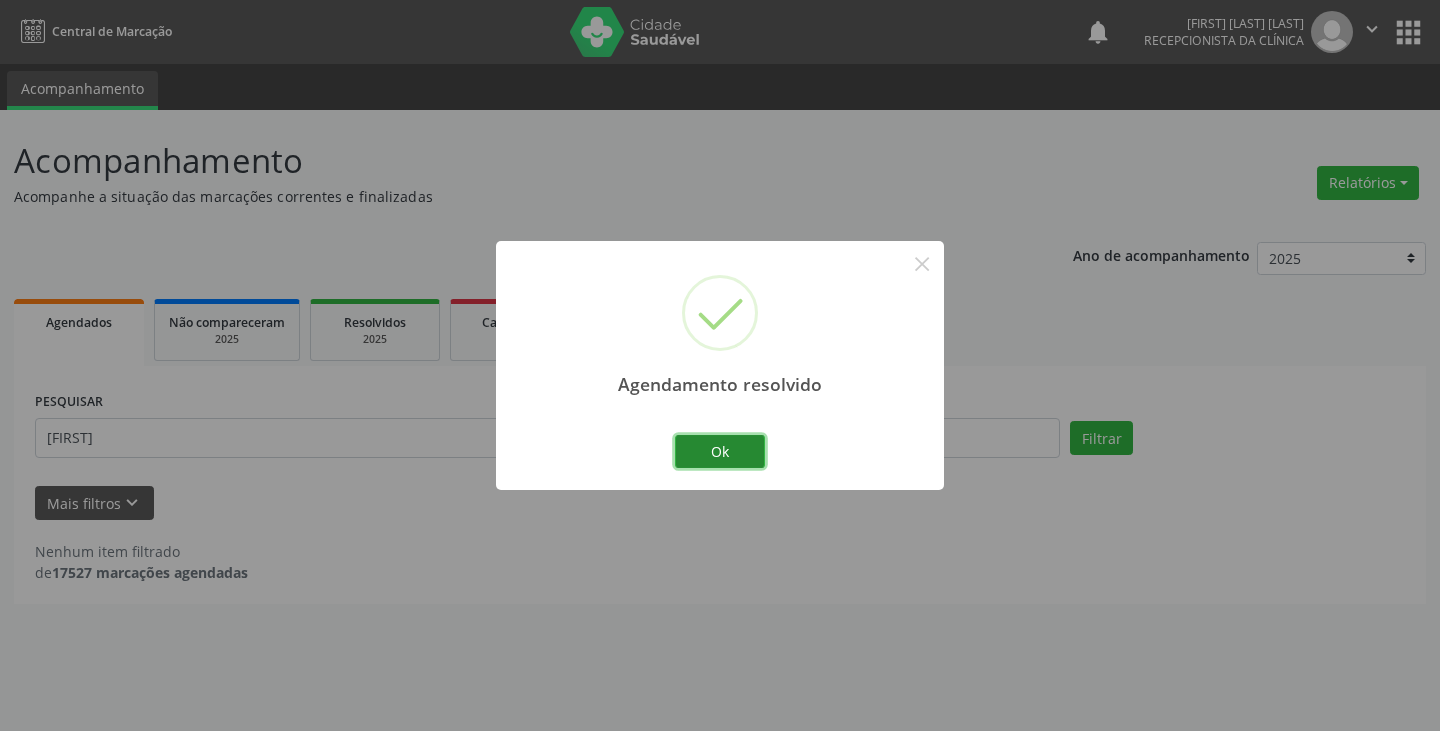 click on "Ok" at bounding box center [720, 452] 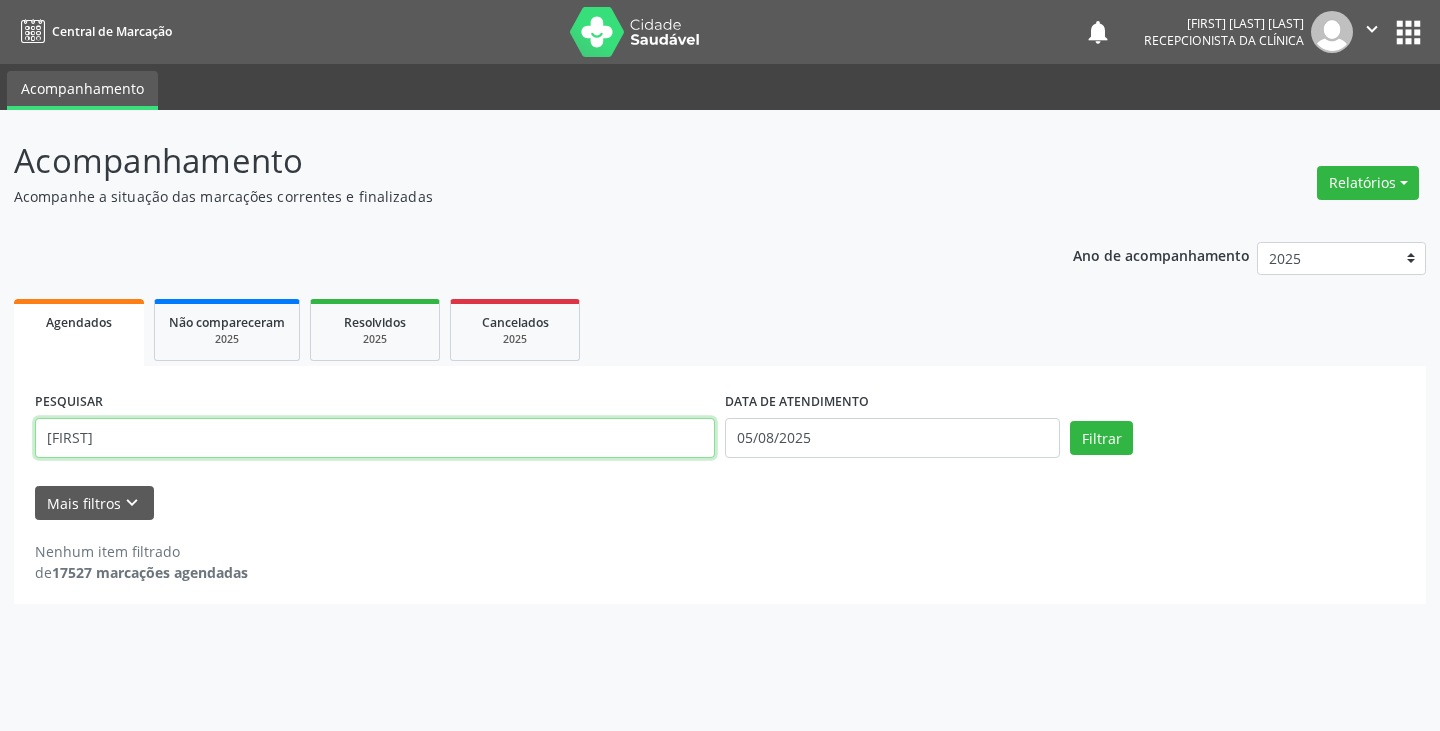 click on "[FIRST]" at bounding box center (375, 438) 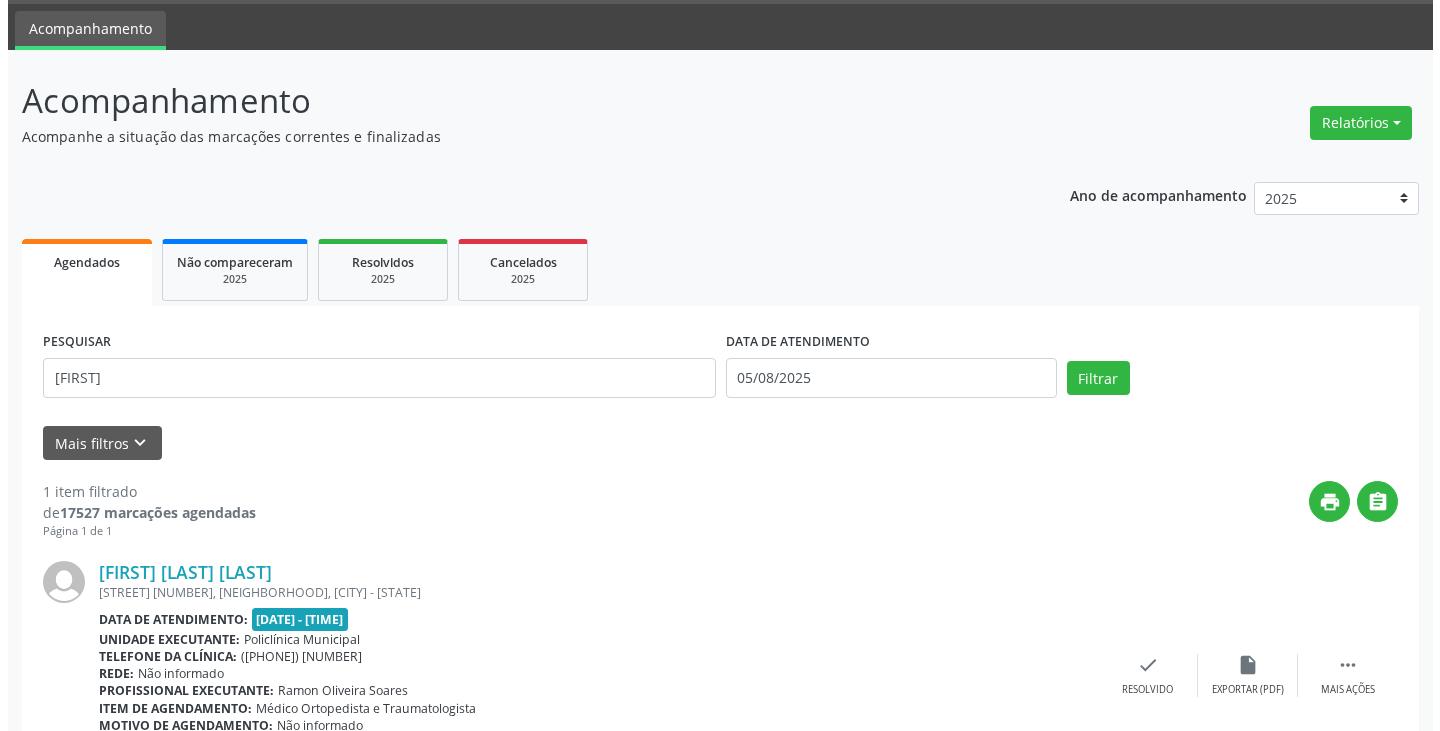 scroll, scrollTop: 174, scrollLeft: 0, axis: vertical 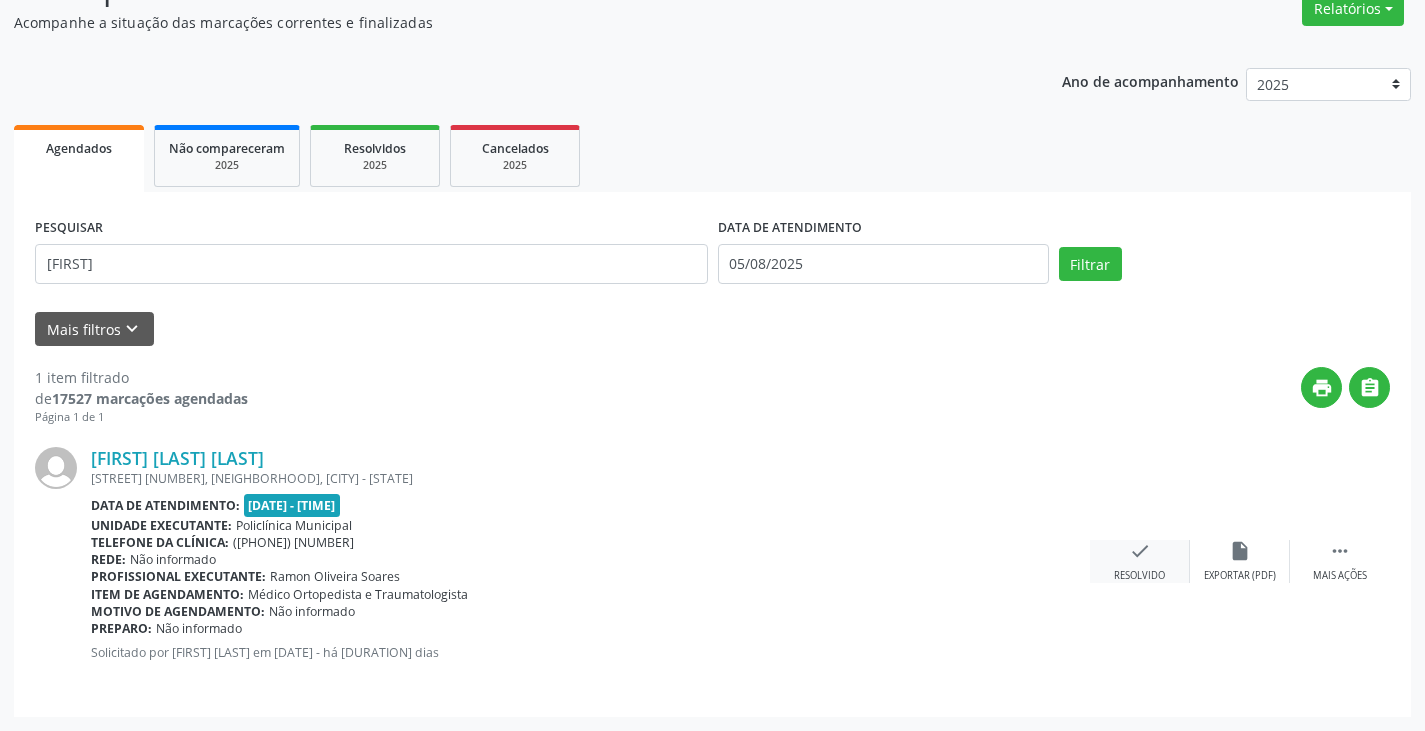 click on "check" at bounding box center [1140, 551] 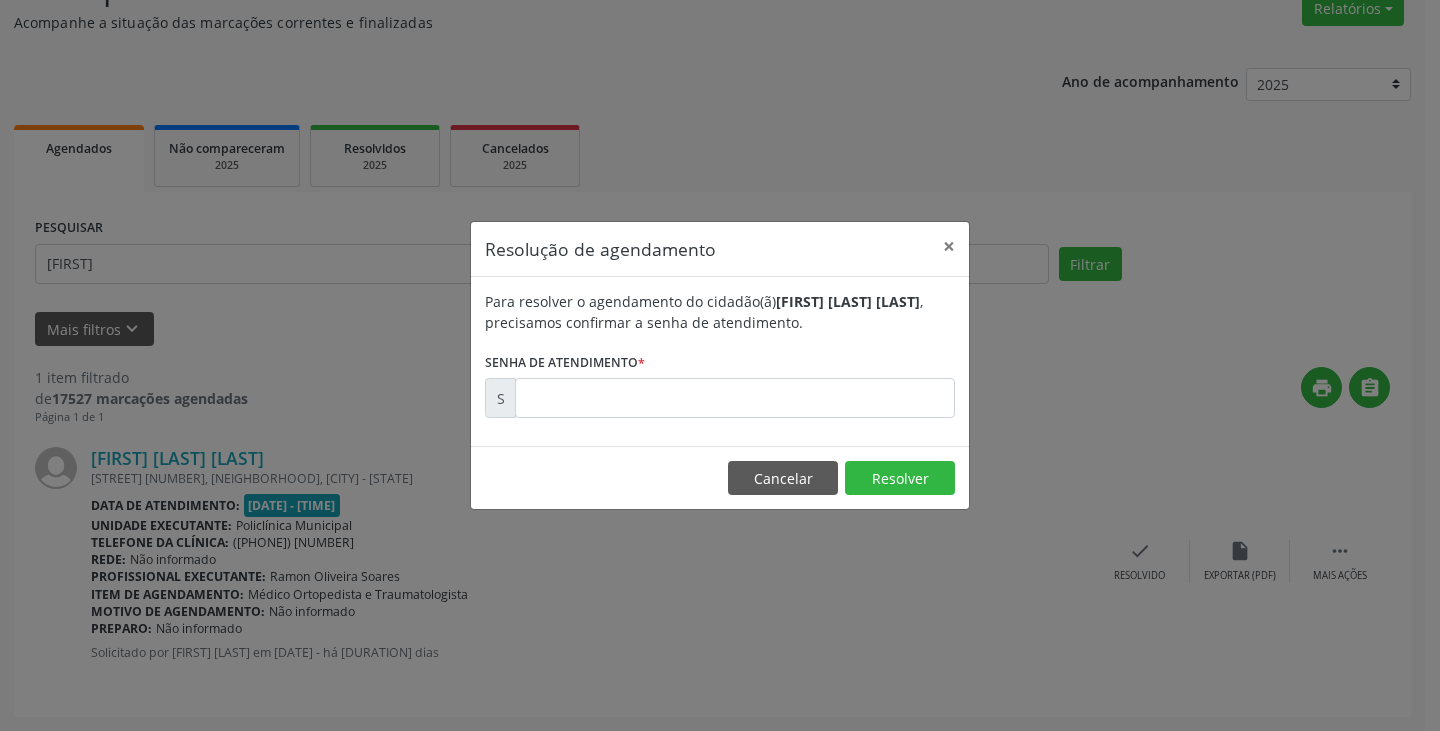 drag, startPoint x: 733, startPoint y: 426, endPoint x: 667, endPoint y: 397, distance: 72.09022 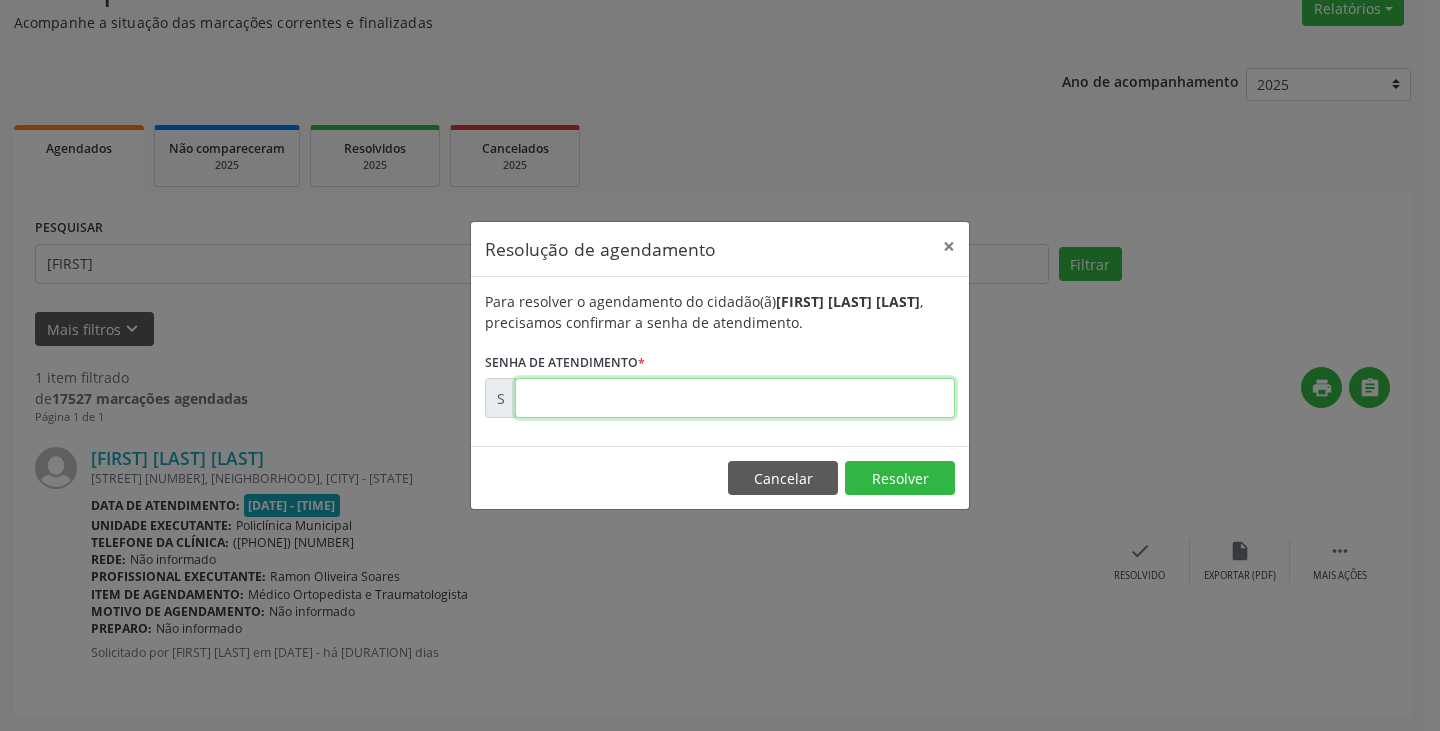 click at bounding box center [735, 398] 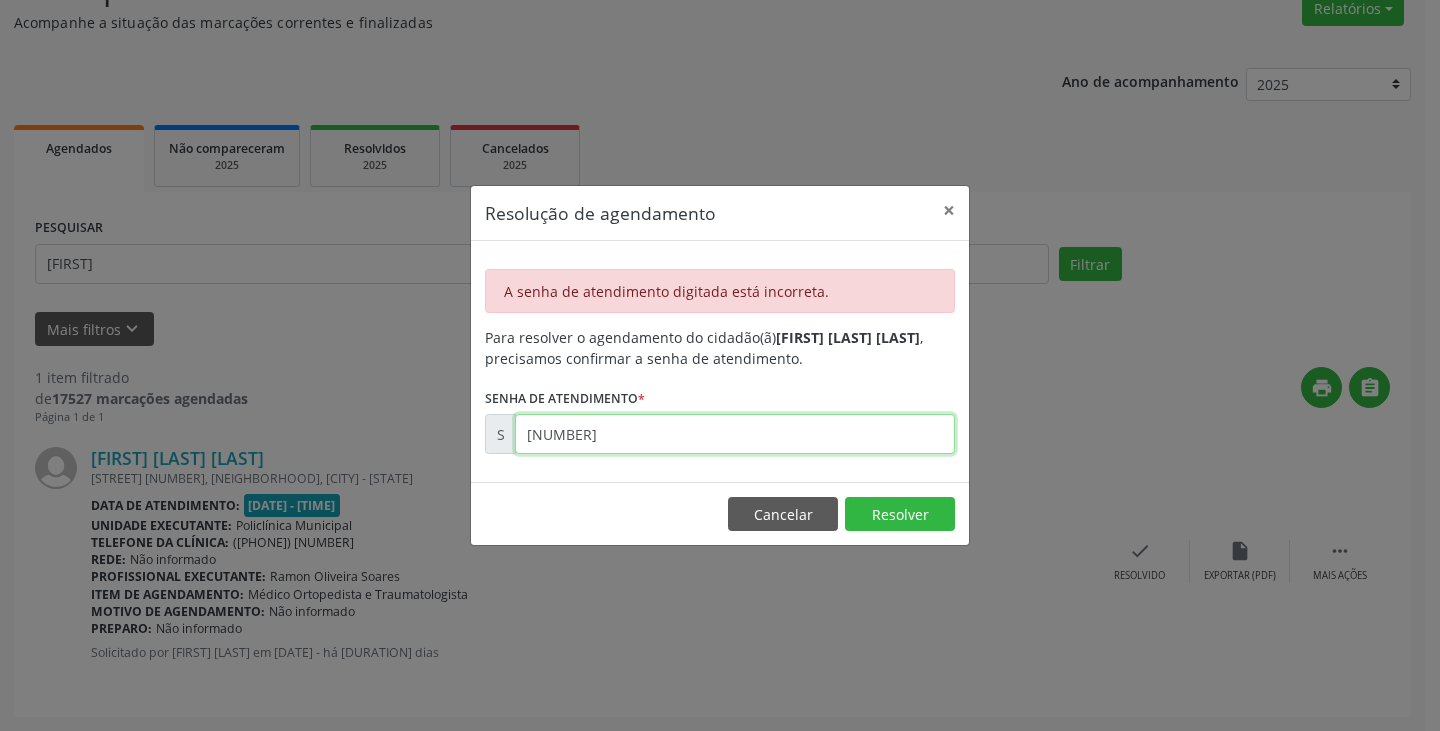 click on "[NUMBER]" at bounding box center (735, 434) 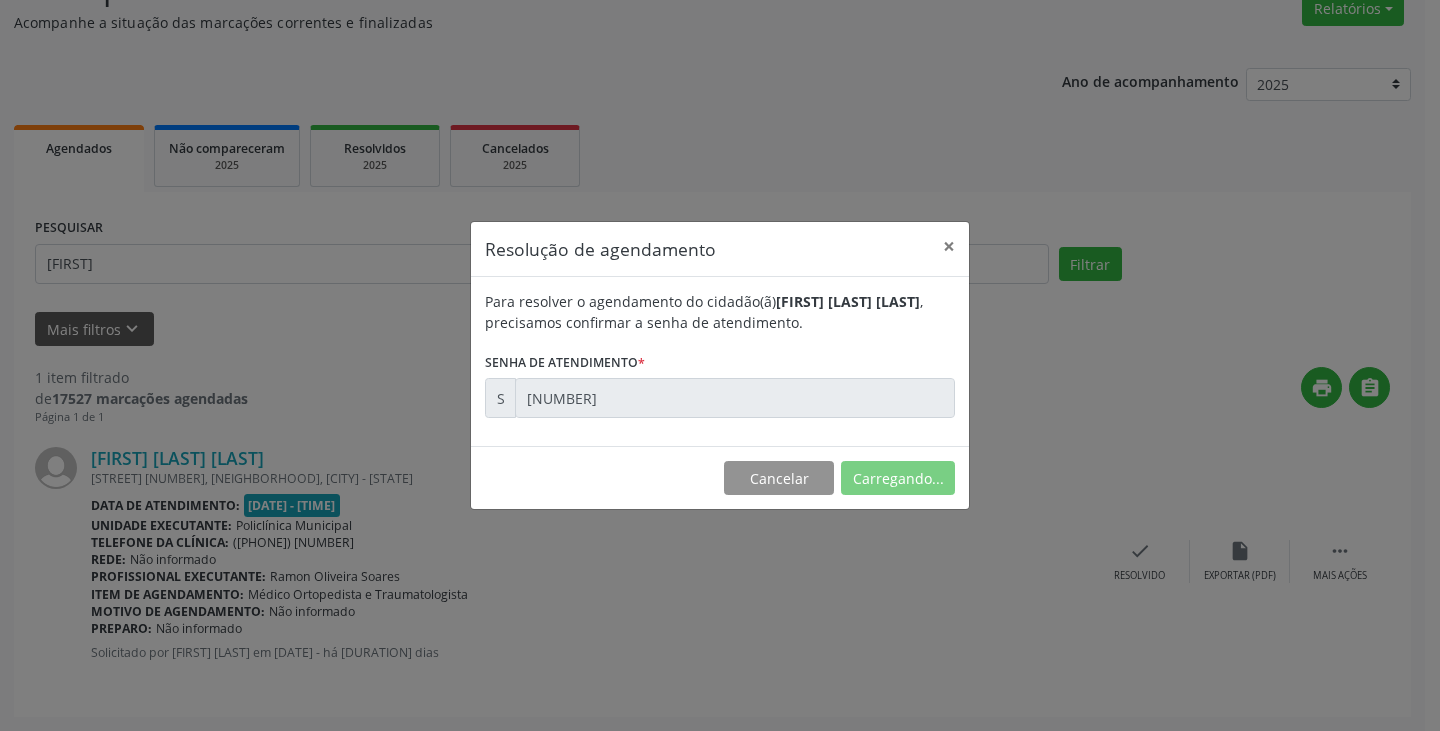 scroll, scrollTop: 0, scrollLeft: 0, axis: both 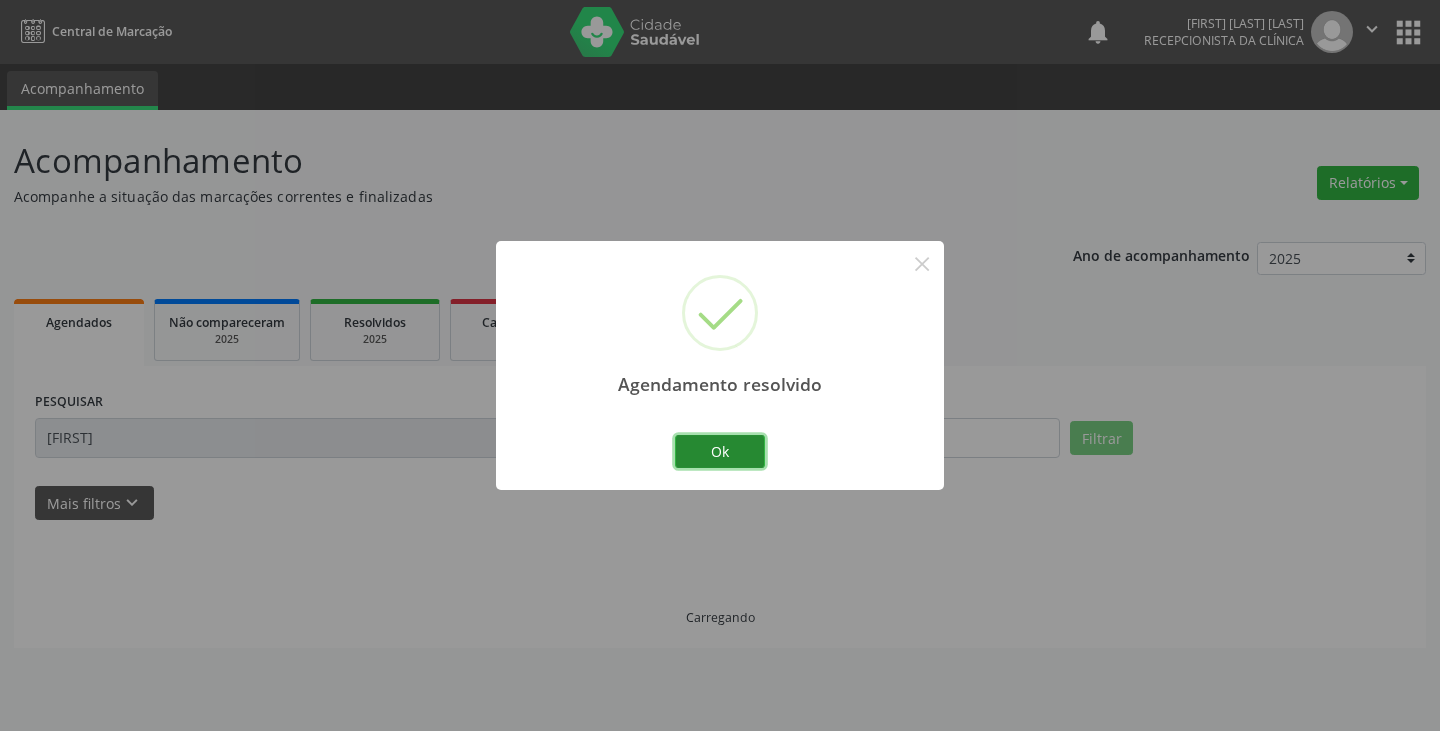 click on "Ok" at bounding box center [720, 452] 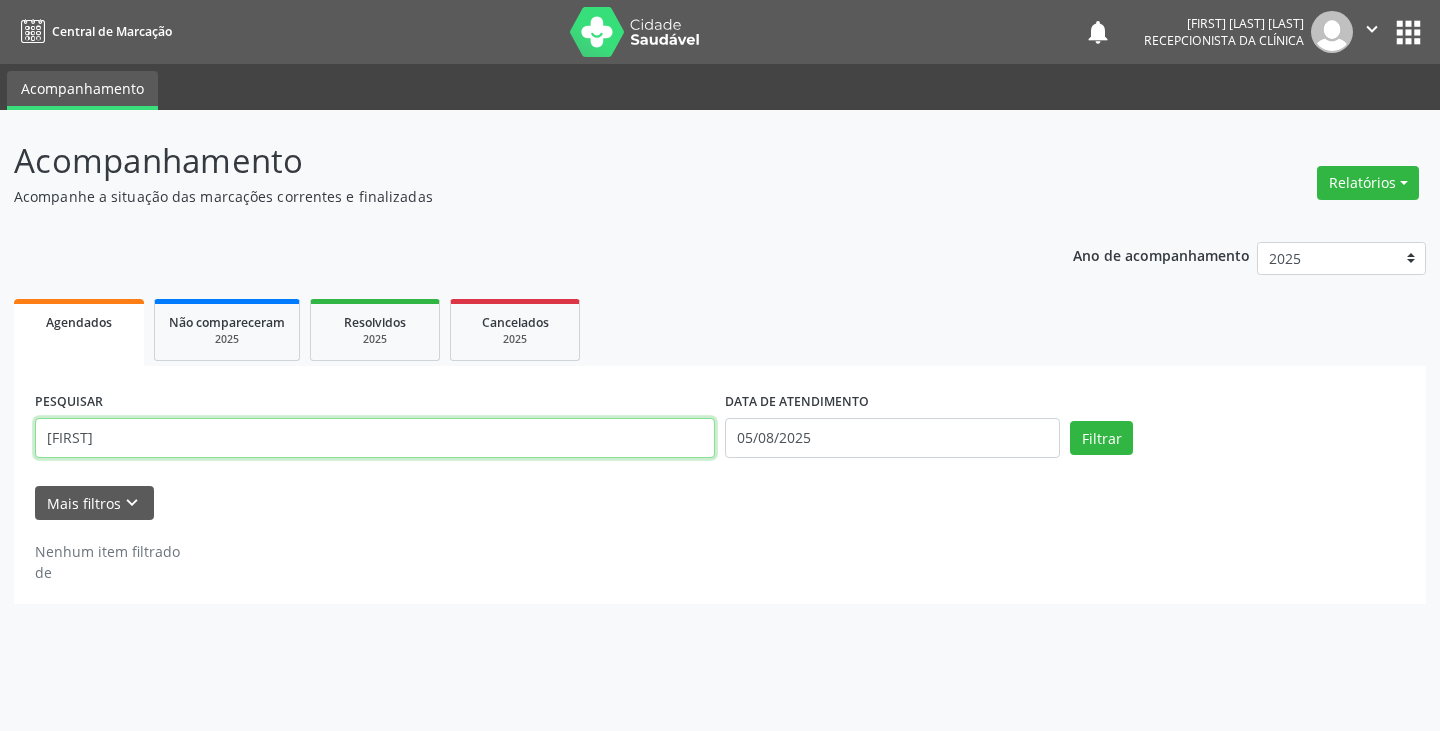 click on "[FIRST]" at bounding box center (375, 438) 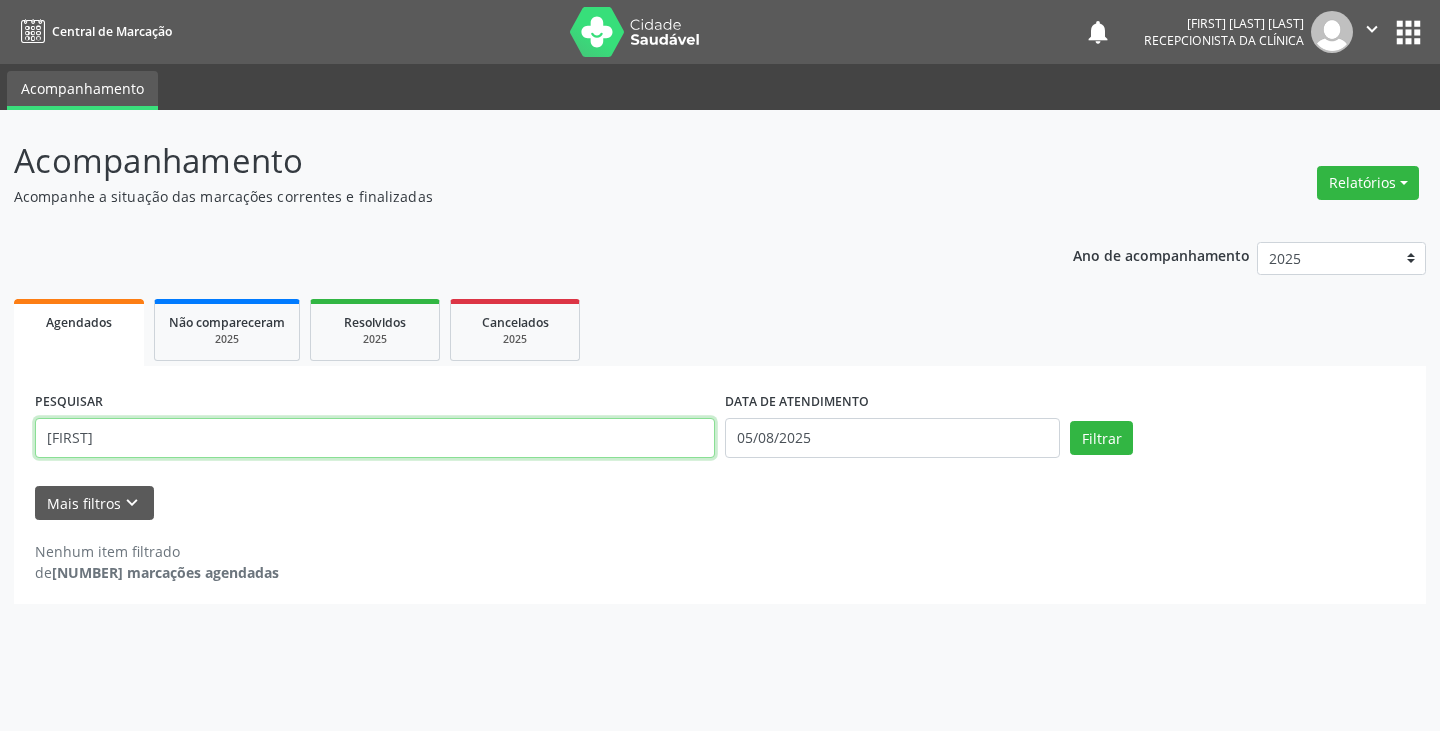 click on "[FIRST]" at bounding box center (375, 438) 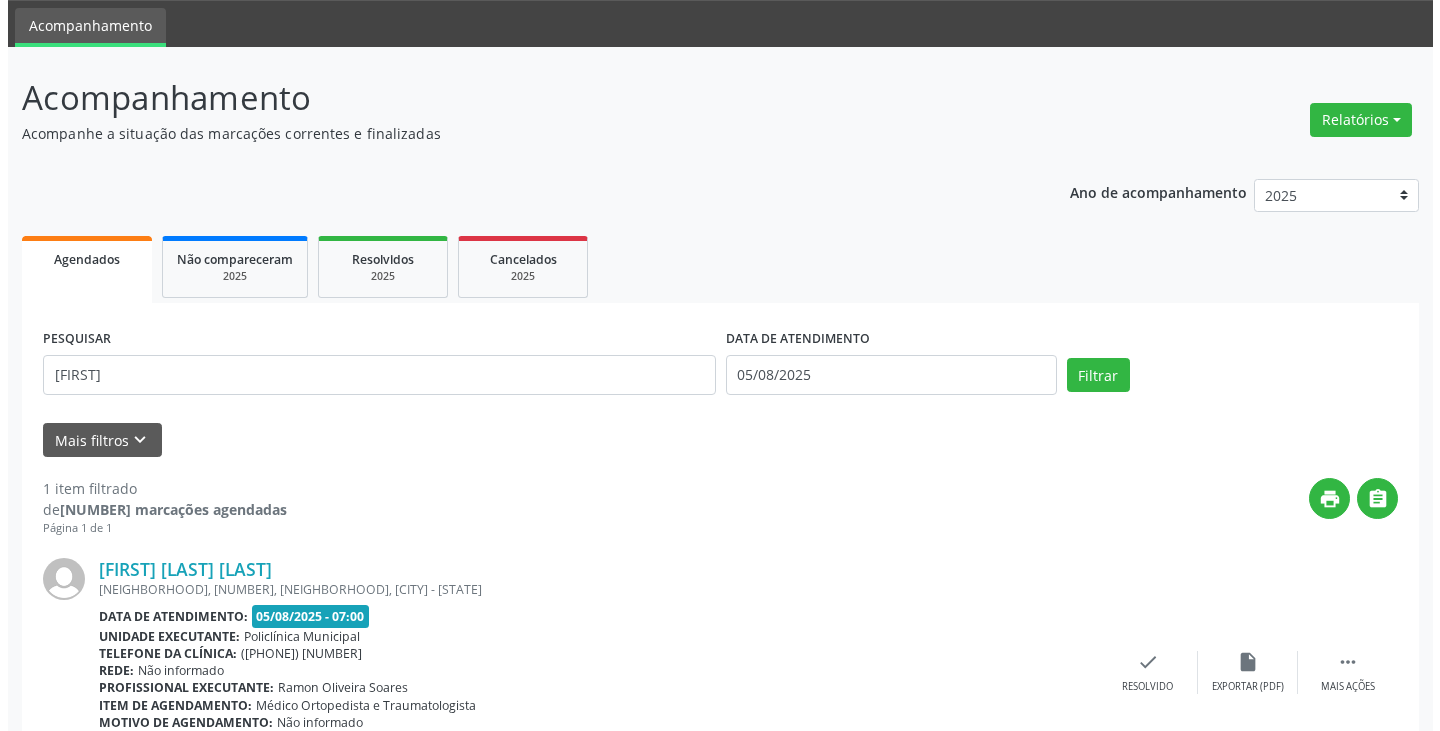 scroll, scrollTop: 174, scrollLeft: 0, axis: vertical 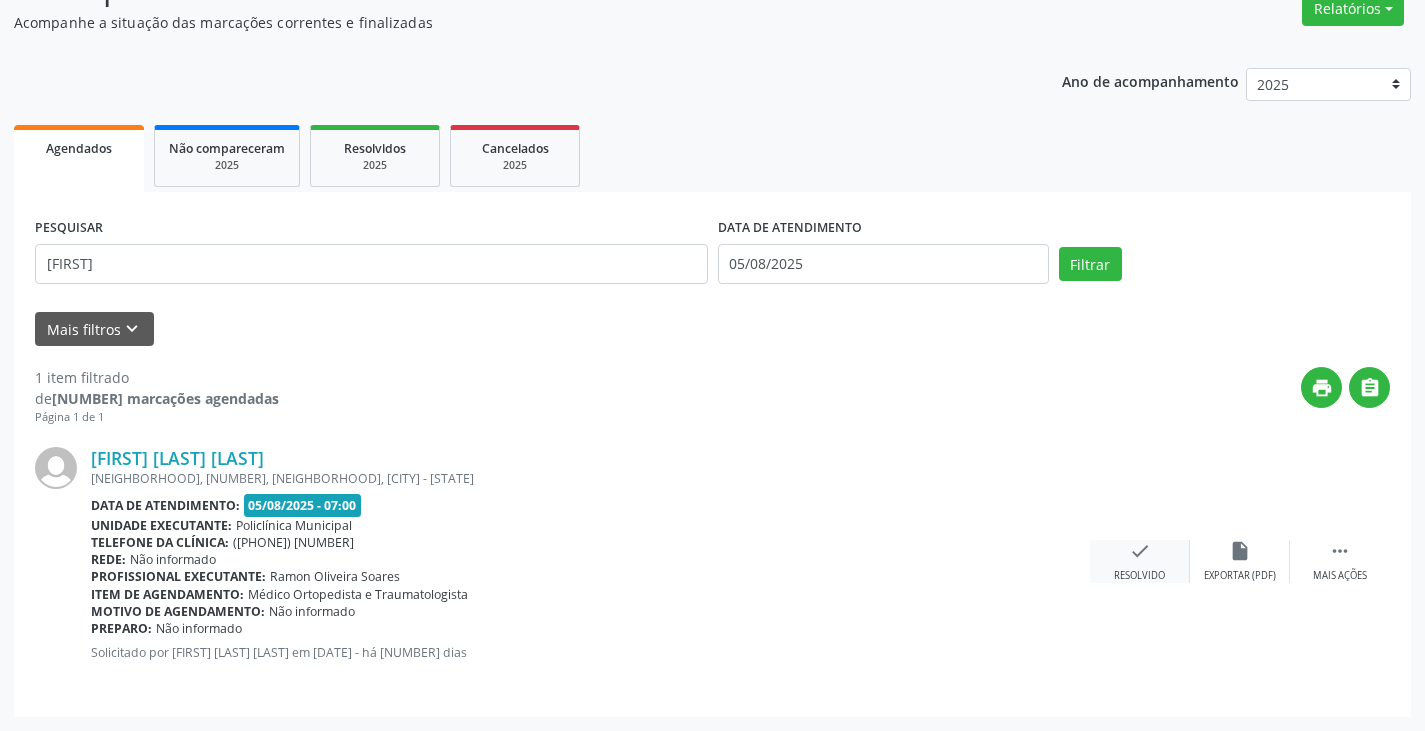 click on "Resolvido" at bounding box center (1139, 576) 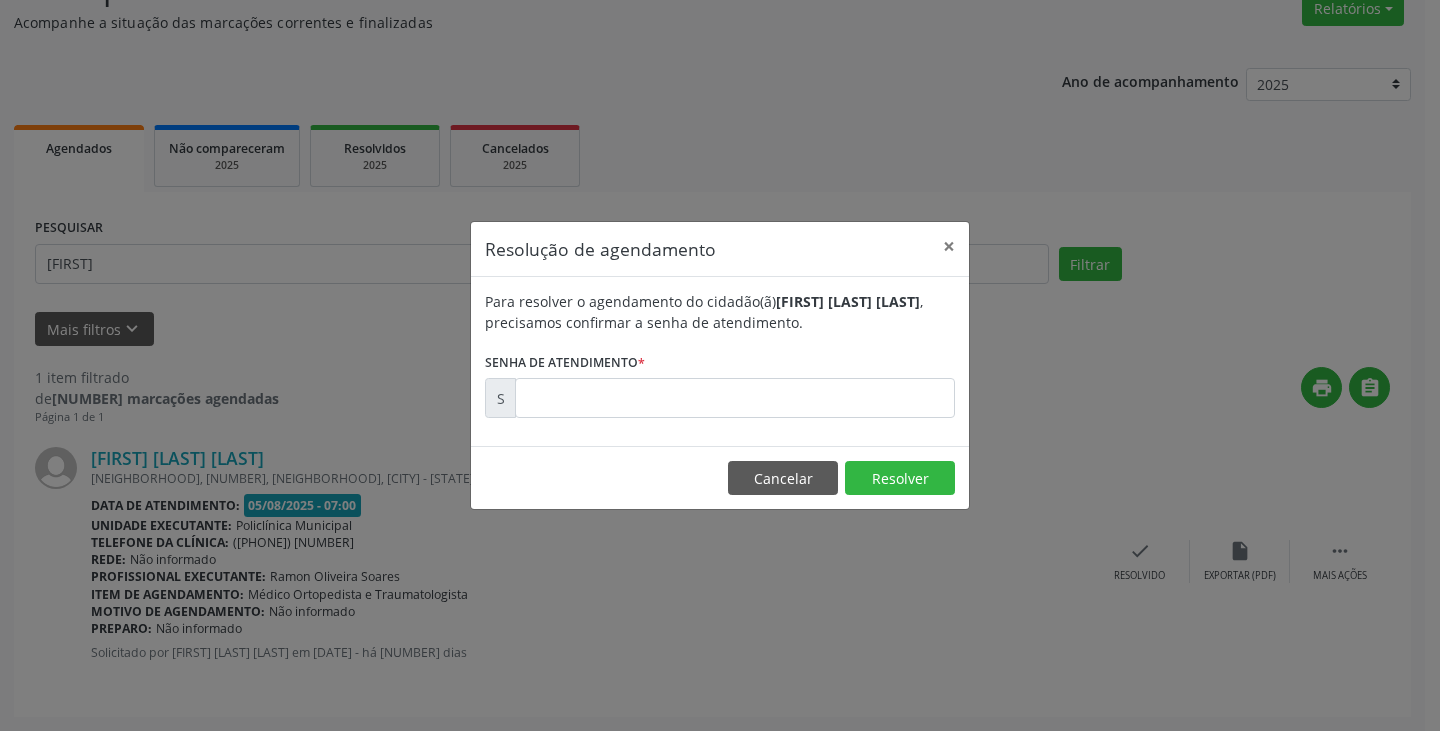click on "Senha de atendimento
*" at bounding box center [565, 362] 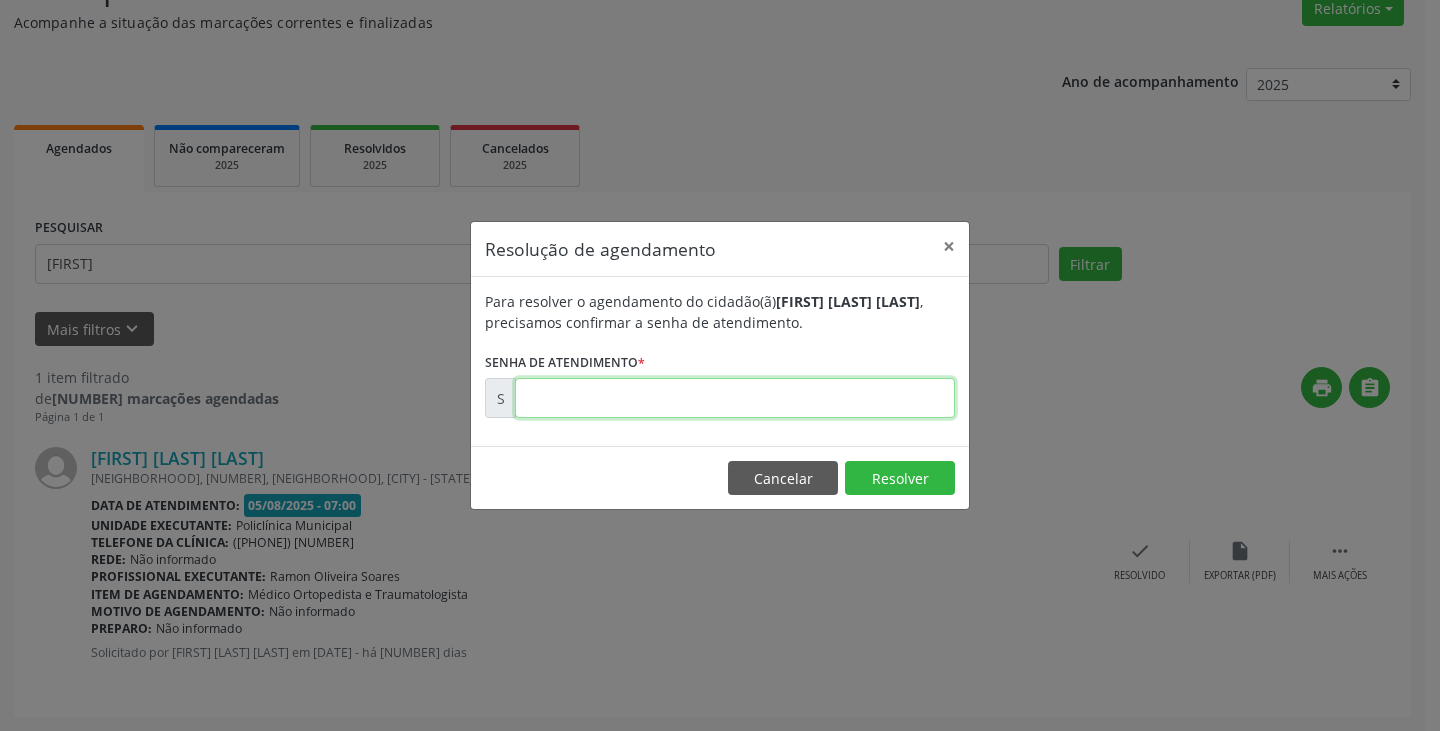click at bounding box center [735, 398] 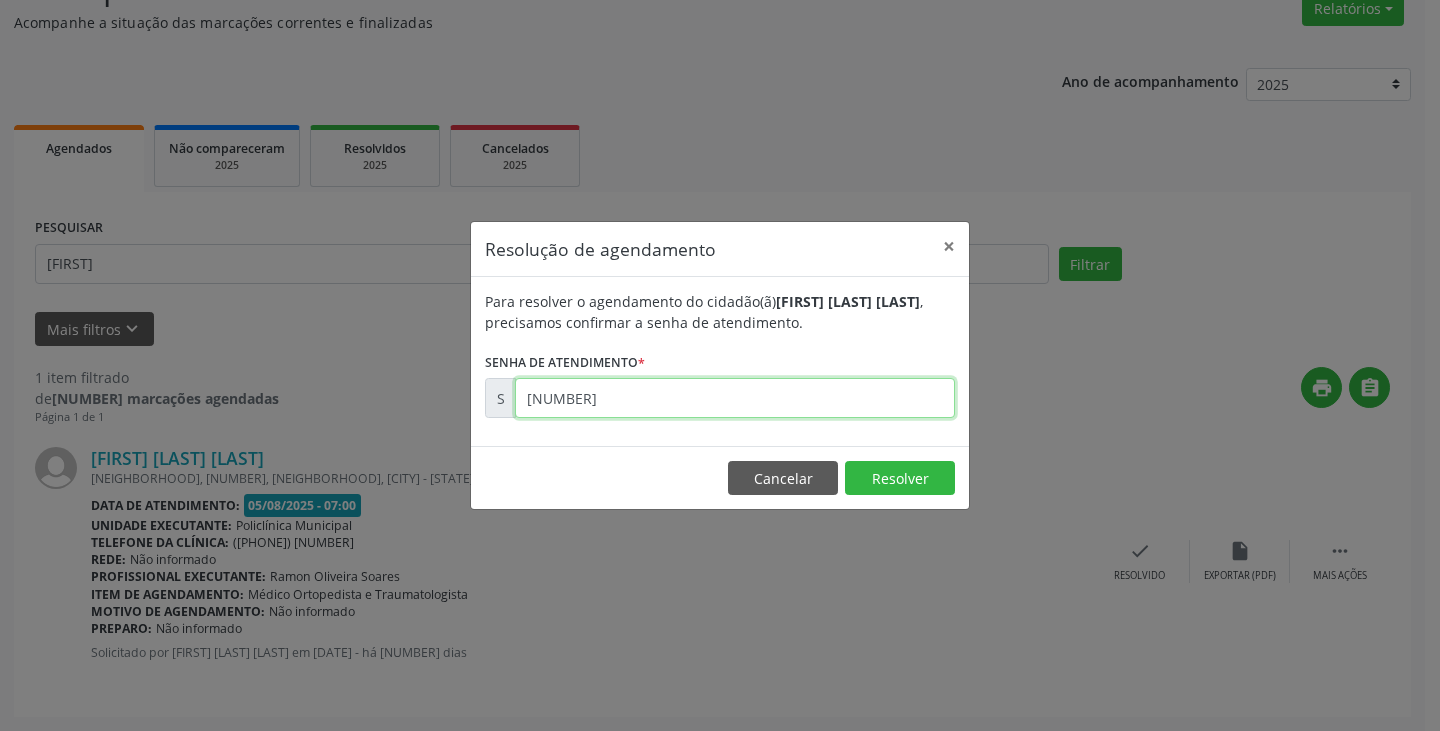 type on "[NUMBER]" 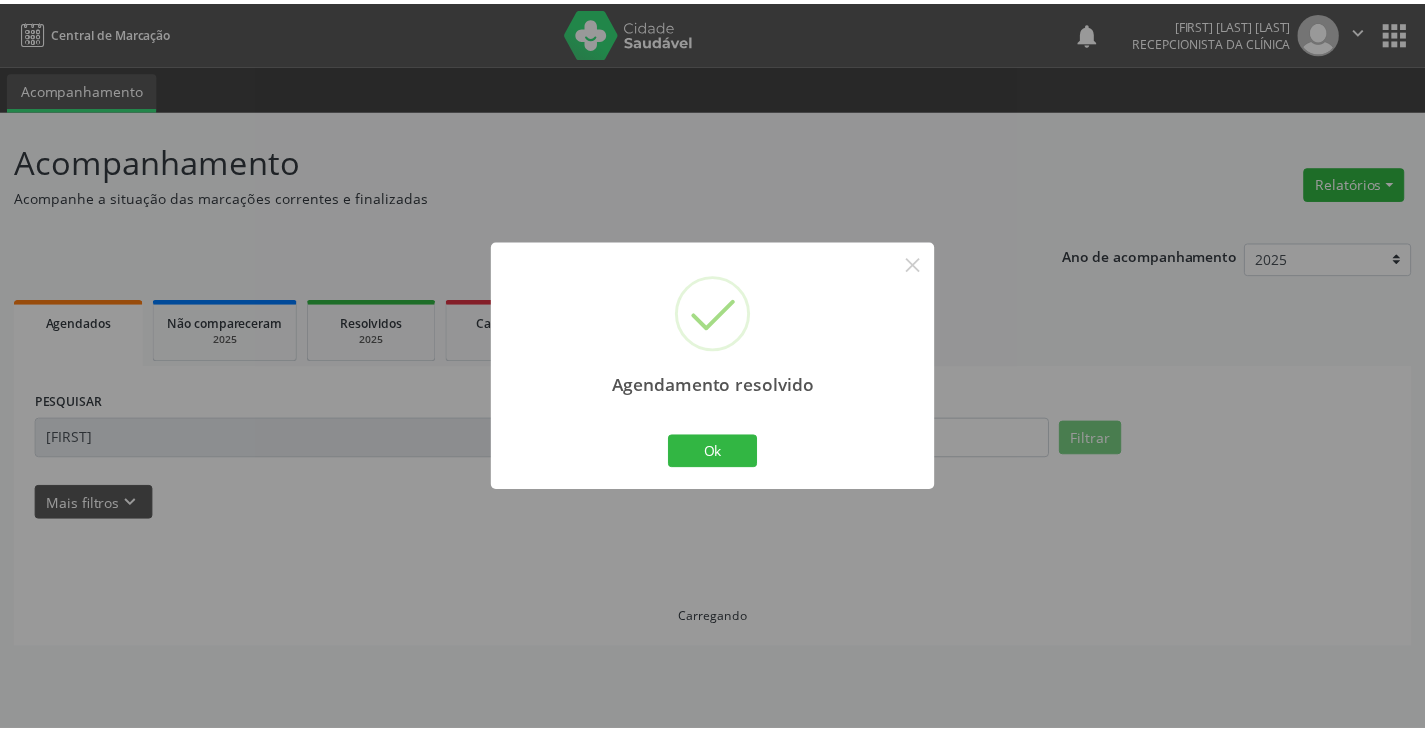 scroll, scrollTop: 0, scrollLeft: 0, axis: both 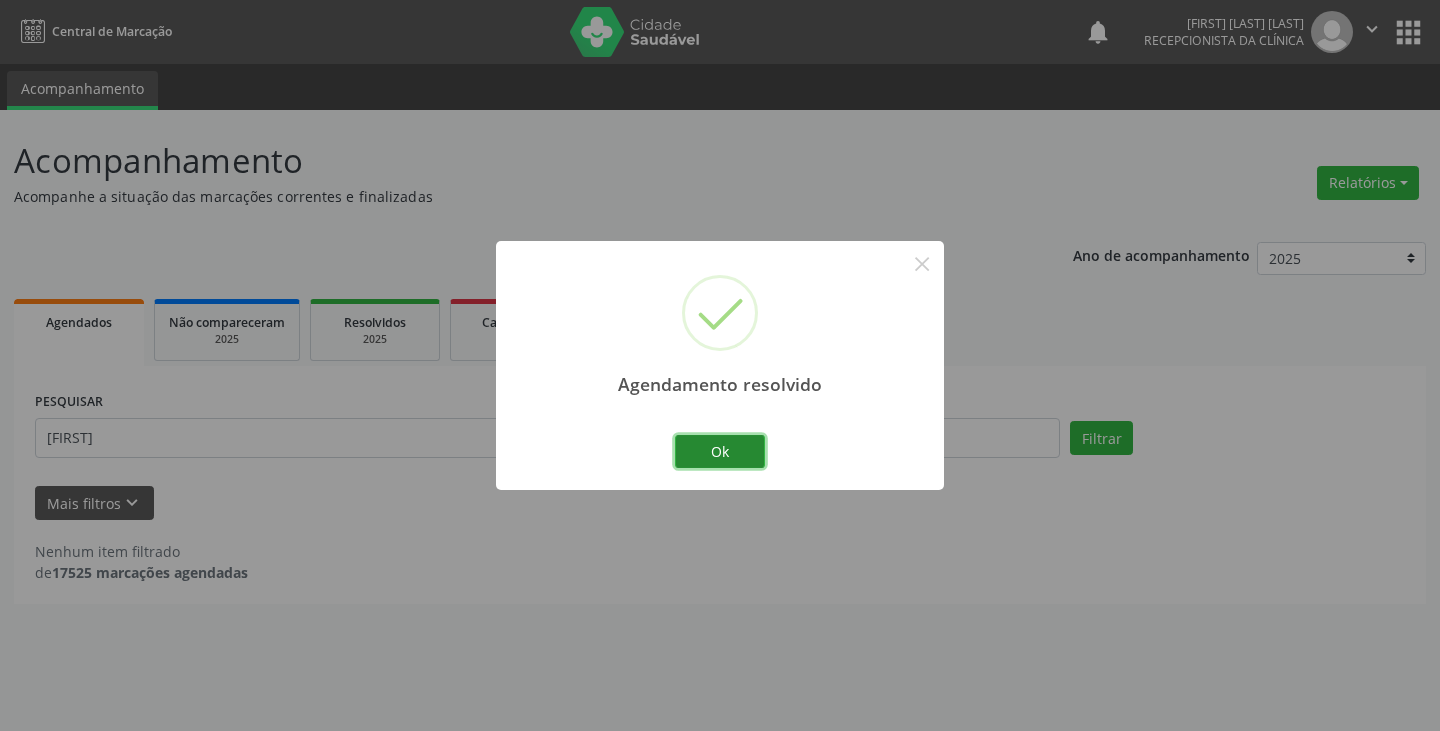 drag, startPoint x: 718, startPoint y: 453, endPoint x: 708, endPoint y: 451, distance: 10.198039 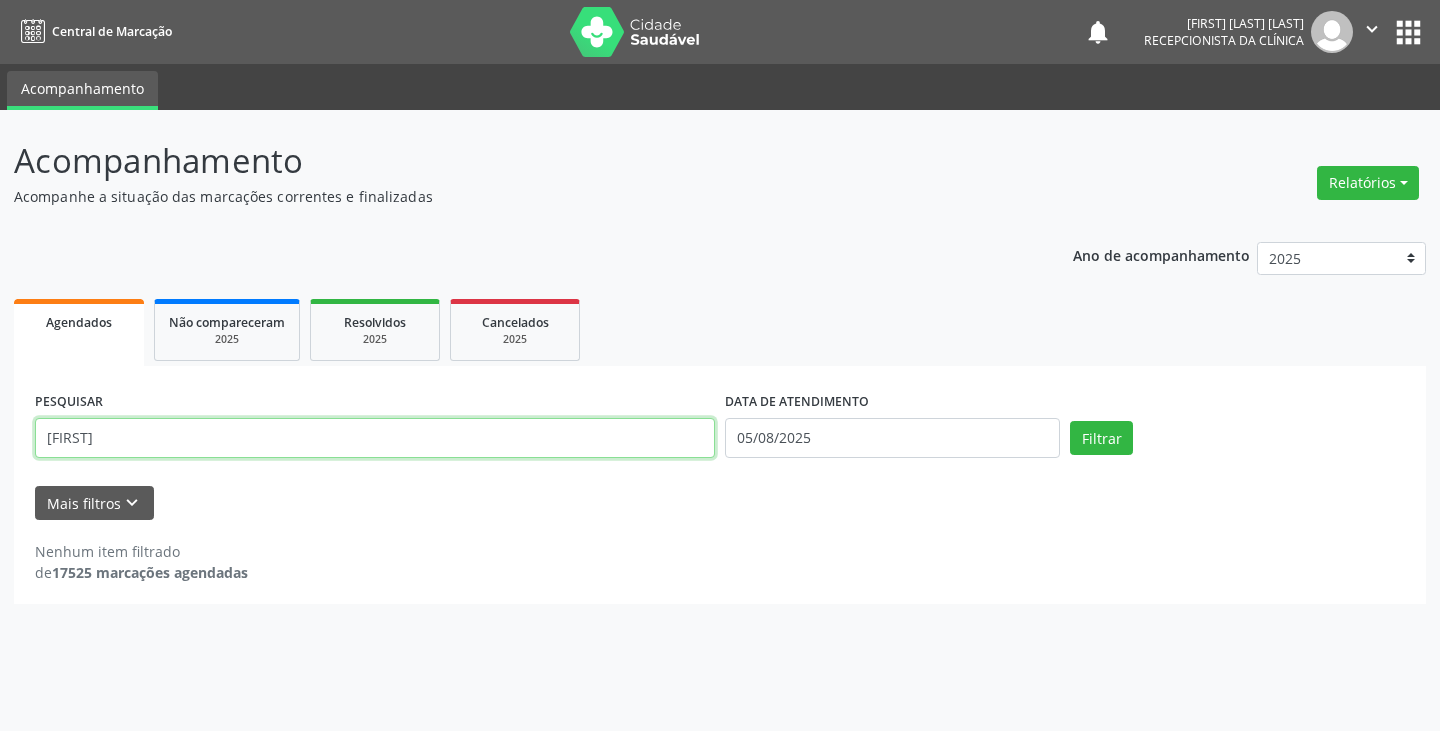 click on "[FIRST]" at bounding box center (375, 438) 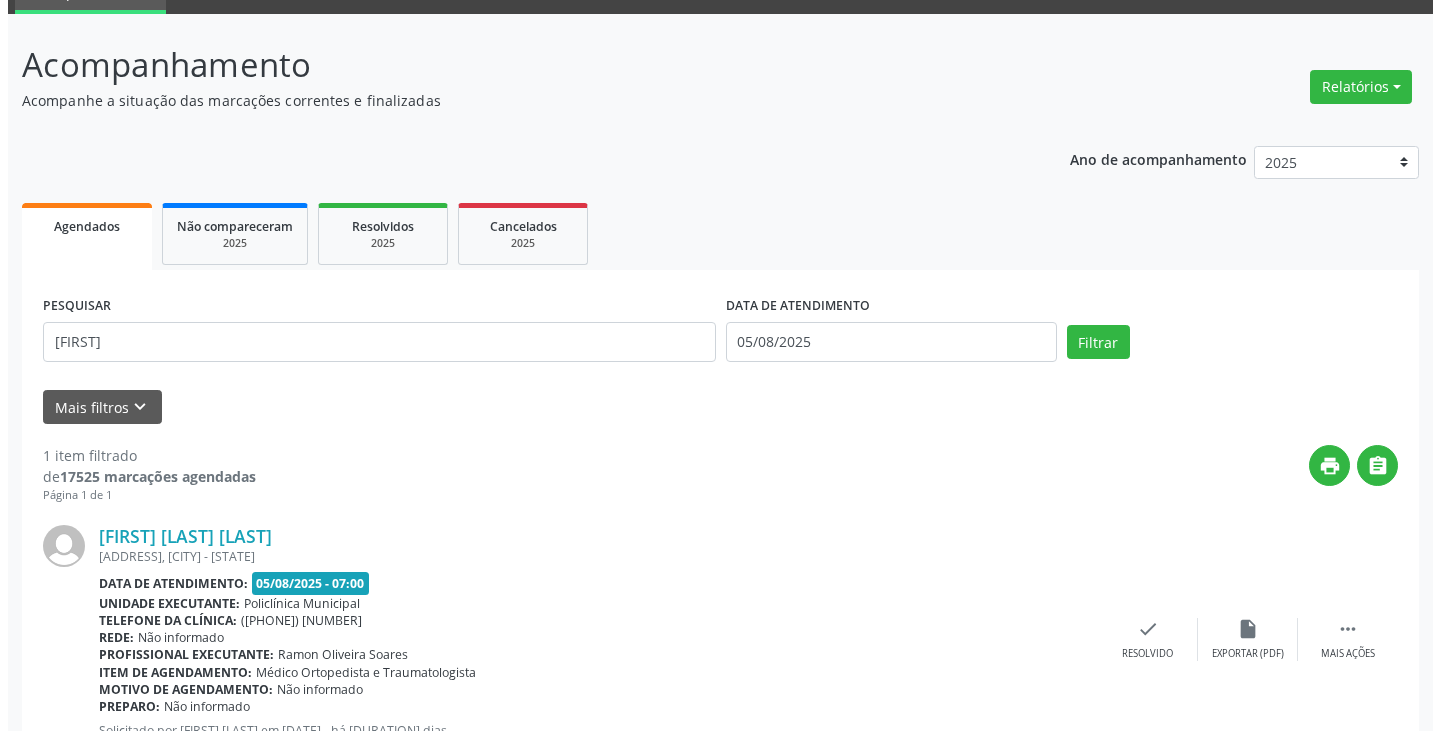 scroll, scrollTop: 174, scrollLeft: 0, axis: vertical 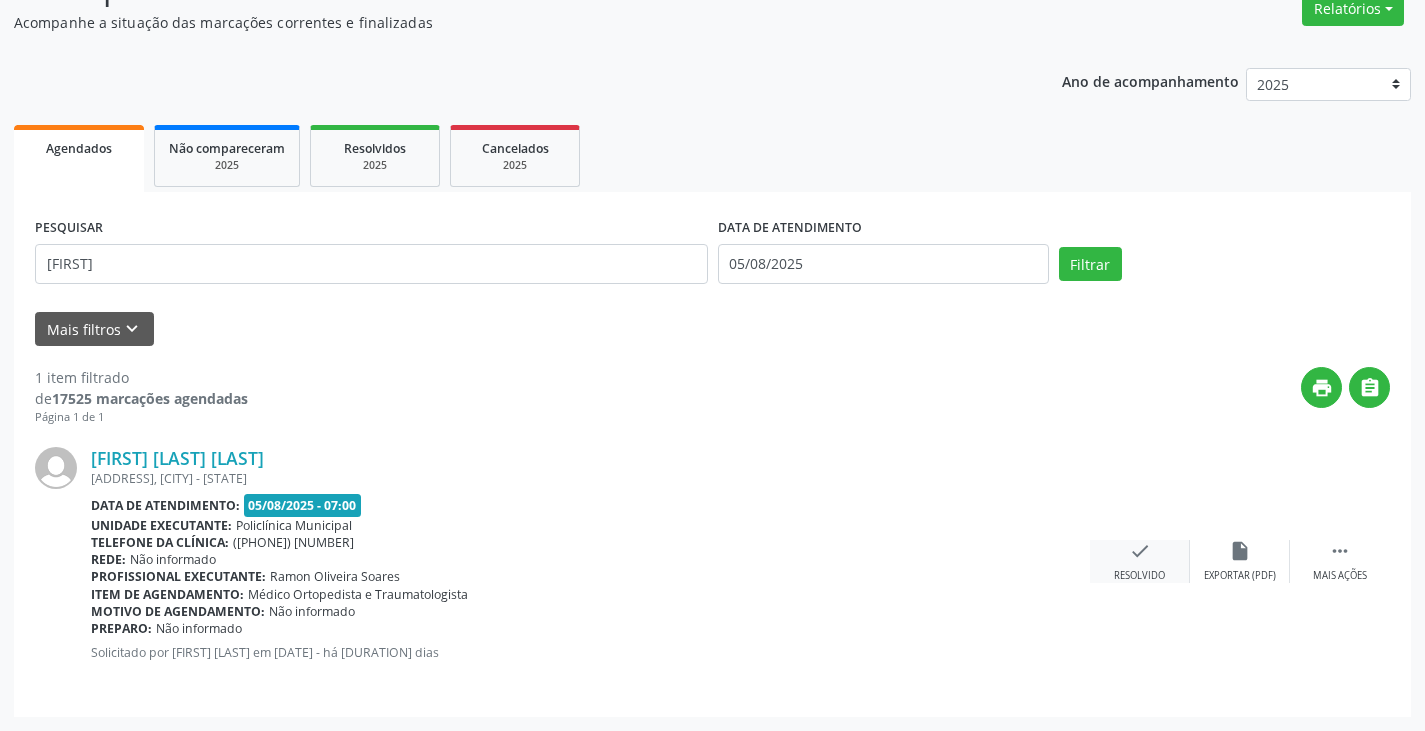 click on "check" at bounding box center (1140, 551) 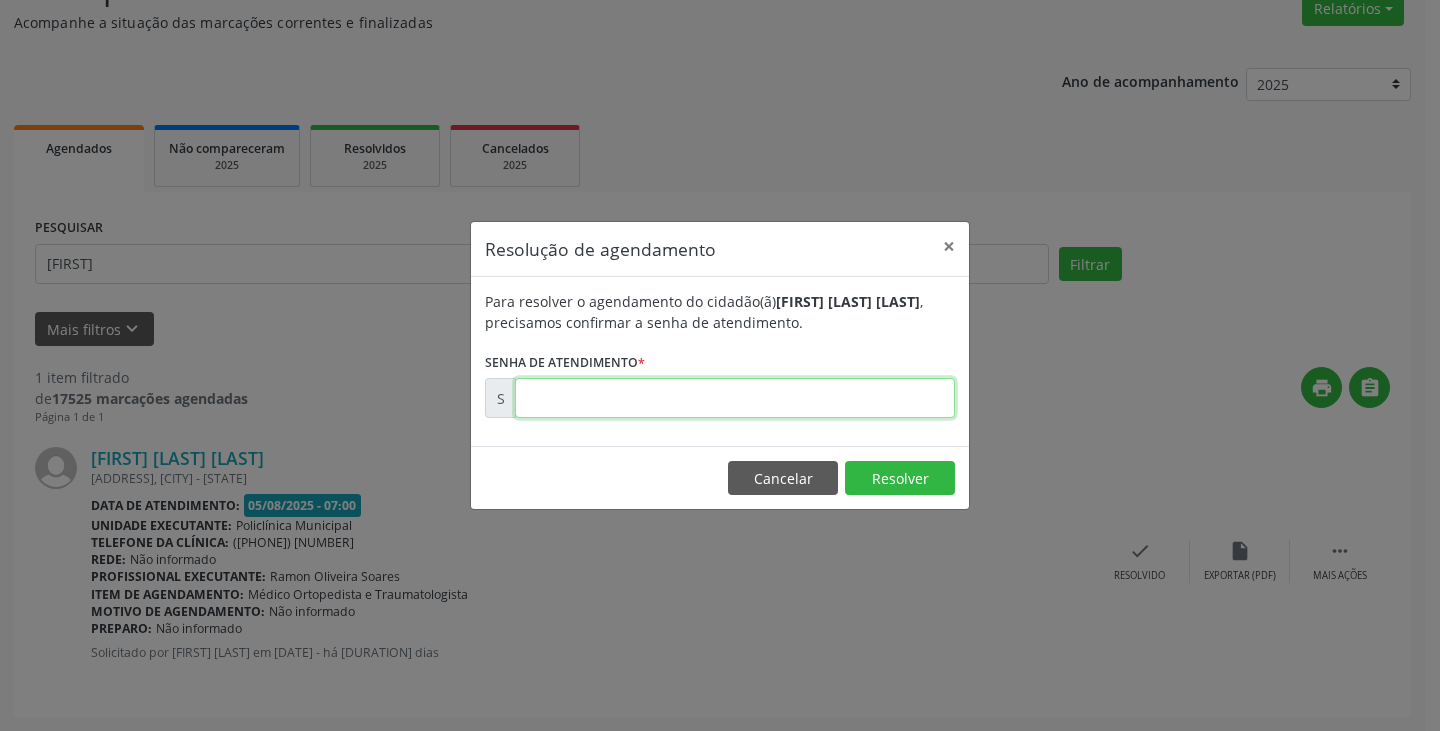 click at bounding box center [735, 398] 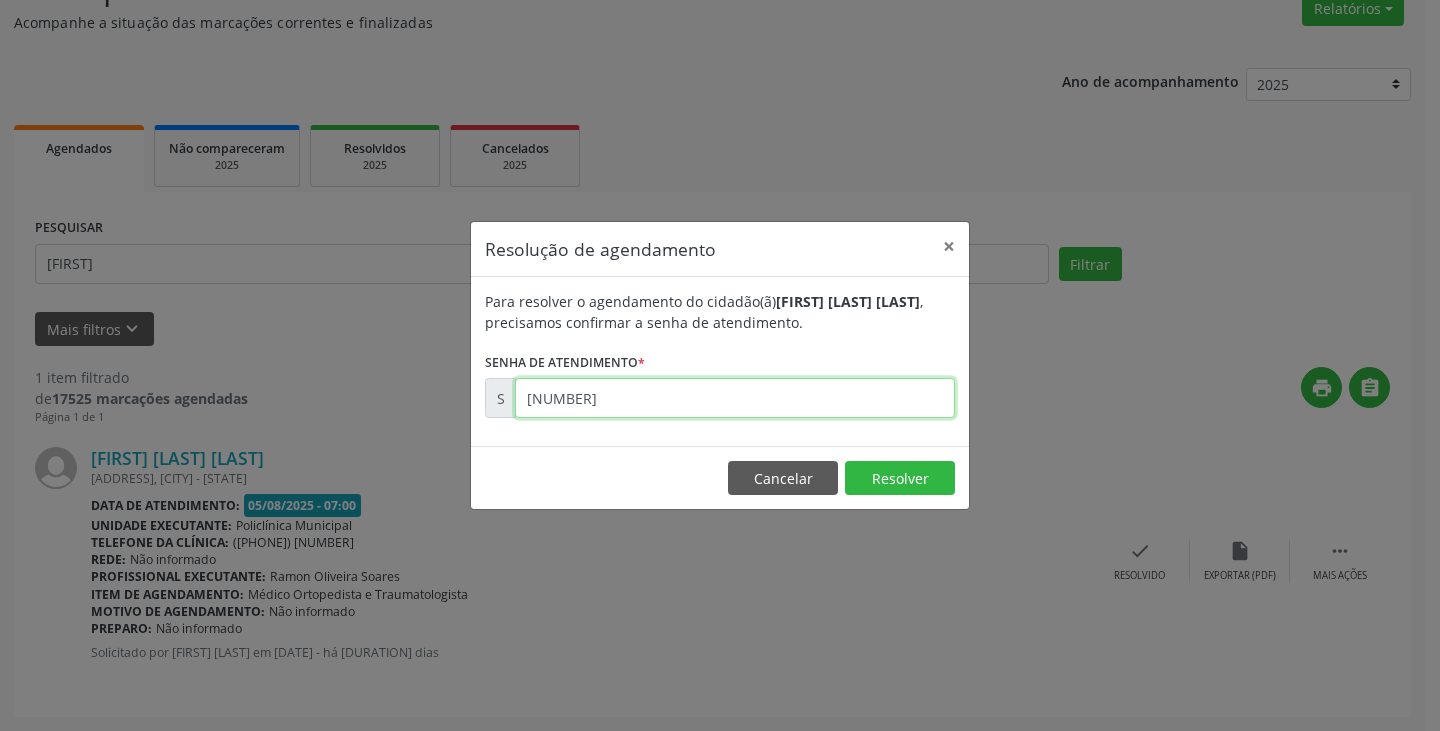 type on "[NUMBER]" 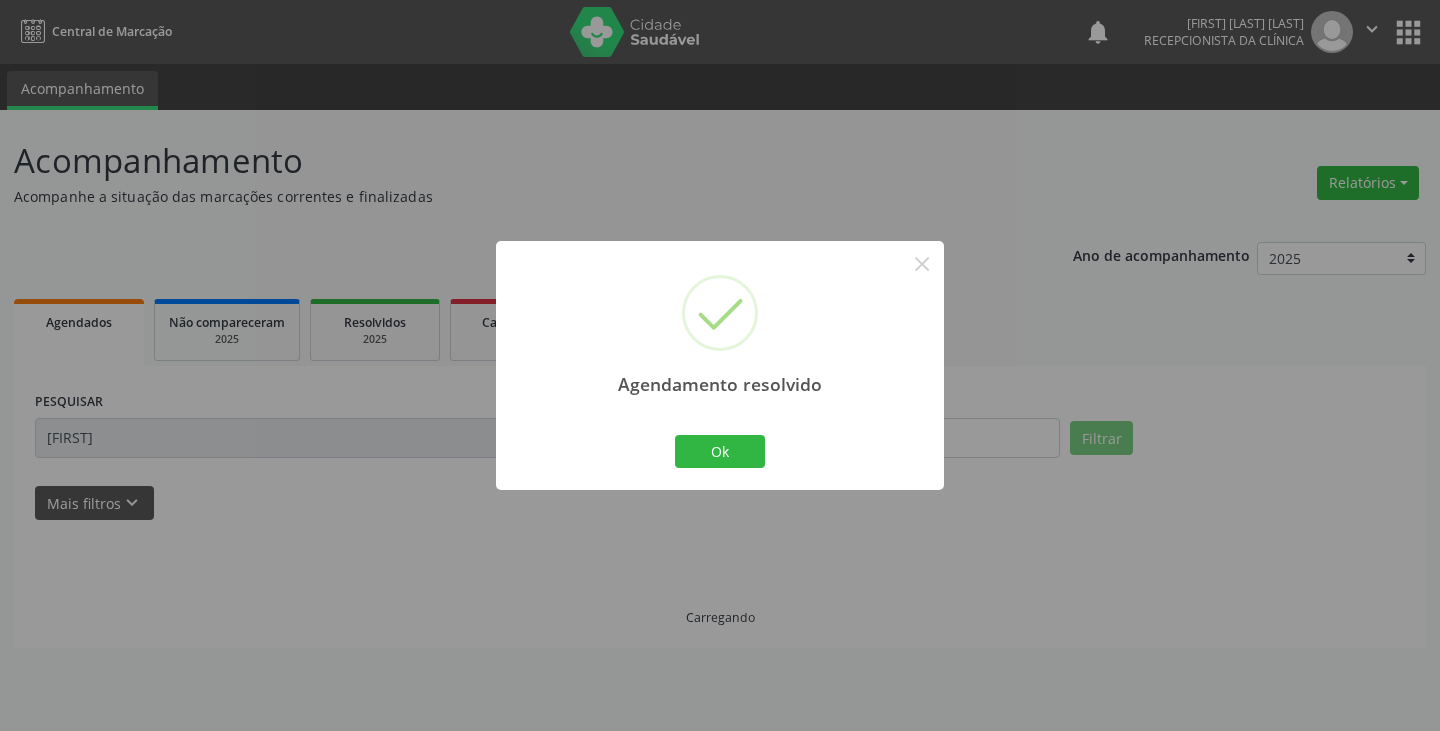 scroll, scrollTop: 0, scrollLeft: 0, axis: both 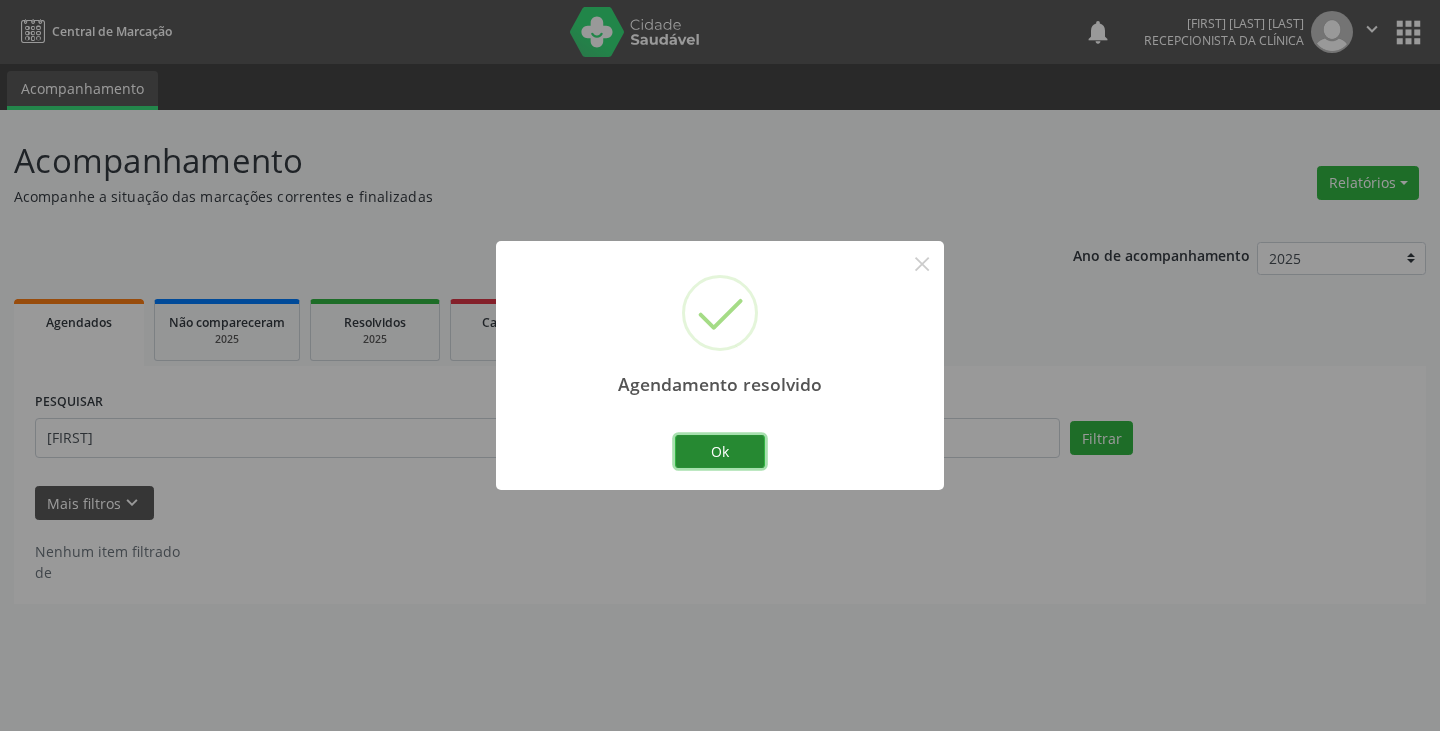 drag, startPoint x: 738, startPoint y: 450, endPoint x: 681, endPoint y: 448, distance: 57.035076 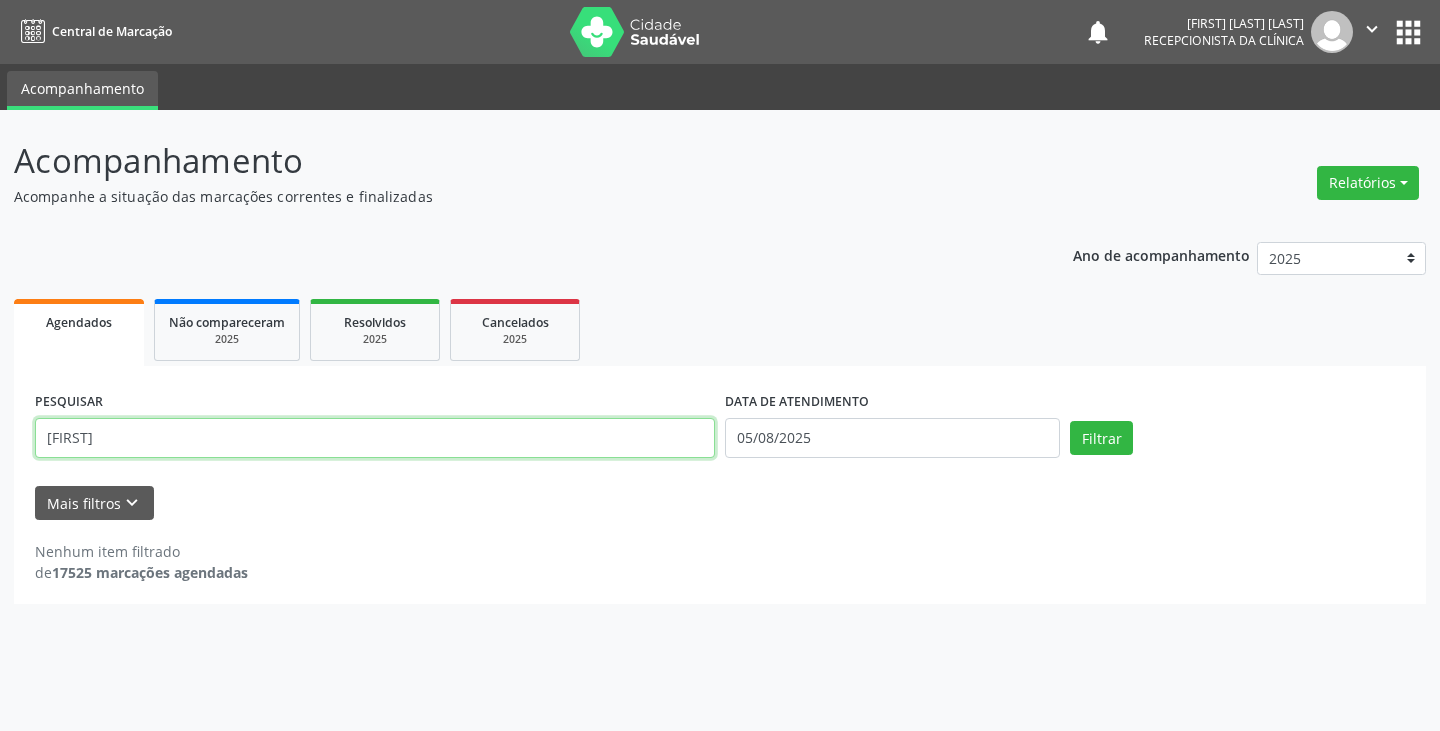 click on "[FIRST]" at bounding box center [375, 438] 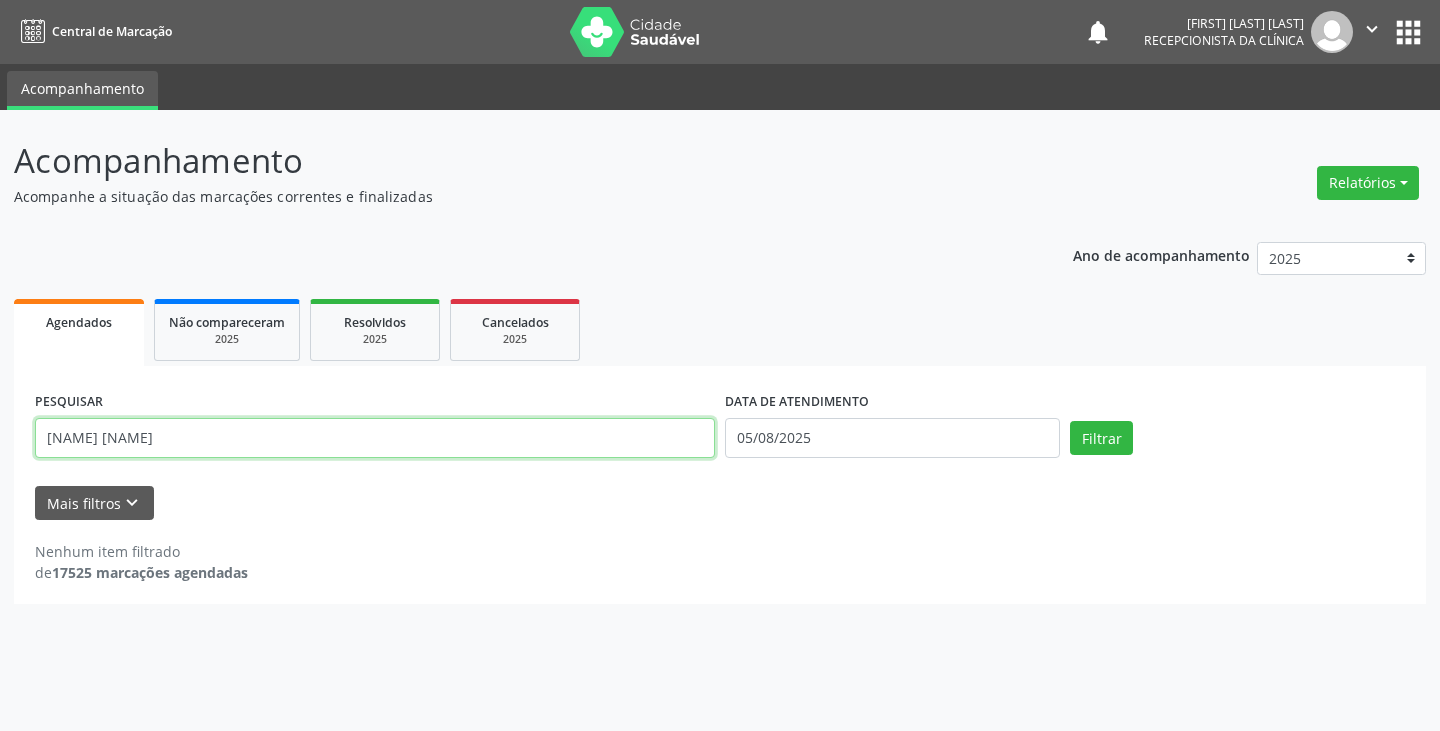 type on "[NAME] [NAME]" 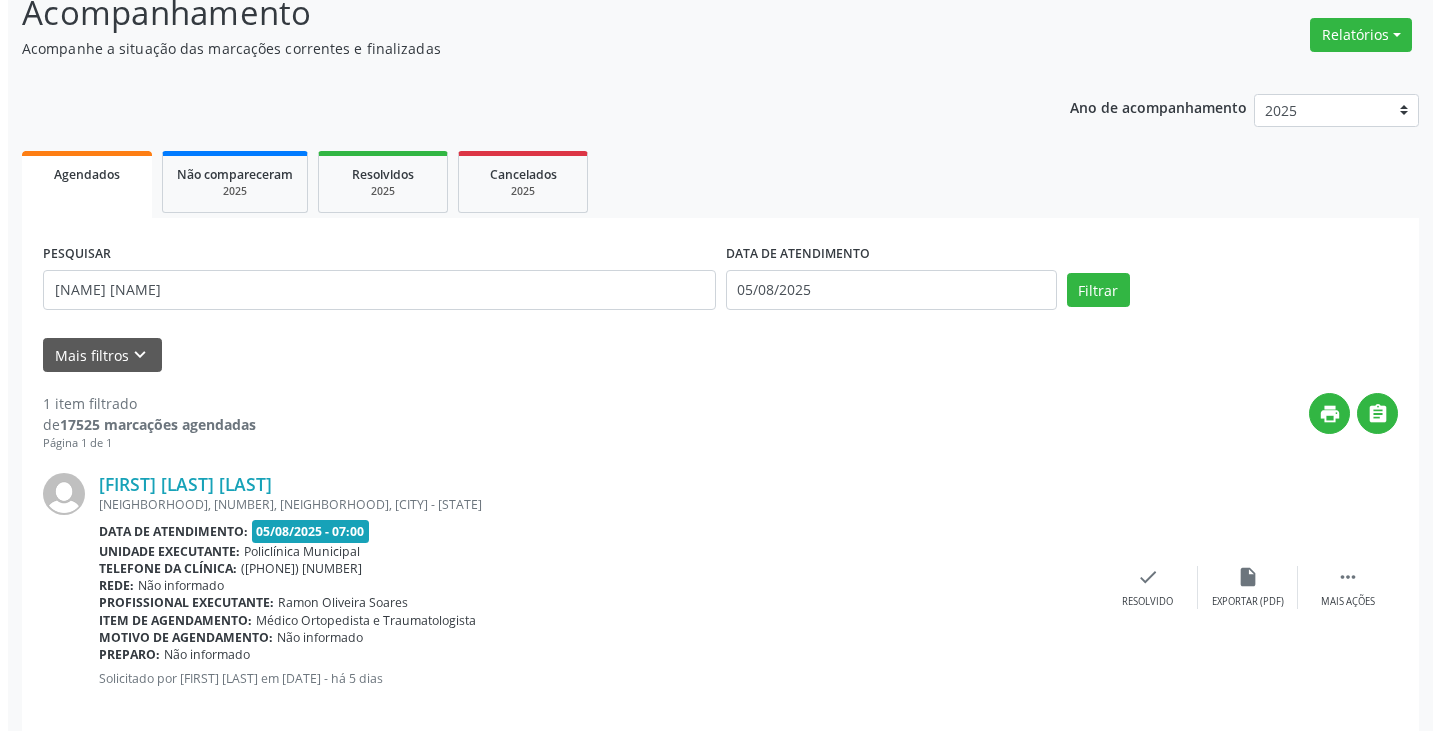 scroll, scrollTop: 174, scrollLeft: 0, axis: vertical 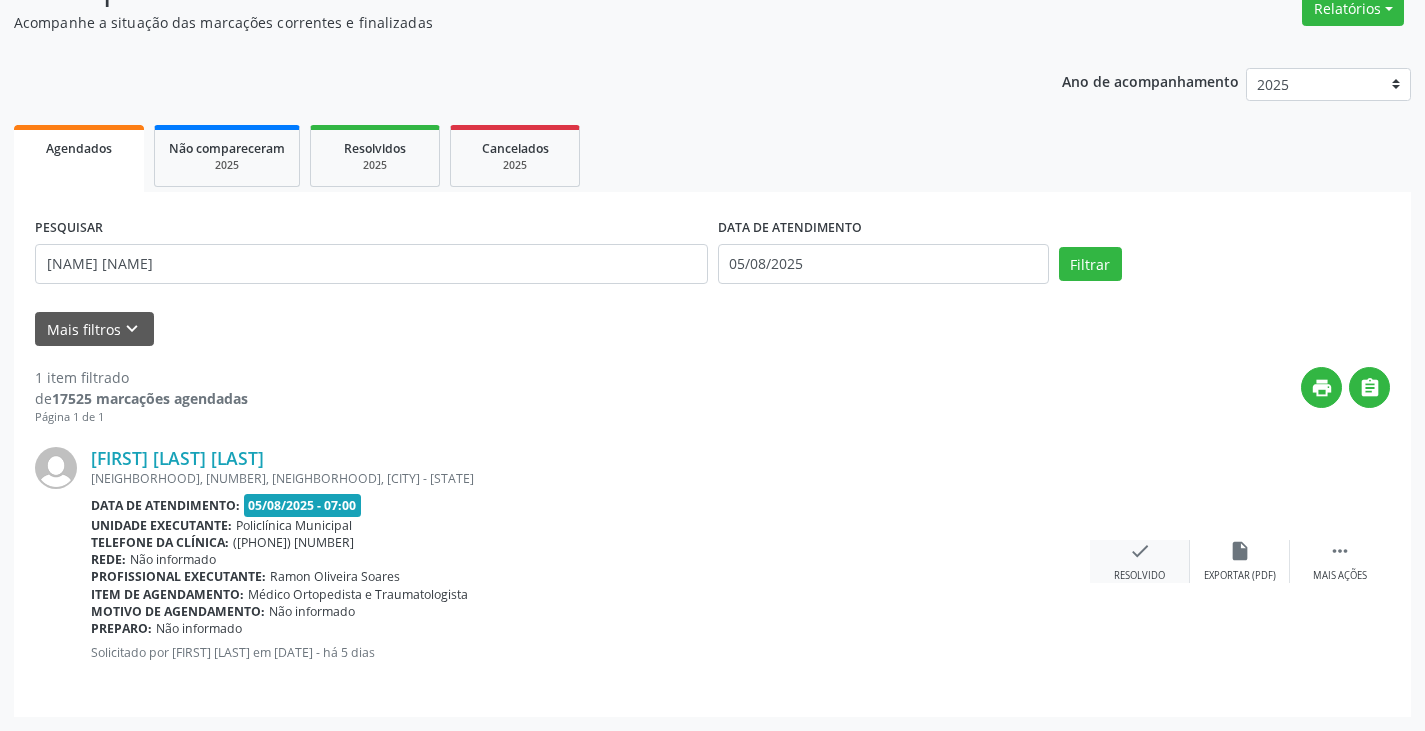 click on "check" at bounding box center [1140, 551] 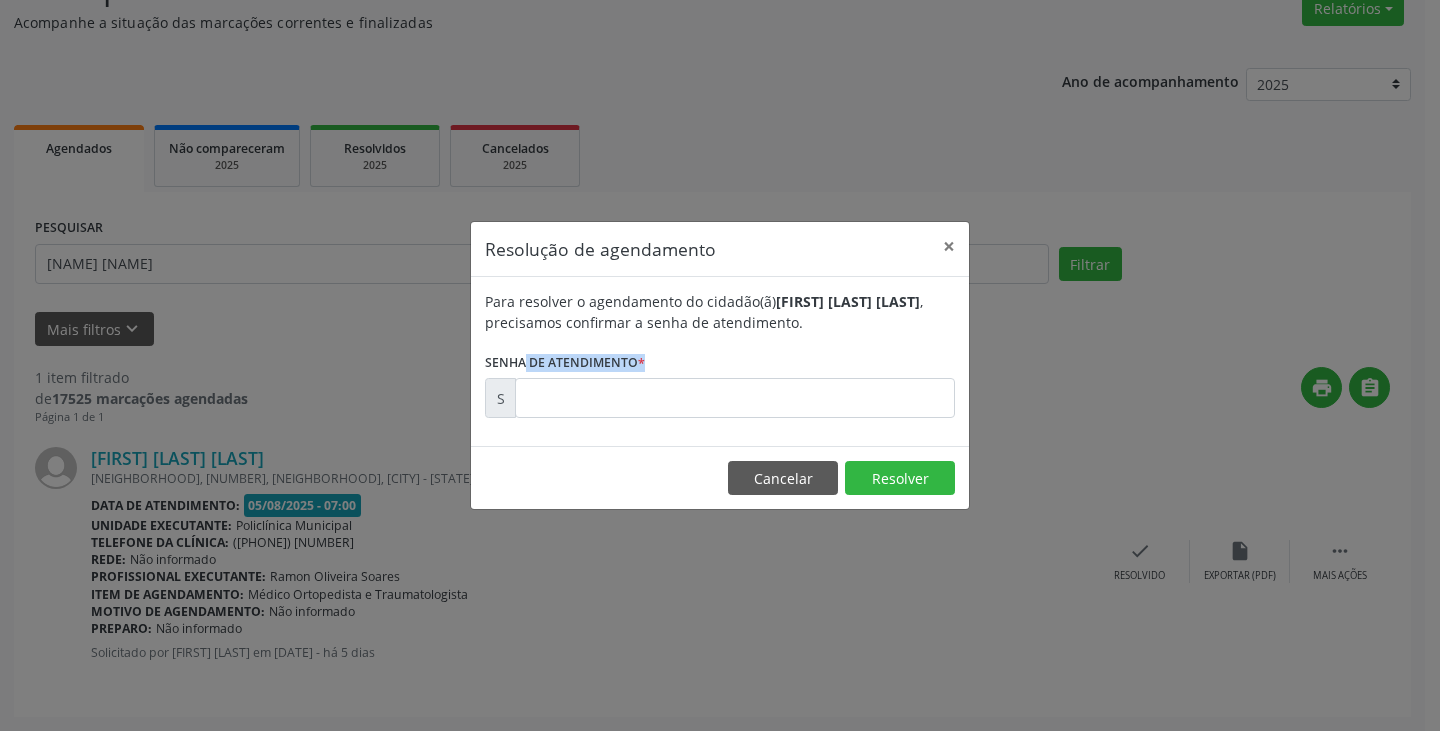 drag, startPoint x: 626, startPoint y: 341, endPoint x: 644, endPoint y: 391, distance: 53.14132 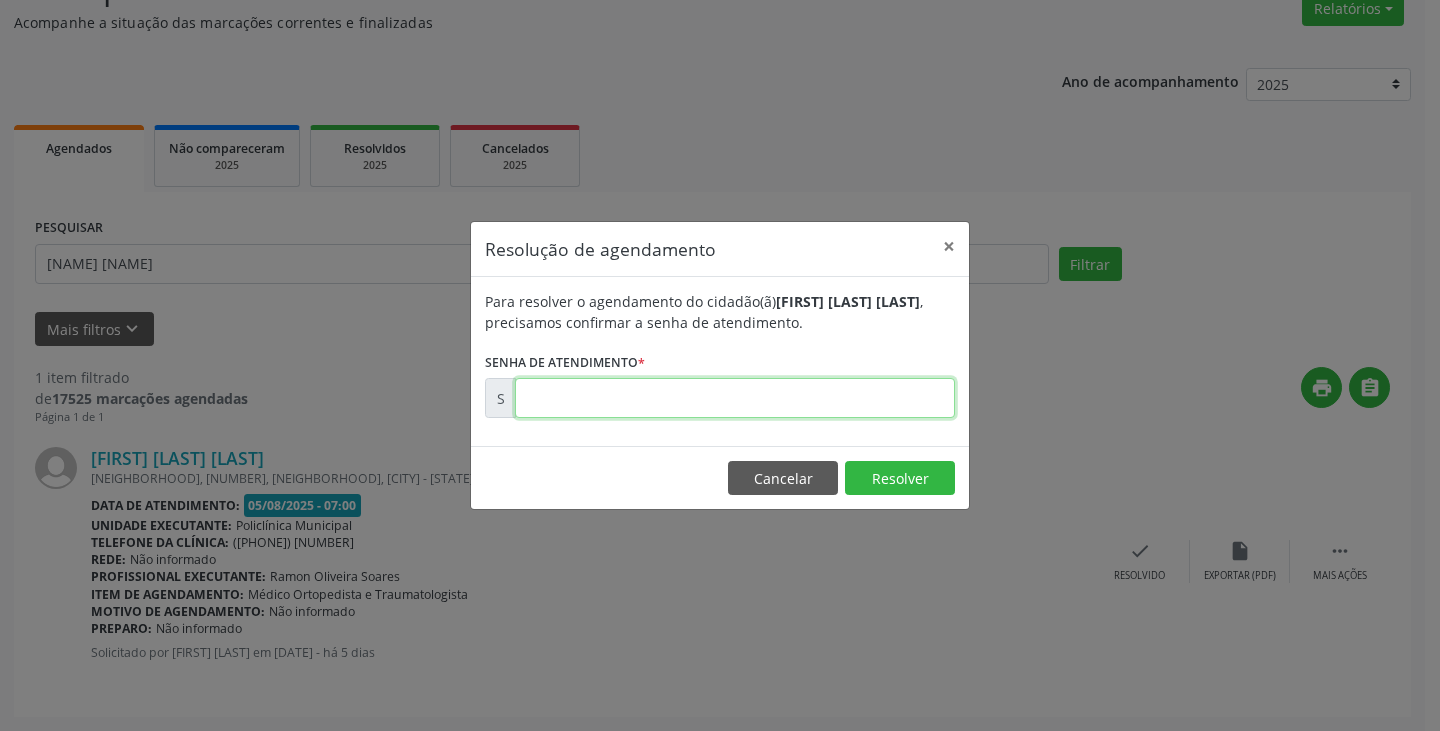 click at bounding box center (735, 398) 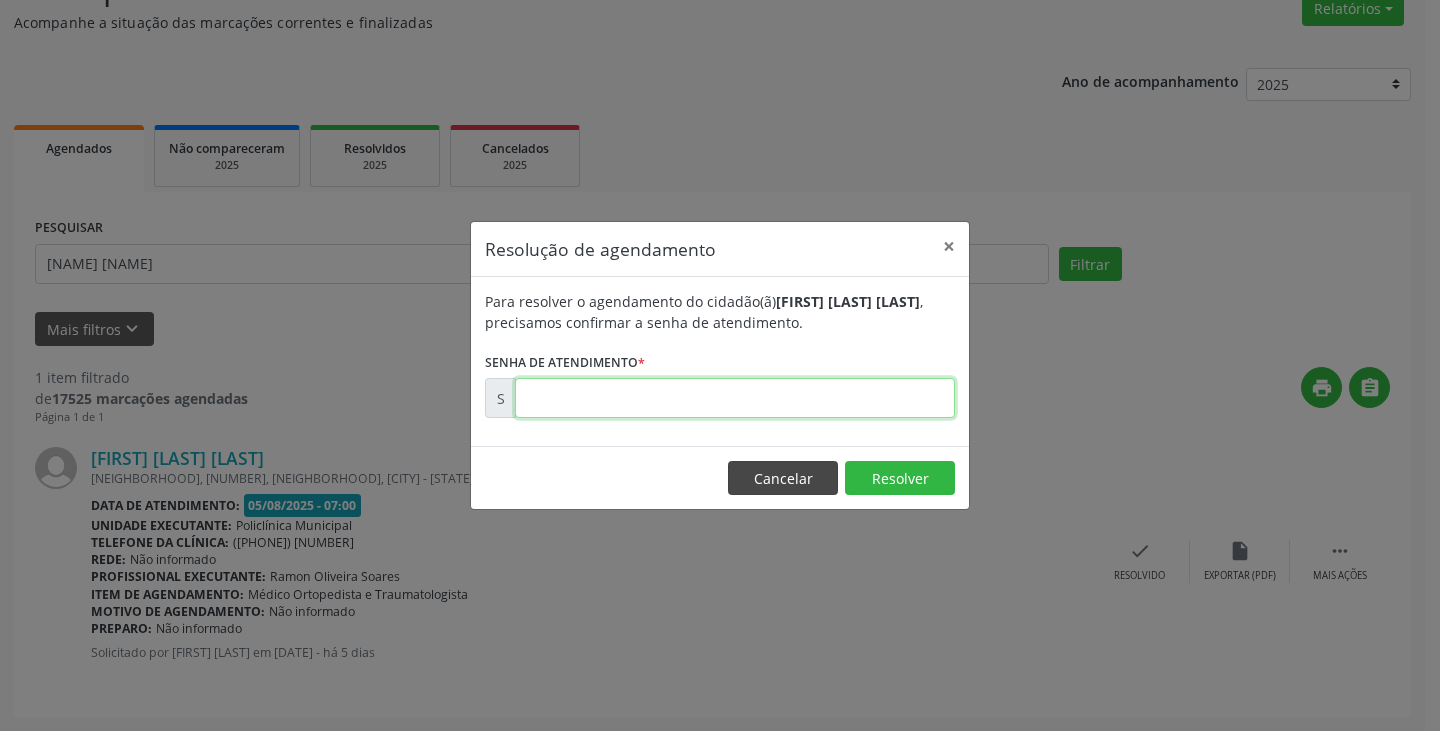 type on "[NUMBER]" 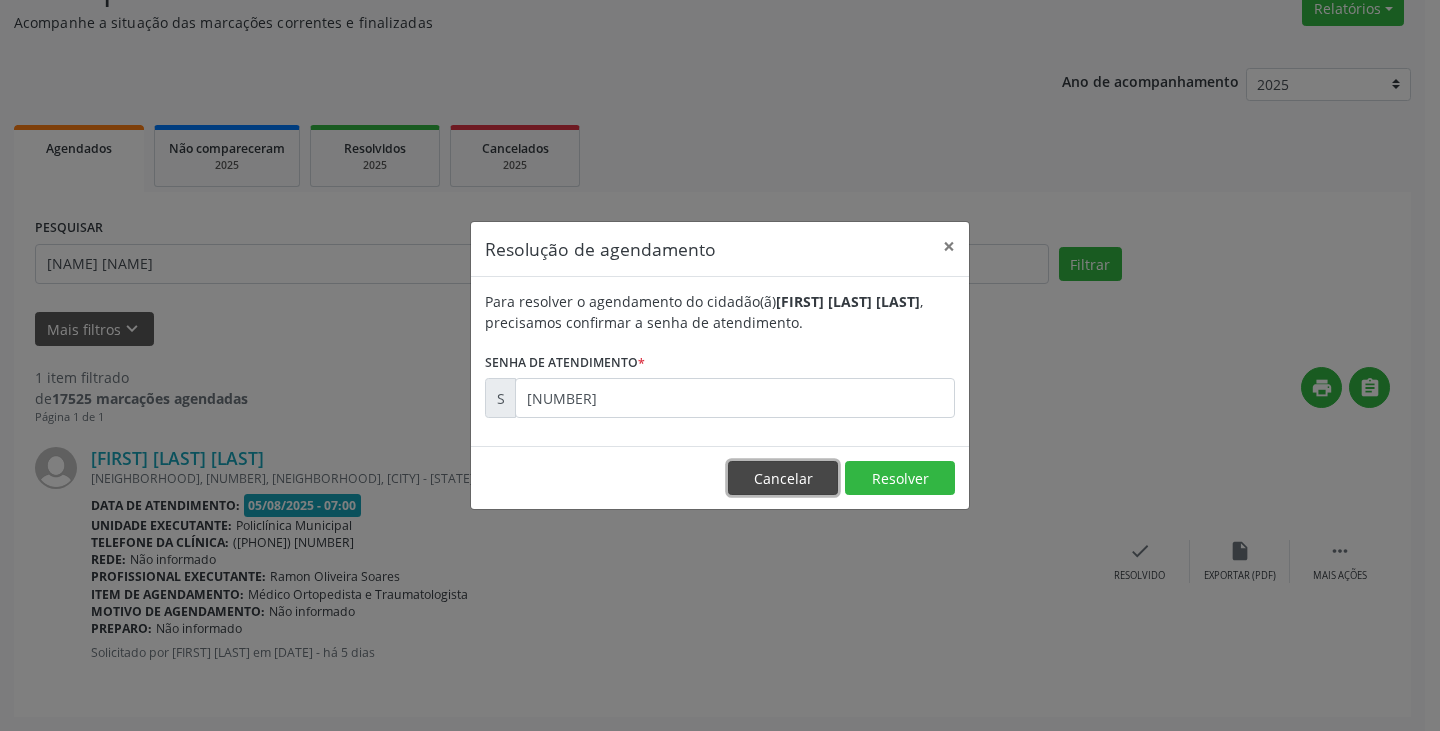 click on "Cancelar" at bounding box center [783, 478] 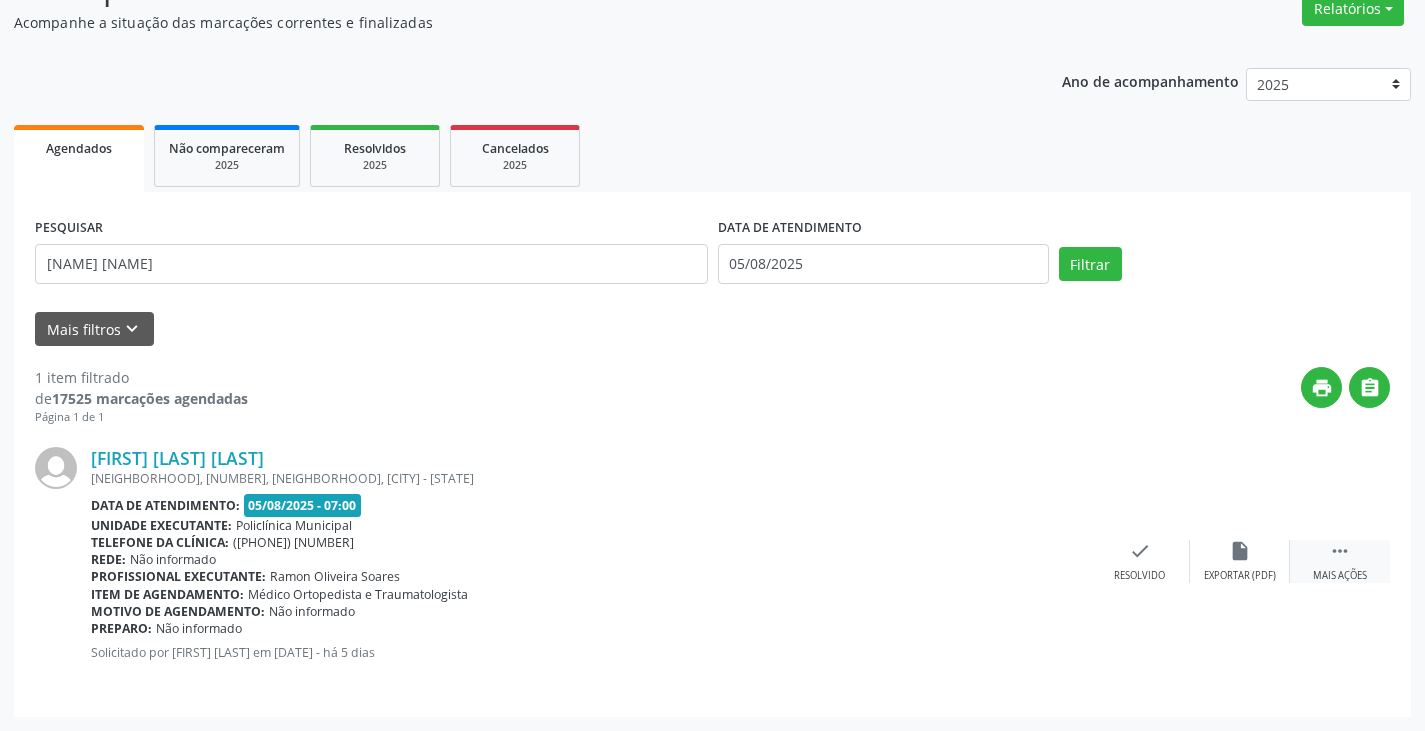 click on "
Mais ações" at bounding box center [1340, 561] 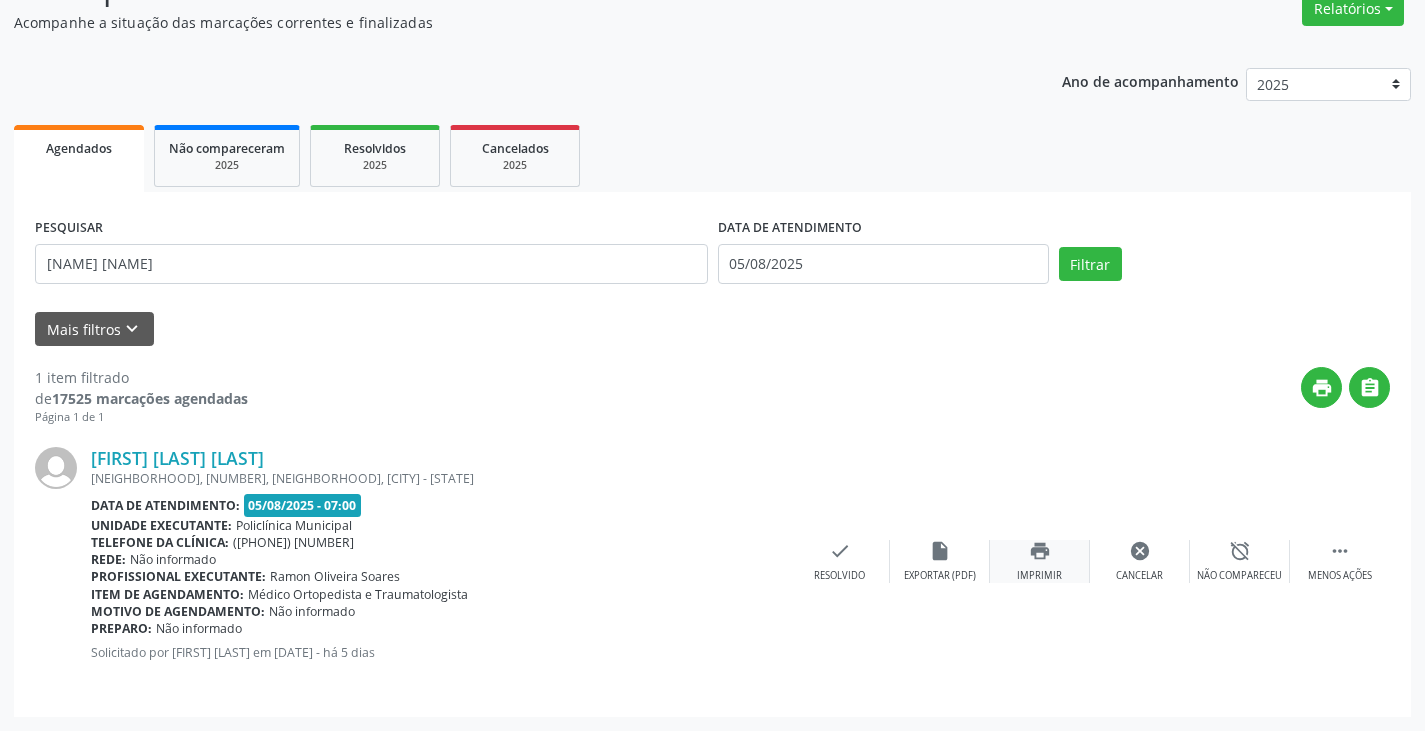 click on "print" at bounding box center [1040, 551] 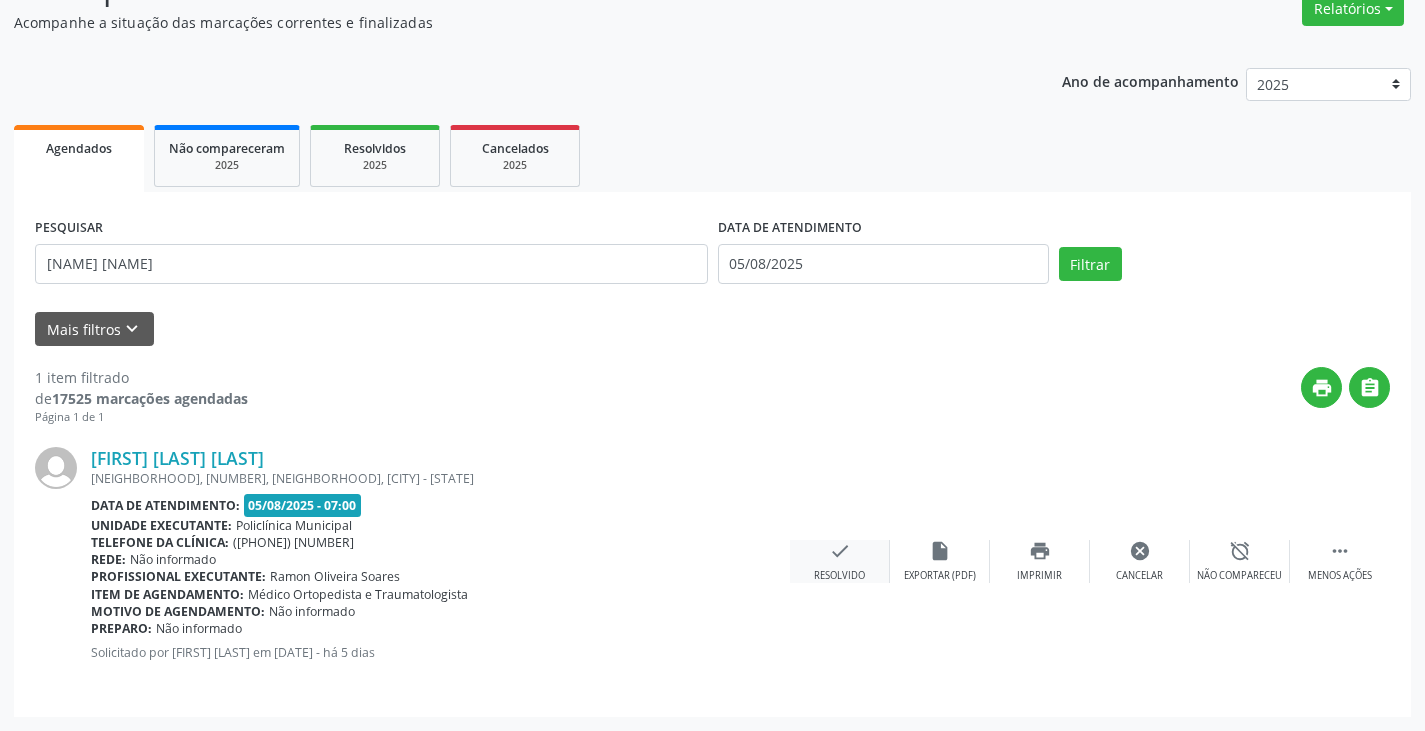 click on "check
Resolvido" at bounding box center (840, 561) 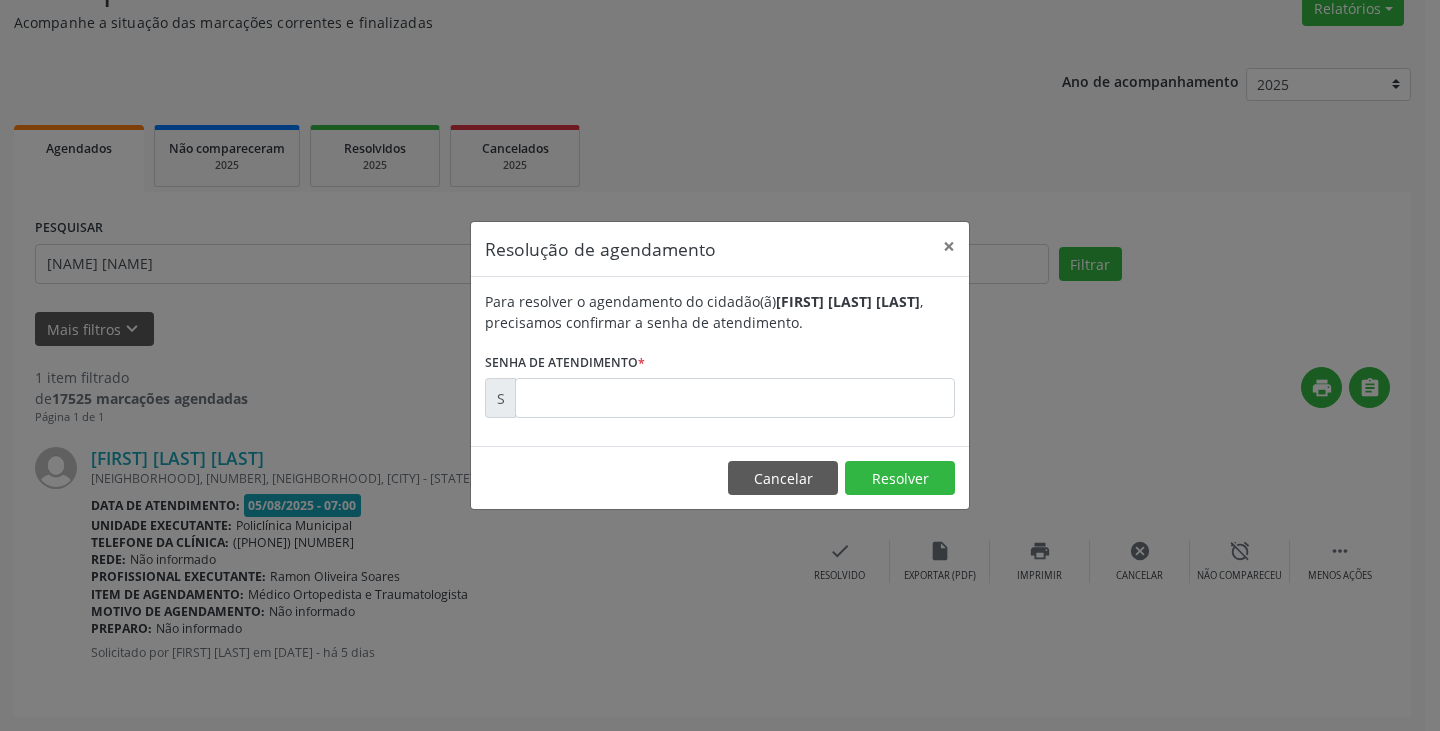 drag, startPoint x: 632, startPoint y: 423, endPoint x: 626, endPoint y: 411, distance: 13.416408 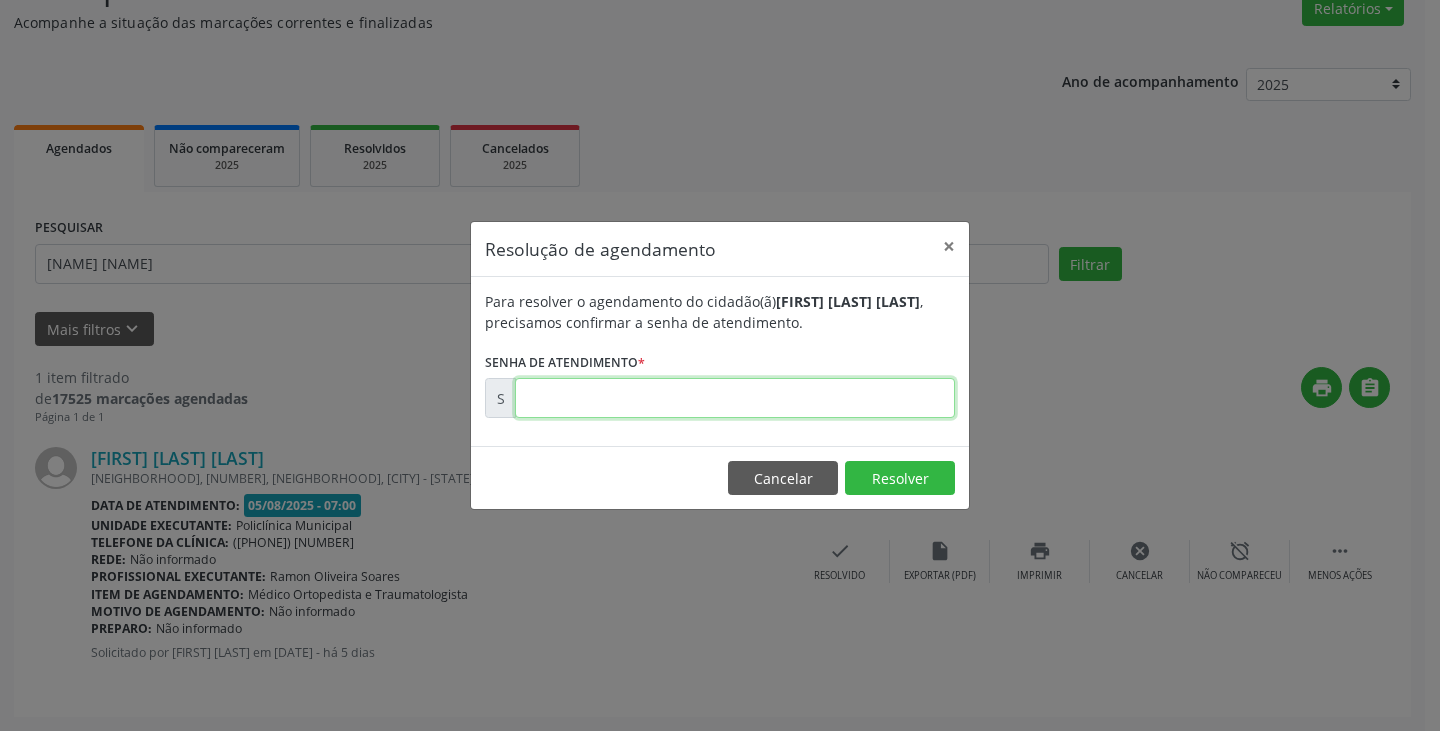 click at bounding box center (735, 398) 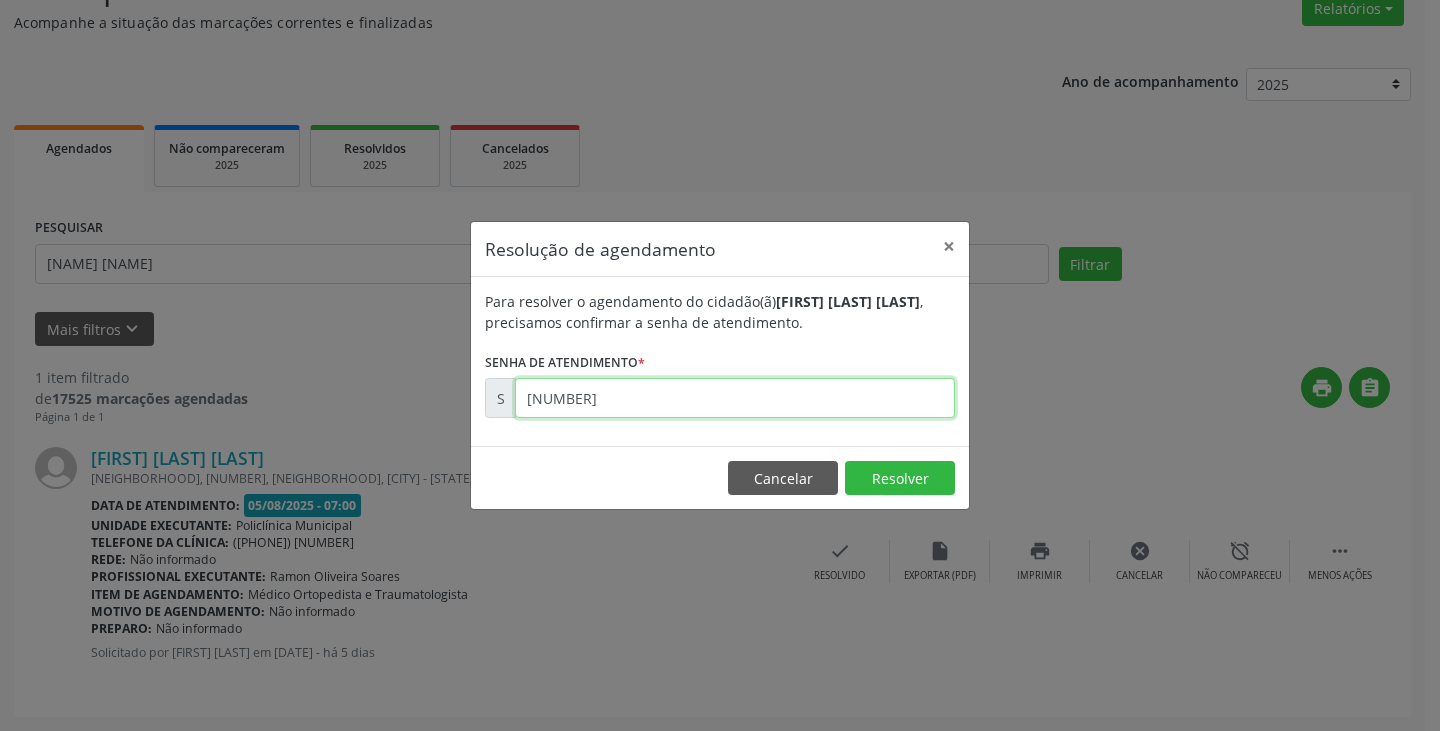 type on "[NUMBER]" 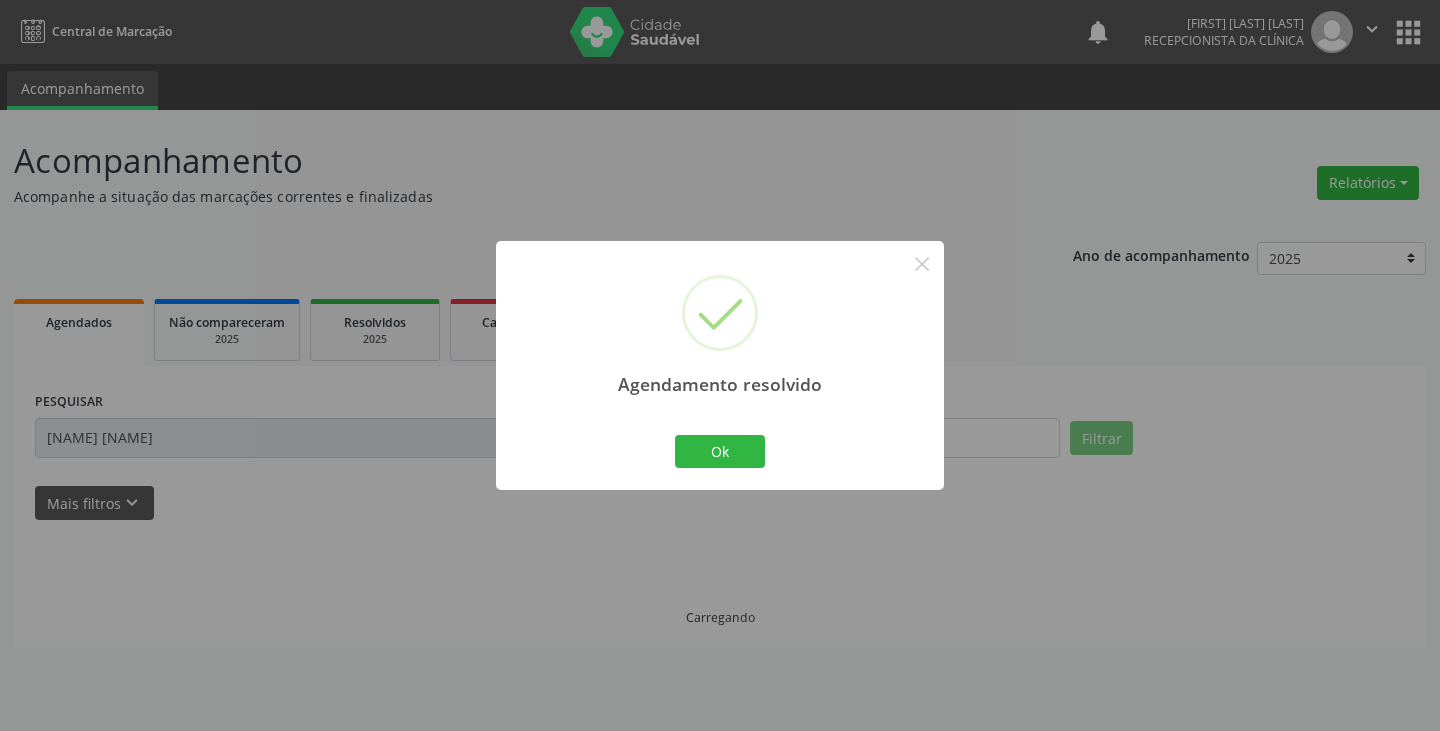scroll, scrollTop: 0, scrollLeft: 0, axis: both 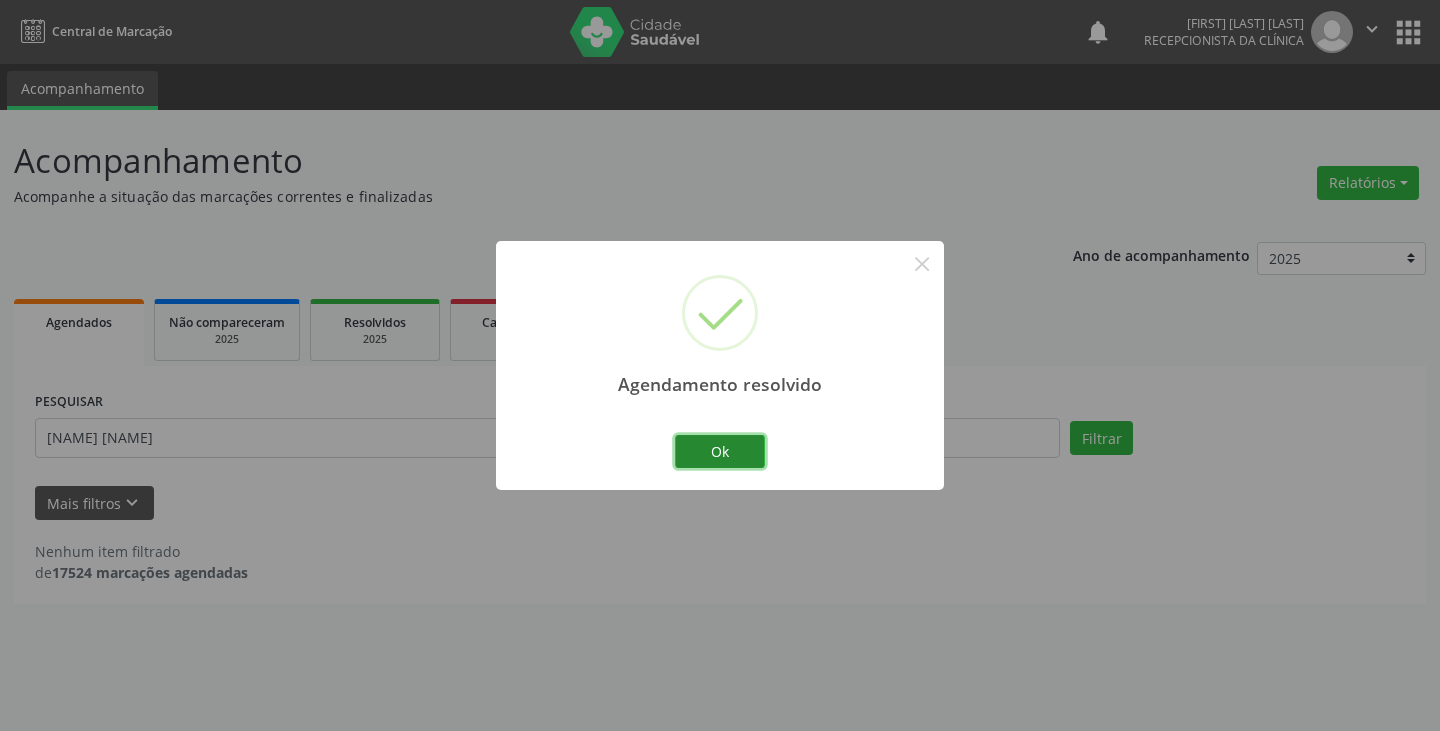 click on "Ok" at bounding box center (720, 452) 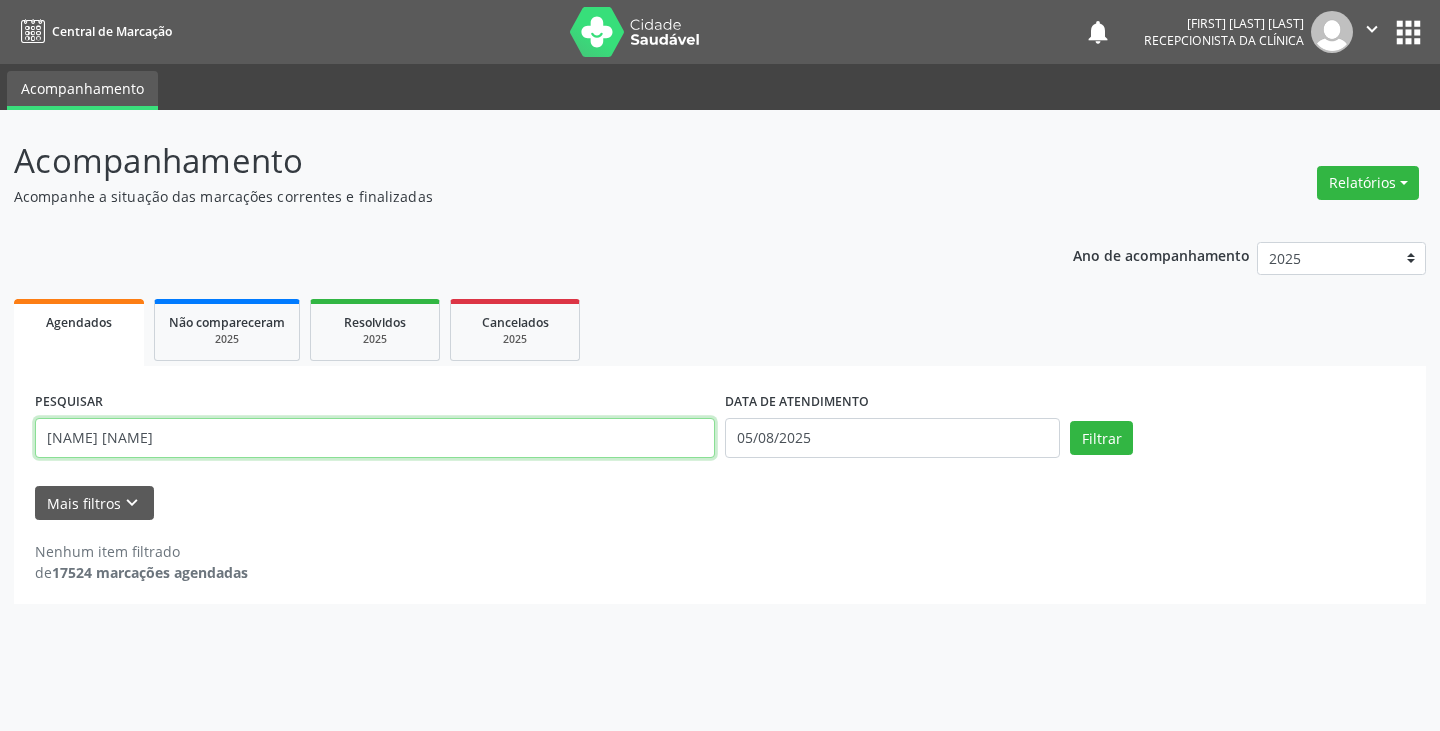 click on "[NAME] [NAME]" at bounding box center (375, 438) 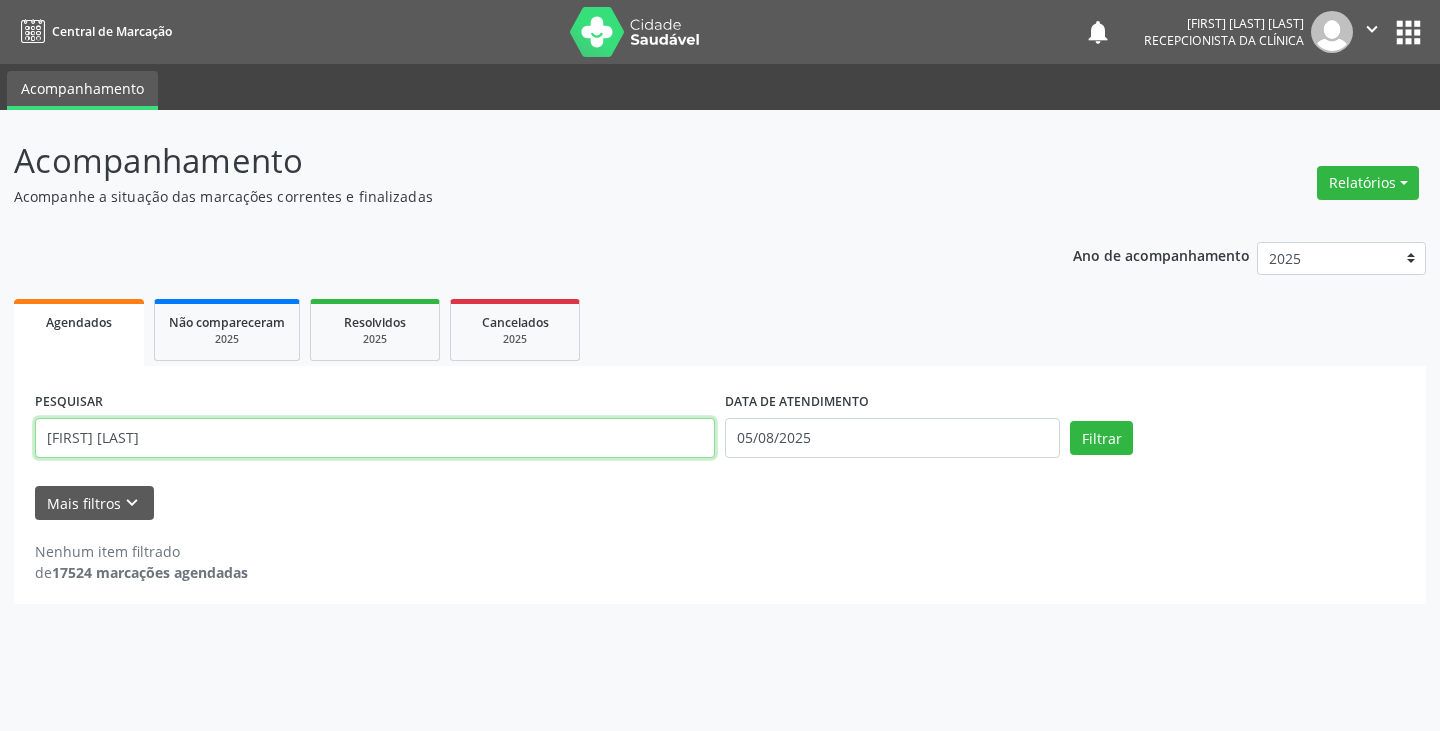 click on "Filtrar" at bounding box center (1101, 438) 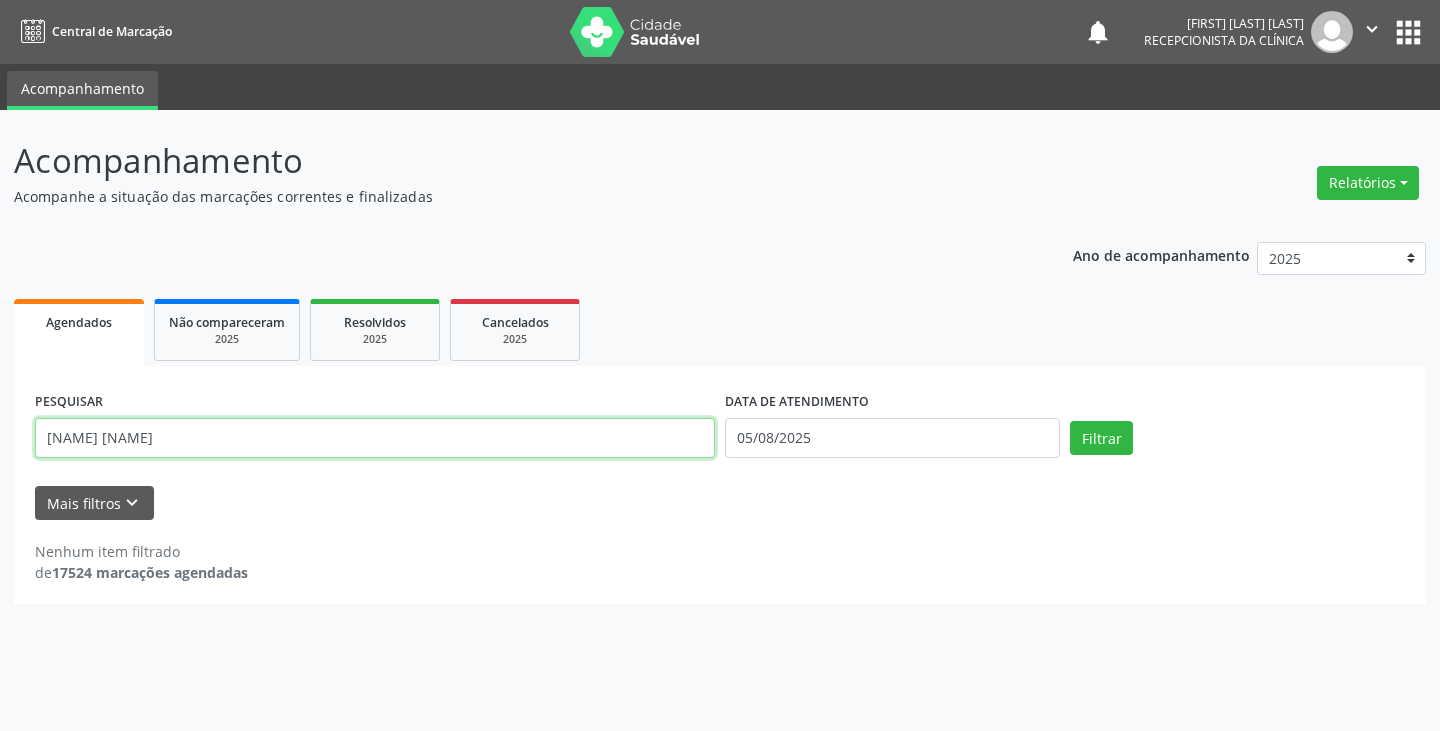 click on "Filtrar" at bounding box center [1101, 438] 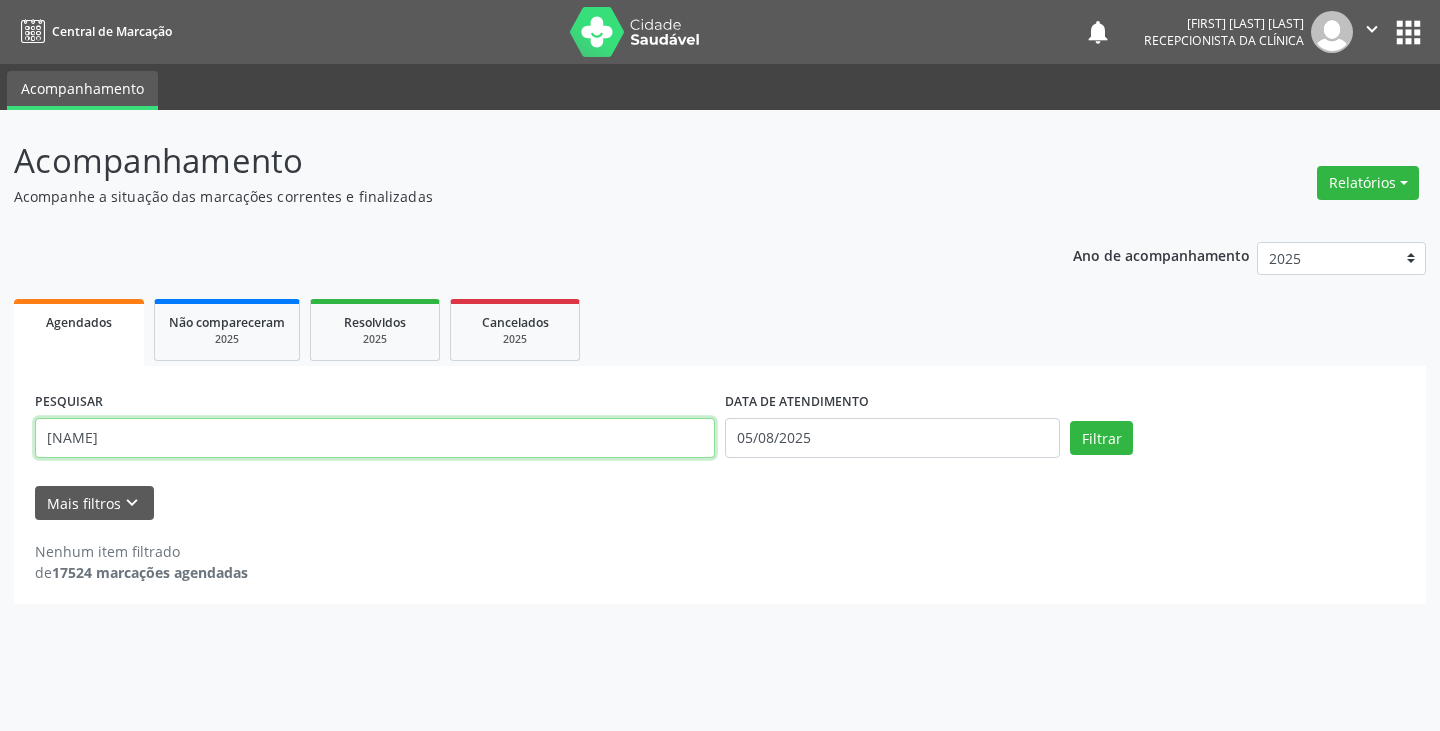 click on "Filtrar" at bounding box center [1101, 438] 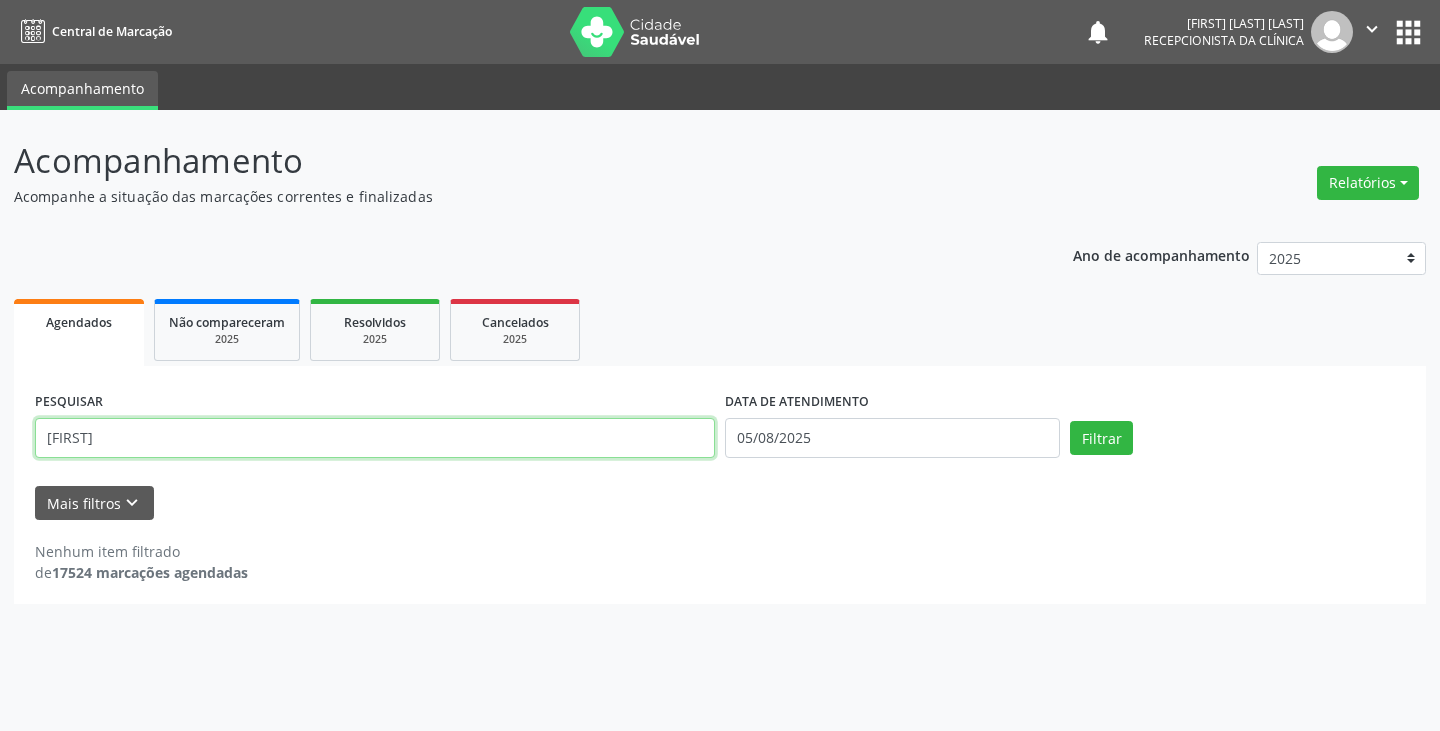 type on "[FIRST]" 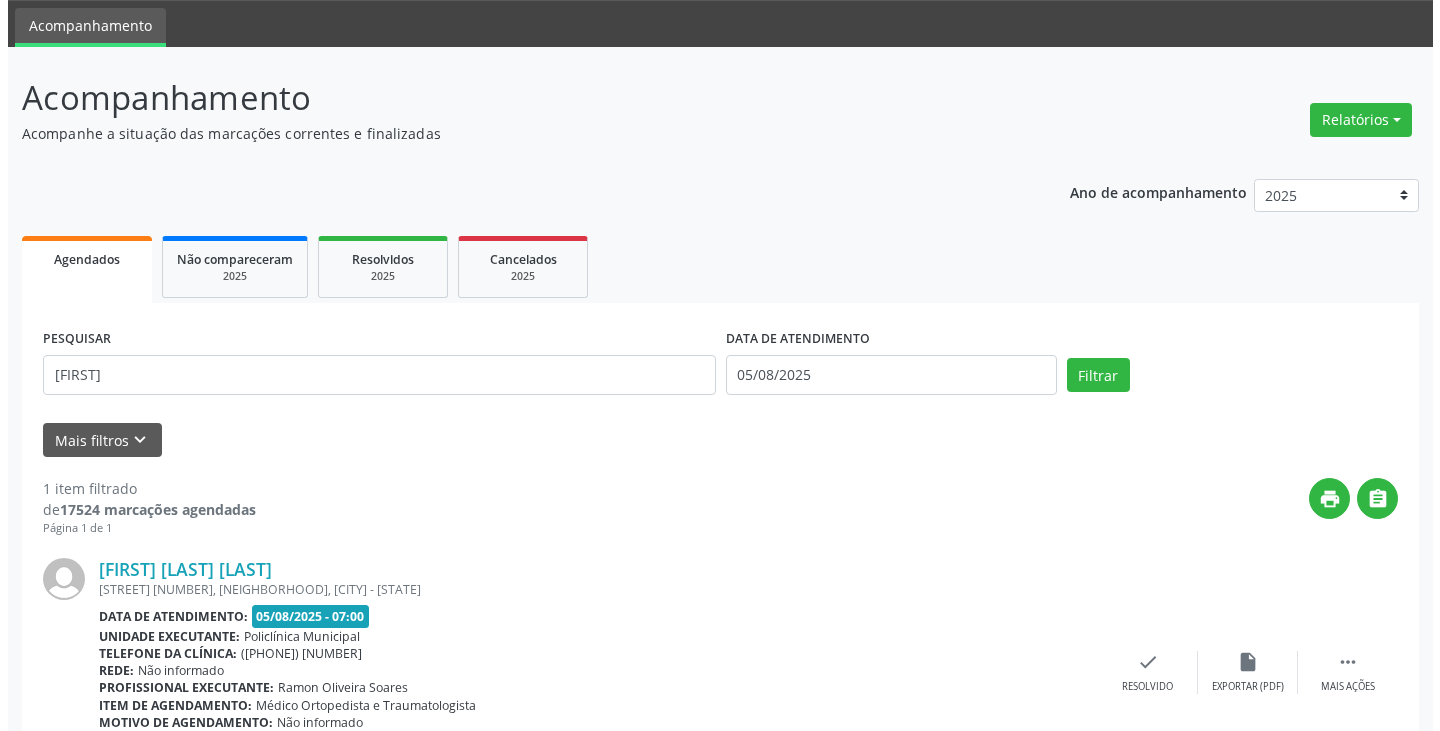 scroll, scrollTop: 174, scrollLeft: 0, axis: vertical 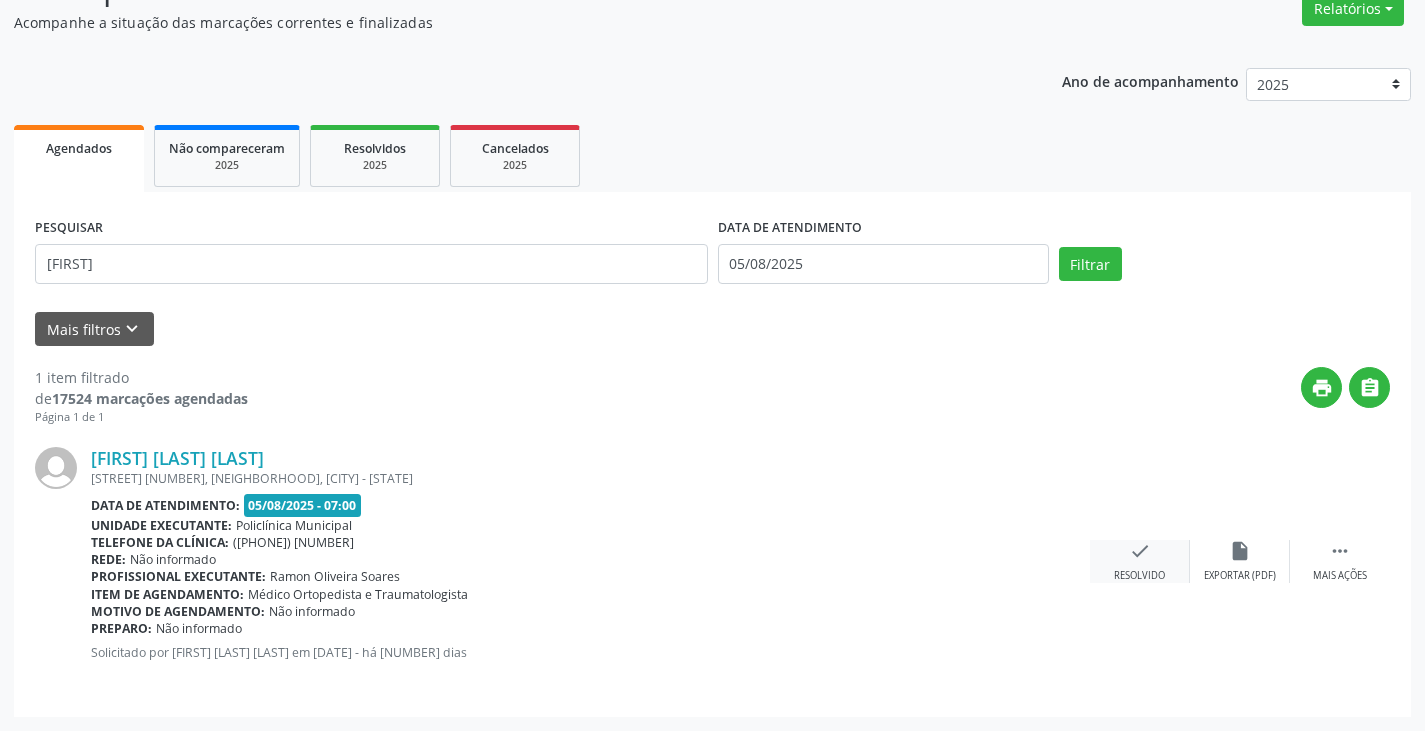 click on "check" at bounding box center (1140, 551) 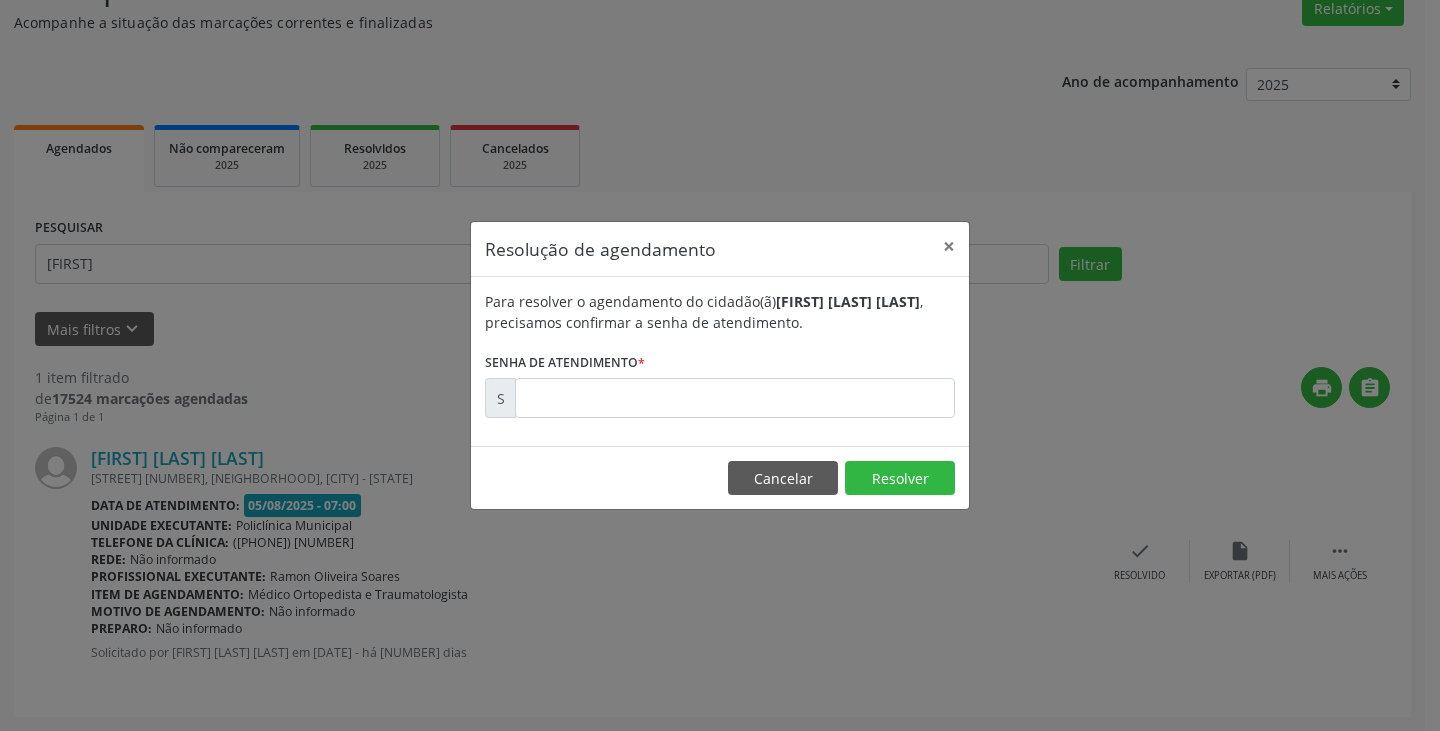 click on "Para resolver o agendamento do cidadão(ã)  [FIRST] [LAST] ,
precisamos confirmar a senha de atendimento.
Senha de atendimento
*
S" at bounding box center [720, 354] 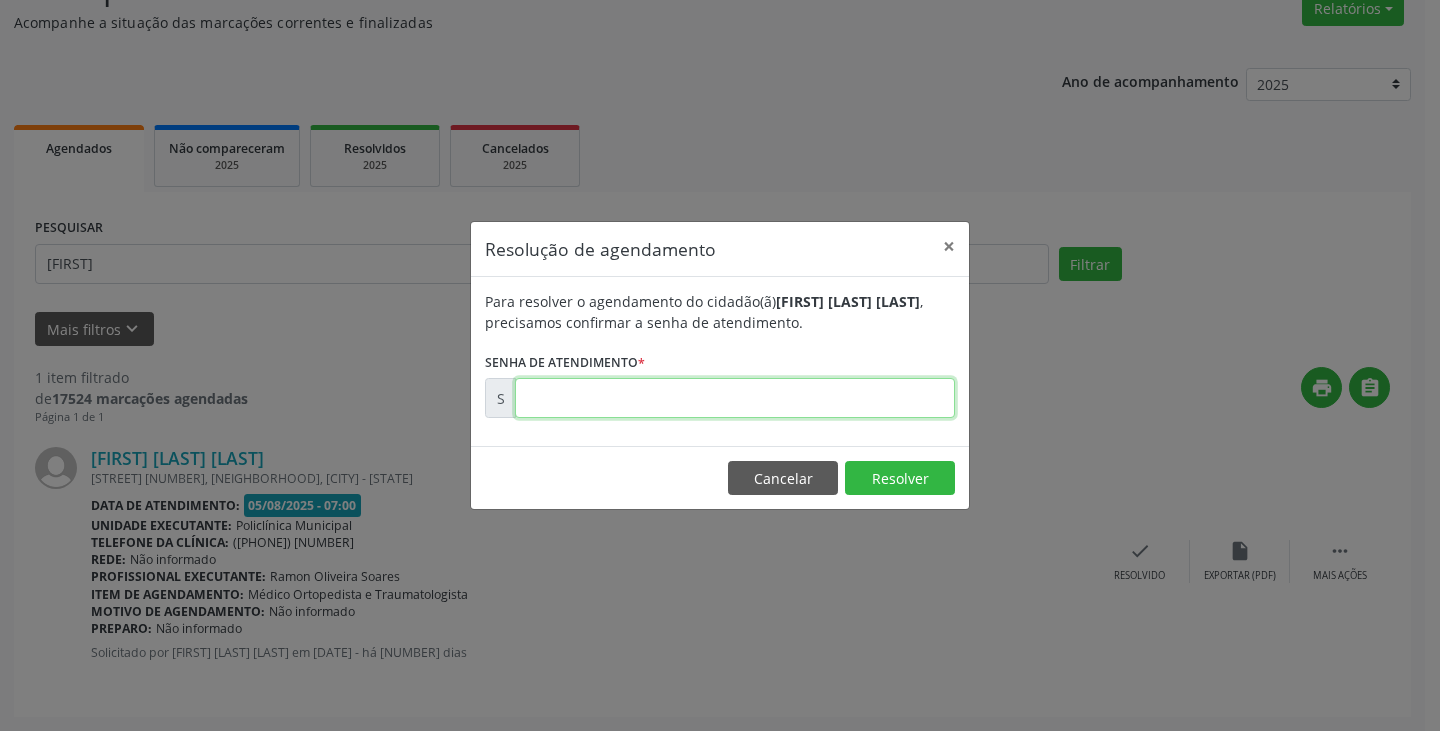 click at bounding box center (735, 398) 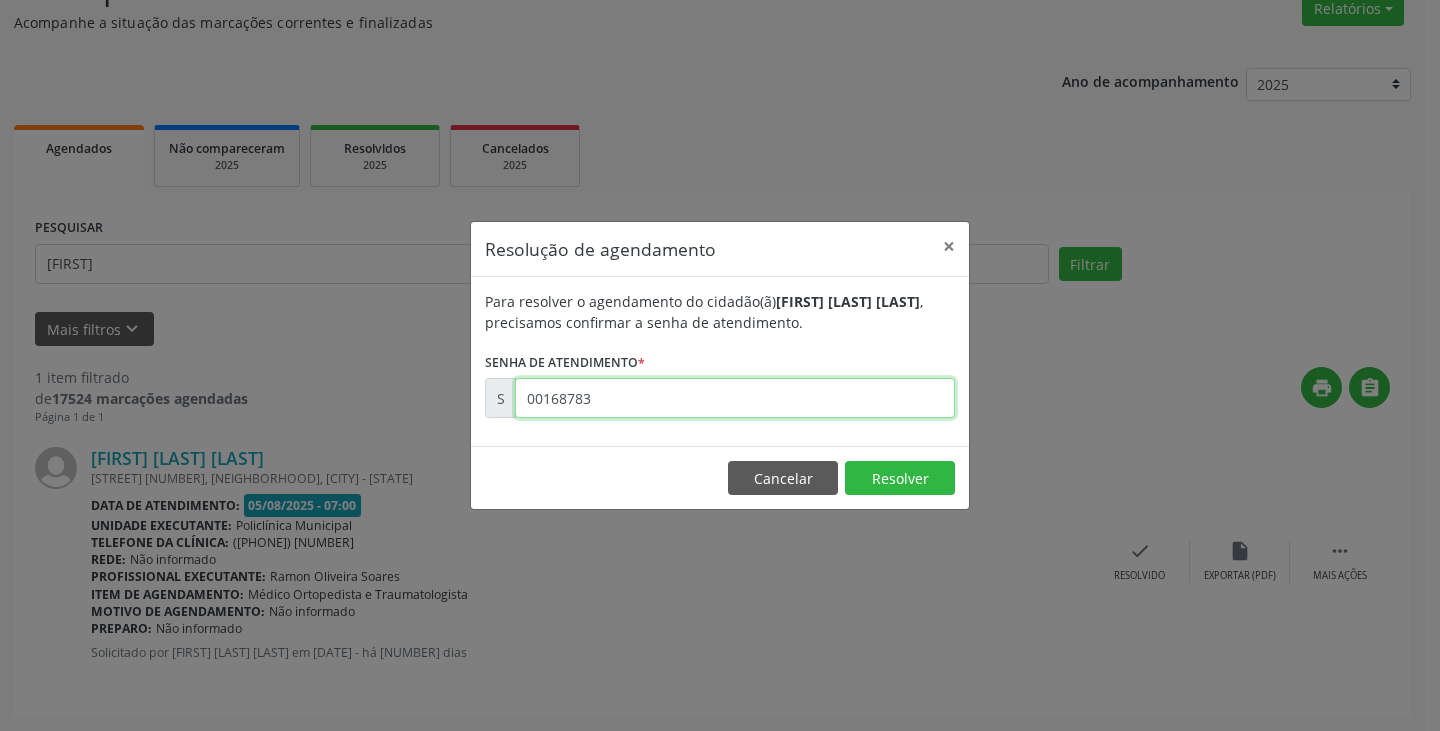 type on "00168783" 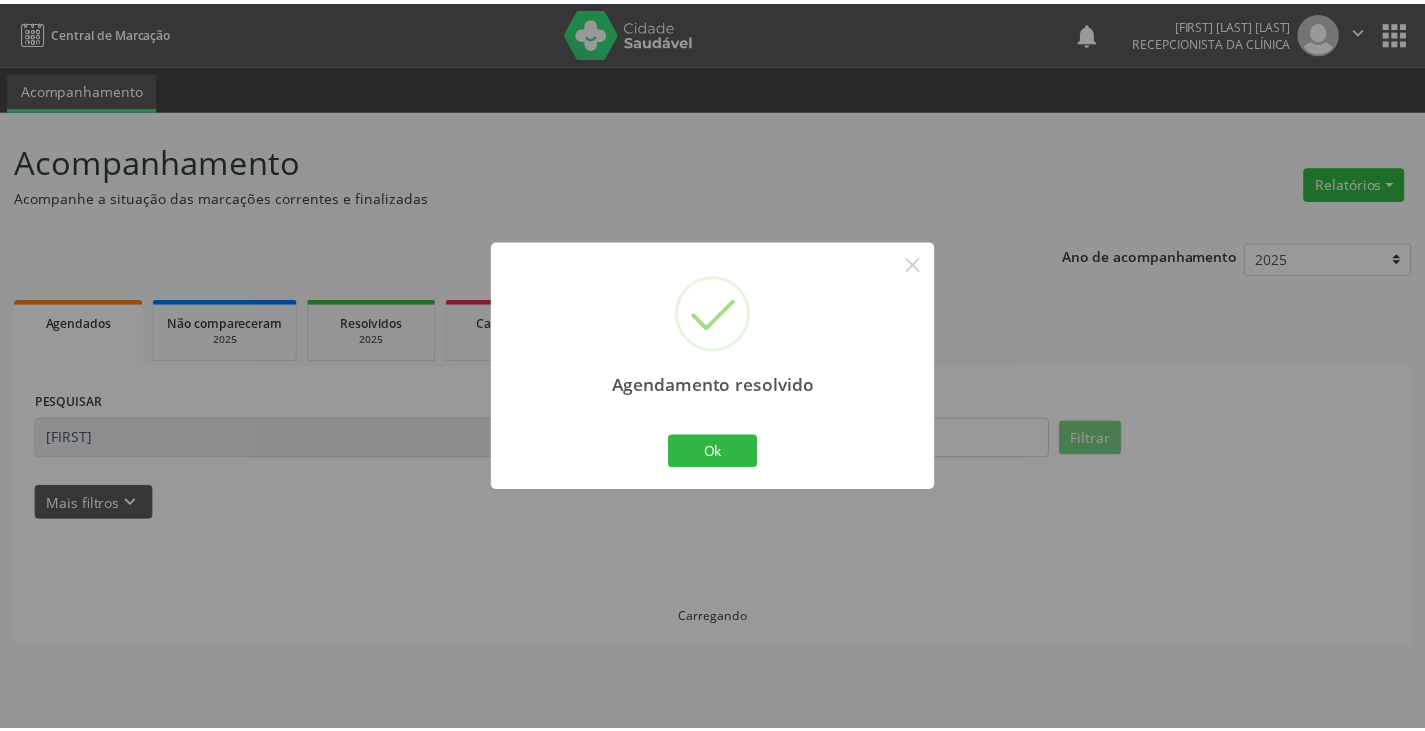 scroll, scrollTop: 0, scrollLeft: 0, axis: both 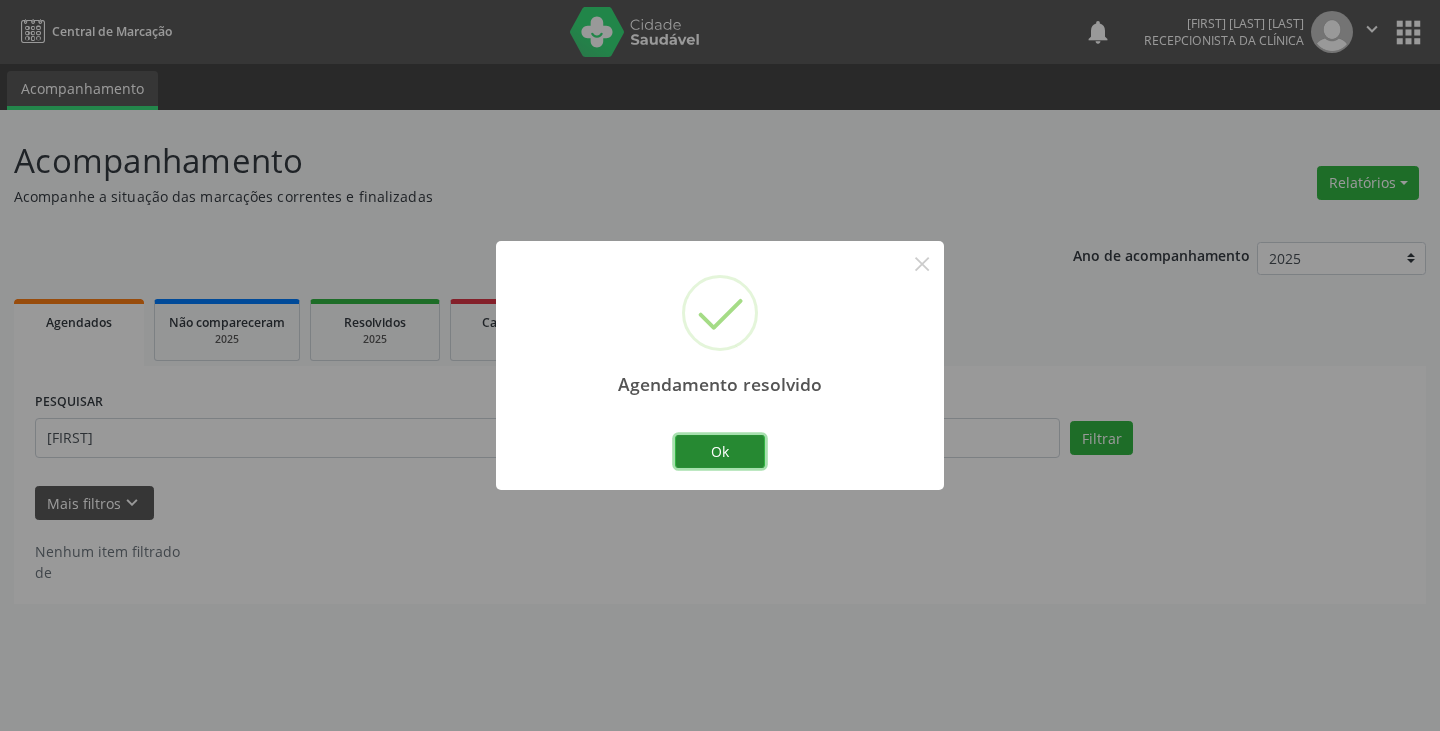click on "Ok" at bounding box center (720, 452) 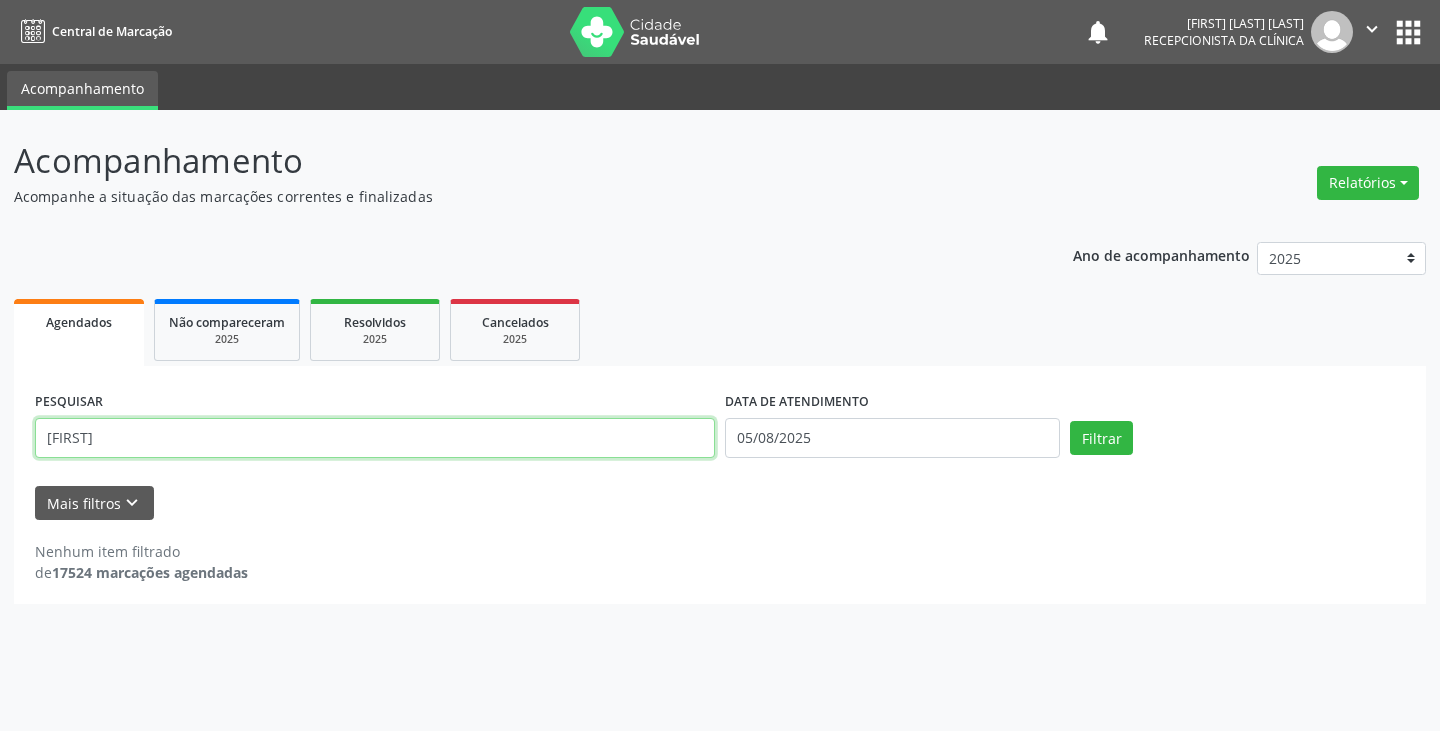 click on "[FIRST]" at bounding box center [375, 438] 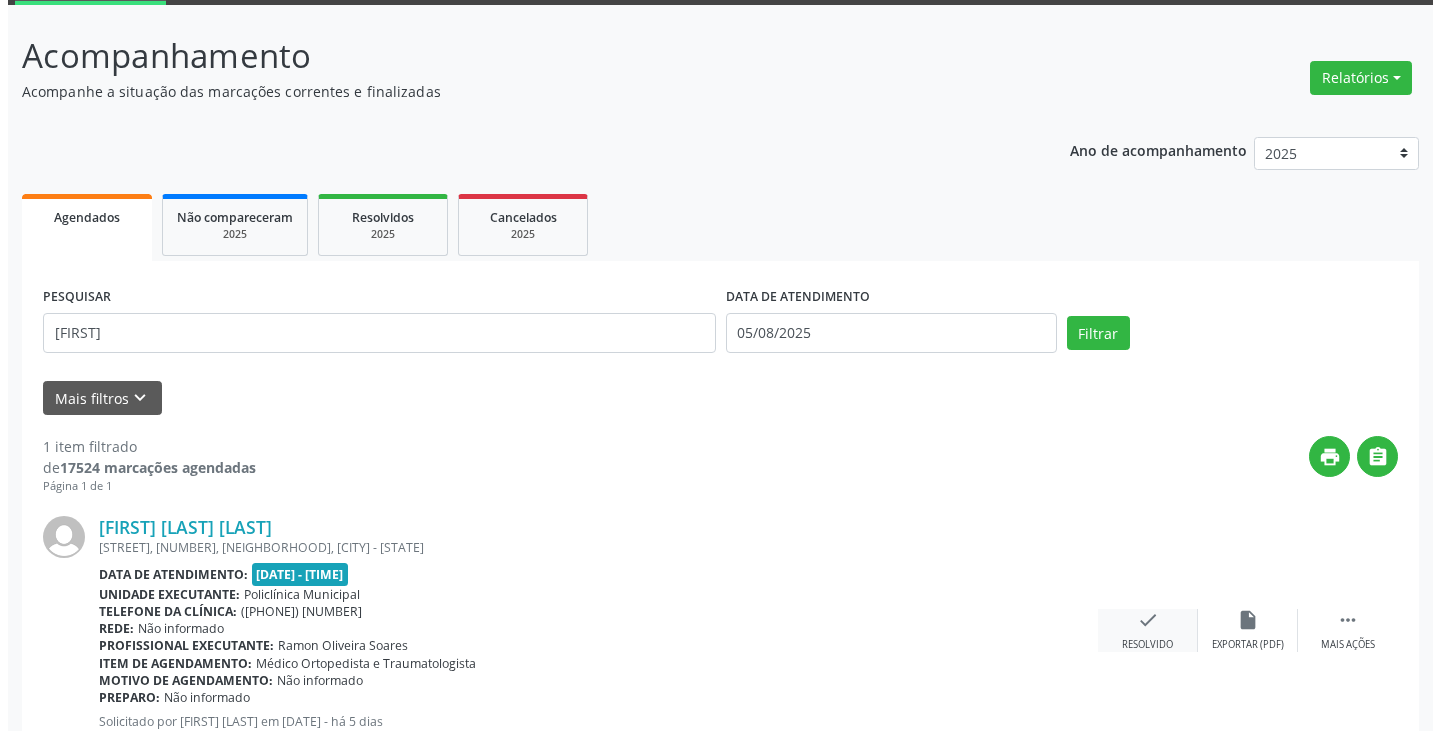 scroll, scrollTop: 174, scrollLeft: 0, axis: vertical 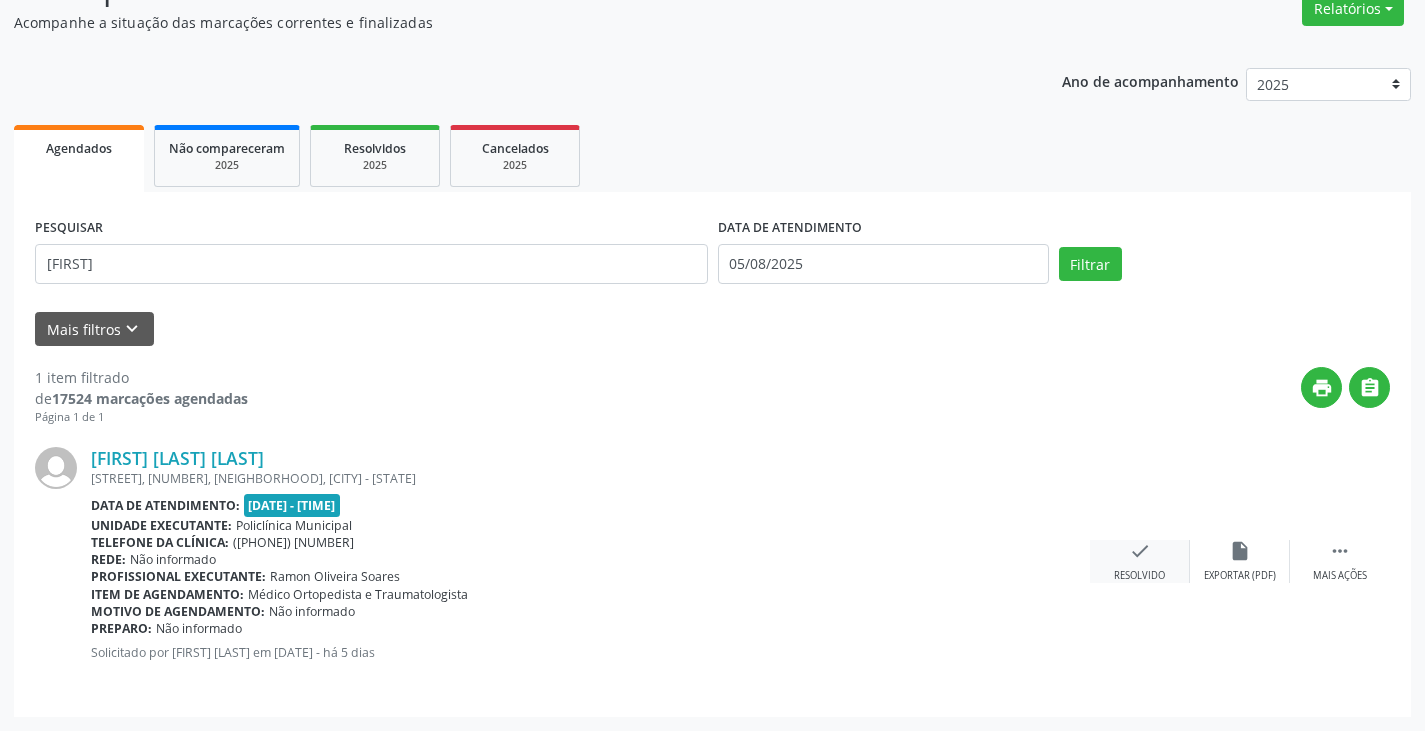 click on "check
Resolvido" at bounding box center [1140, 561] 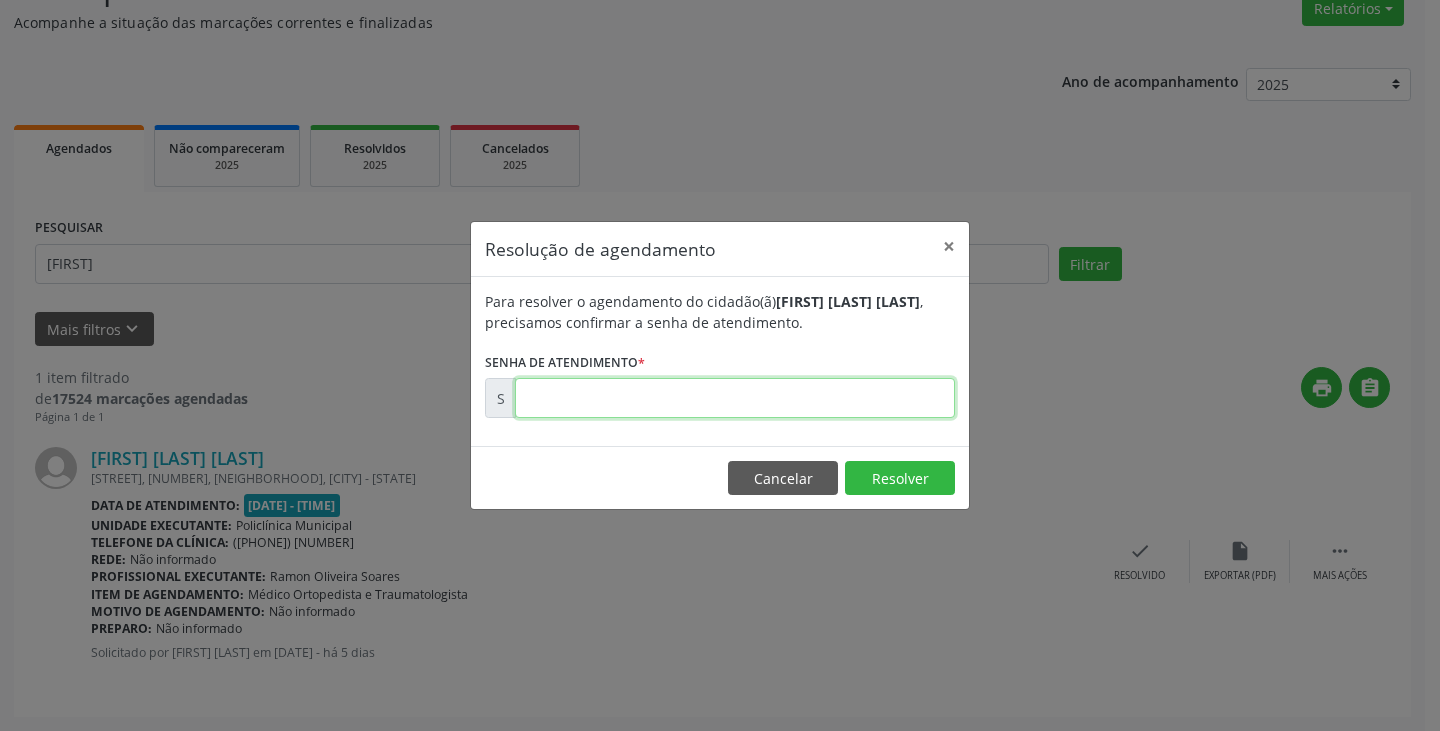 click at bounding box center (735, 398) 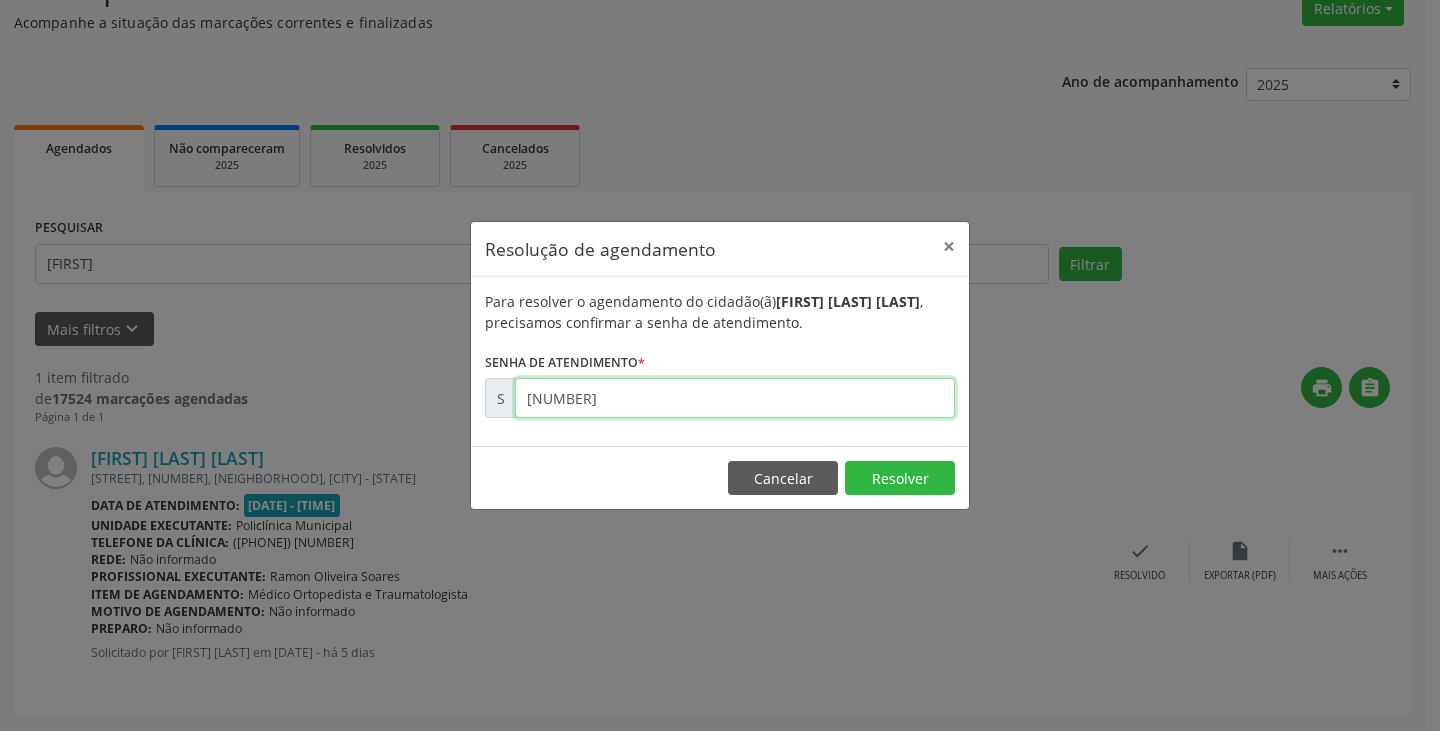 type on "[NUMBER]" 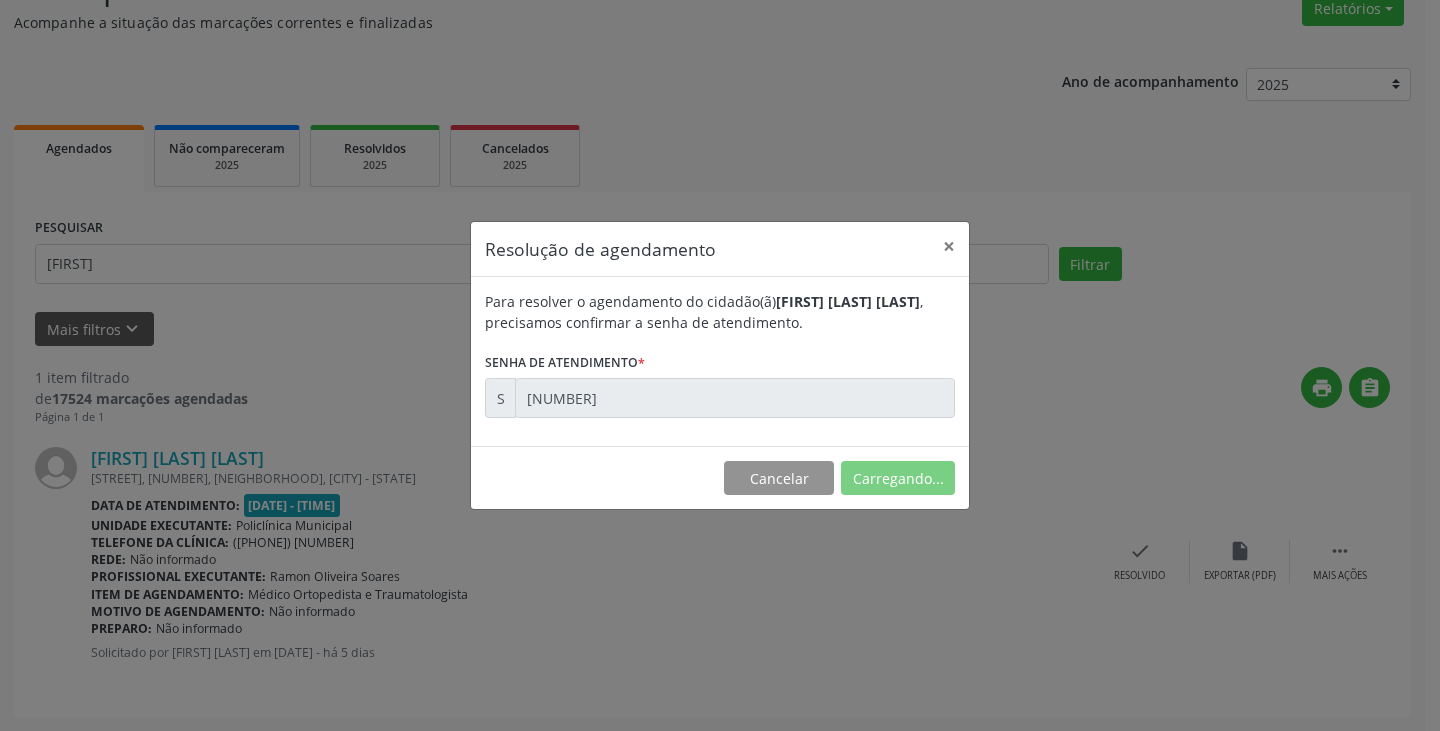 scroll, scrollTop: 0, scrollLeft: 0, axis: both 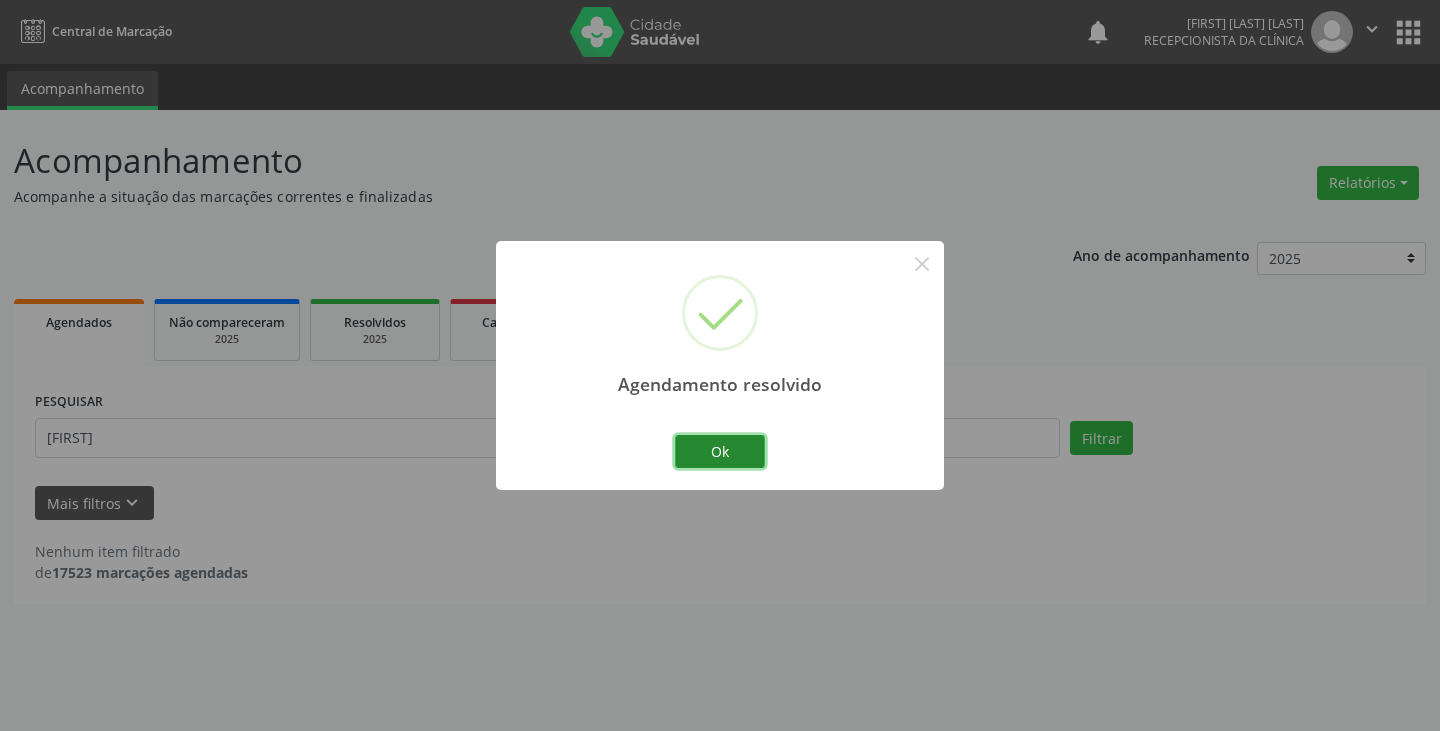 click on "Ok" at bounding box center [720, 452] 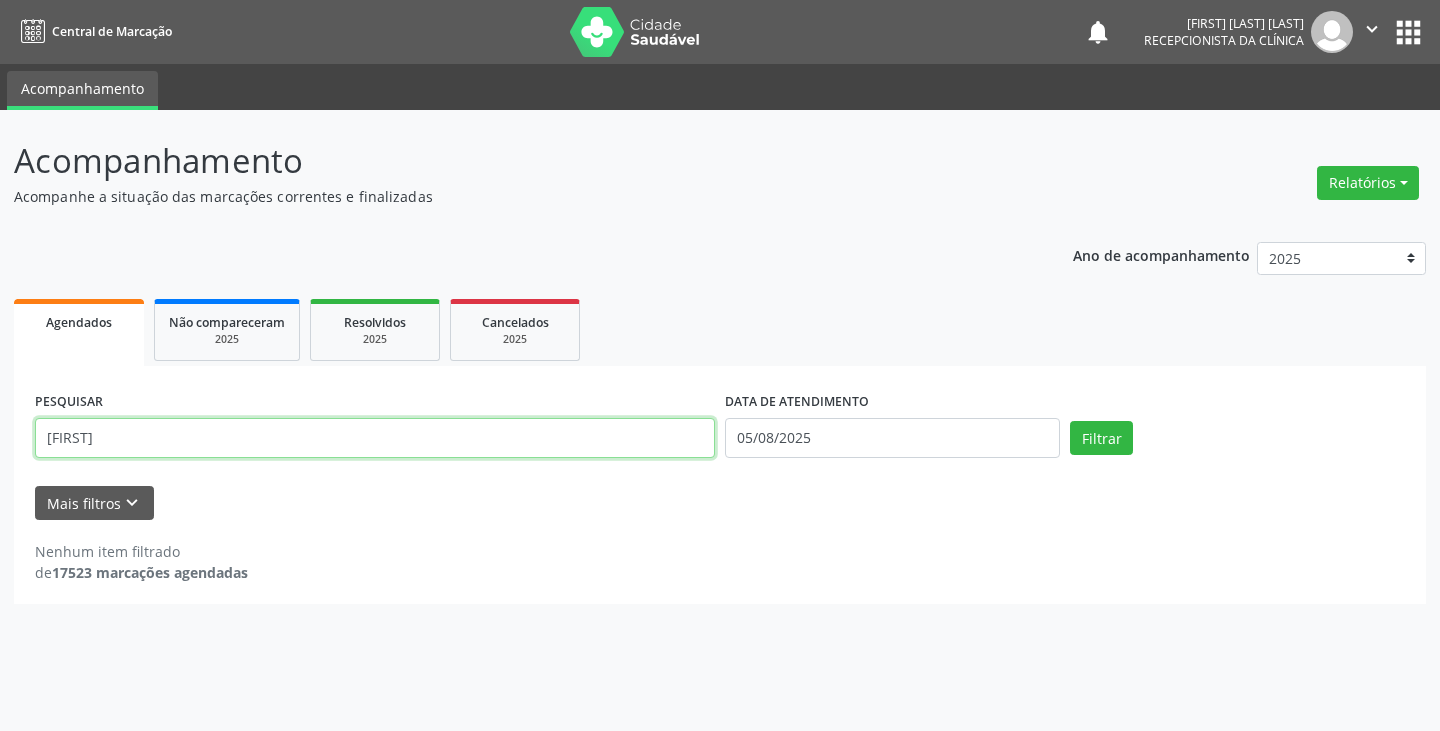 click on "[FIRST]" at bounding box center [375, 438] 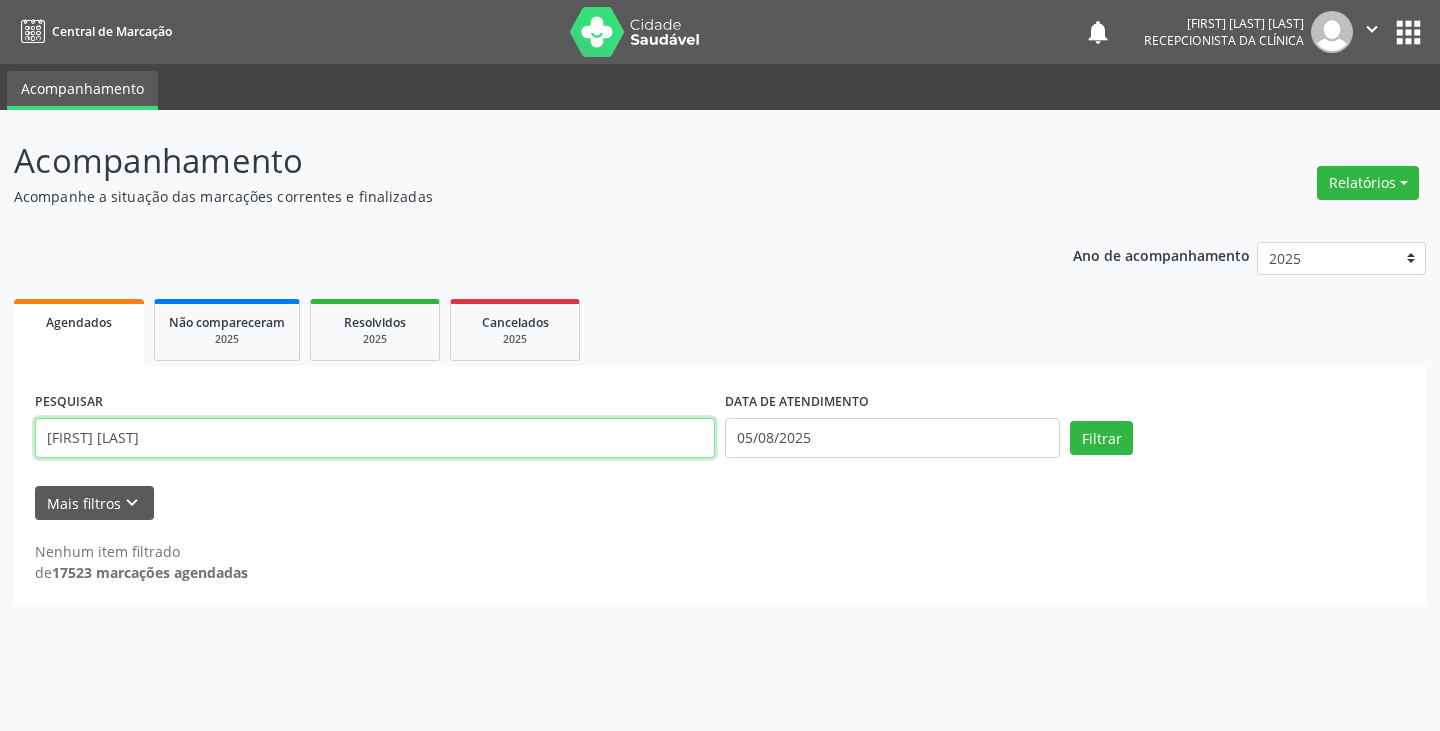 type on "[FIRST] [LAST]" 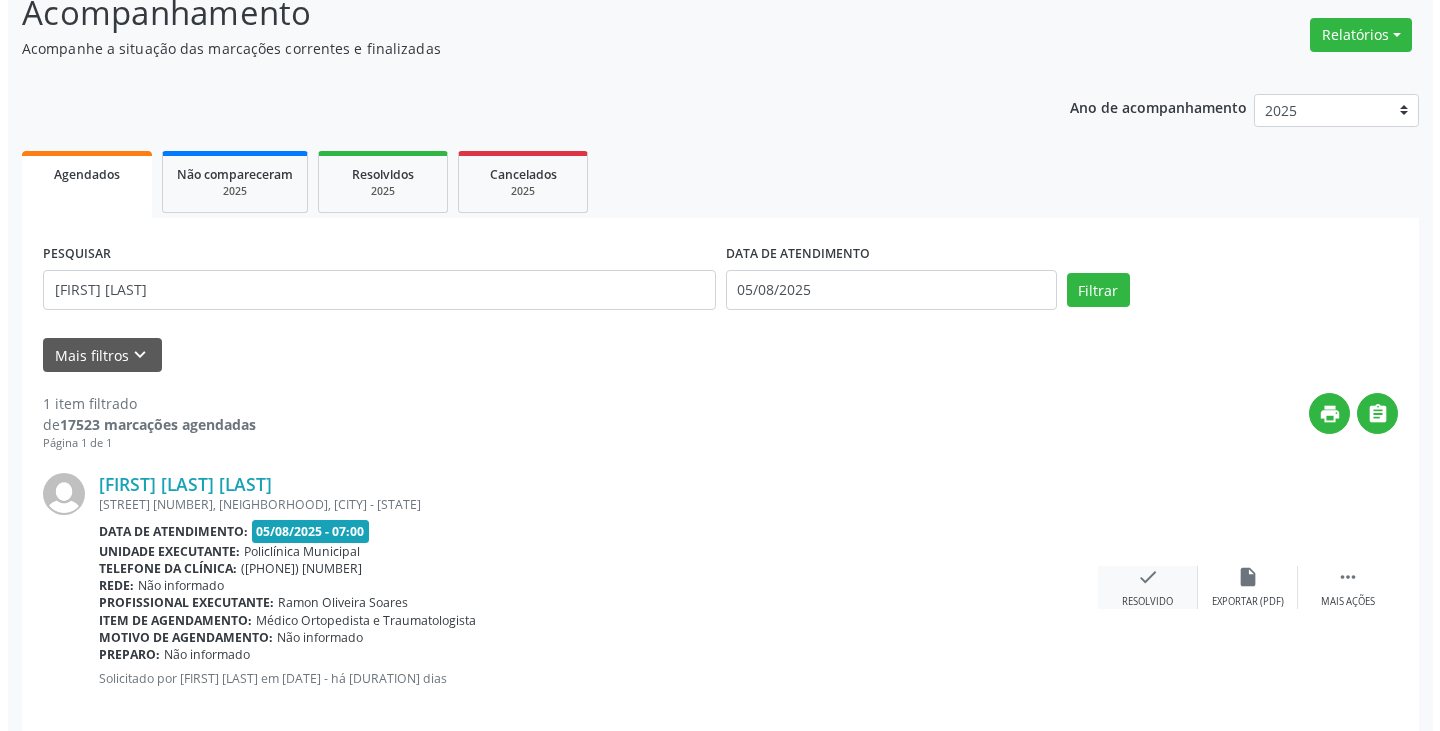 scroll, scrollTop: 174, scrollLeft: 0, axis: vertical 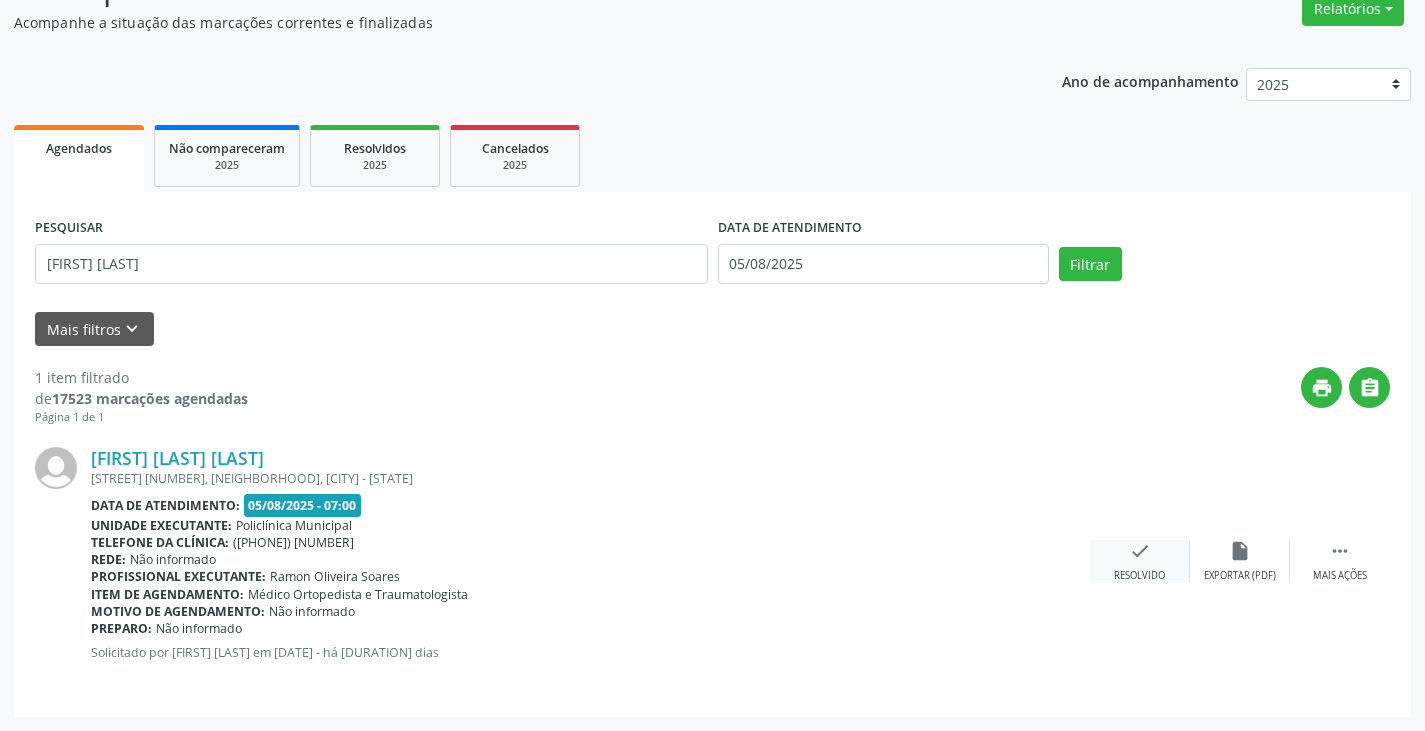 click on "check" at bounding box center (1140, 551) 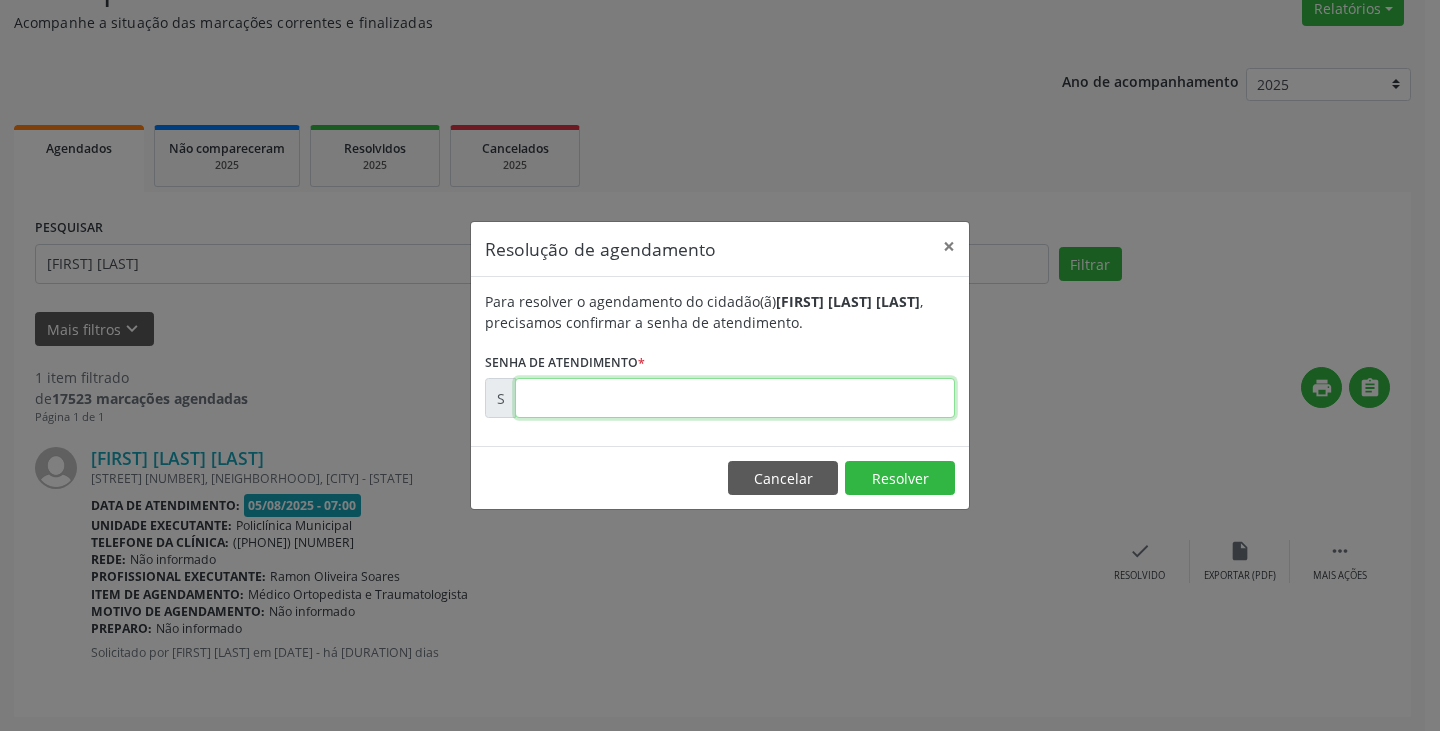 click at bounding box center (735, 398) 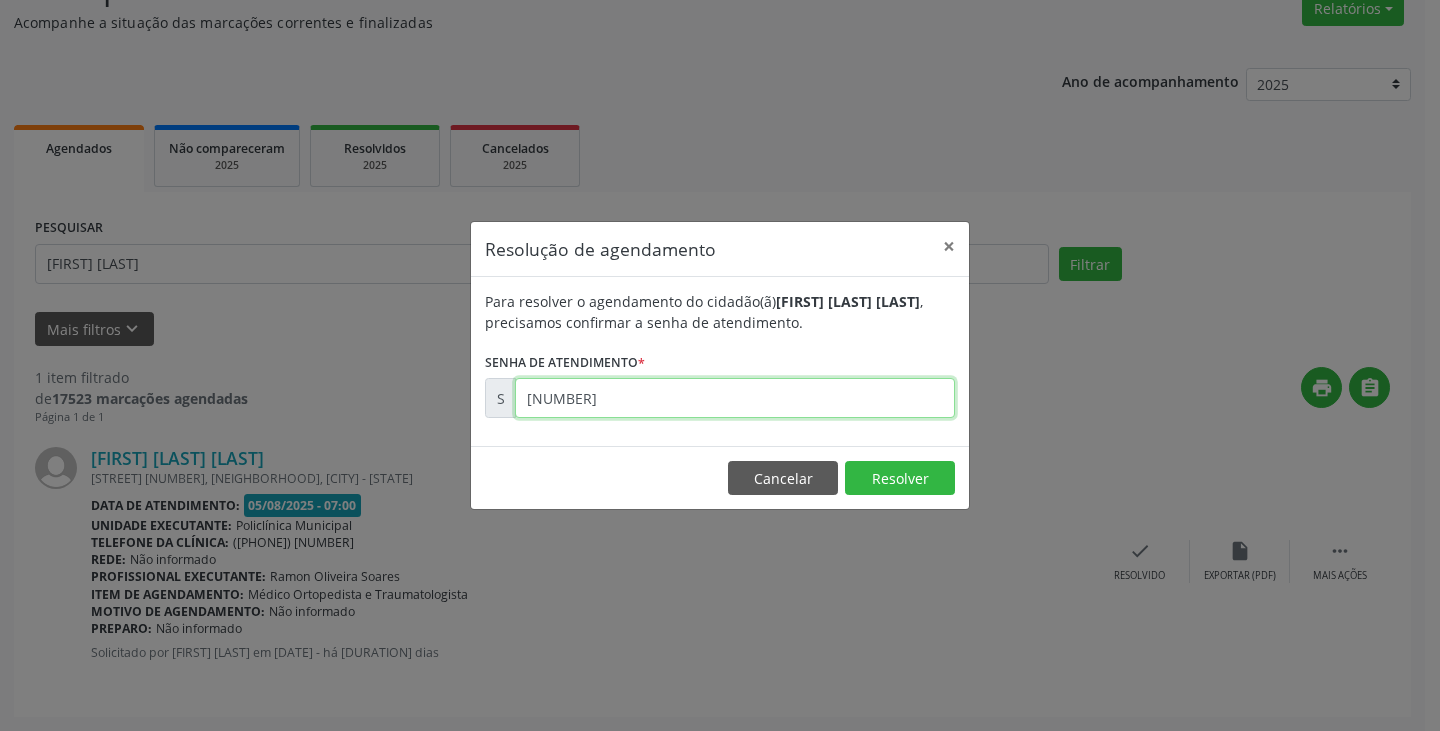 type on "[NUMBER]" 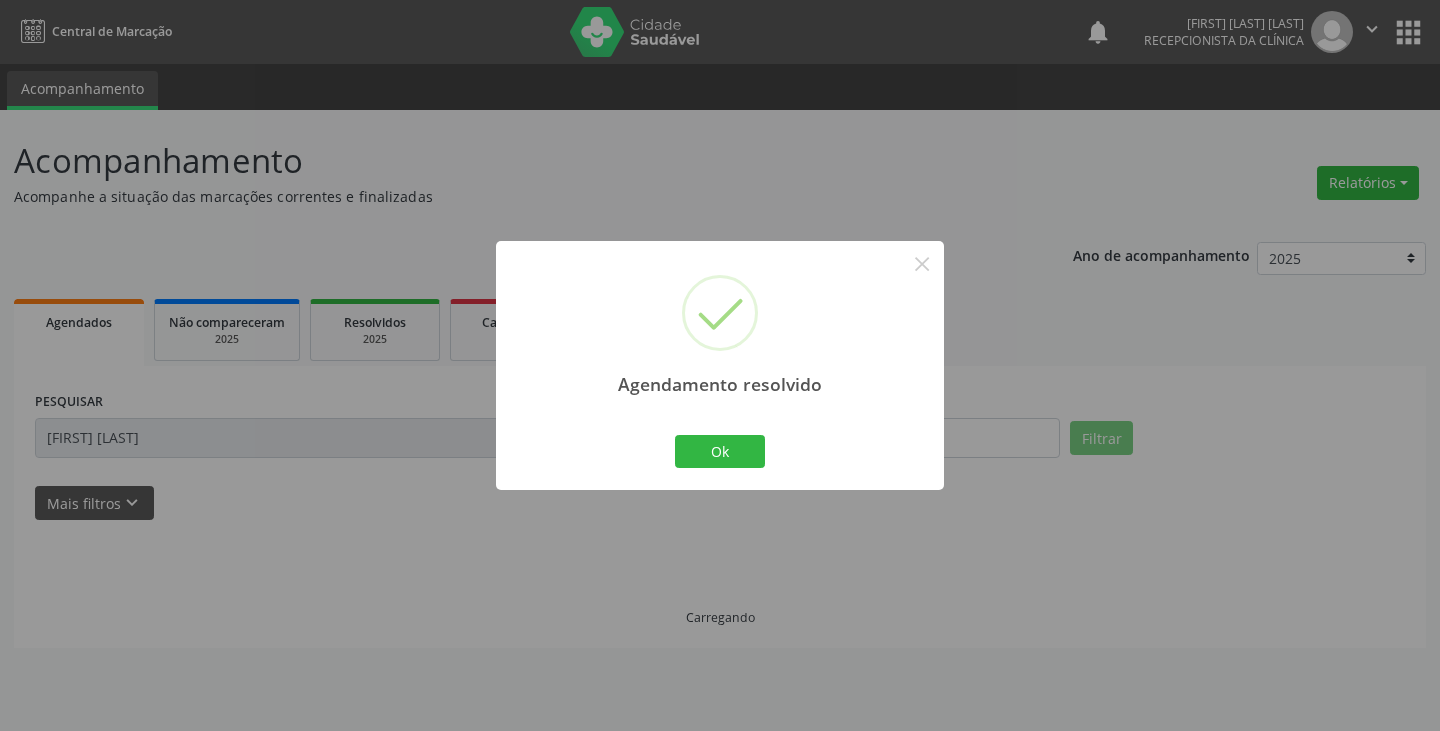 scroll, scrollTop: 0, scrollLeft: 0, axis: both 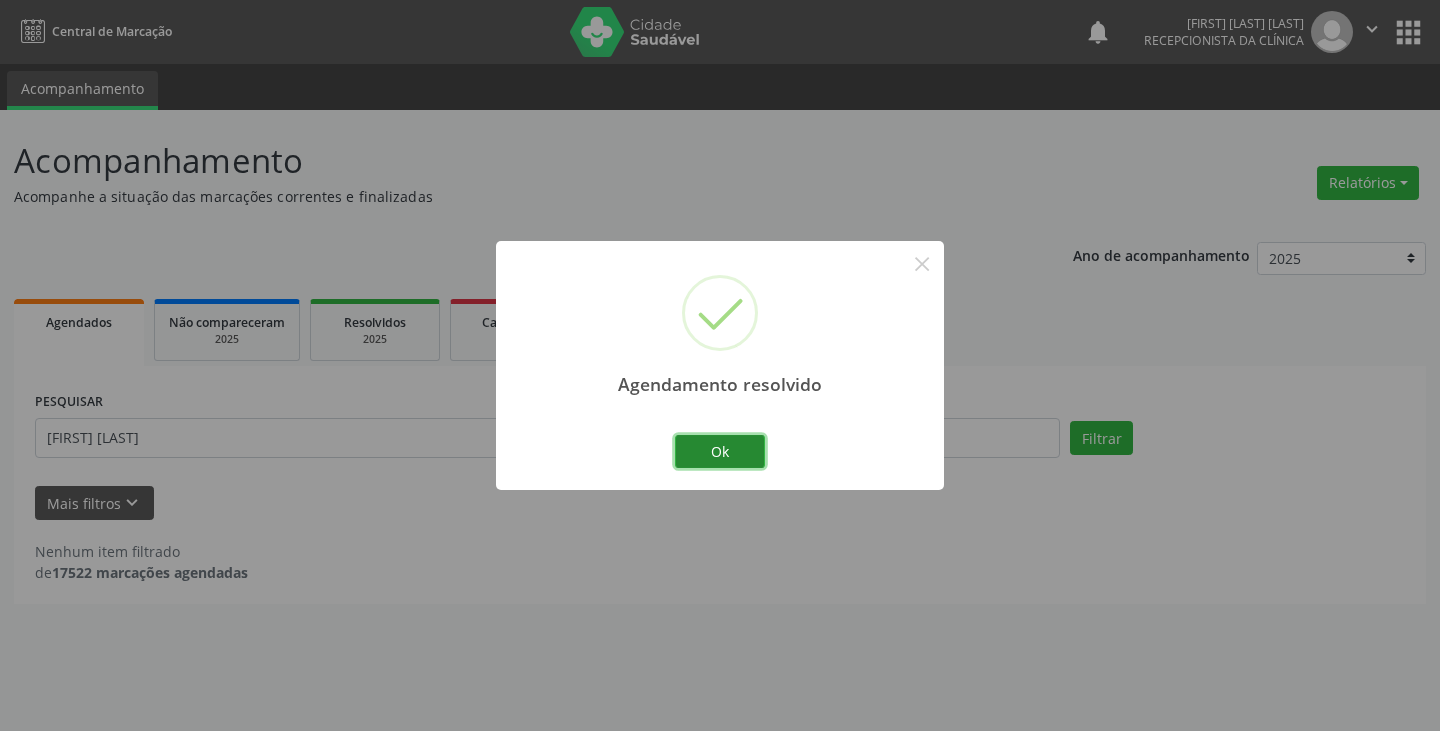 drag, startPoint x: 714, startPoint y: 460, endPoint x: 607, endPoint y: 439, distance: 109.041275 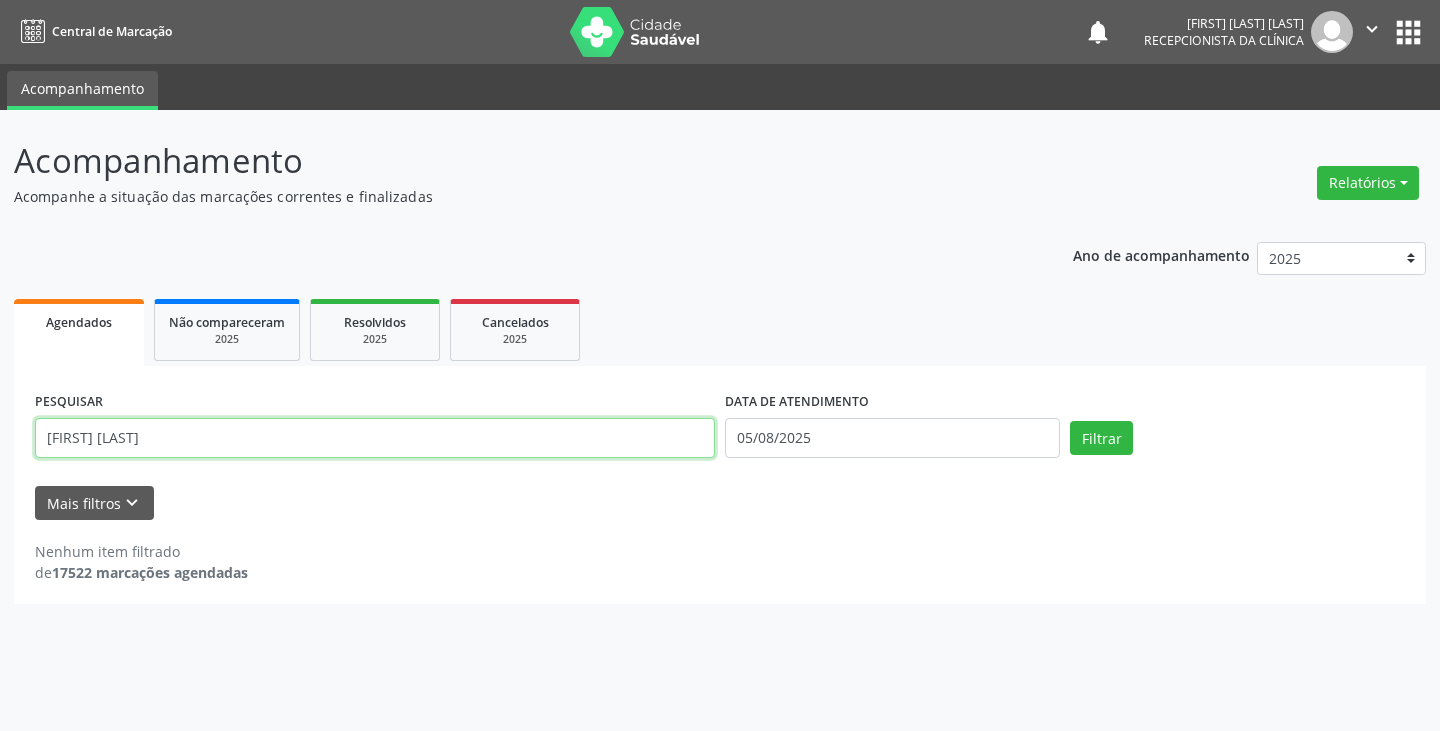 click on "[FIRST] [LAST]" at bounding box center (375, 438) 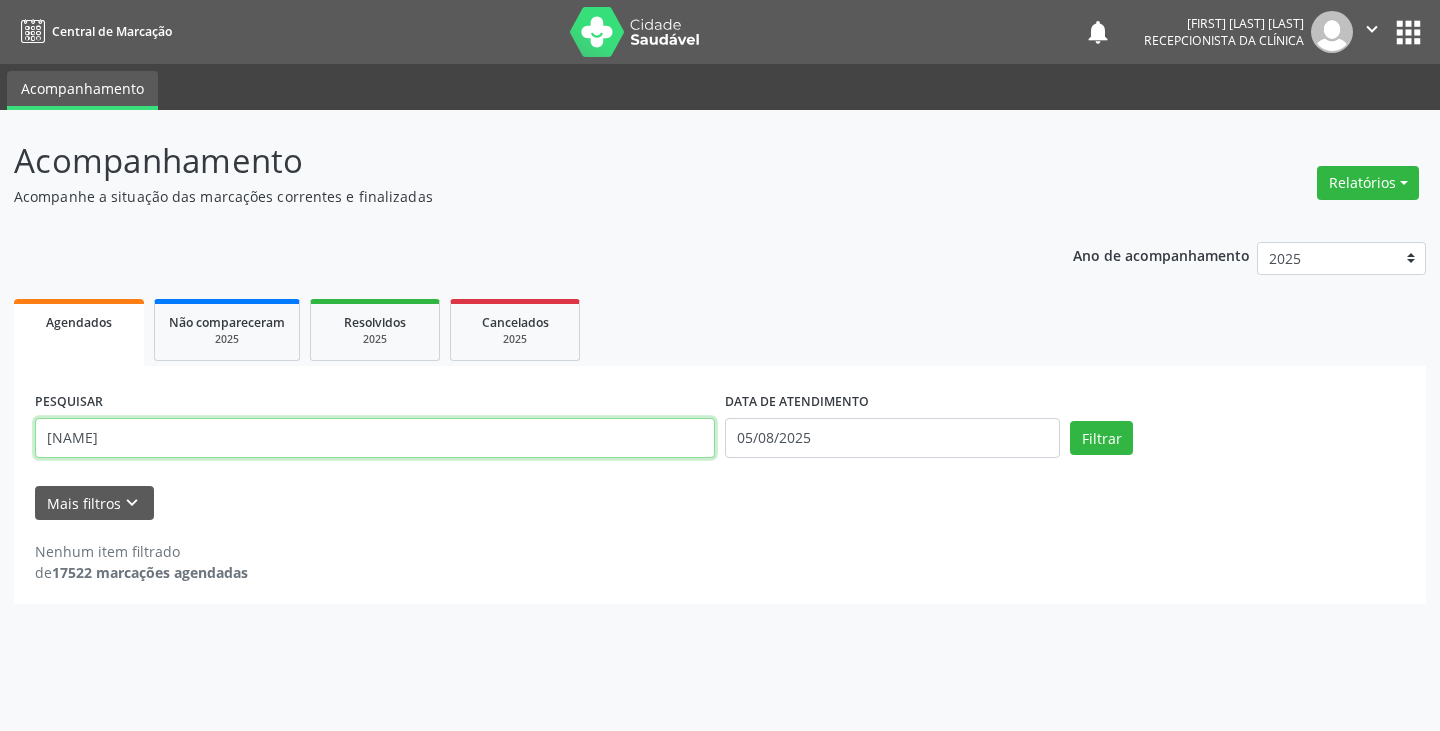 type on "[NAME]" 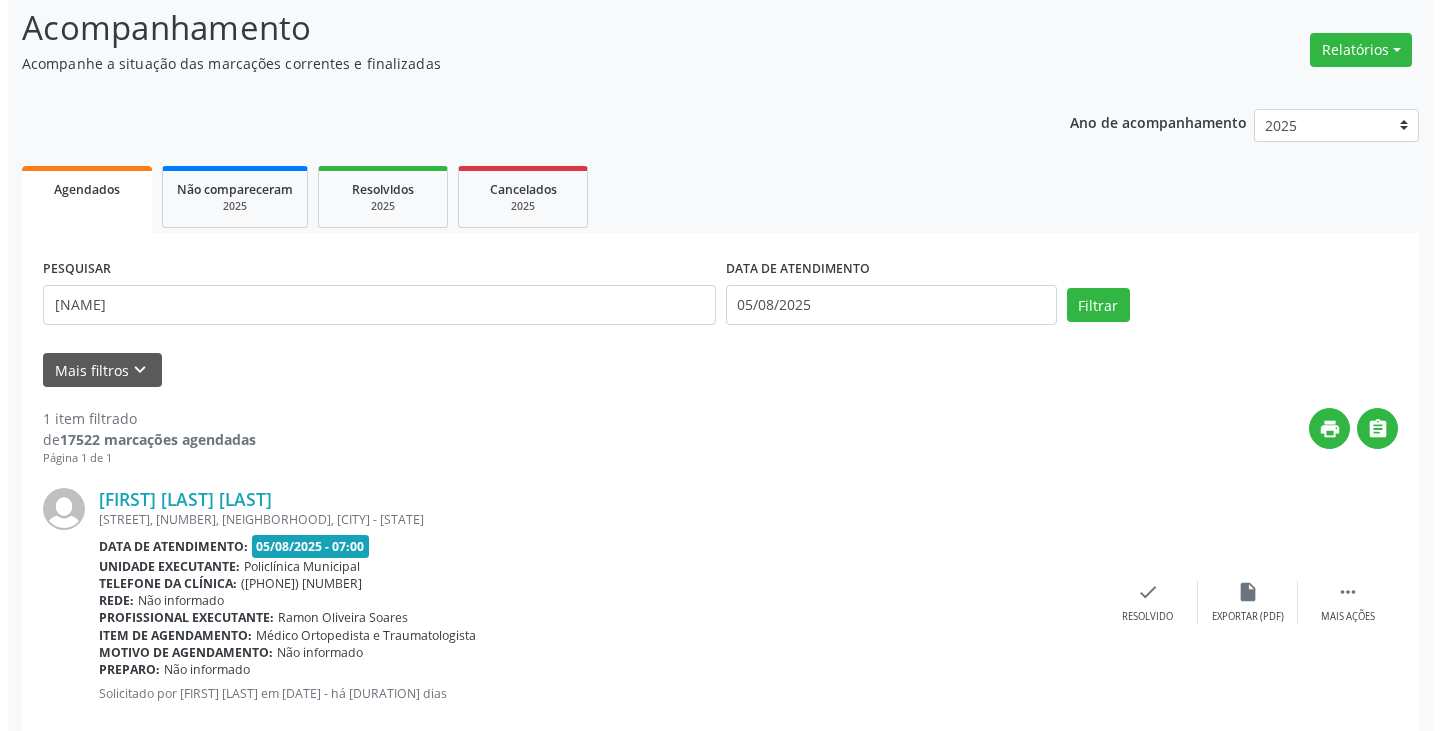 scroll, scrollTop: 174, scrollLeft: 0, axis: vertical 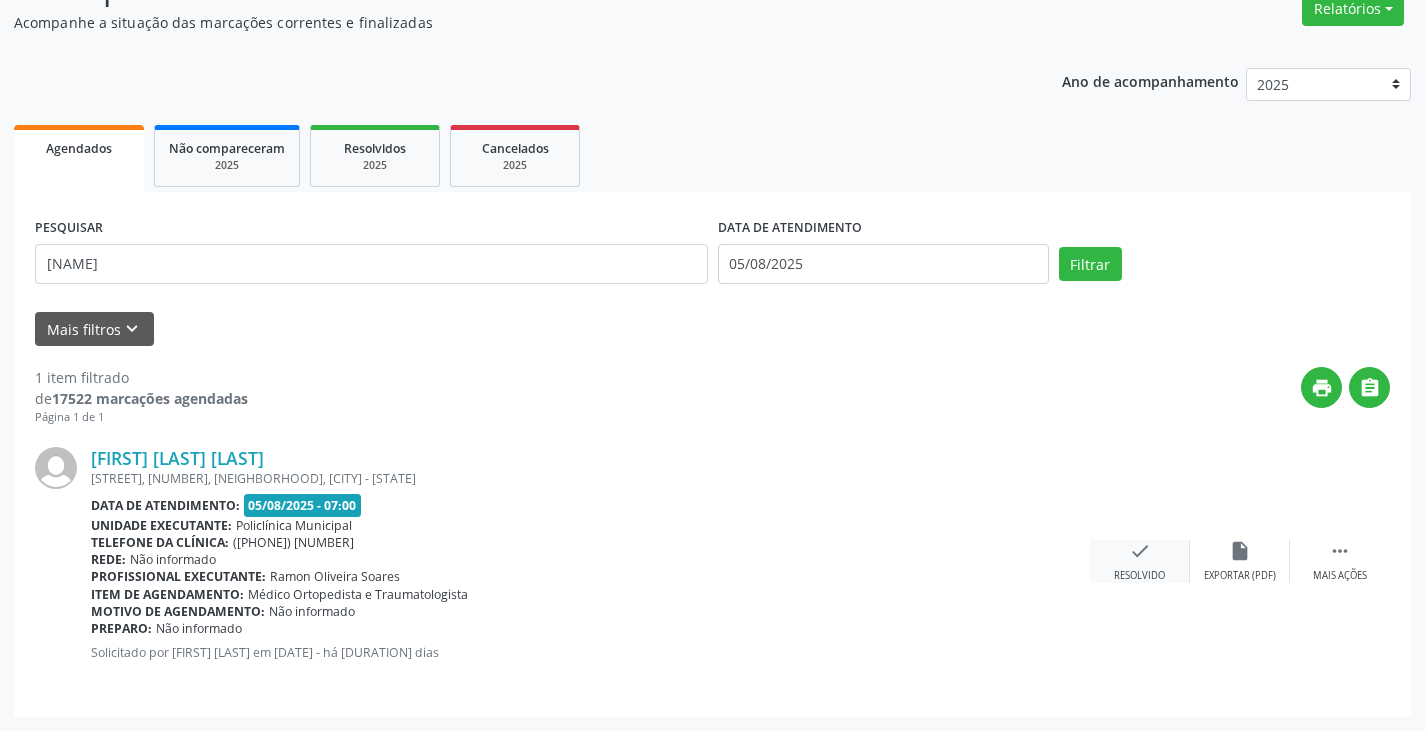 click on "check" at bounding box center [1140, 551] 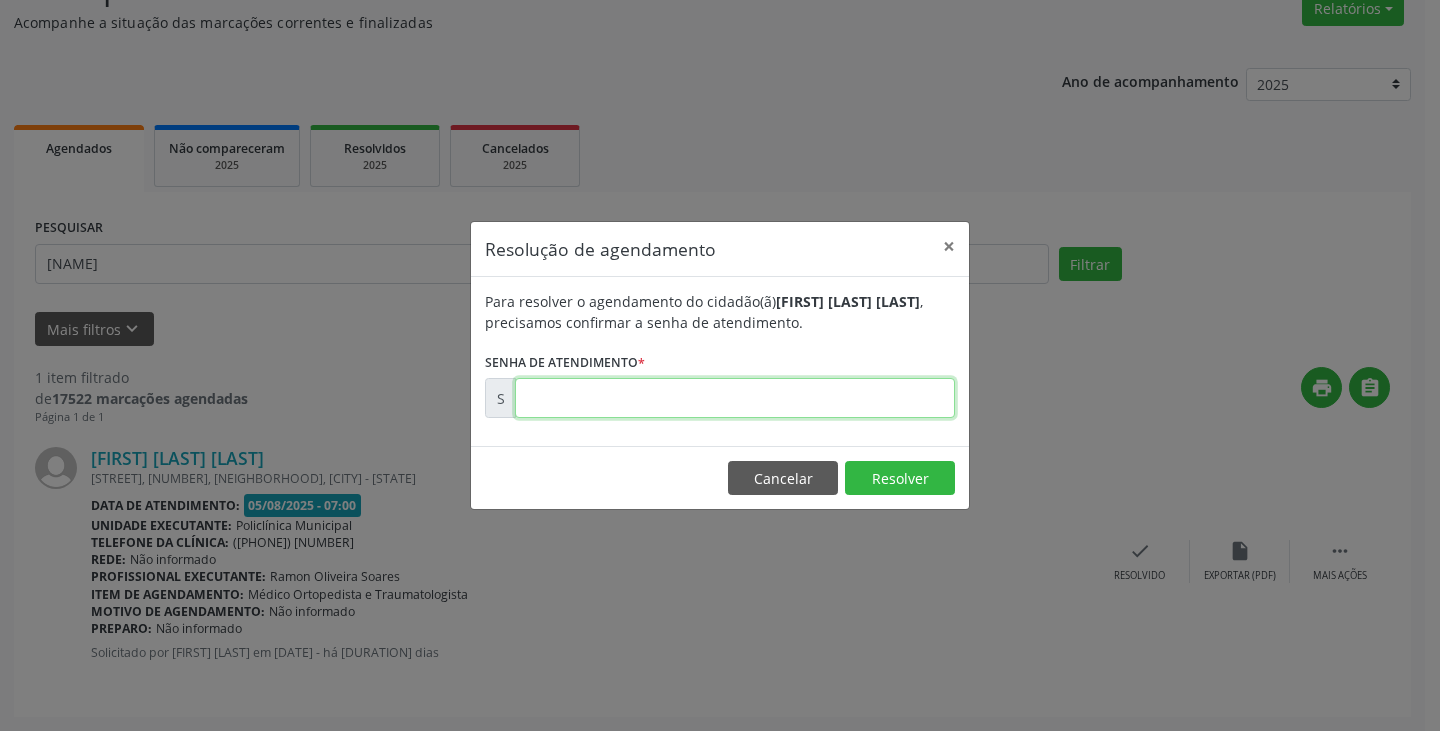 click at bounding box center (735, 398) 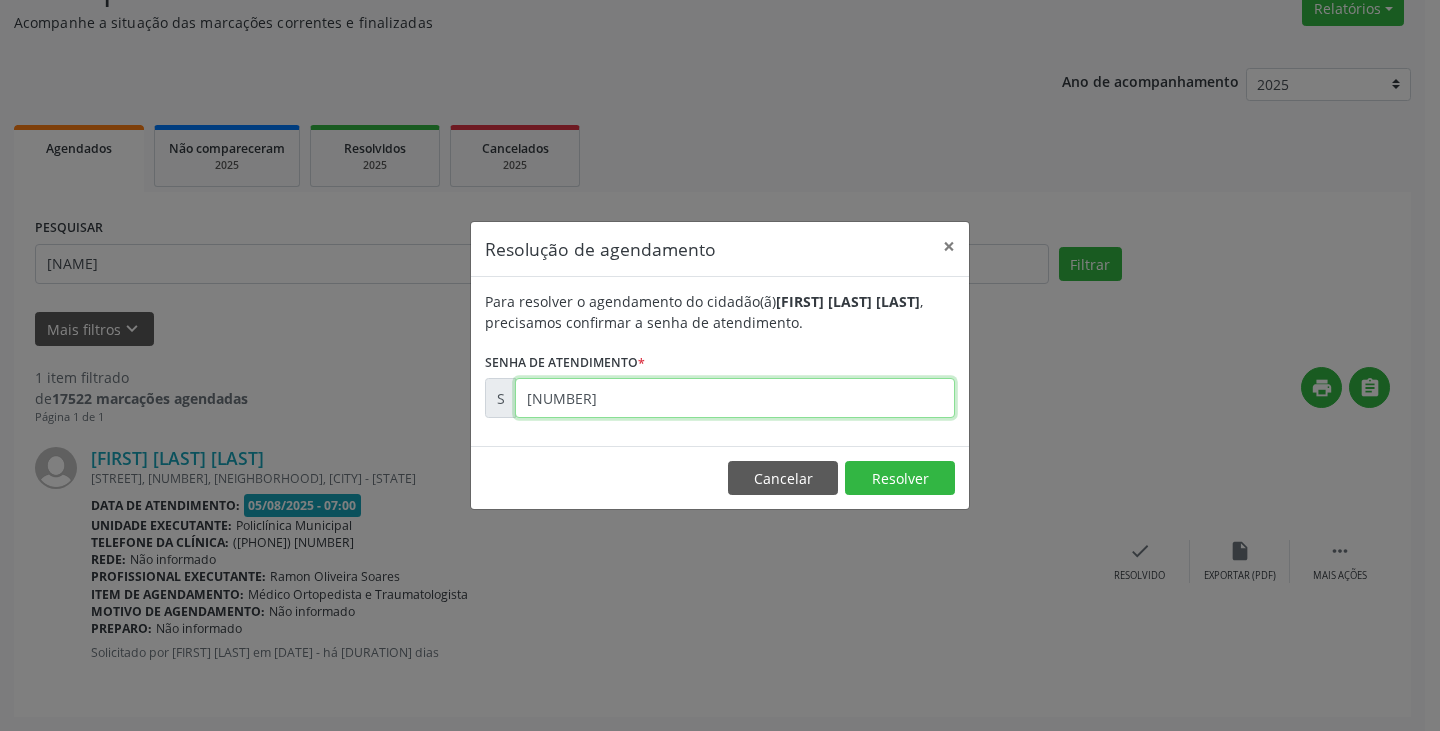 type on "[NUMBER]" 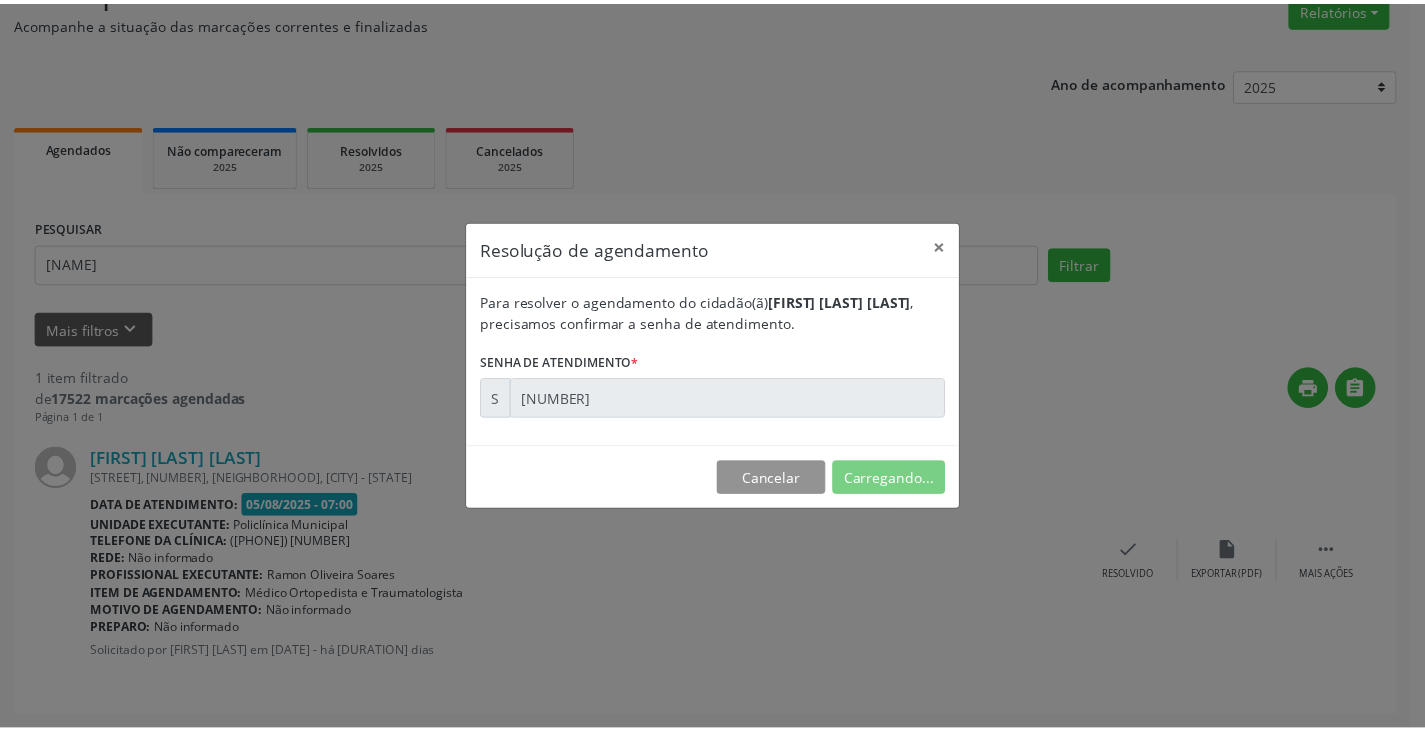 scroll, scrollTop: 0, scrollLeft: 0, axis: both 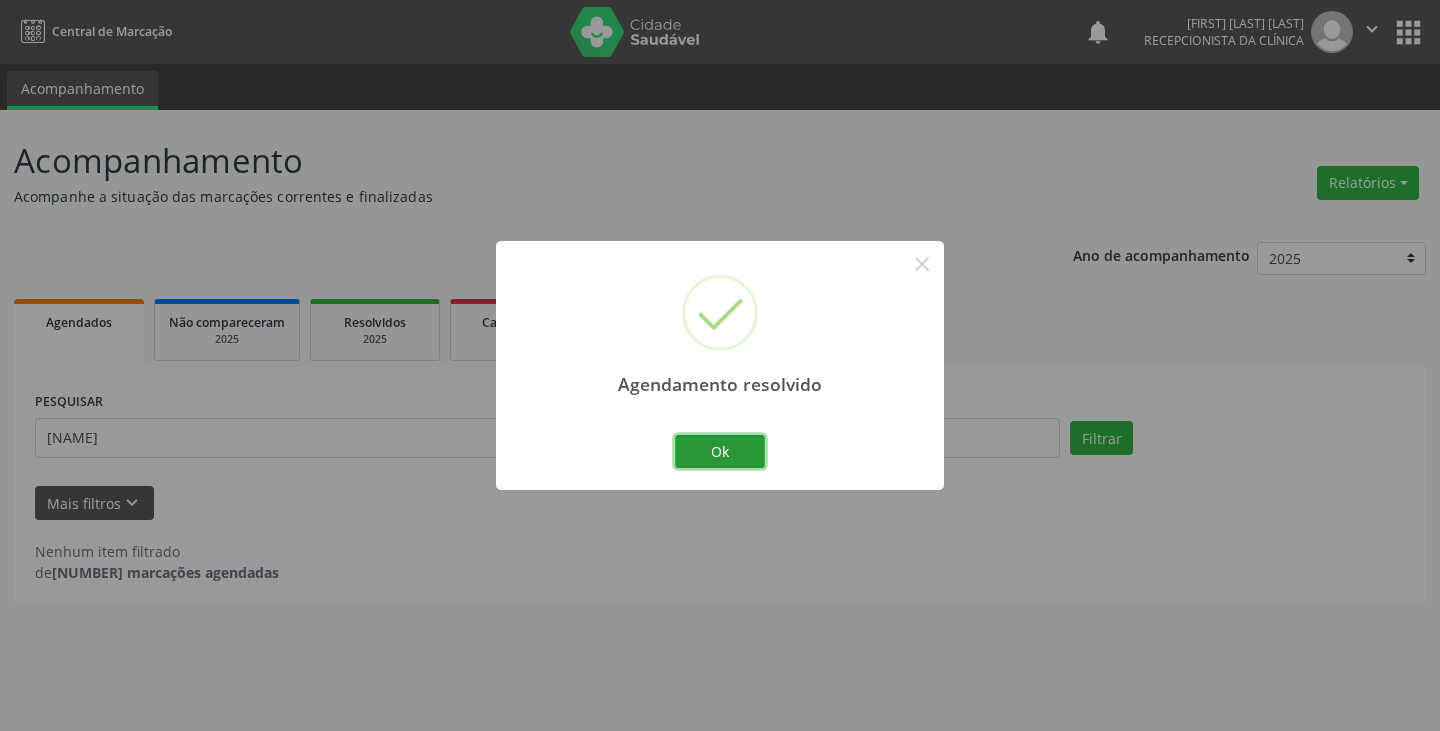 drag, startPoint x: 740, startPoint y: 449, endPoint x: 609, endPoint y: 269, distance: 222.623 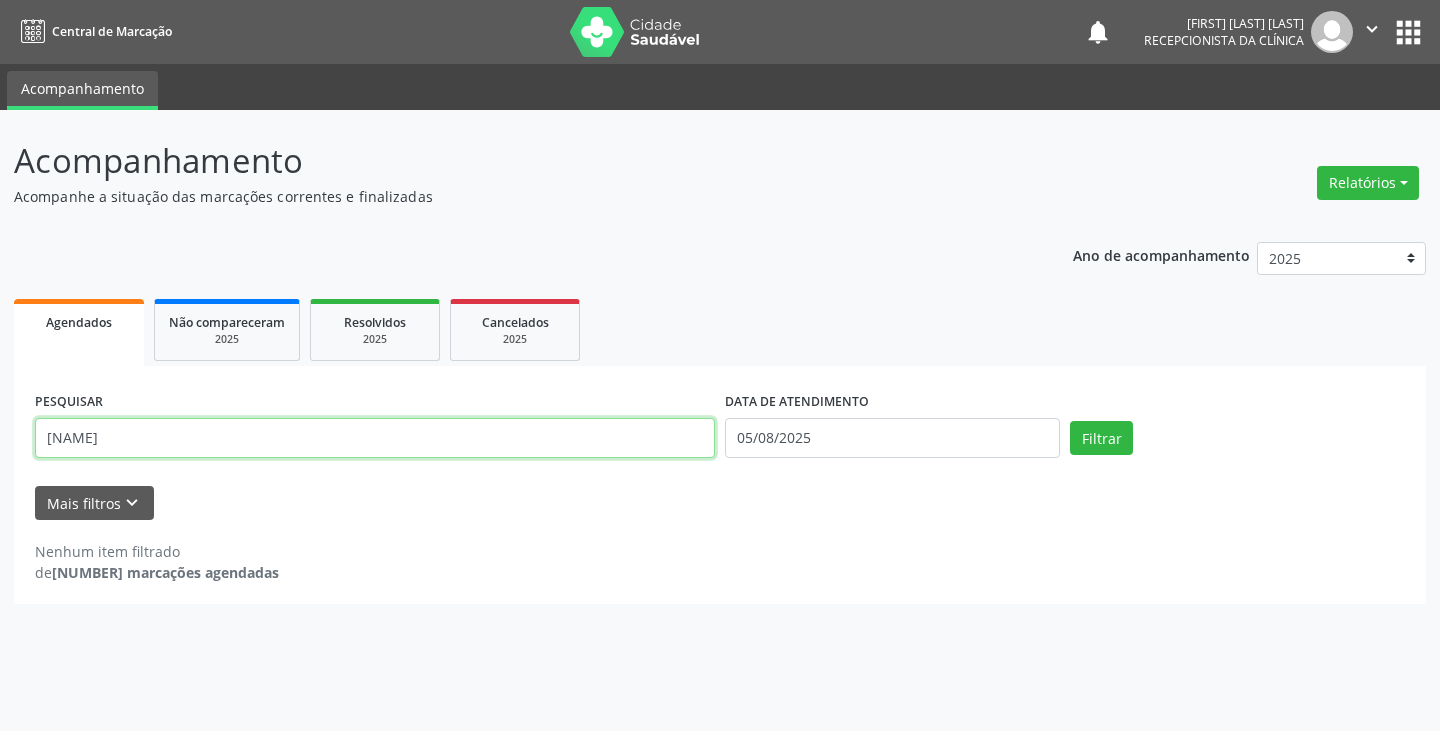 click on "[NAME]" at bounding box center [375, 438] 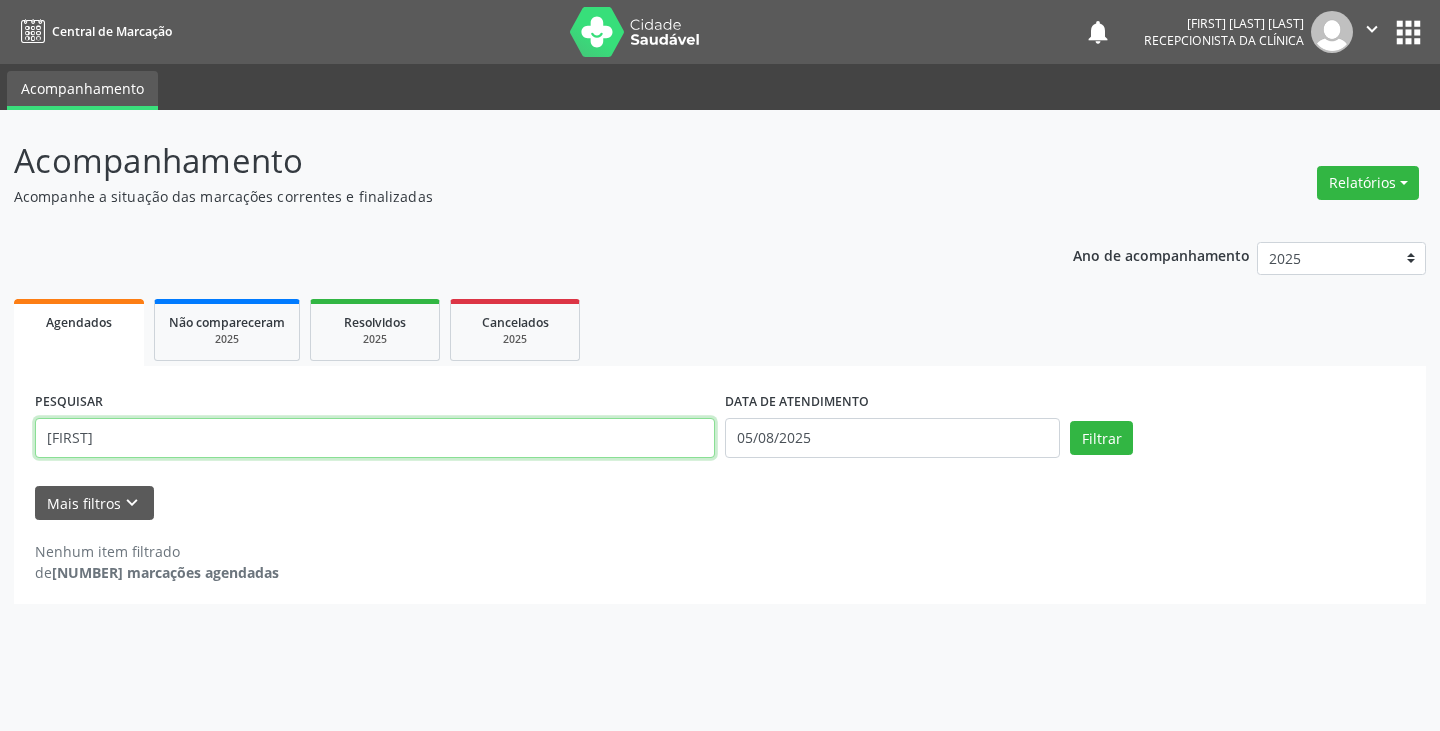 type on "[FIRST]" 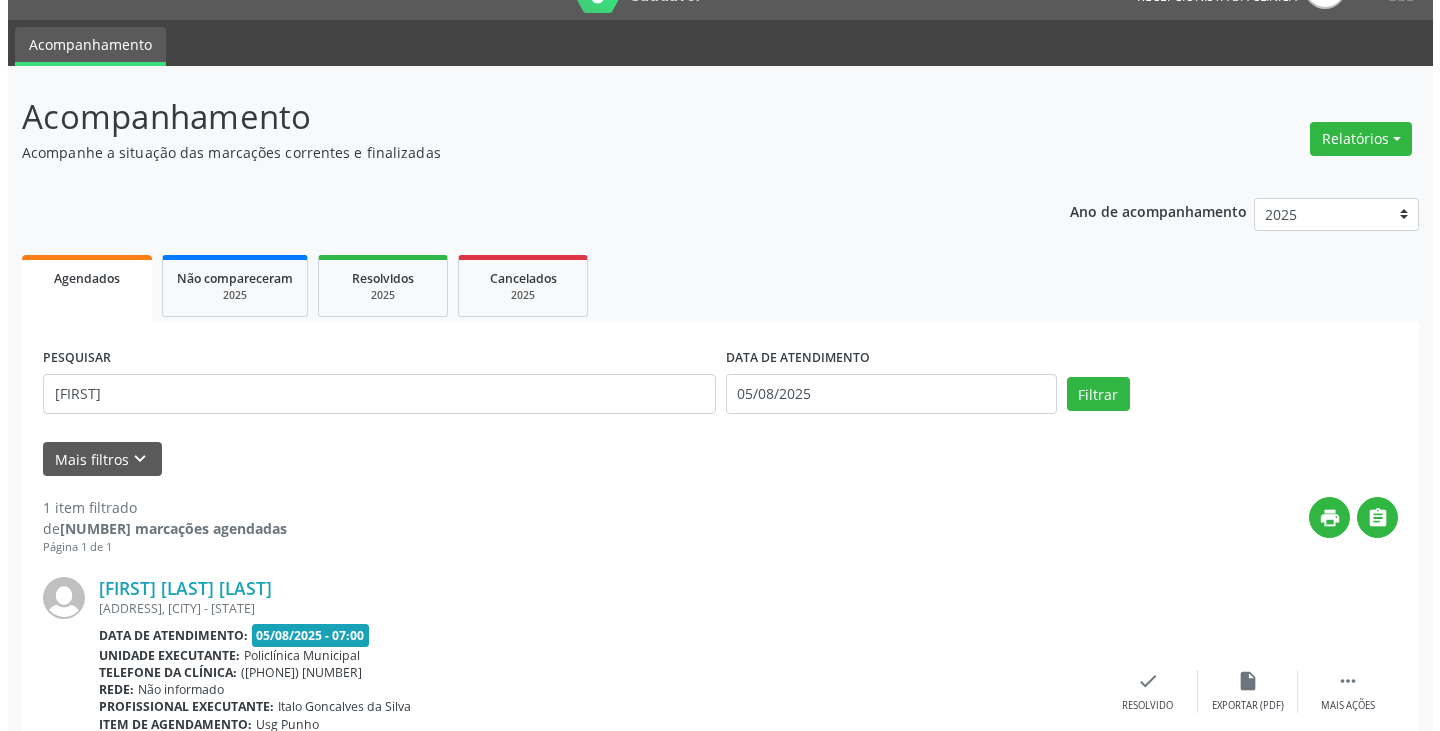 scroll, scrollTop: 174, scrollLeft: 0, axis: vertical 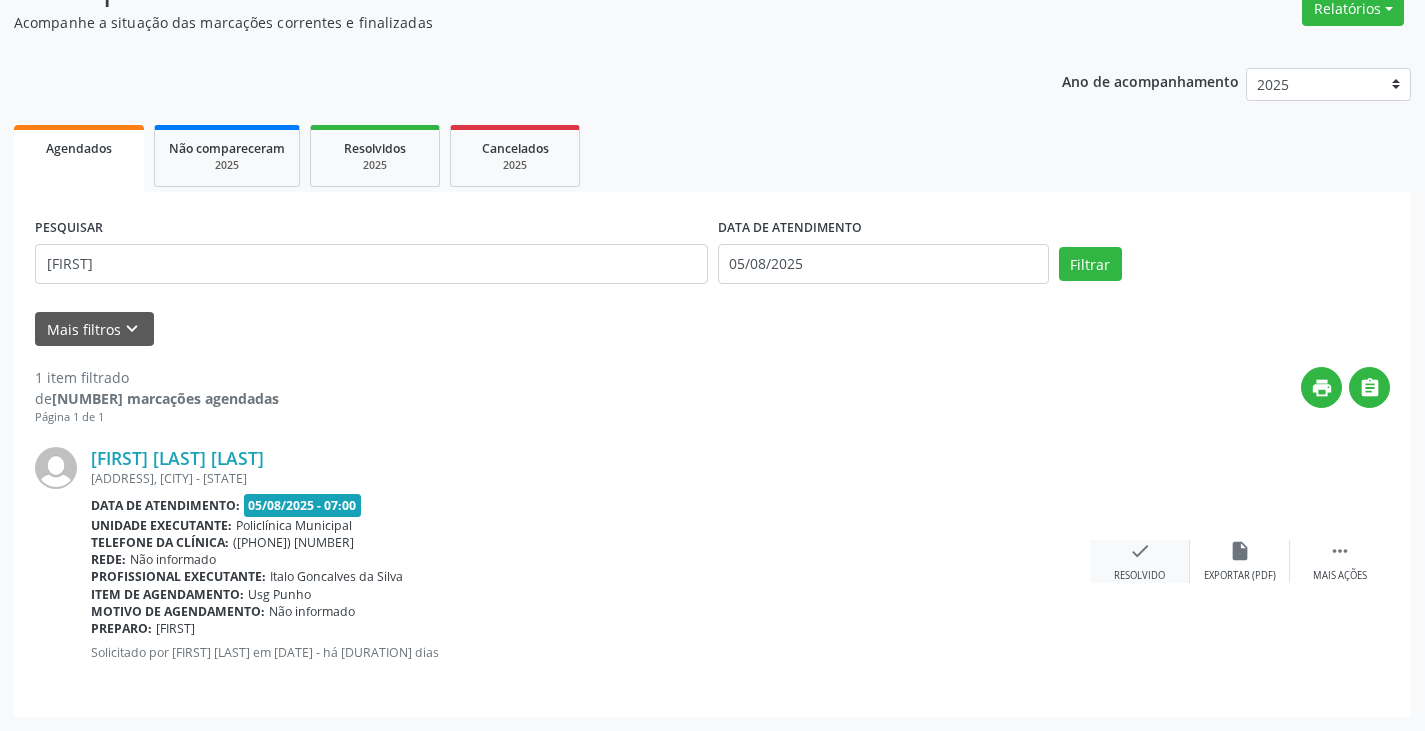 click on "check" at bounding box center (1140, 551) 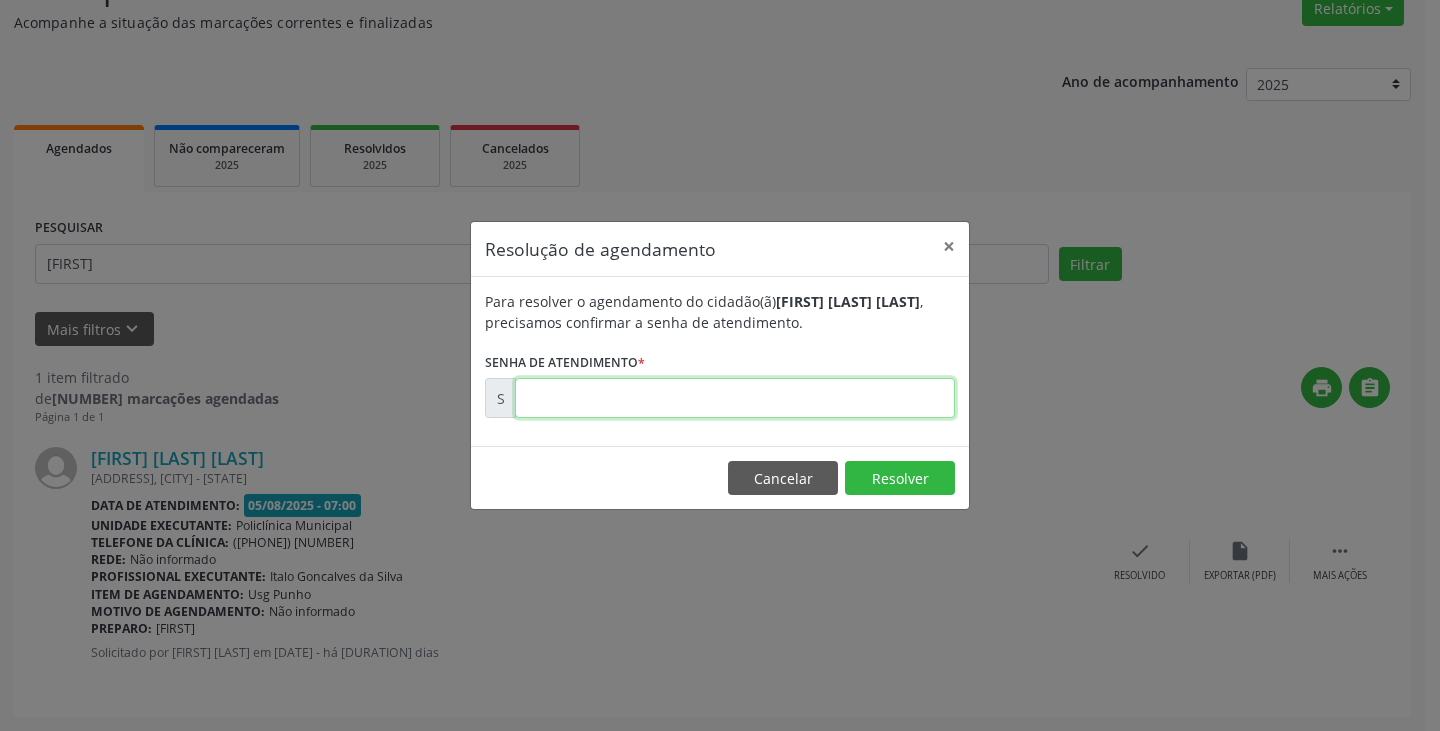 click at bounding box center (735, 398) 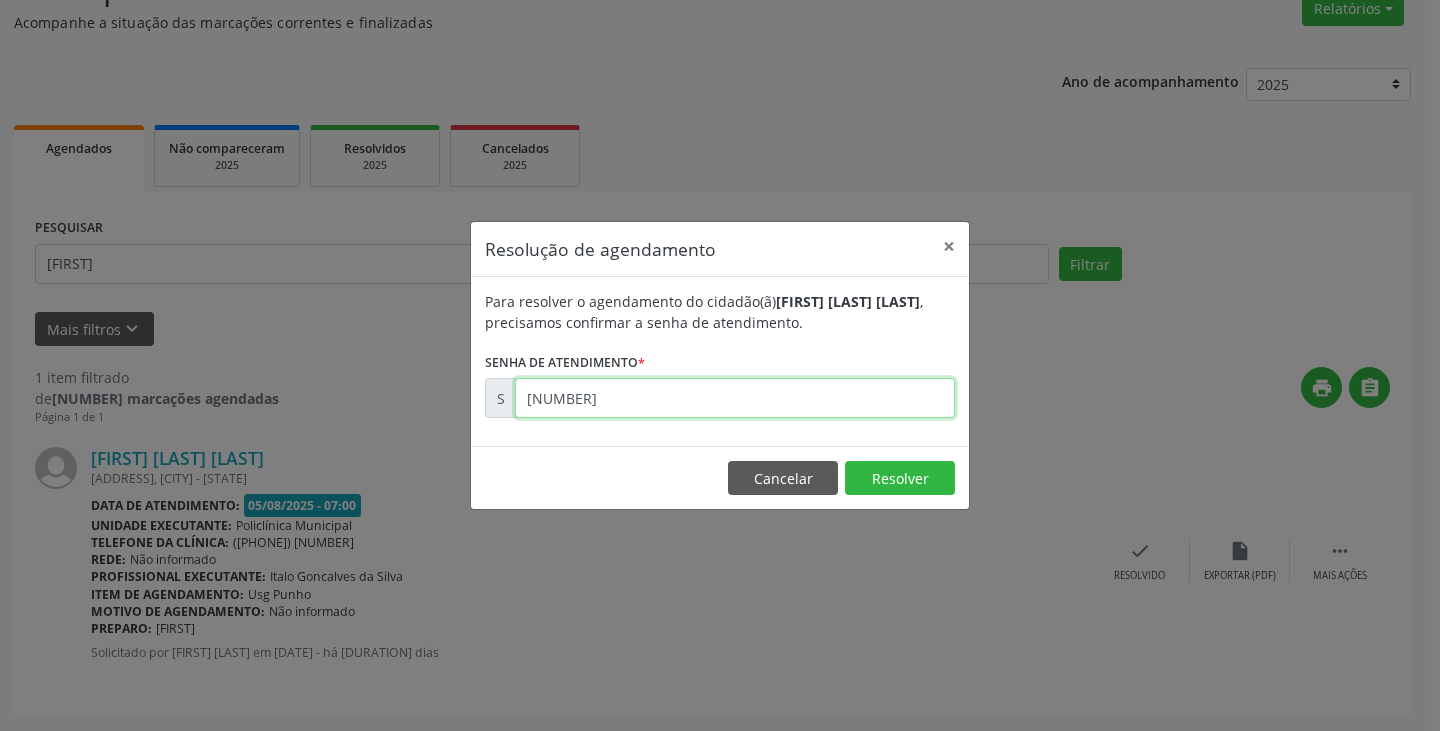 type on "[NUMBER]" 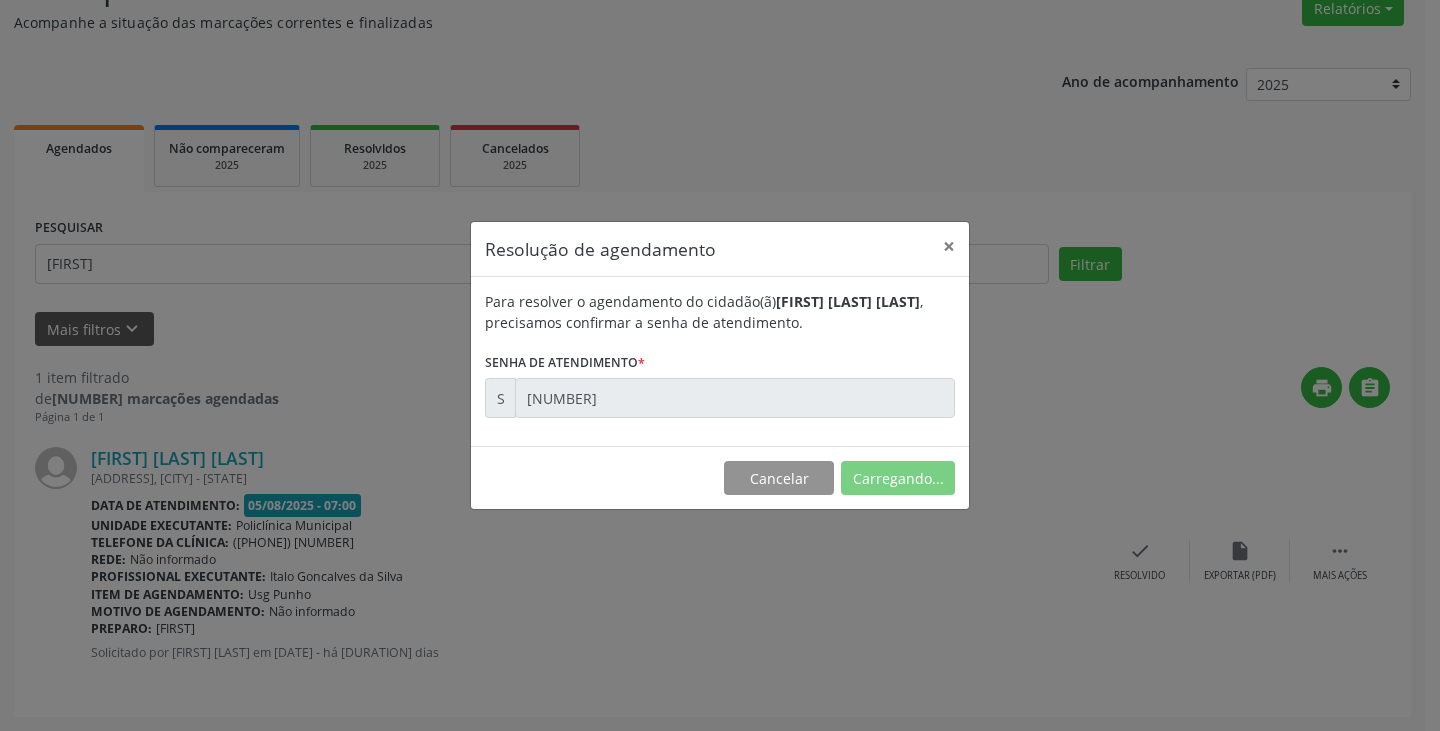 scroll, scrollTop: 0, scrollLeft: 0, axis: both 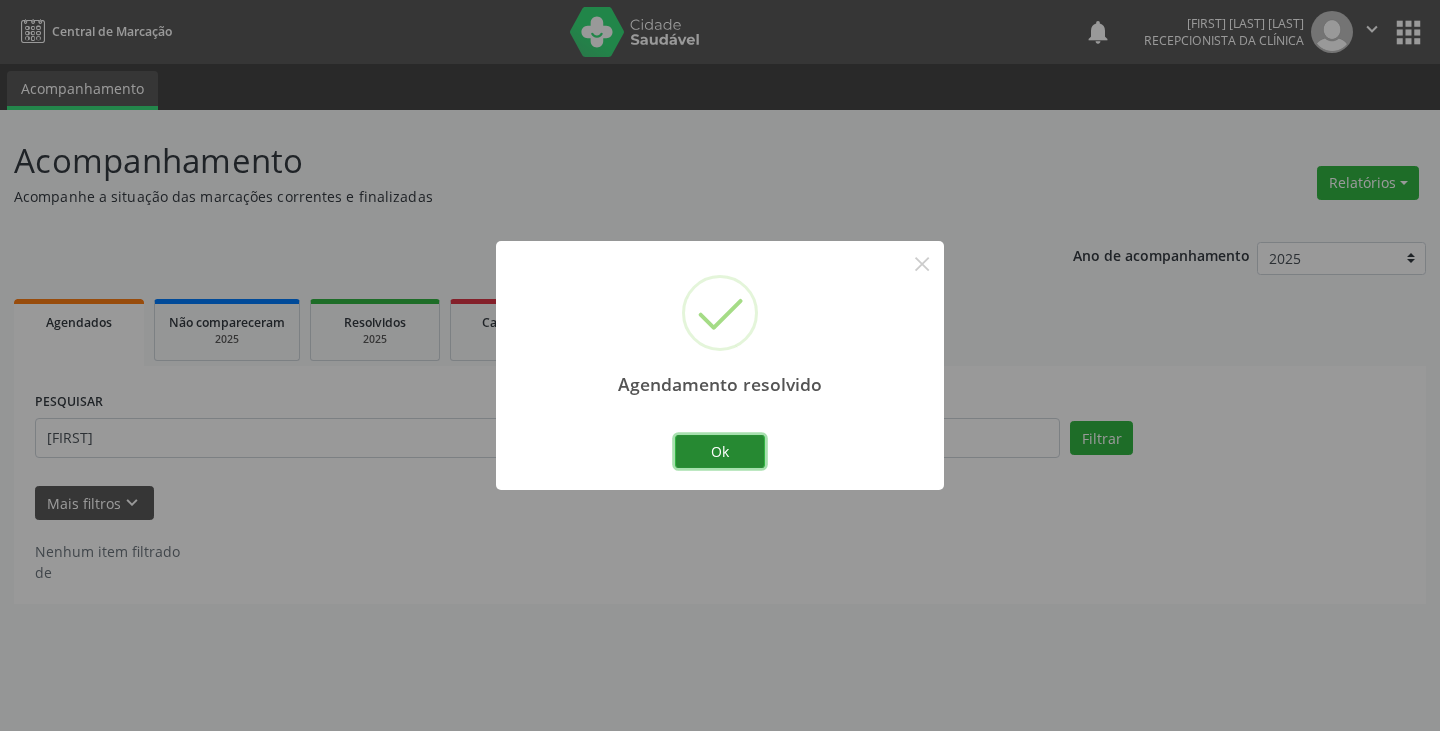 click on "Ok" at bounding box center [720, 452] 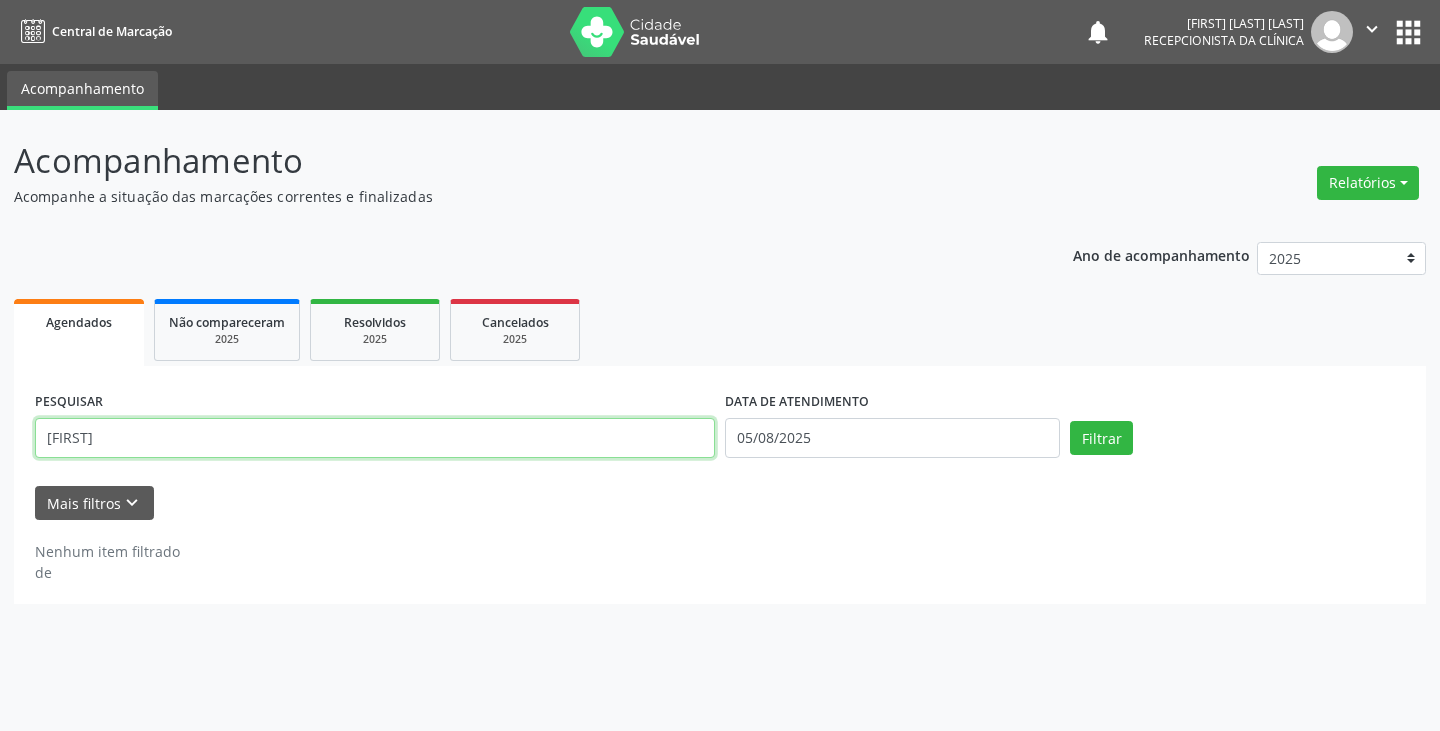 click on "[FIRST]" at bounding box center [375, 438] 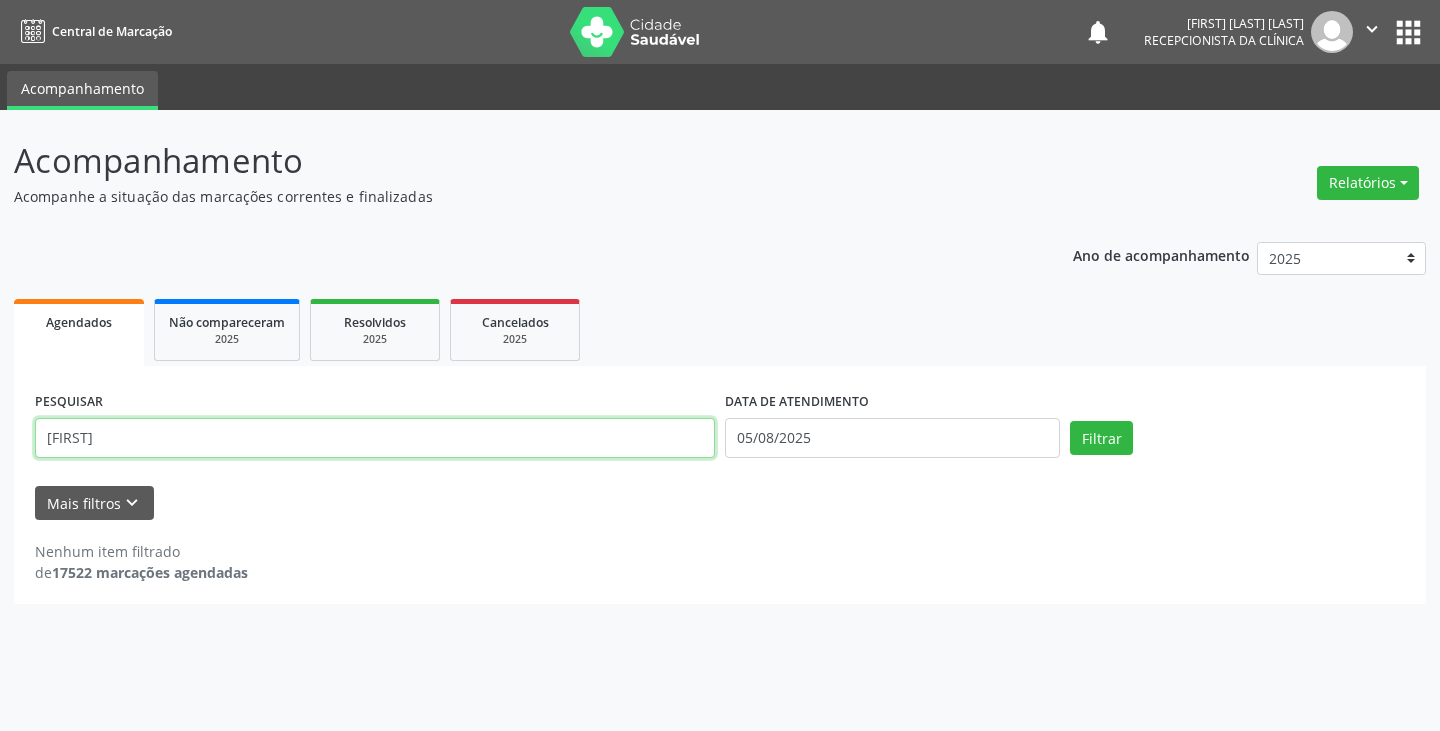 click on "[FIRST]" at bounding box center [375, 438] 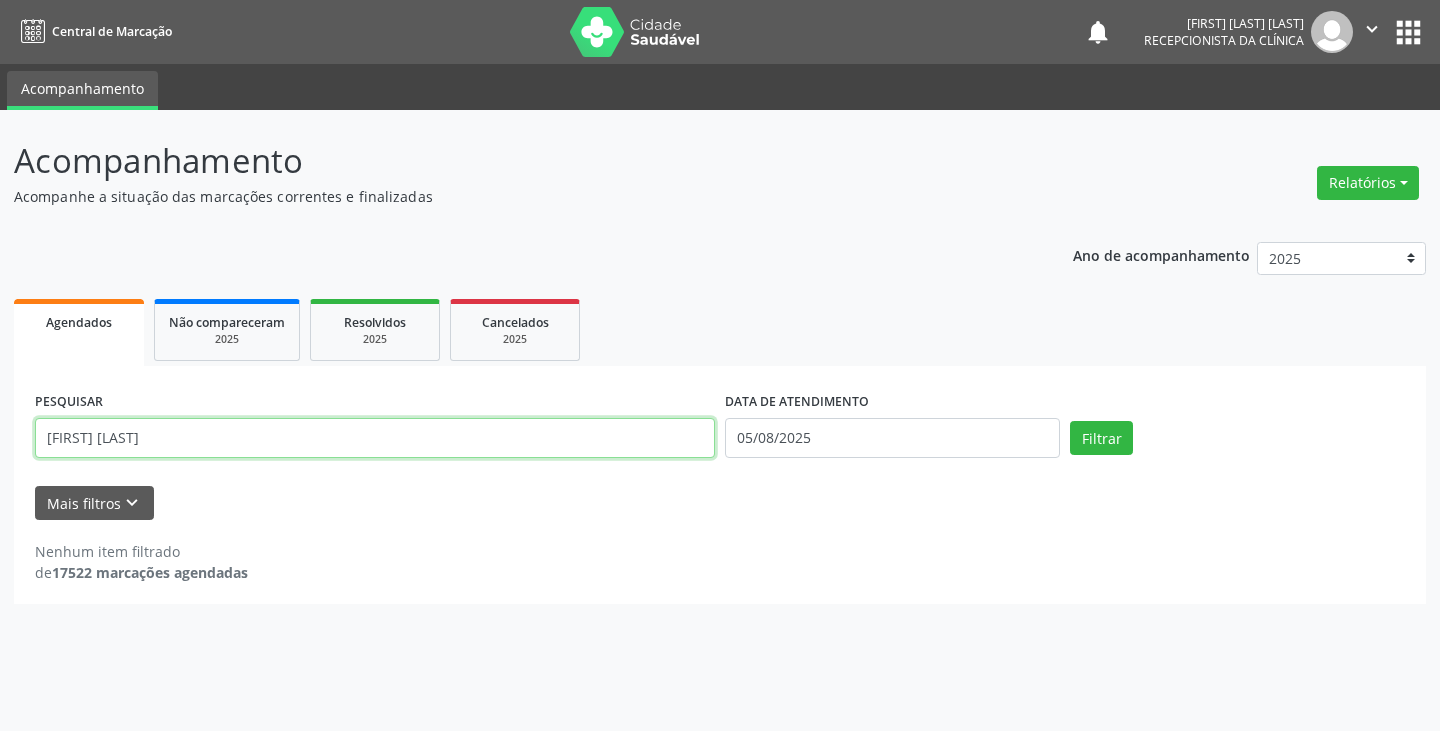 click on "Filtrar" at bounding box center (1101, 438) 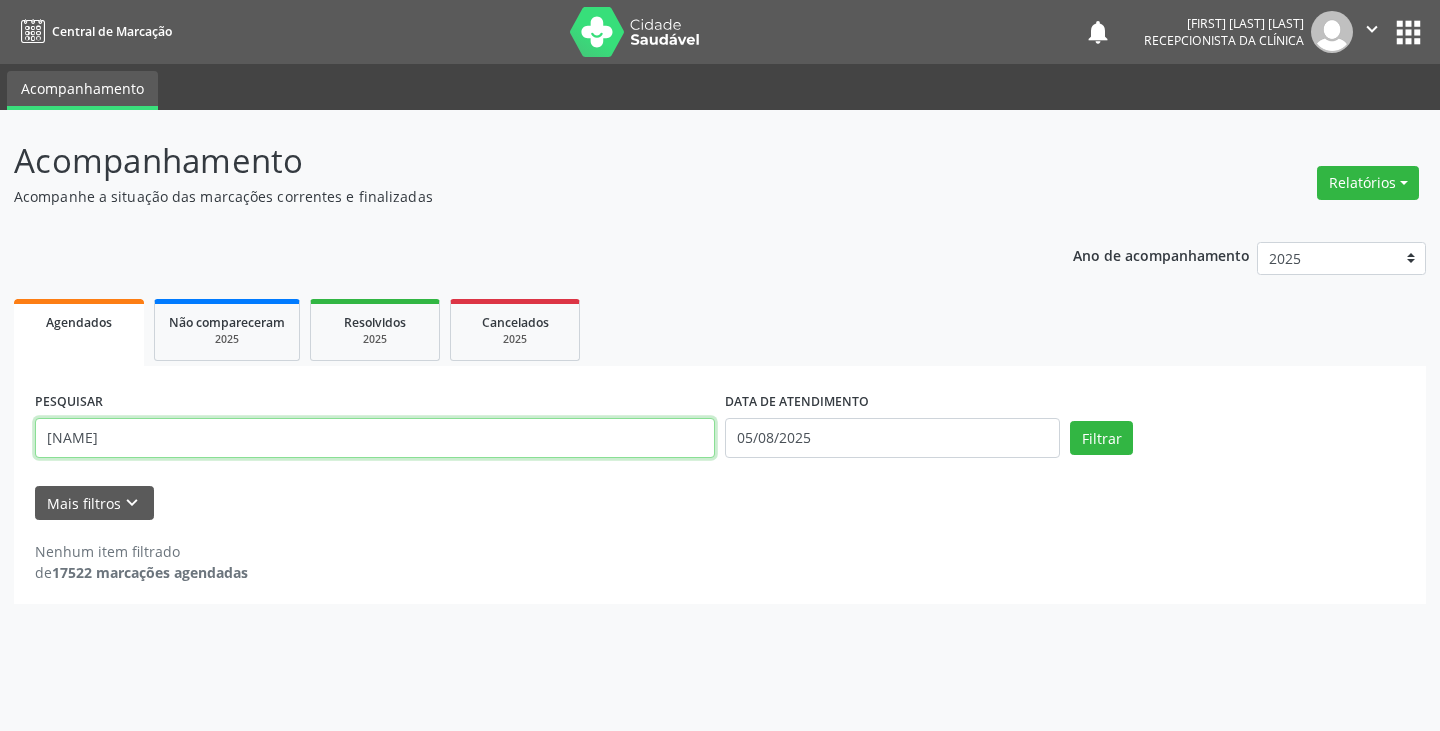 type on "[NAME]" 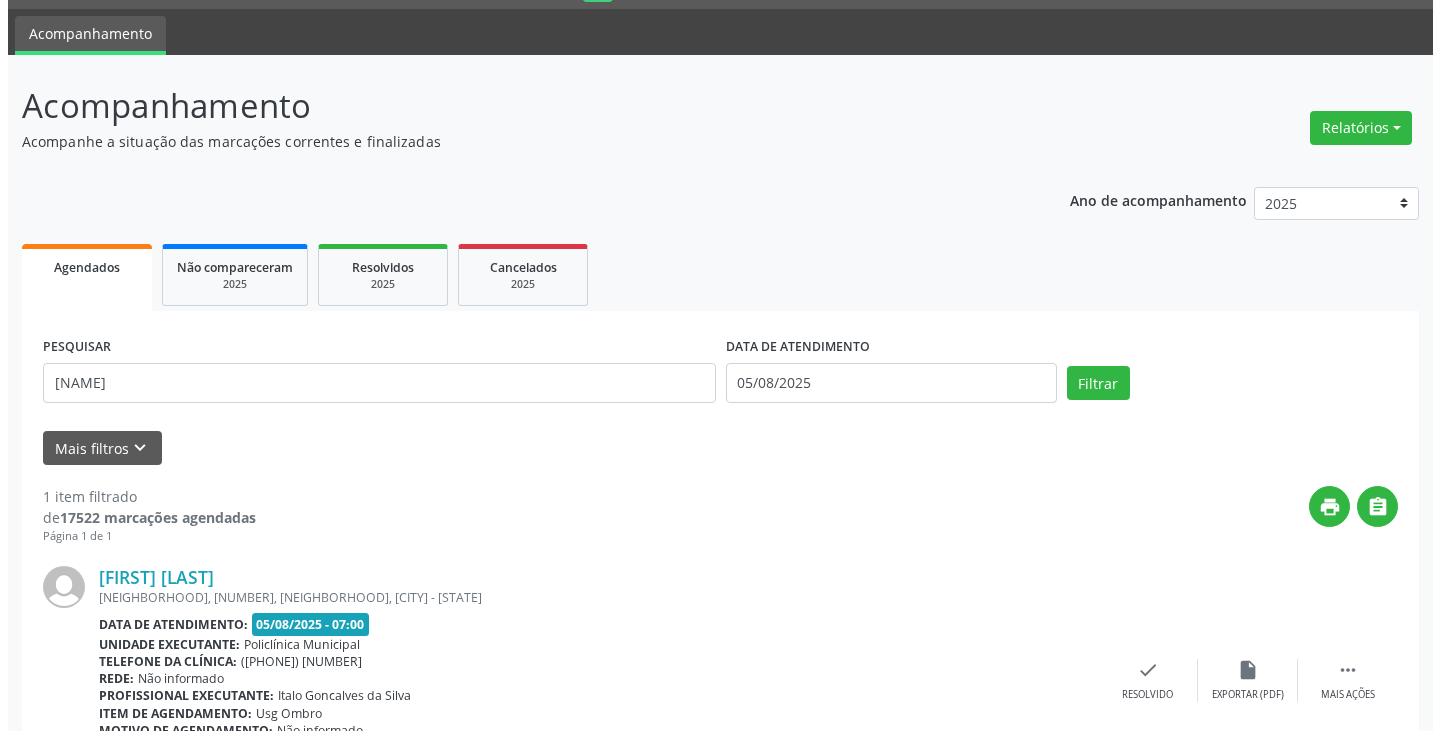 scroll, scrollTop: 174, scrollLeft: 0, axis: vertical 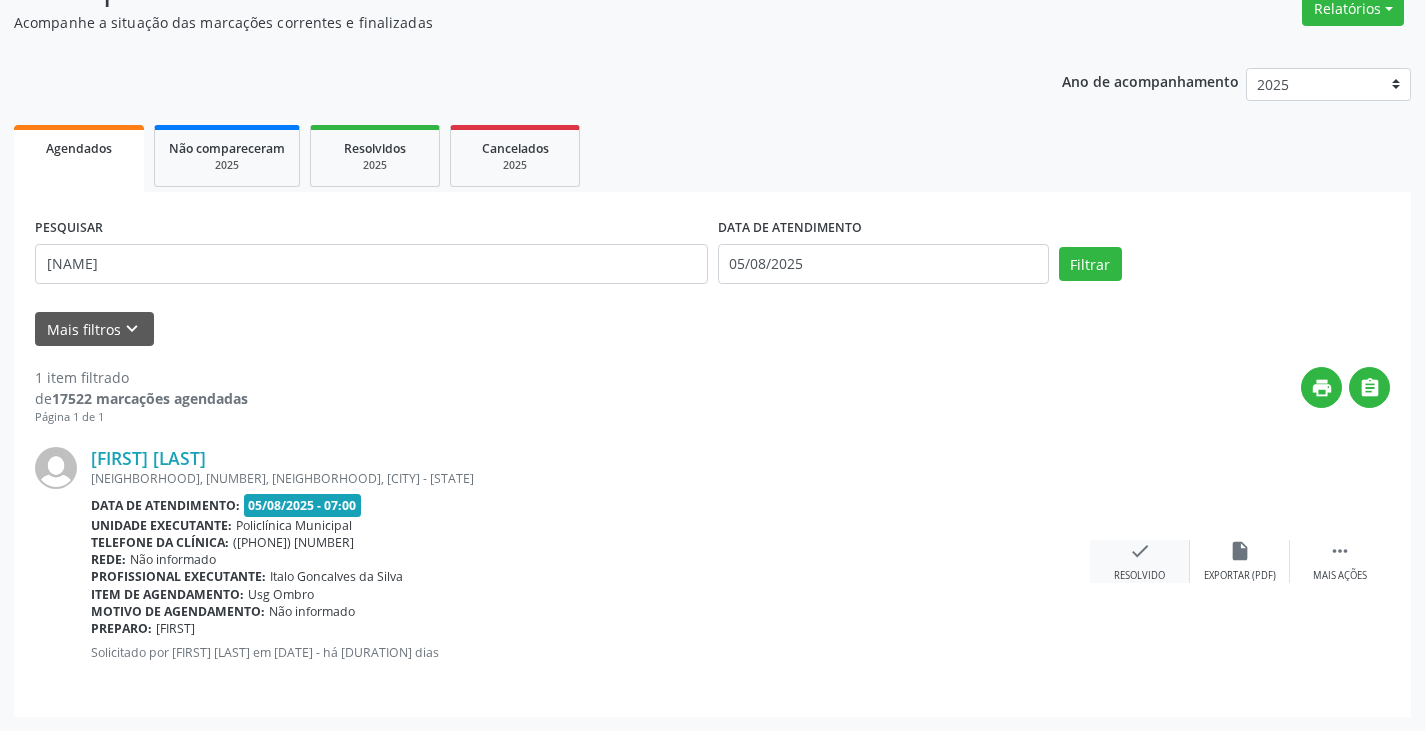 click on "check" at bounding box center [1140, 551] 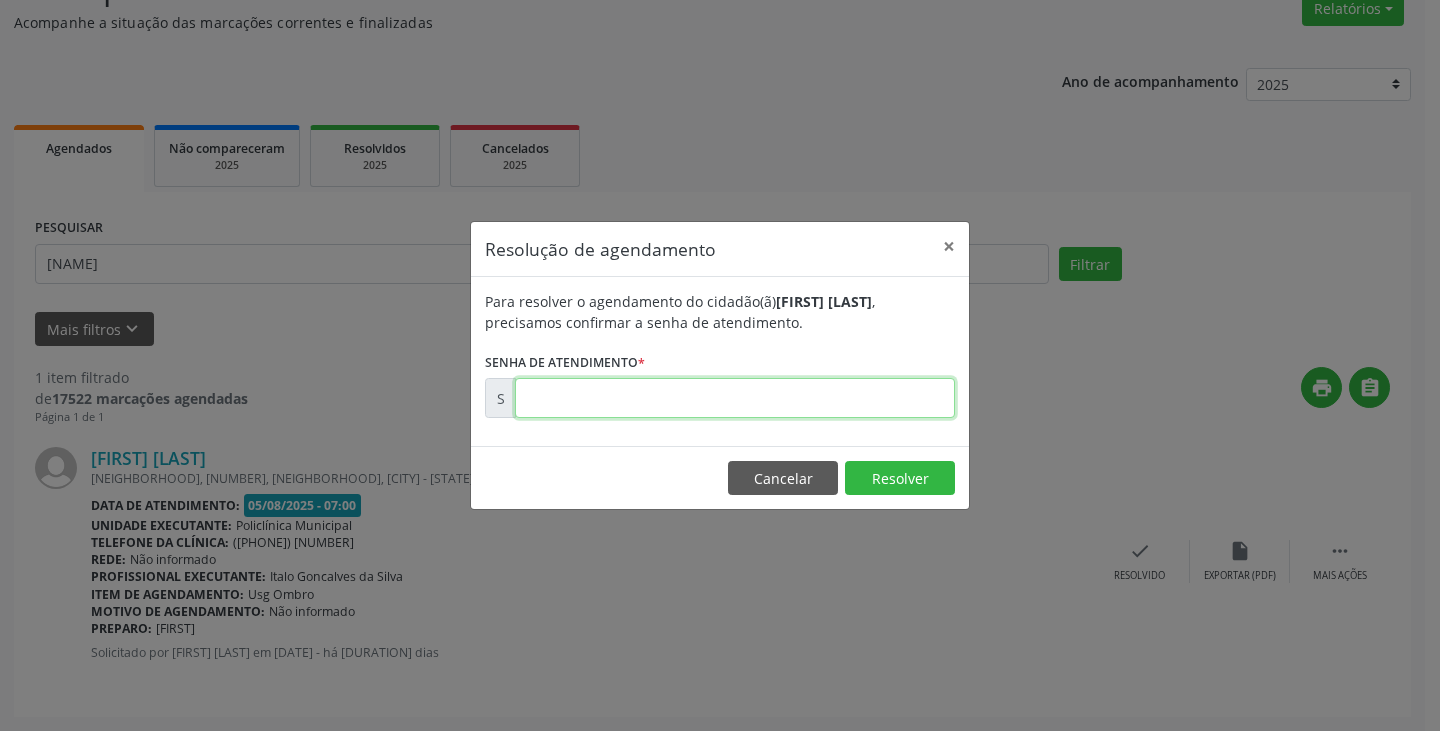 click at bounding box center (735, 398) 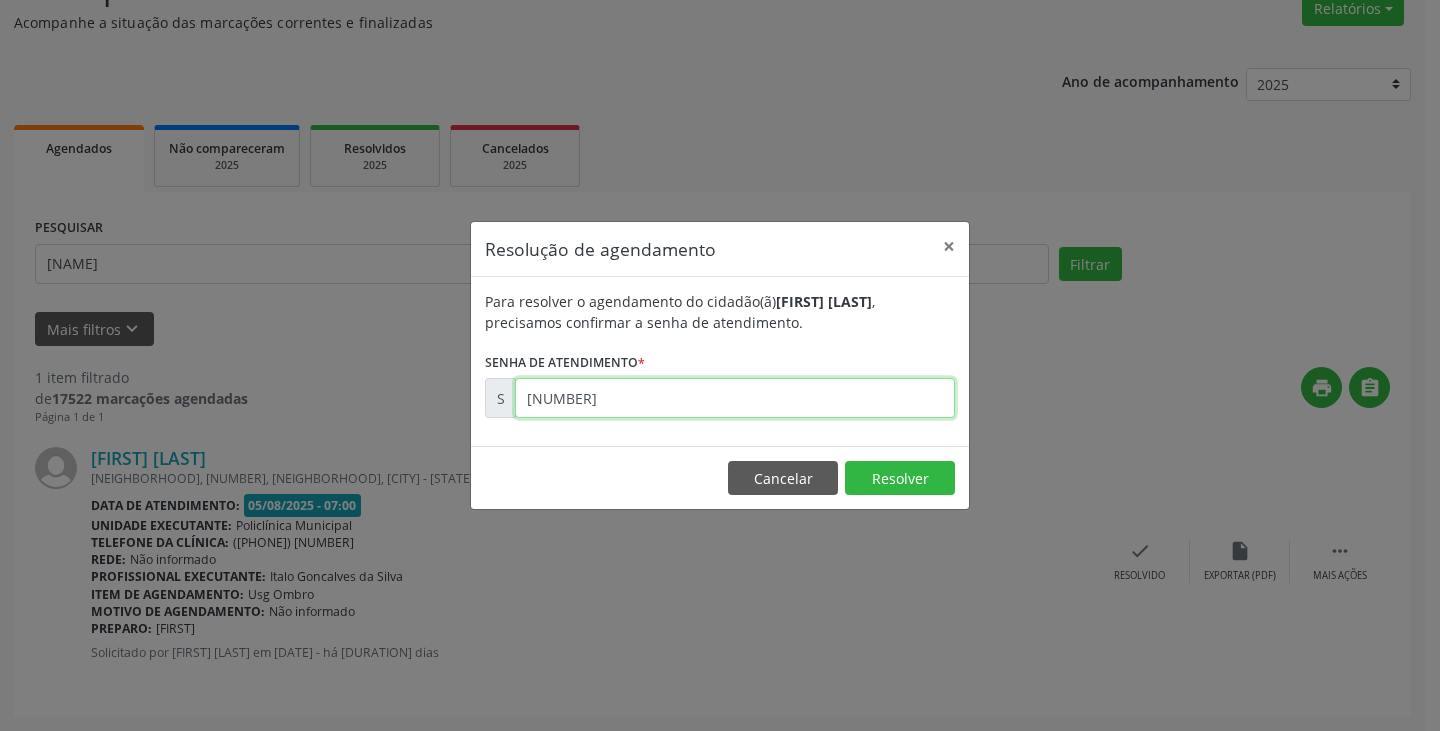 type on "[NUMBER]" 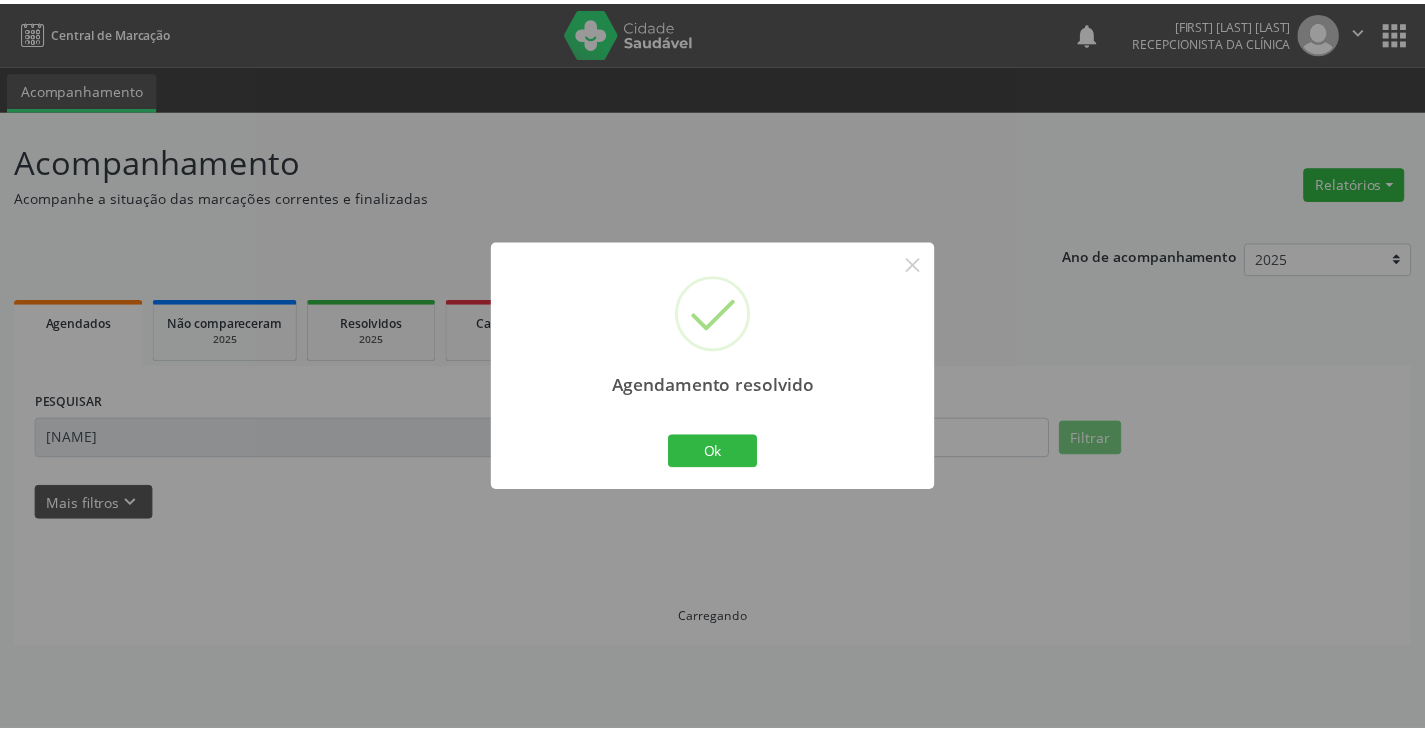scroll, scrollTop: 0, scrollLeft: 0, axis: both 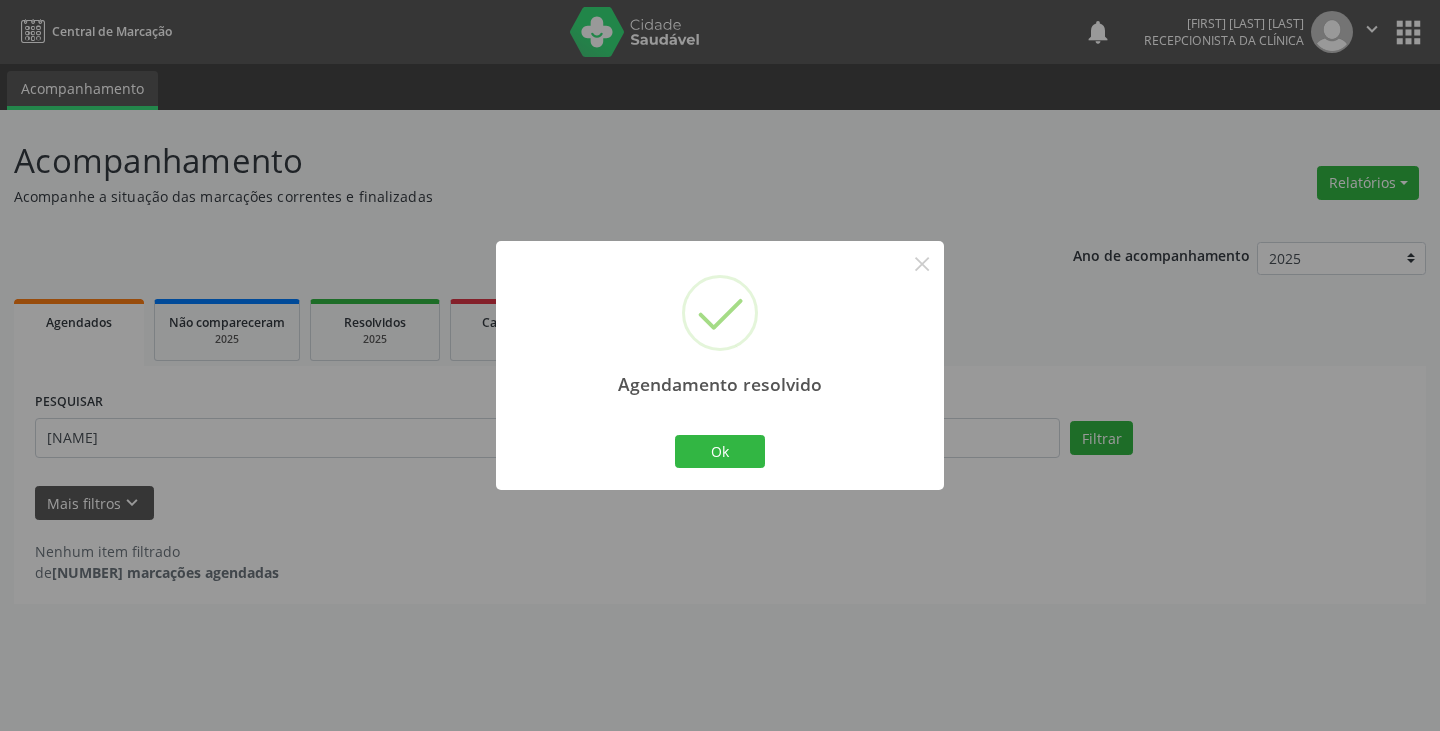 click on "Agendamento resolvido × Ok Cancel" at bounding box center (720, 365) 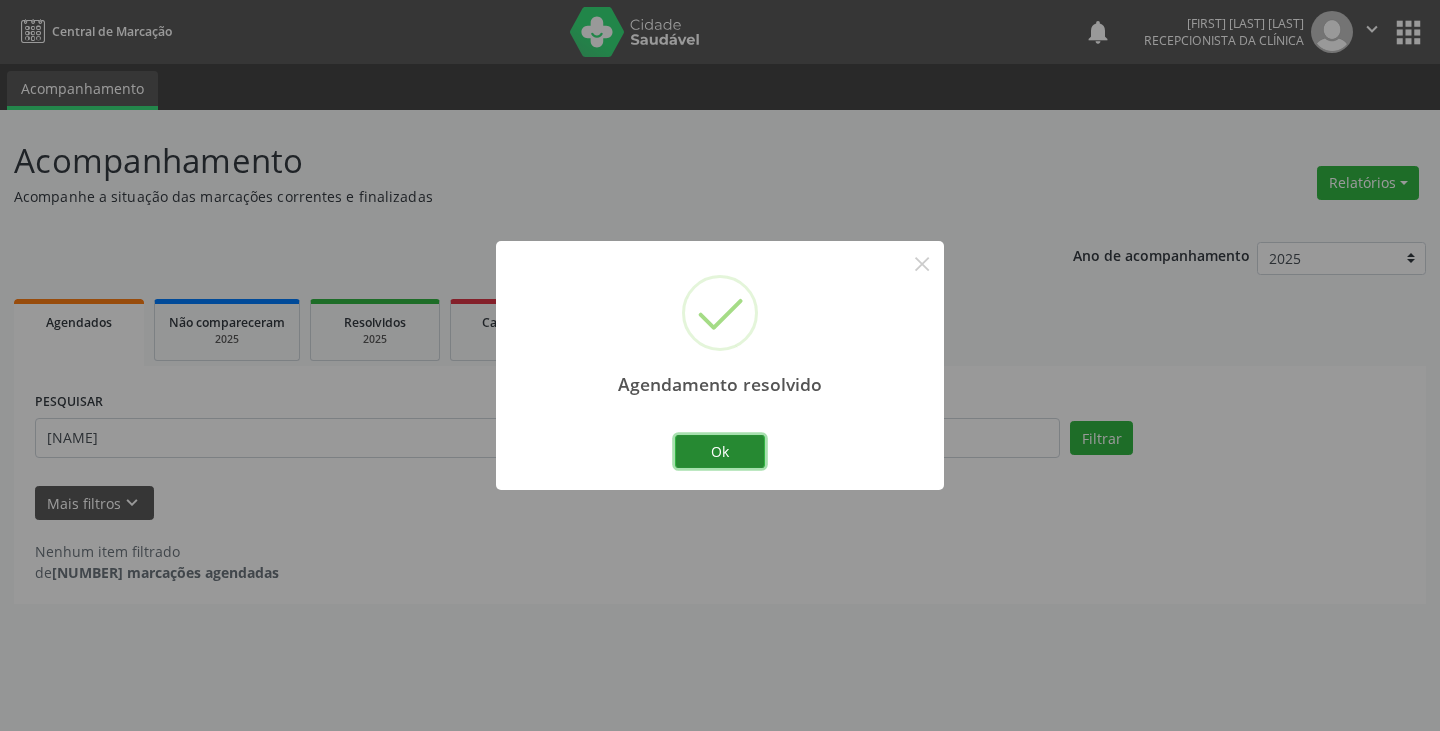 click on "Ok" at bounding box center (720, 452) 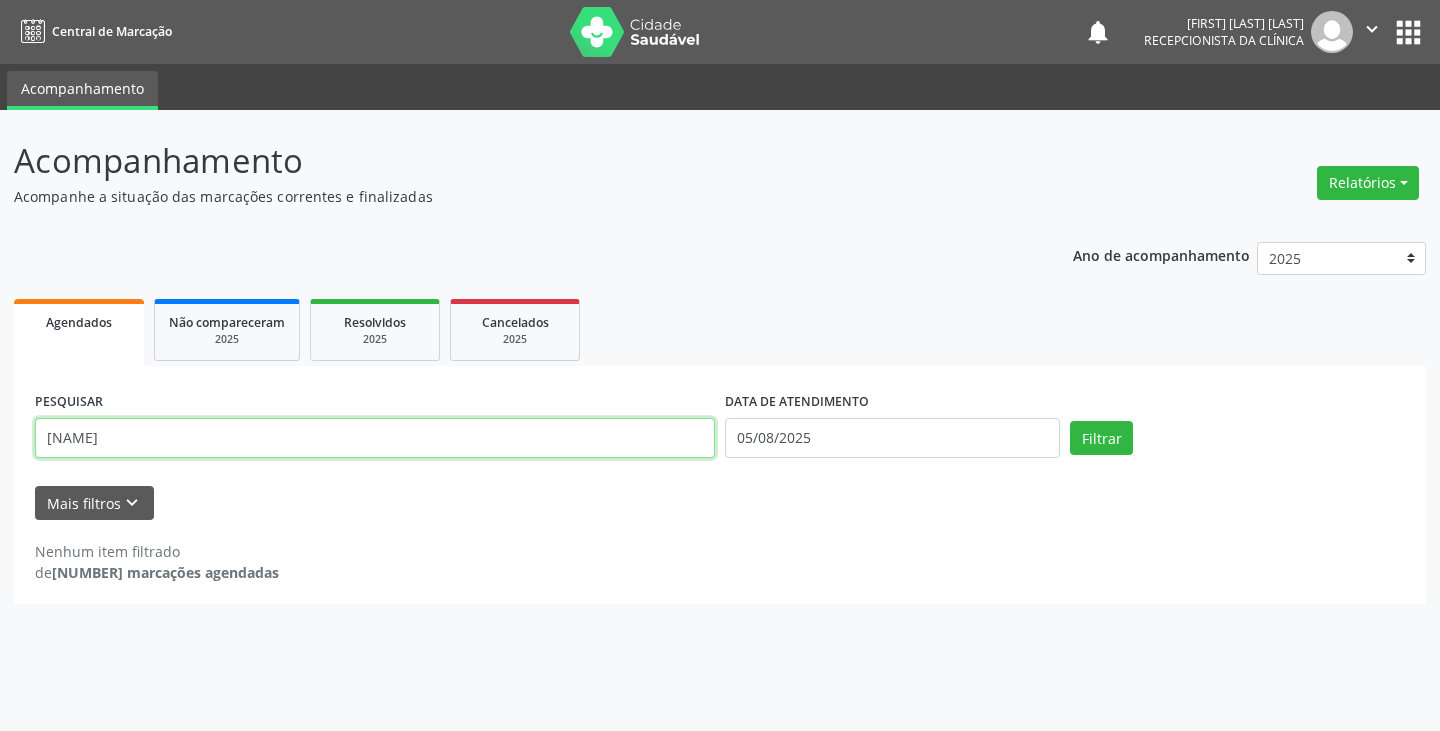 click on "[NAME]" at bounding box center (375, 438) 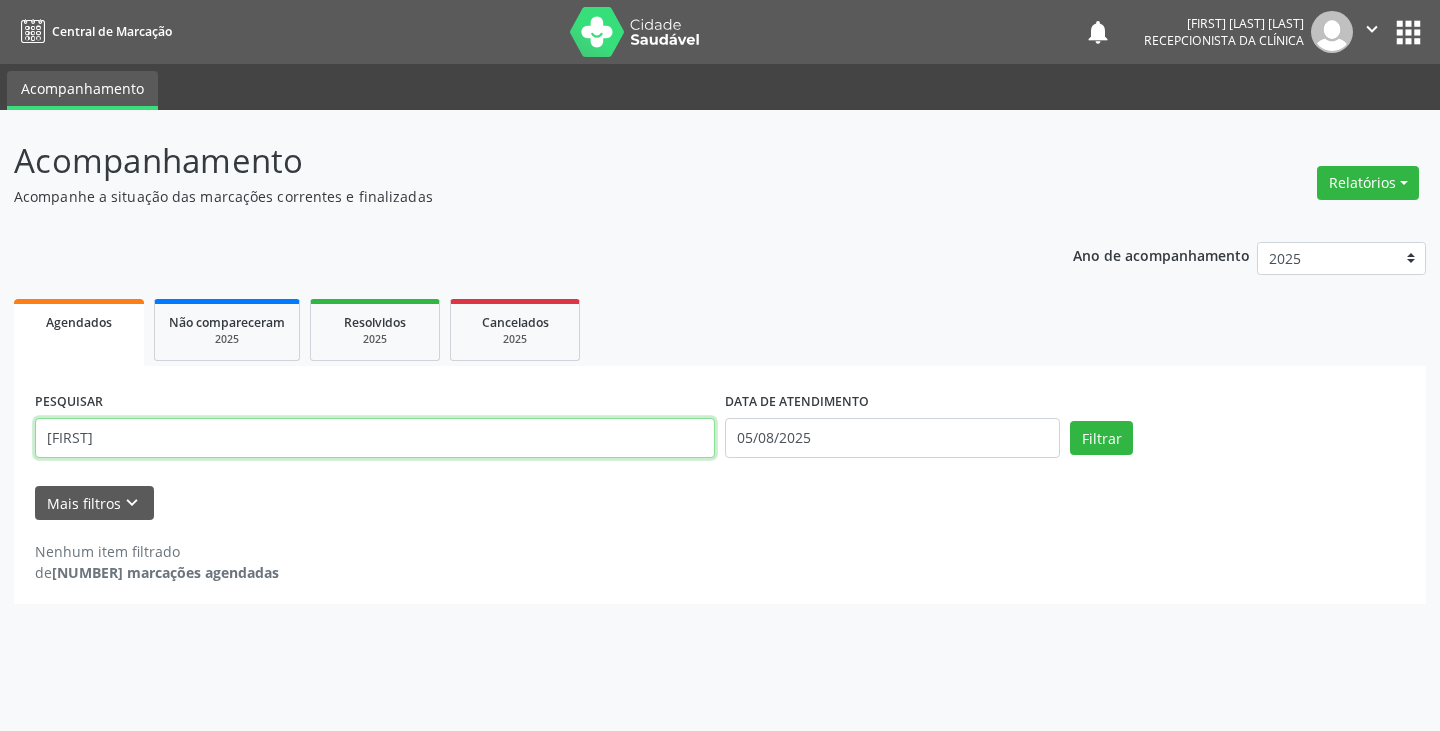 type on "[FIRST]" 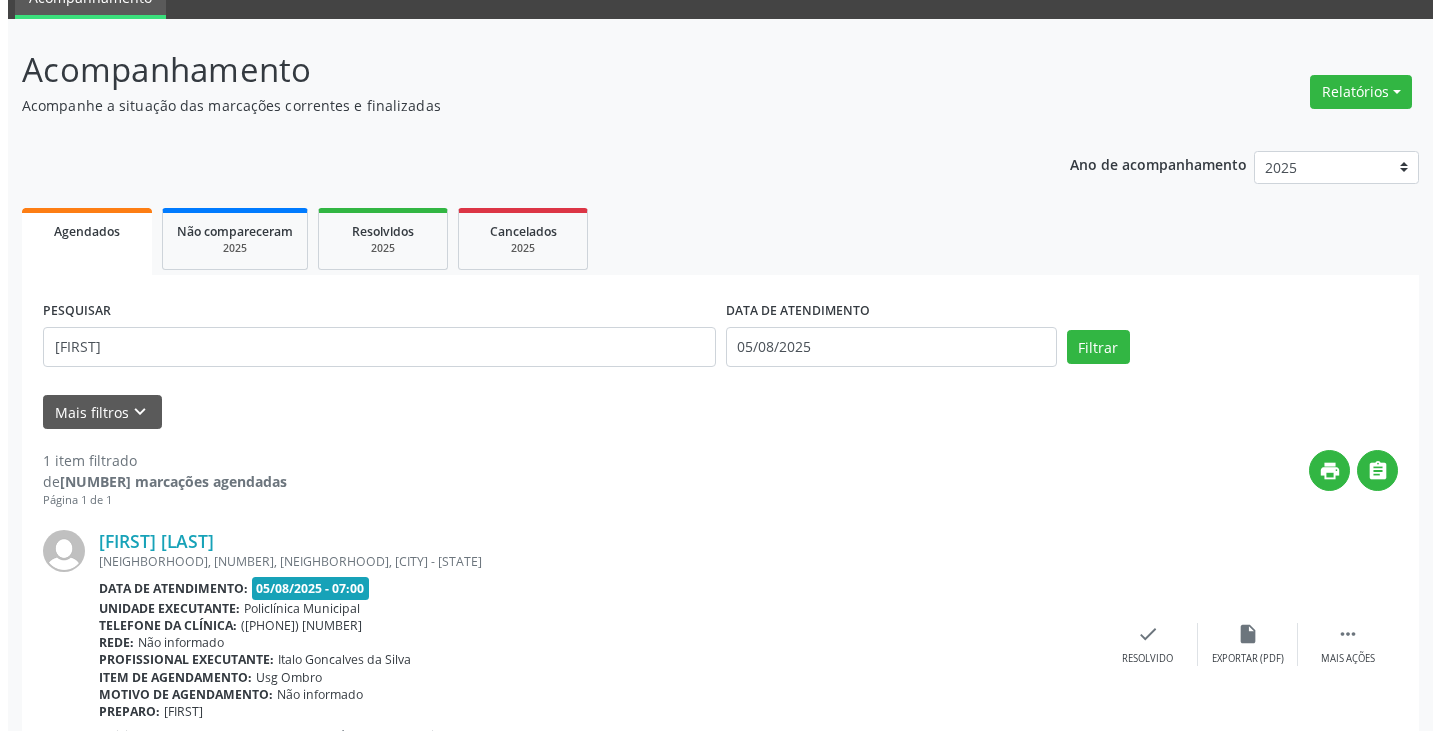 scroll, scrollTop: 174, scrollLeft: 0, axis: vertical 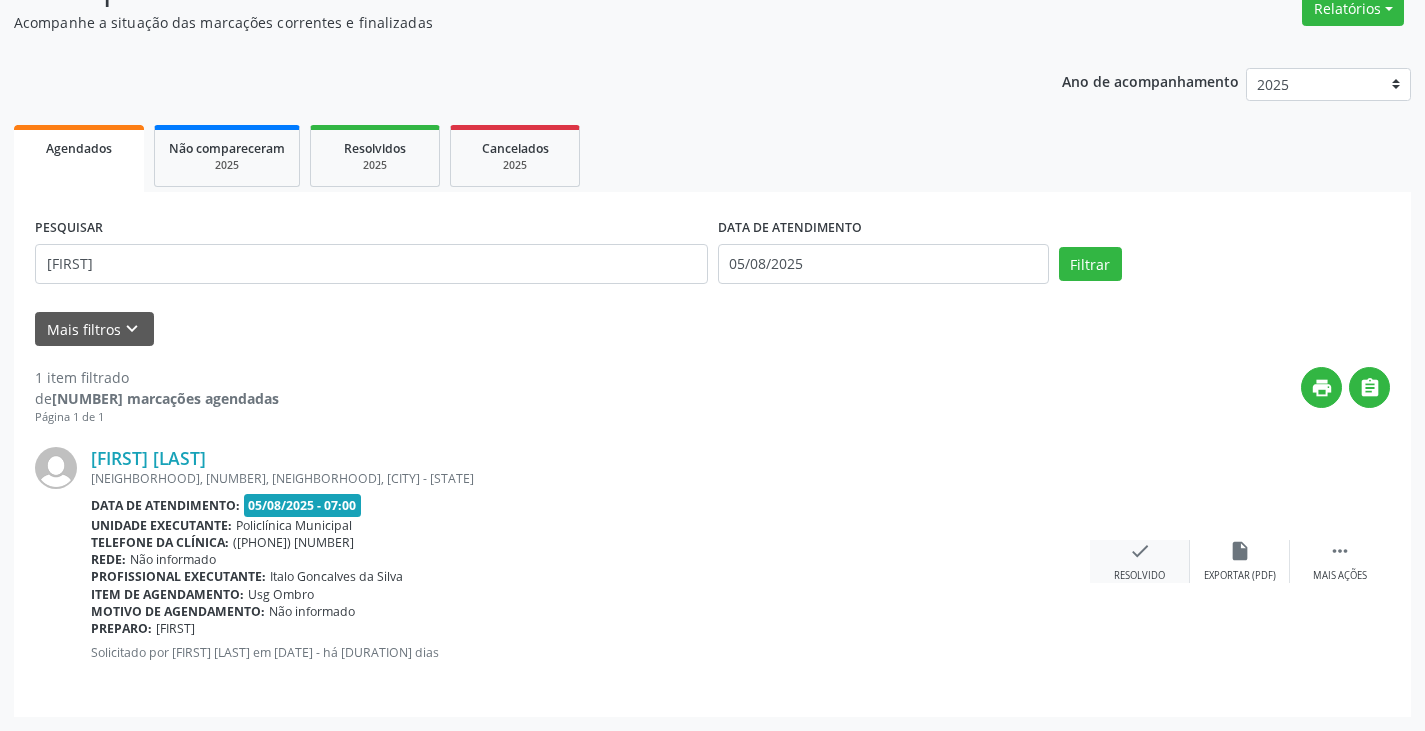 click on "check
Resolvido" at bounding box center [1140, 561] 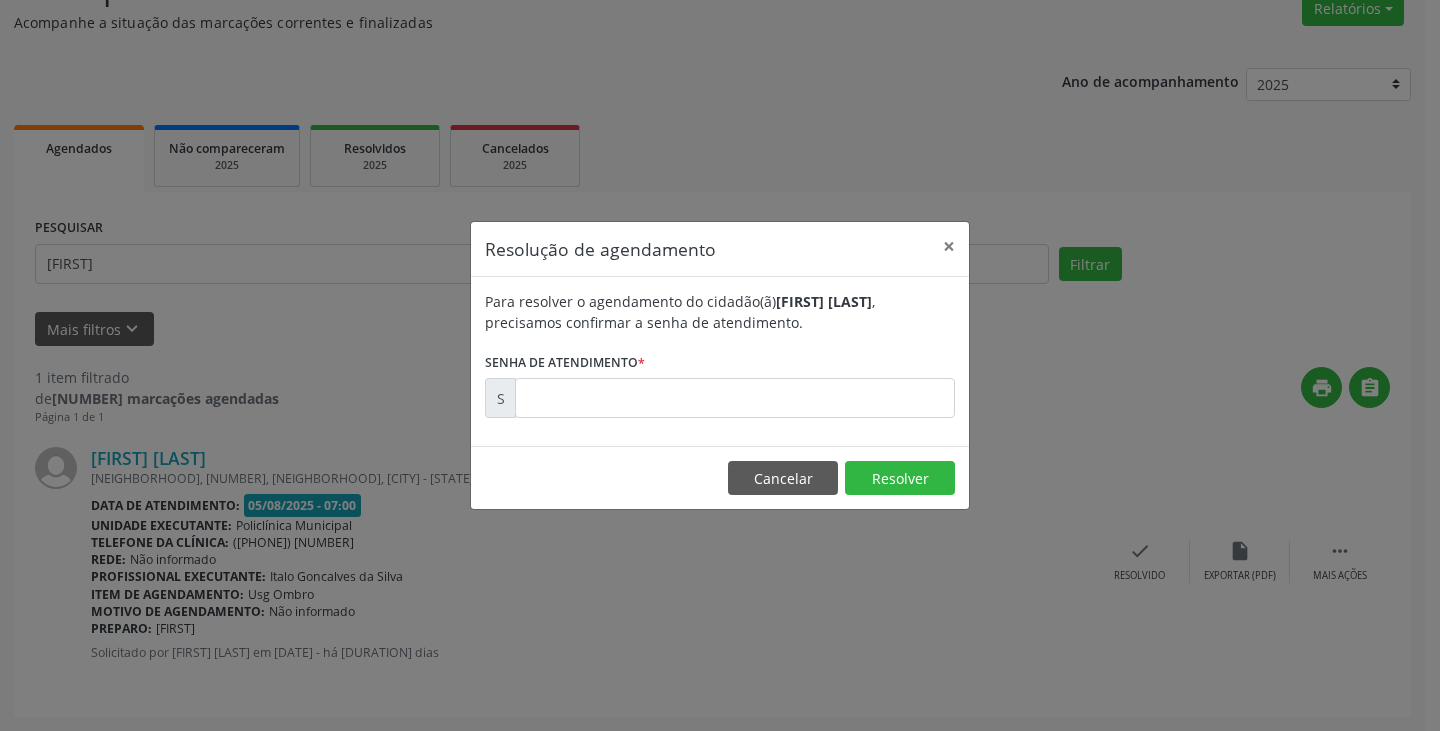 click on "Para resolver o agendamento do cidadão(ã)  [FIRST] [LAST] ,
precisamos confirmar a senha de atendimento.
Senha de atendimento
*
S" at bounding box center [720, 361] 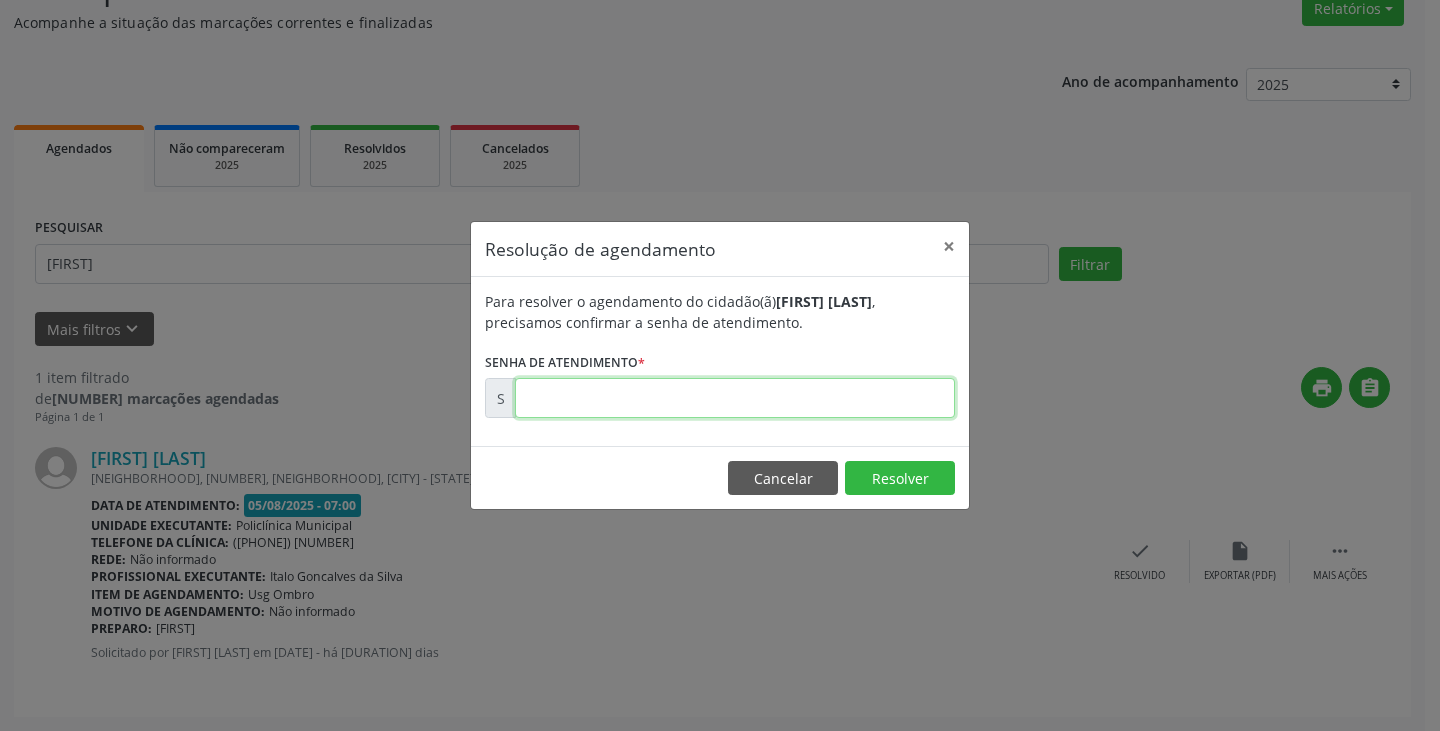 click at bounding box center [735, 398] 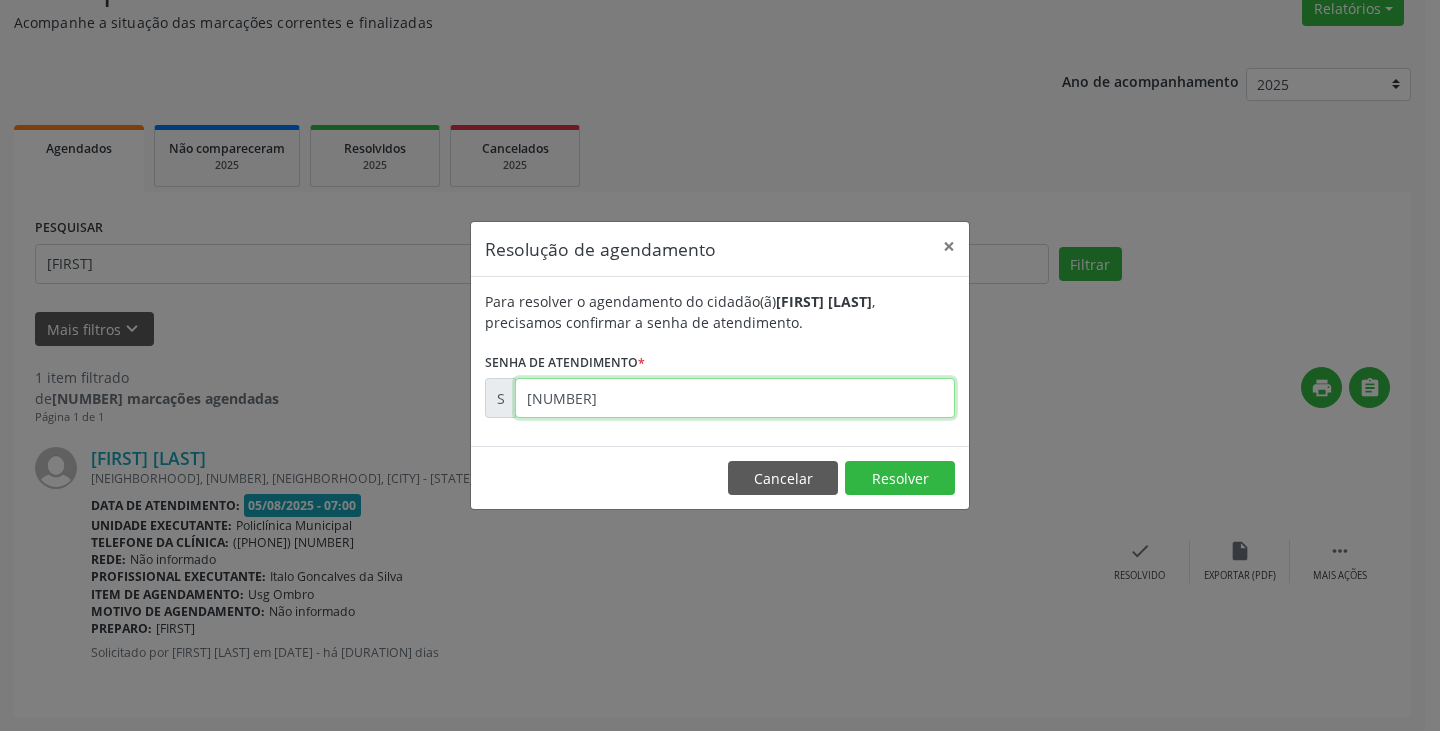 type on "[NUMBER]" 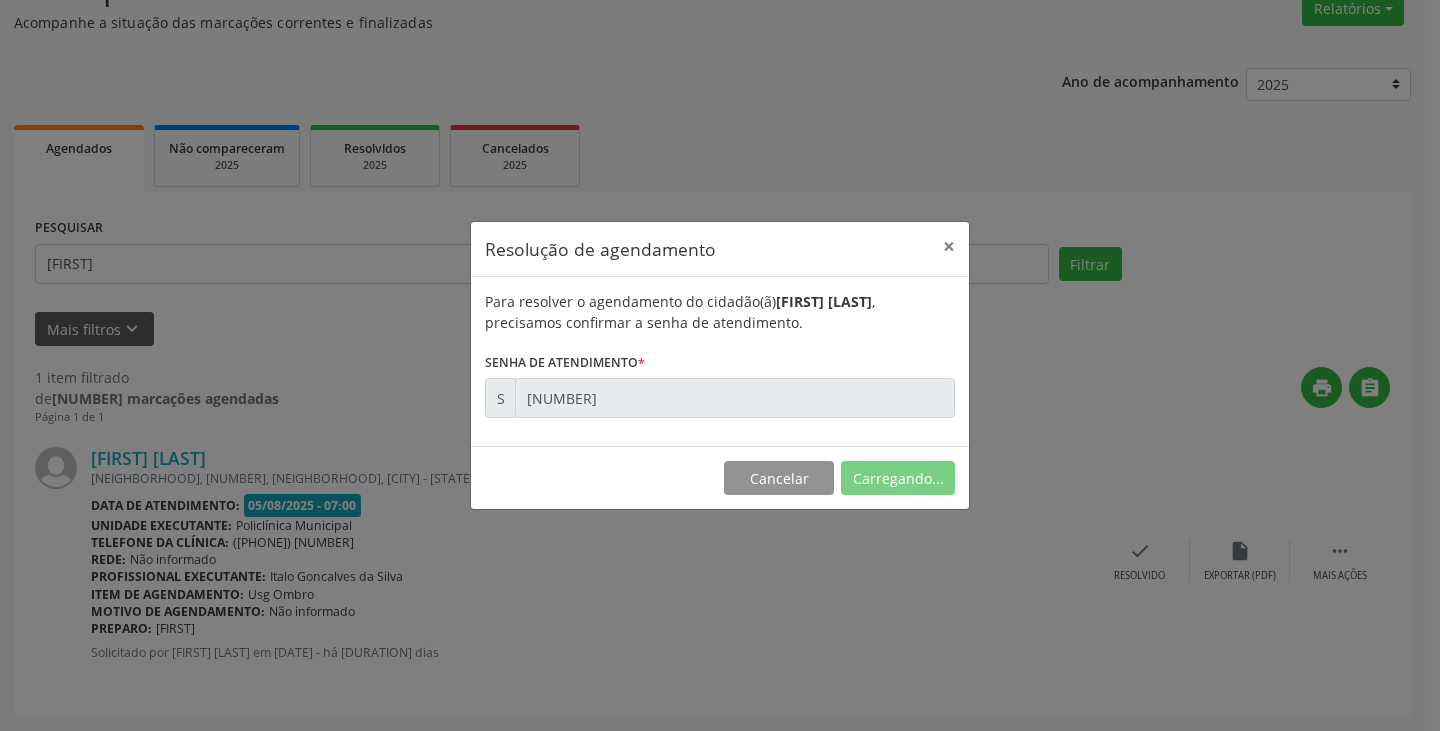 scroll, scrollTop: 0, scrollLeft: 0, axis: both 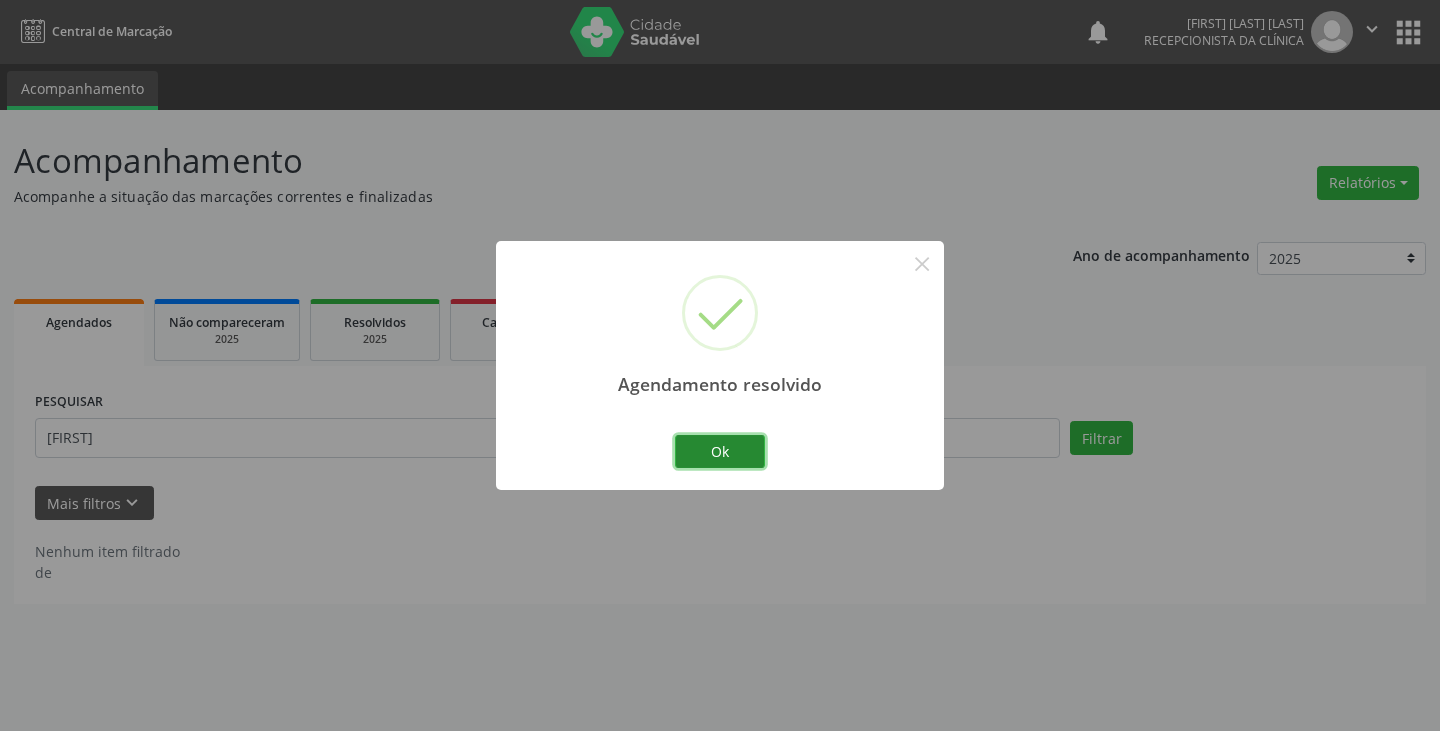 click on "Ok" at bounding box center (720, 452) 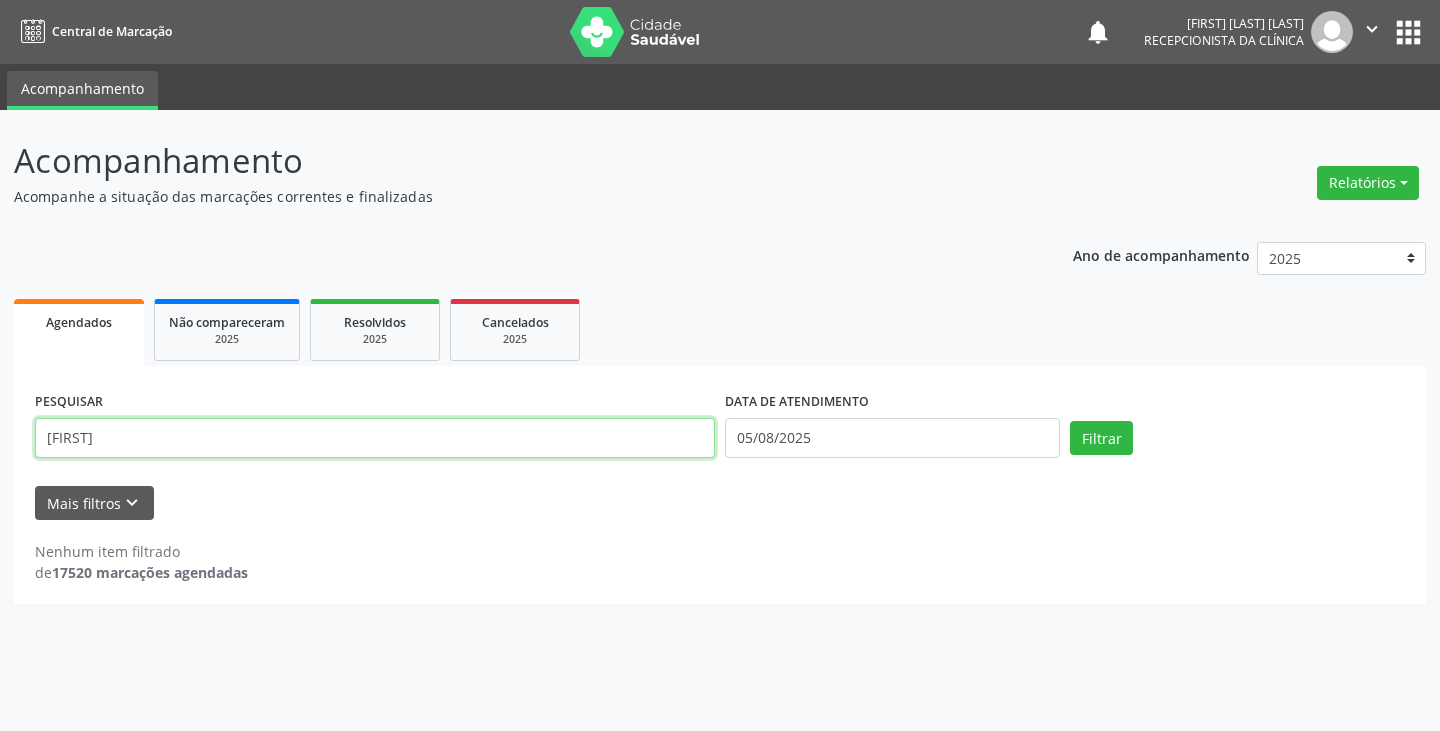 click on "[FIRST]" at bounding box center [375, 438] 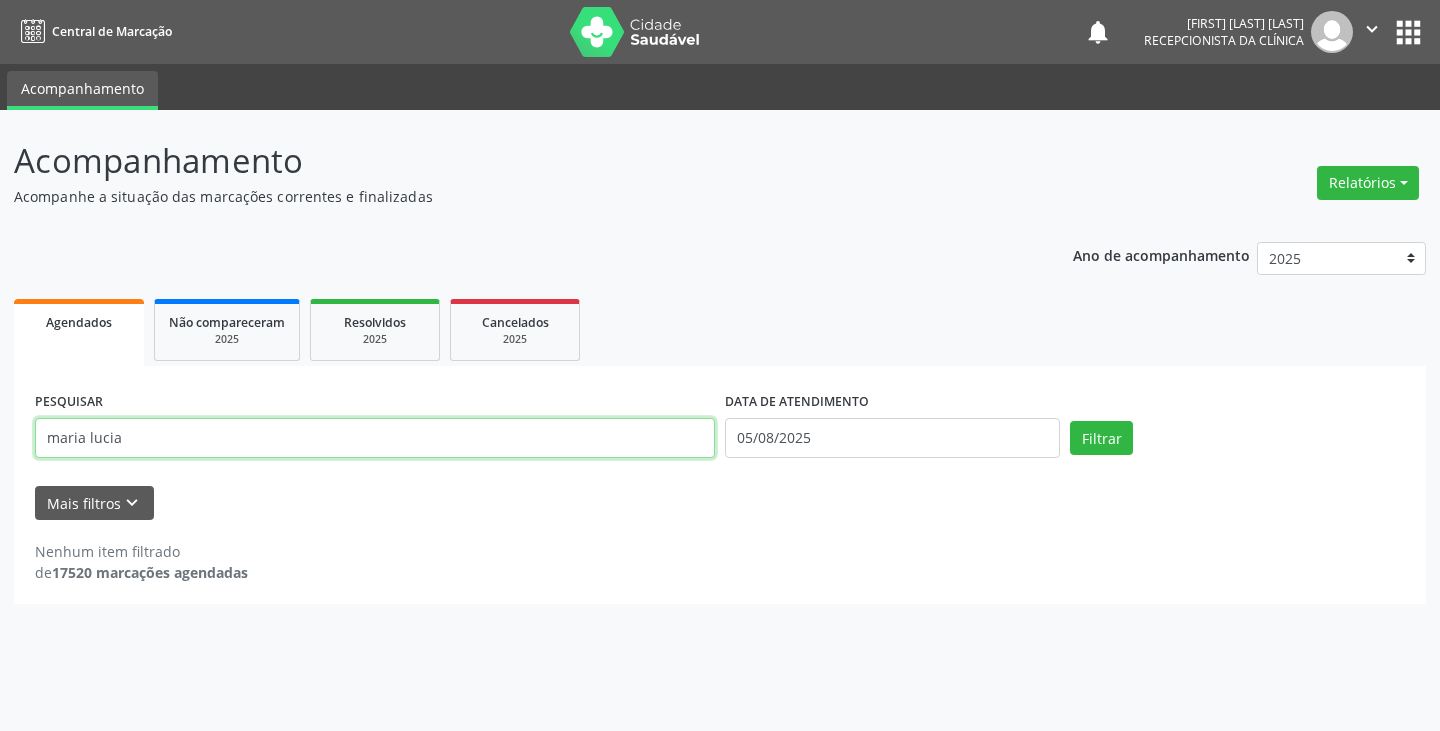 type on "maria lucia" 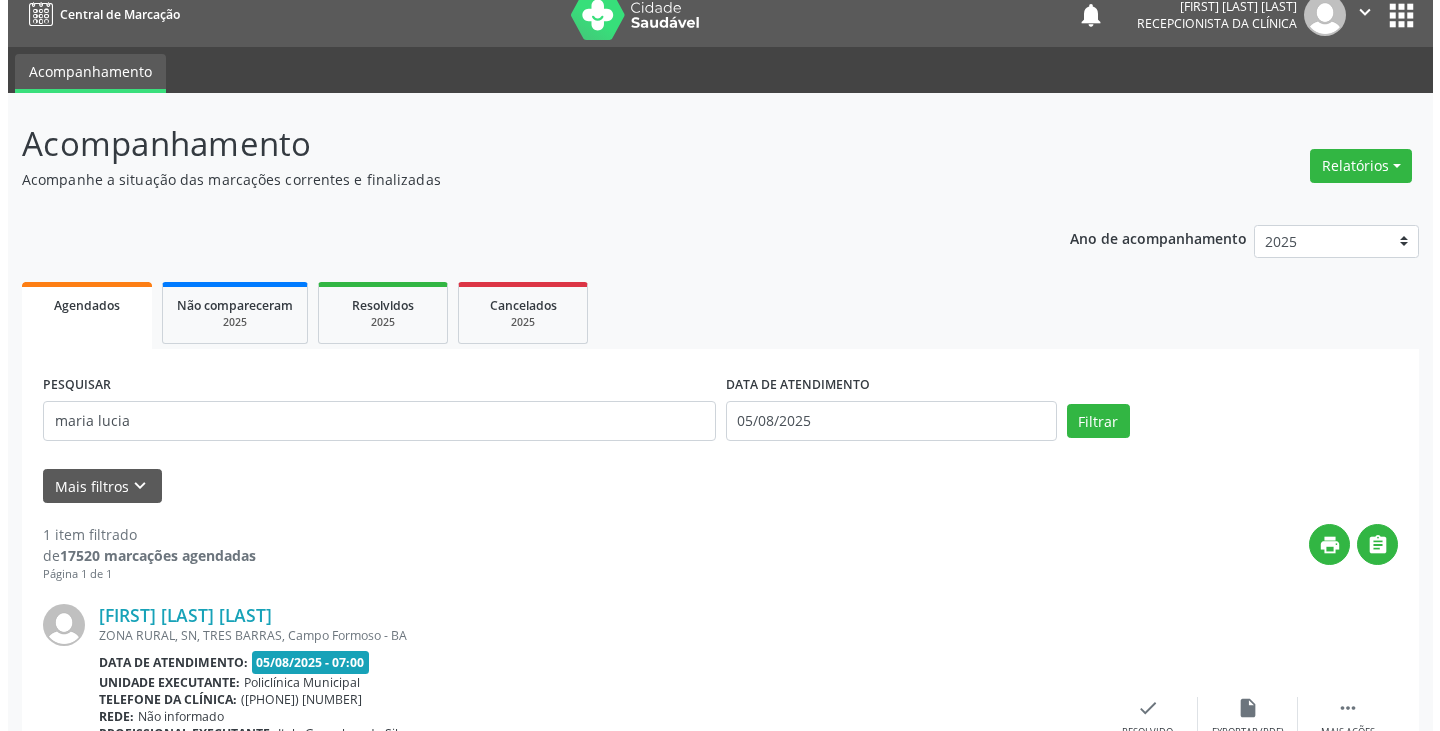 scroll, scrollTop: 174, scrollLeft: 0, axis: vertical 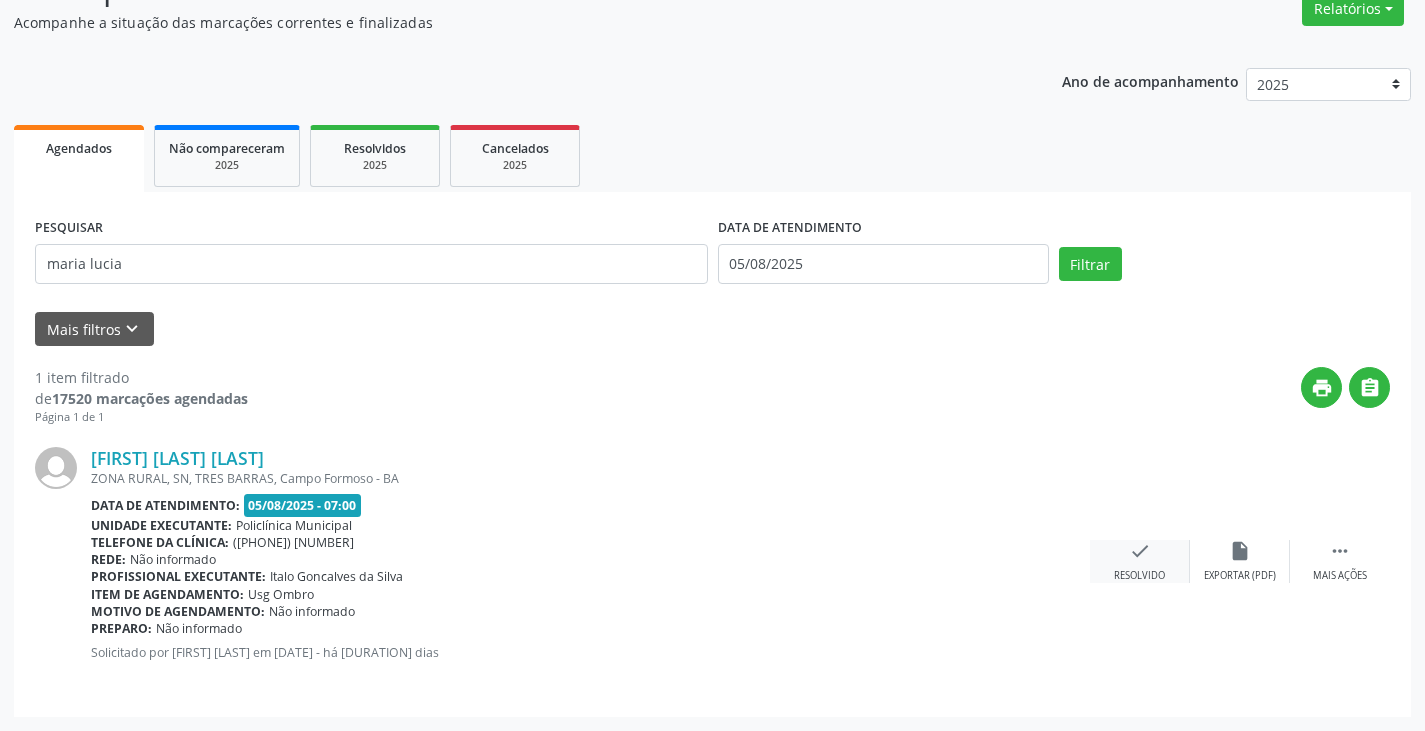 click on "check
Resolvido" at bounding box center (1140, 561) 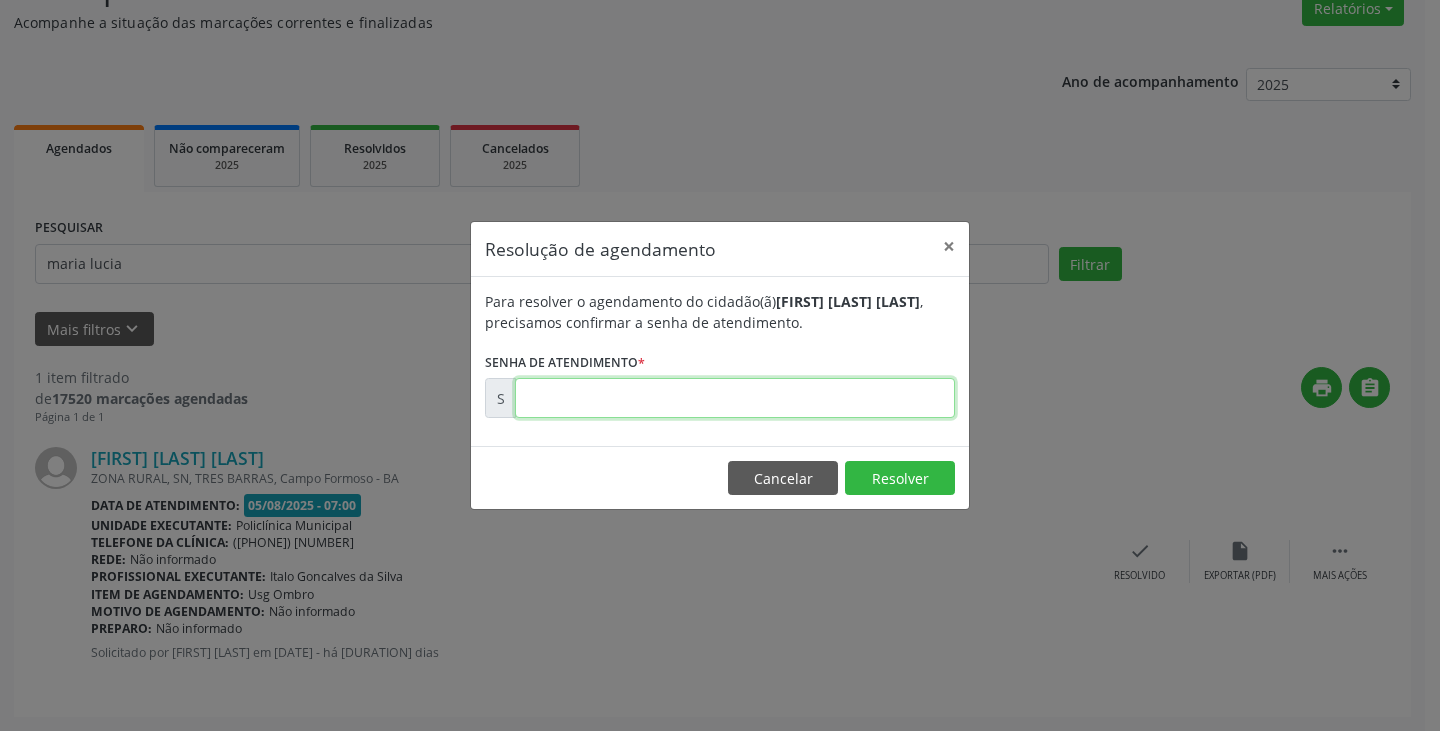 click at bounding box center [735, 398] 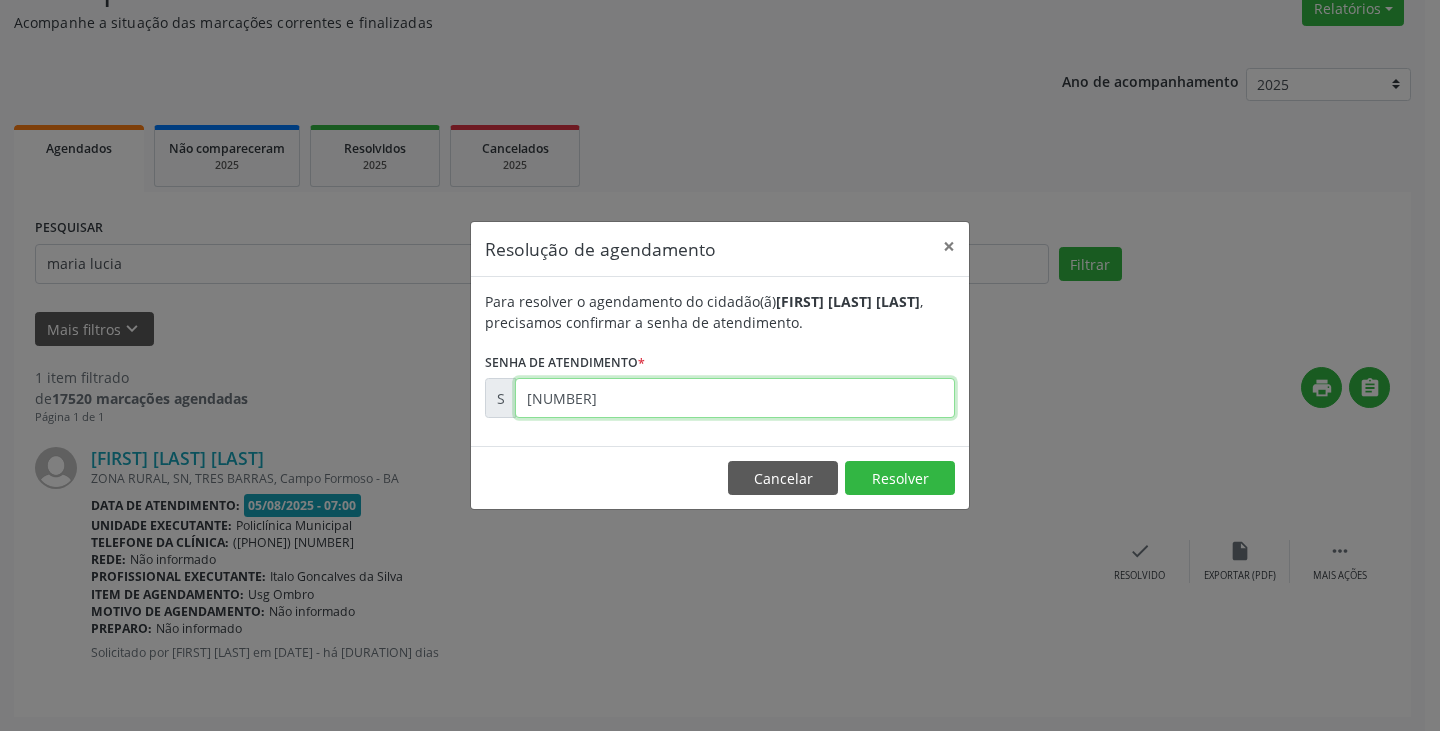 type on "[NUMBER]" 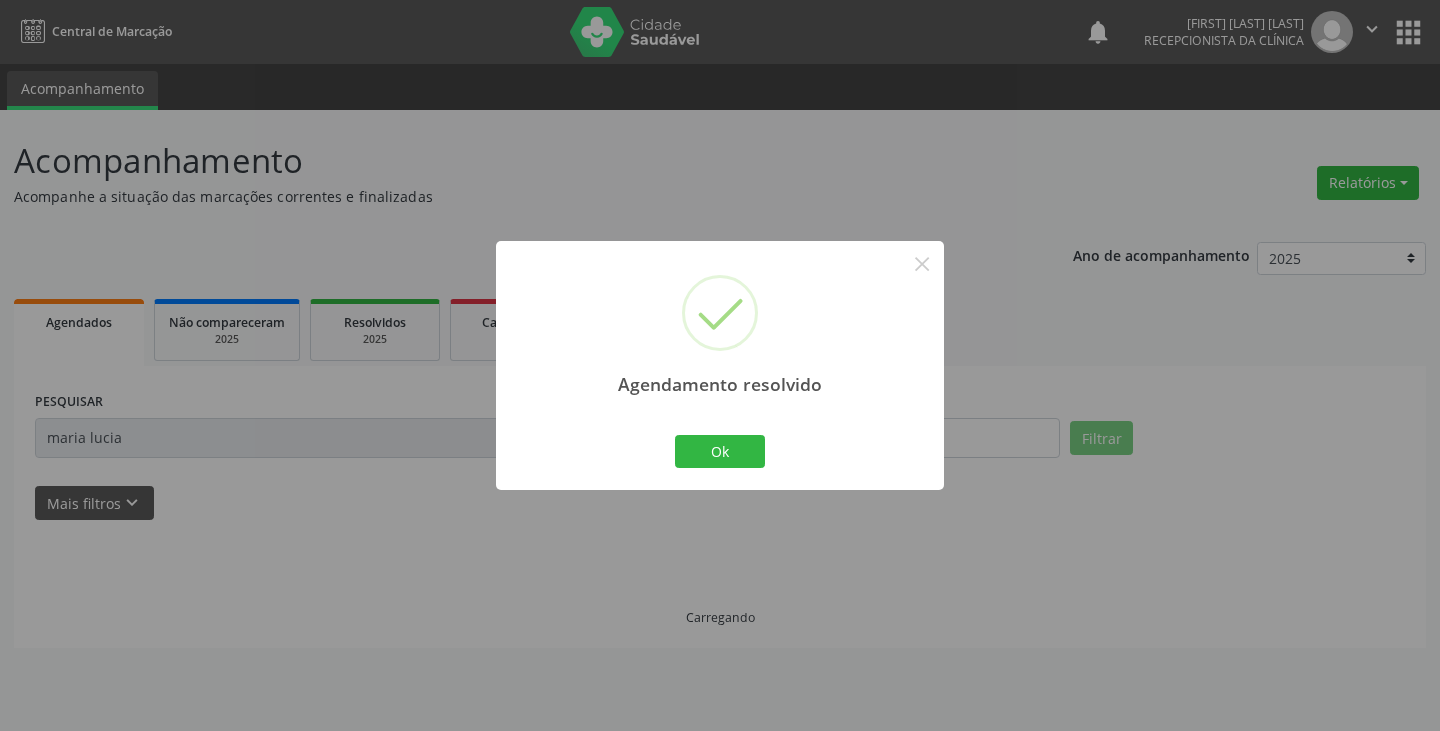 scroll, scrollTop: 0, scrollLeft: 0, axis: both 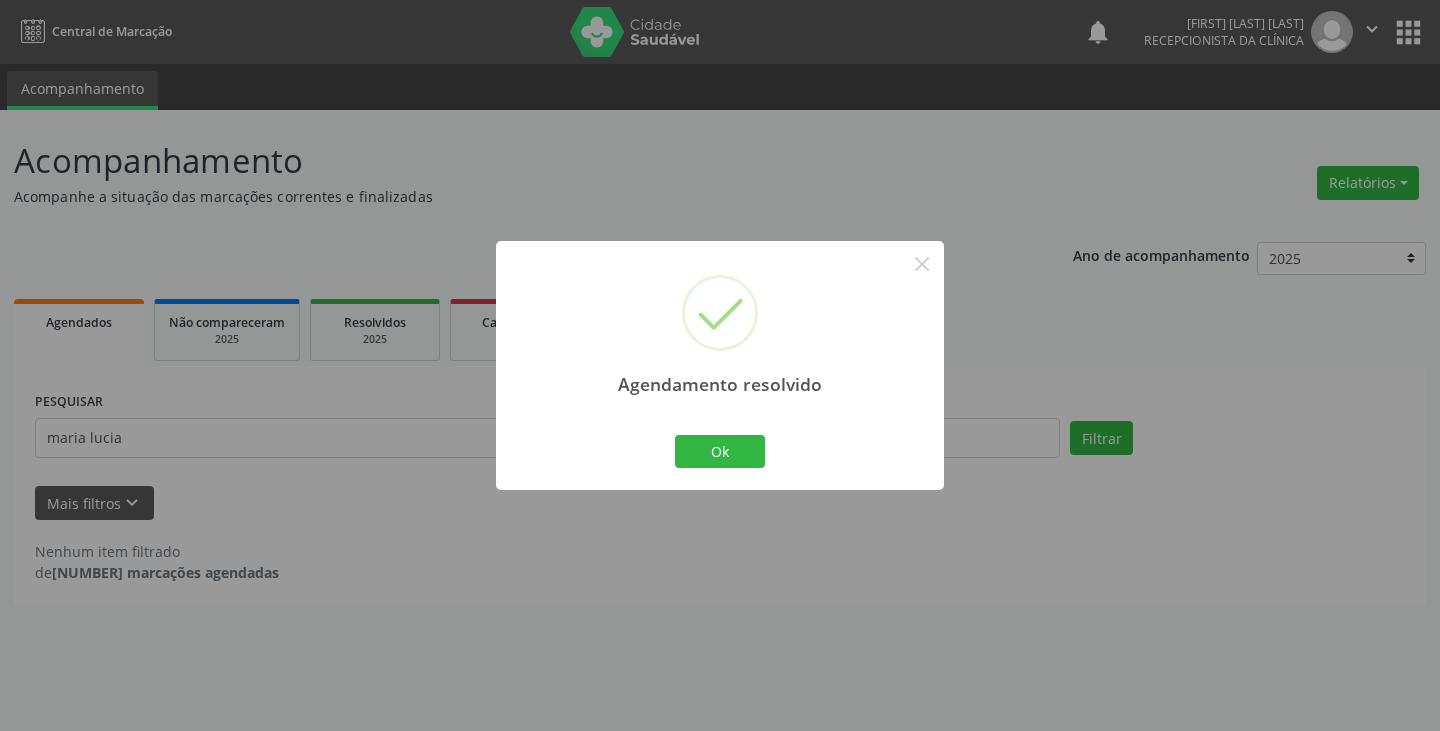 click on "Agendamento resolvido × Ok Cancel" at bounding box center [720, 365] 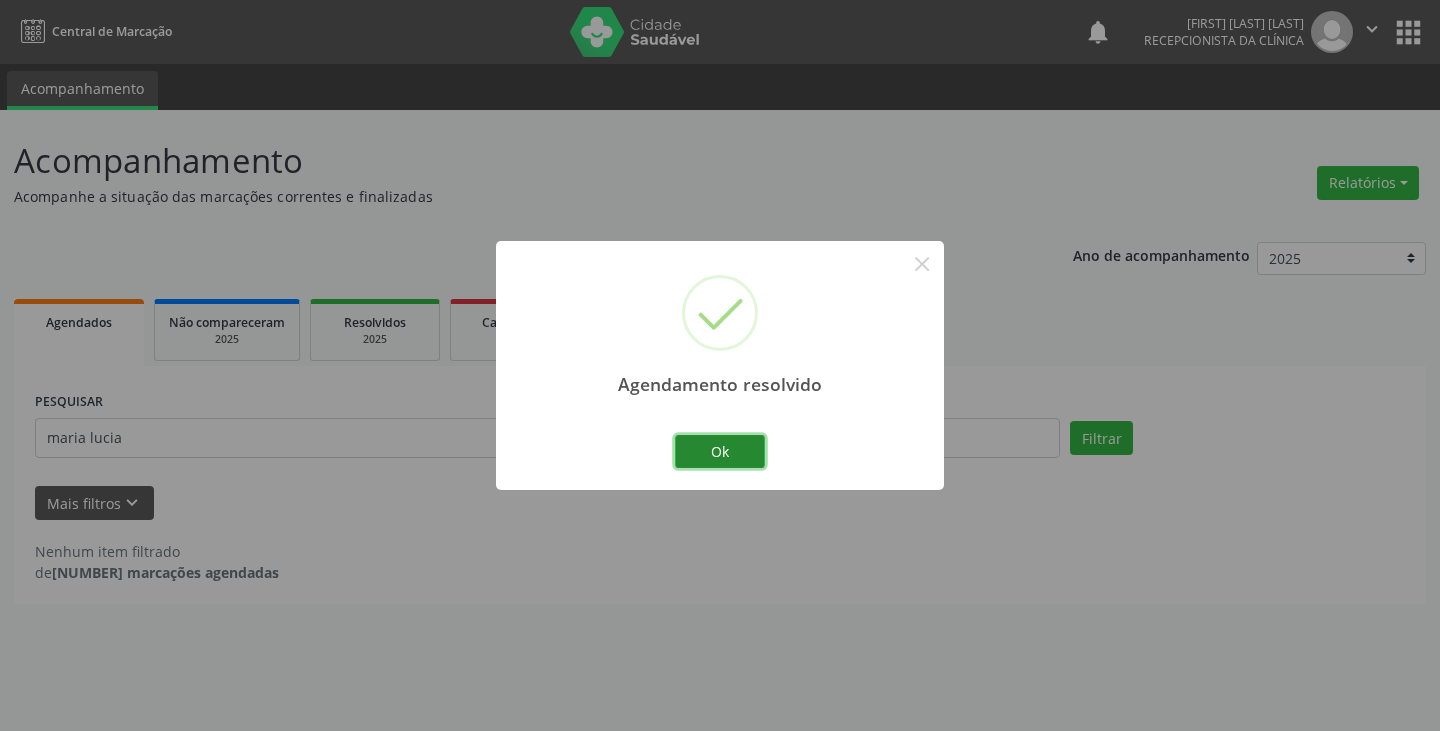 drag, startPoint x: 695, startPoint y: 455, endPoint x: 643, endPoint y: 453, distance: 52.03845 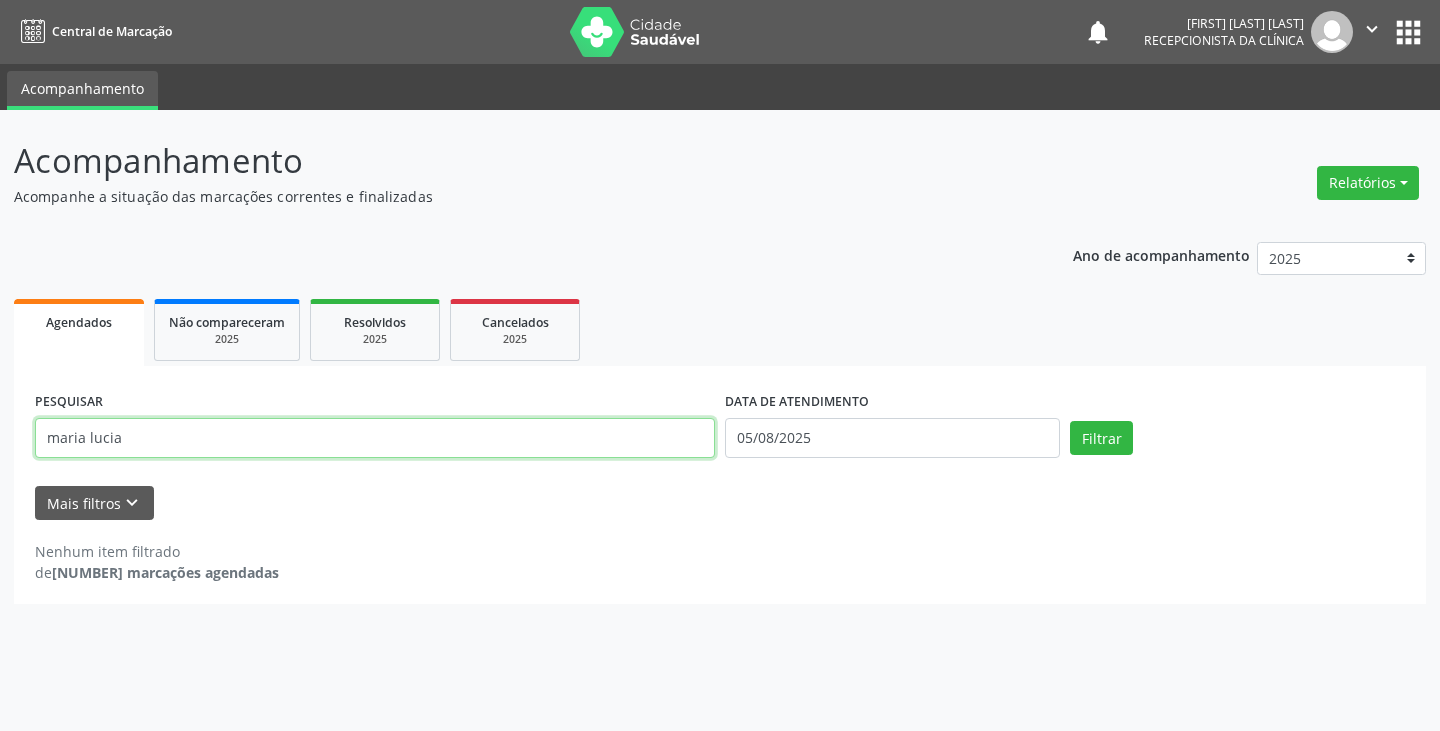 click on "maria lucia" at bounding box center [375, 438] 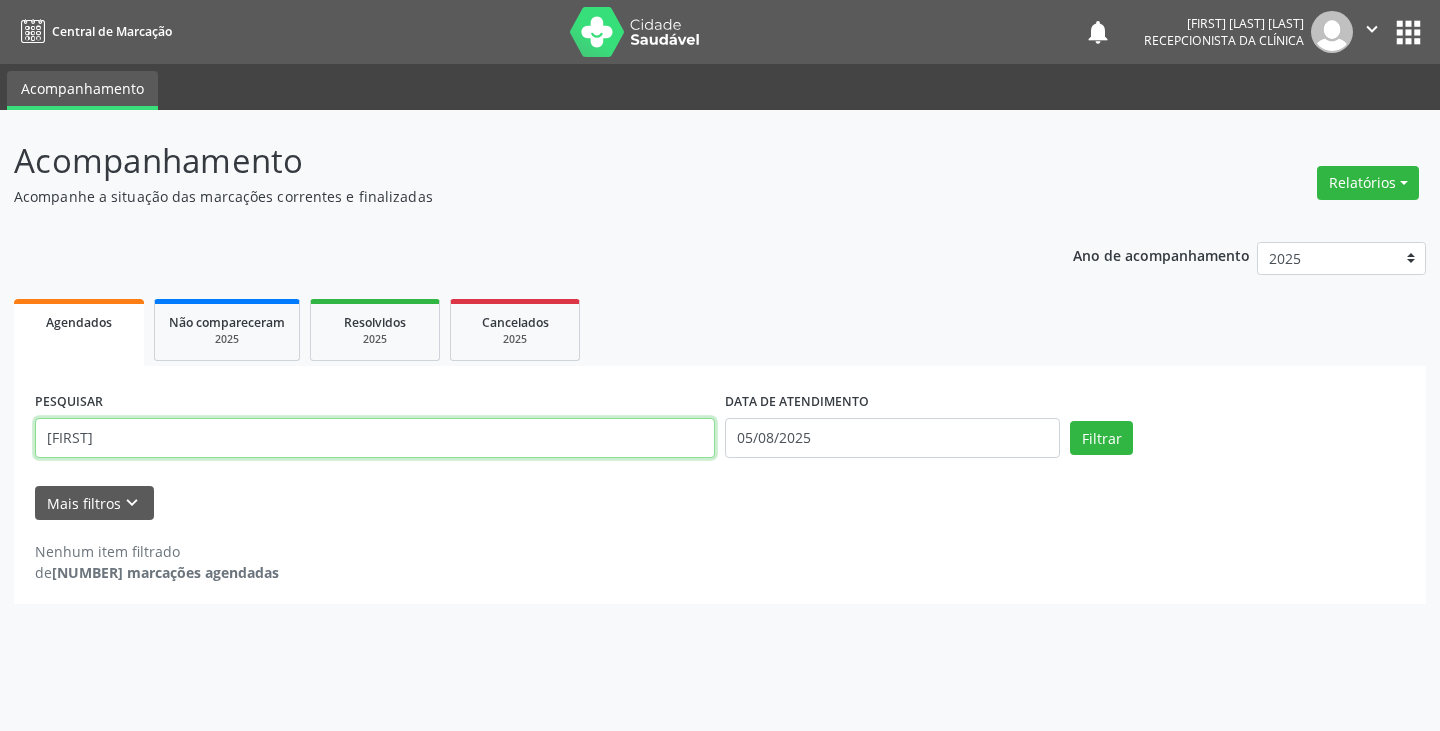 click on "Filtrar" at bounding box center (1101, 438) 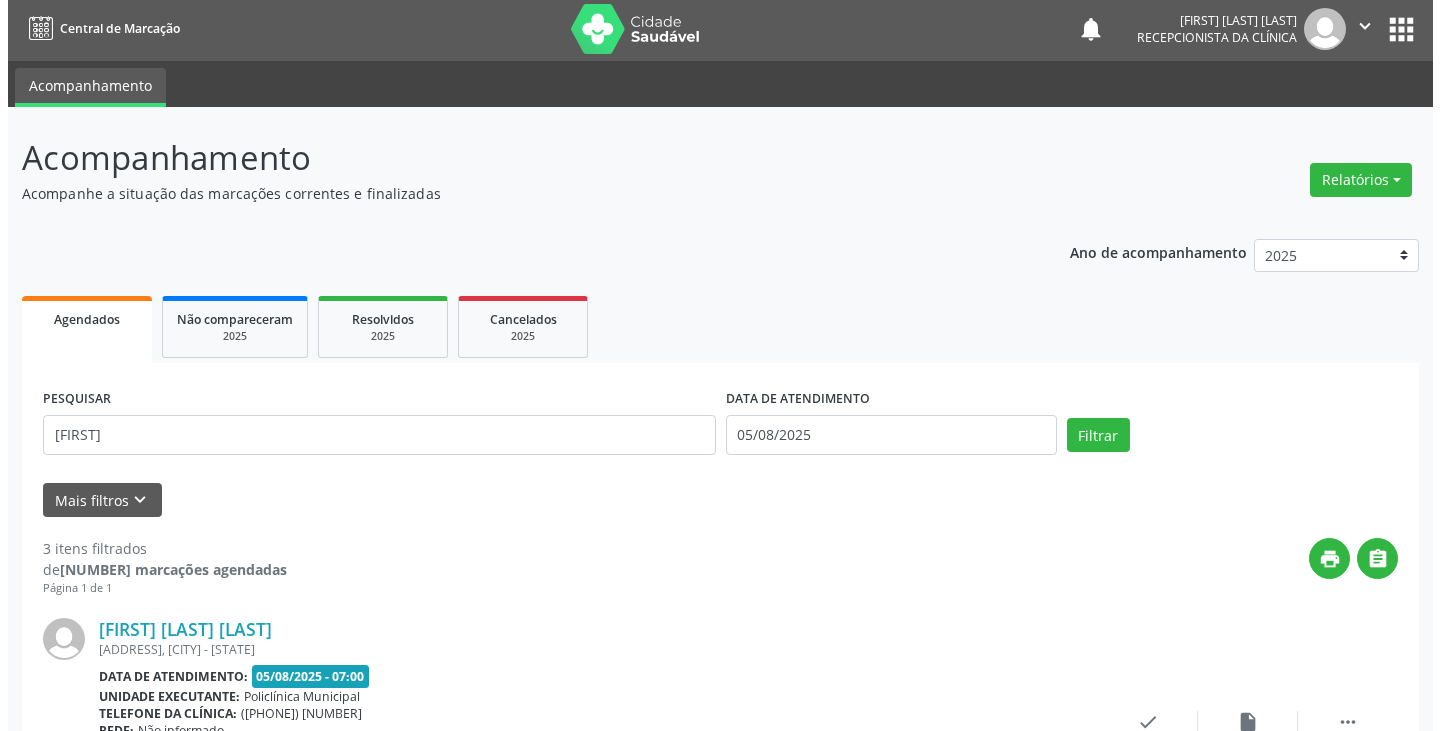 scroll, scrollTop: 0, scrollLeft: 0, axis: both 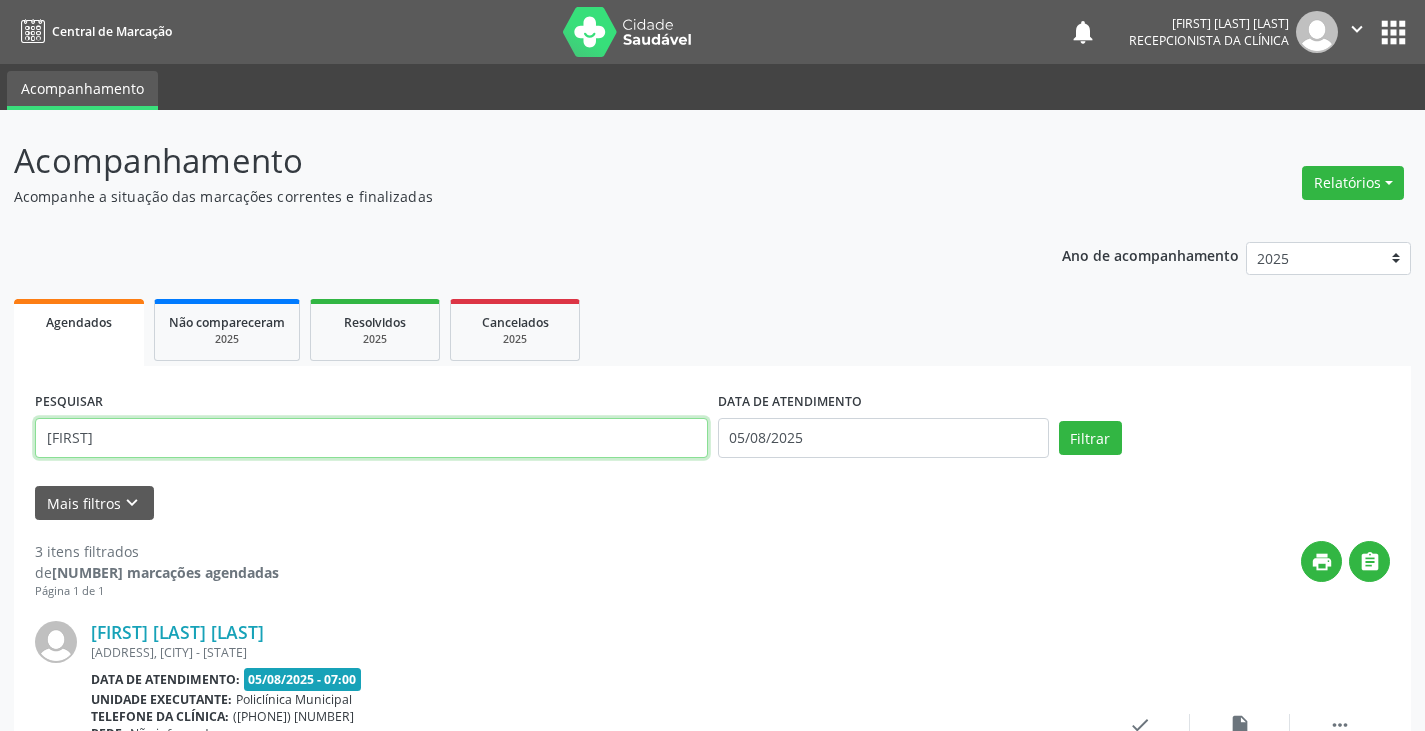 click on "[FIRST]" at bounding box center [371, 438] 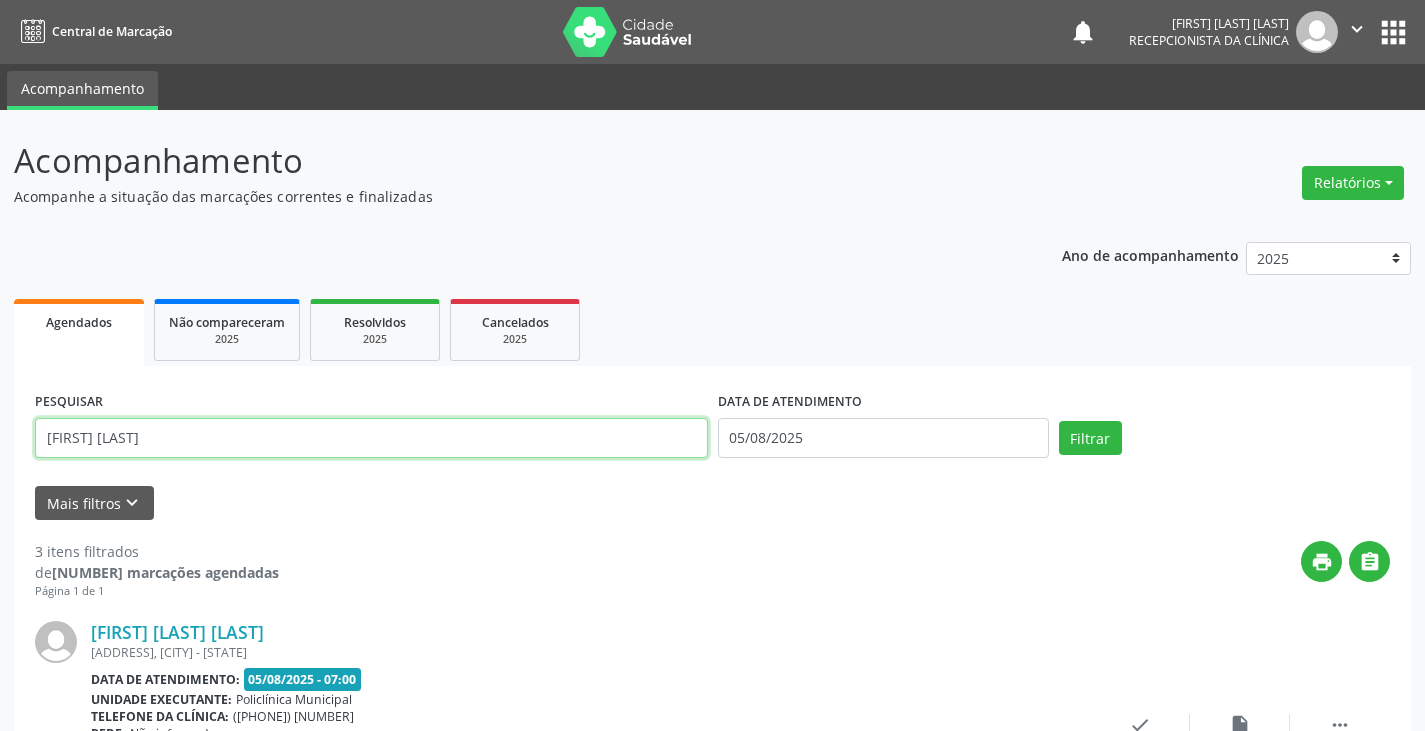 type on "[FIRST] [LAST]" 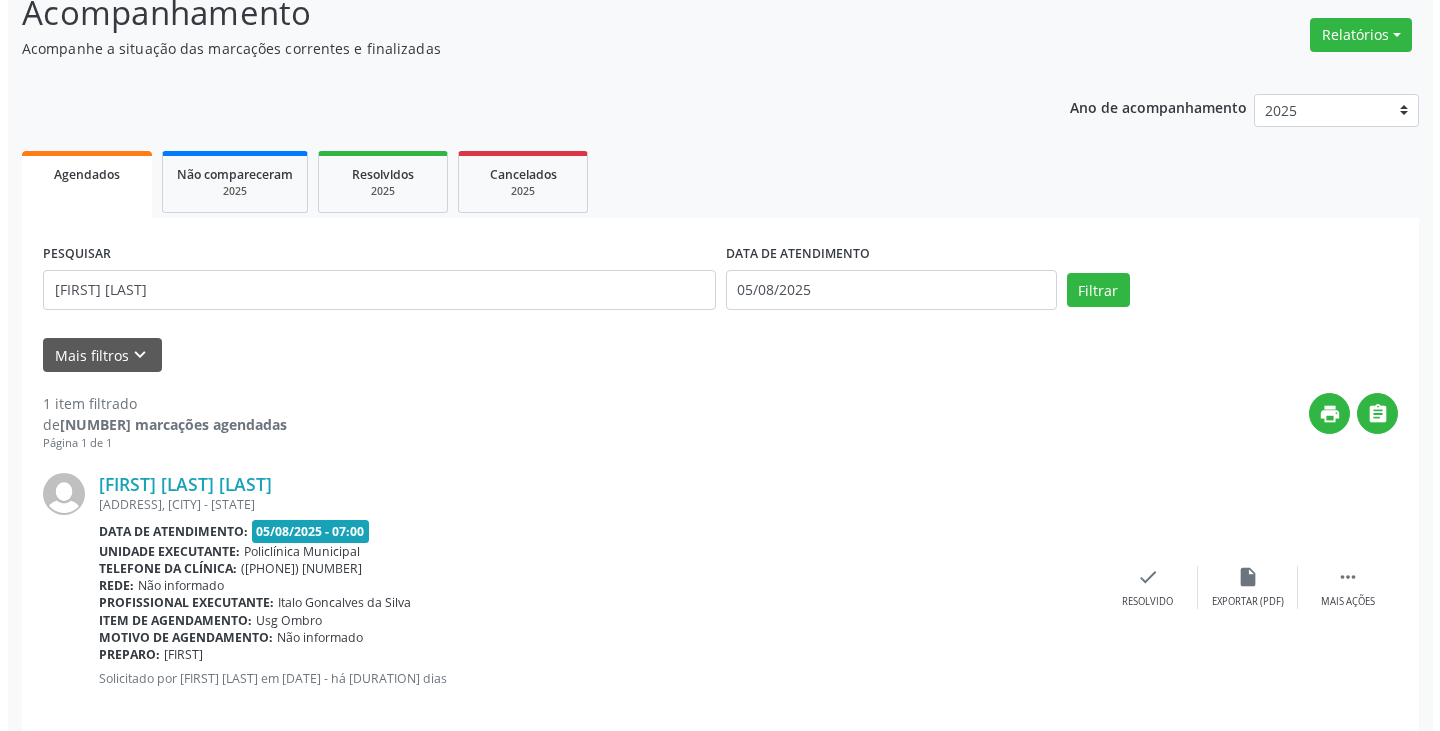 scroll, scrollTop: 174, scrollLeft: 0, axis: vertical 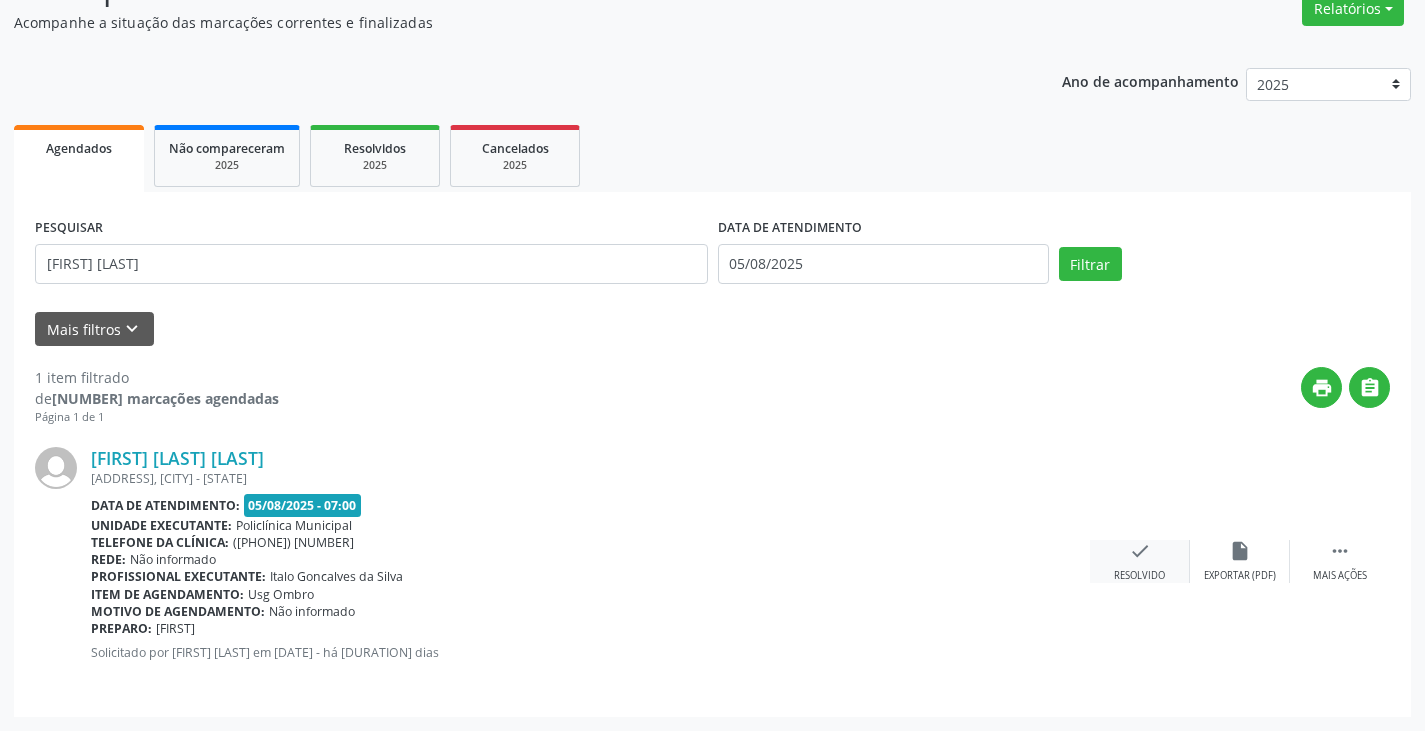click on "check
Resolvido" at bounding box center [1140, 561] 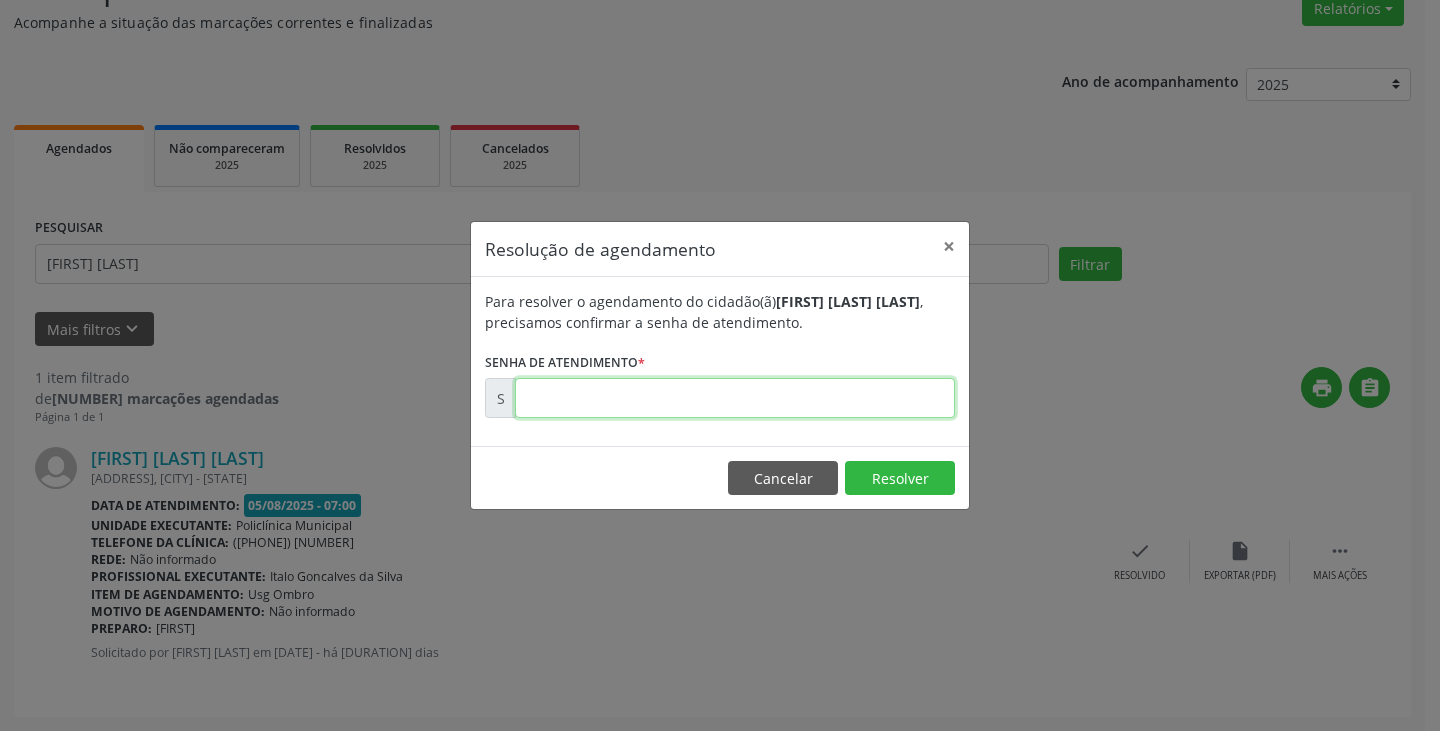 click at bounding box center (735, 398) 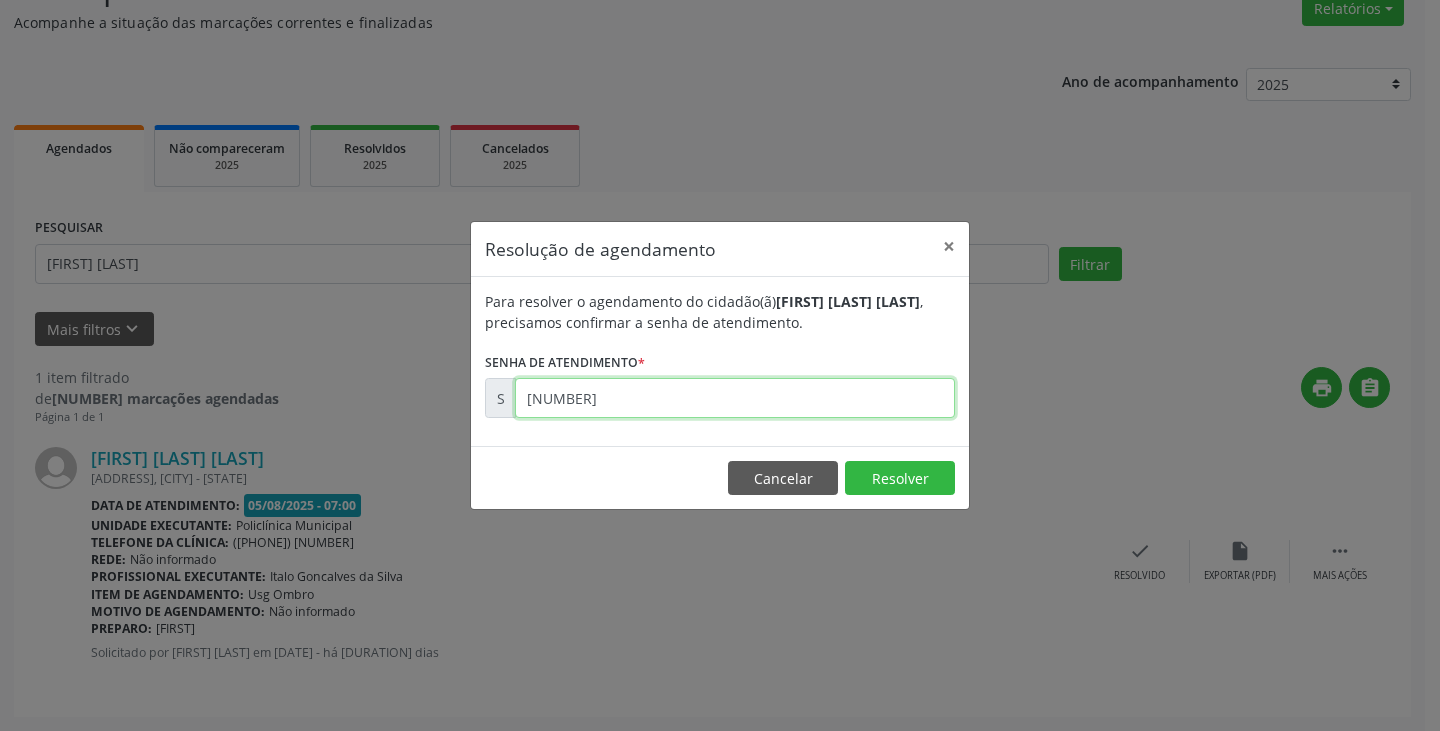 type on "[NUMBER]" 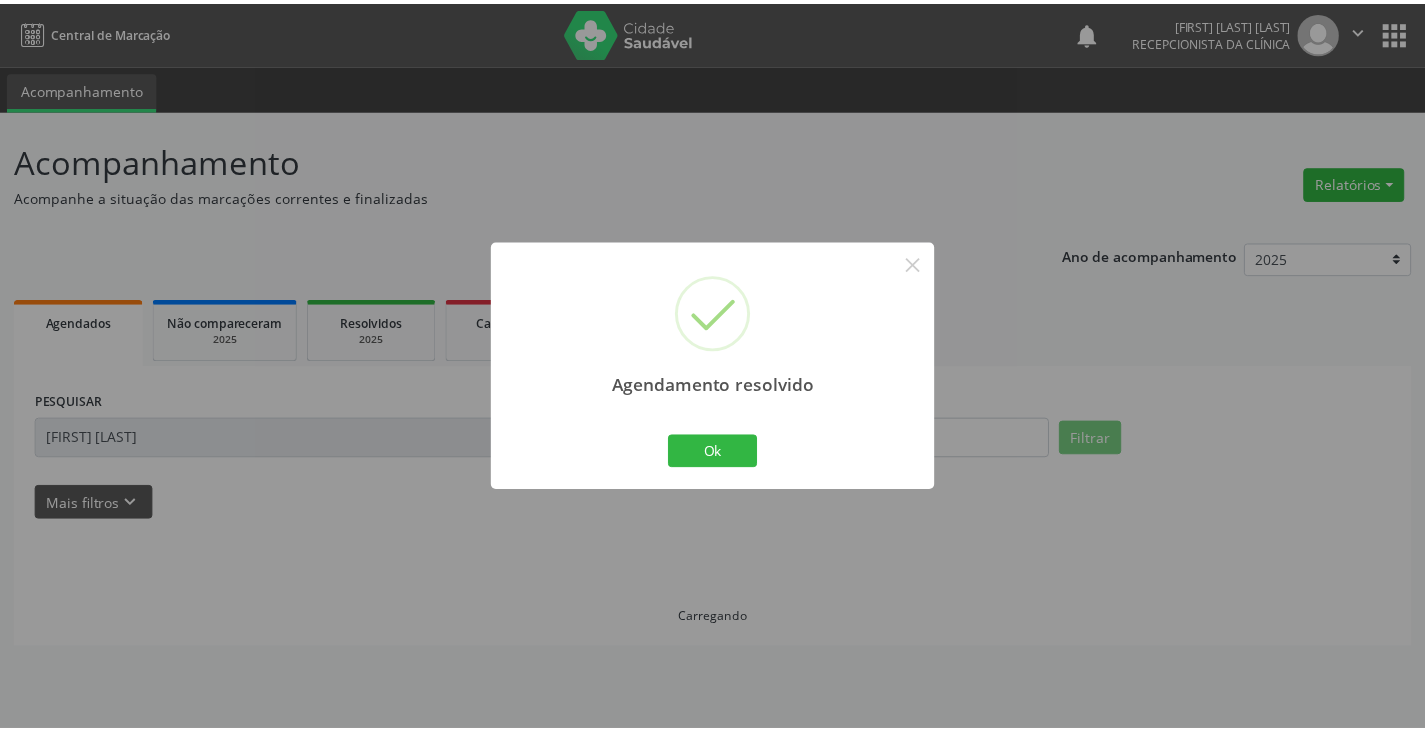 scroll, scrollTop: 0, scrollLeft: 0, axis: both 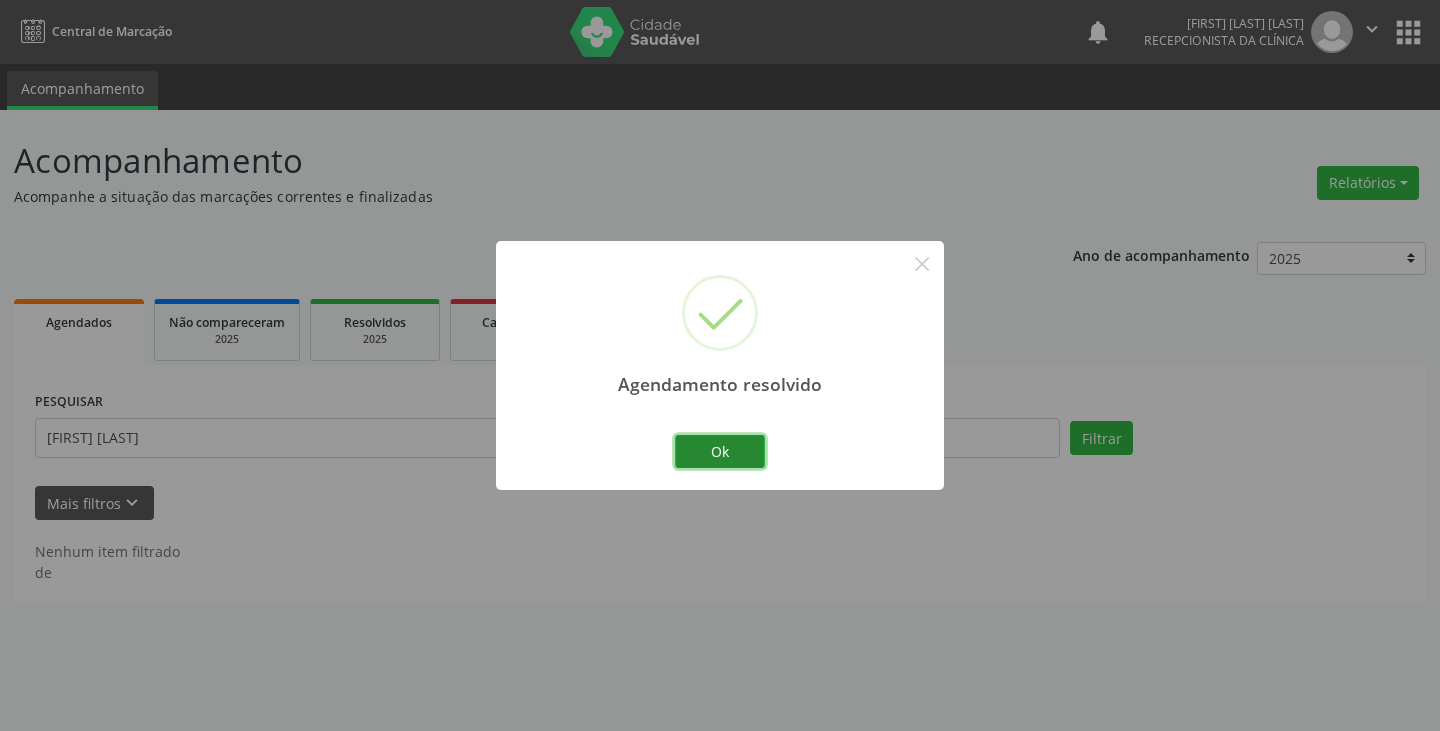 click on "Ok" at bounding box center [720, 452] 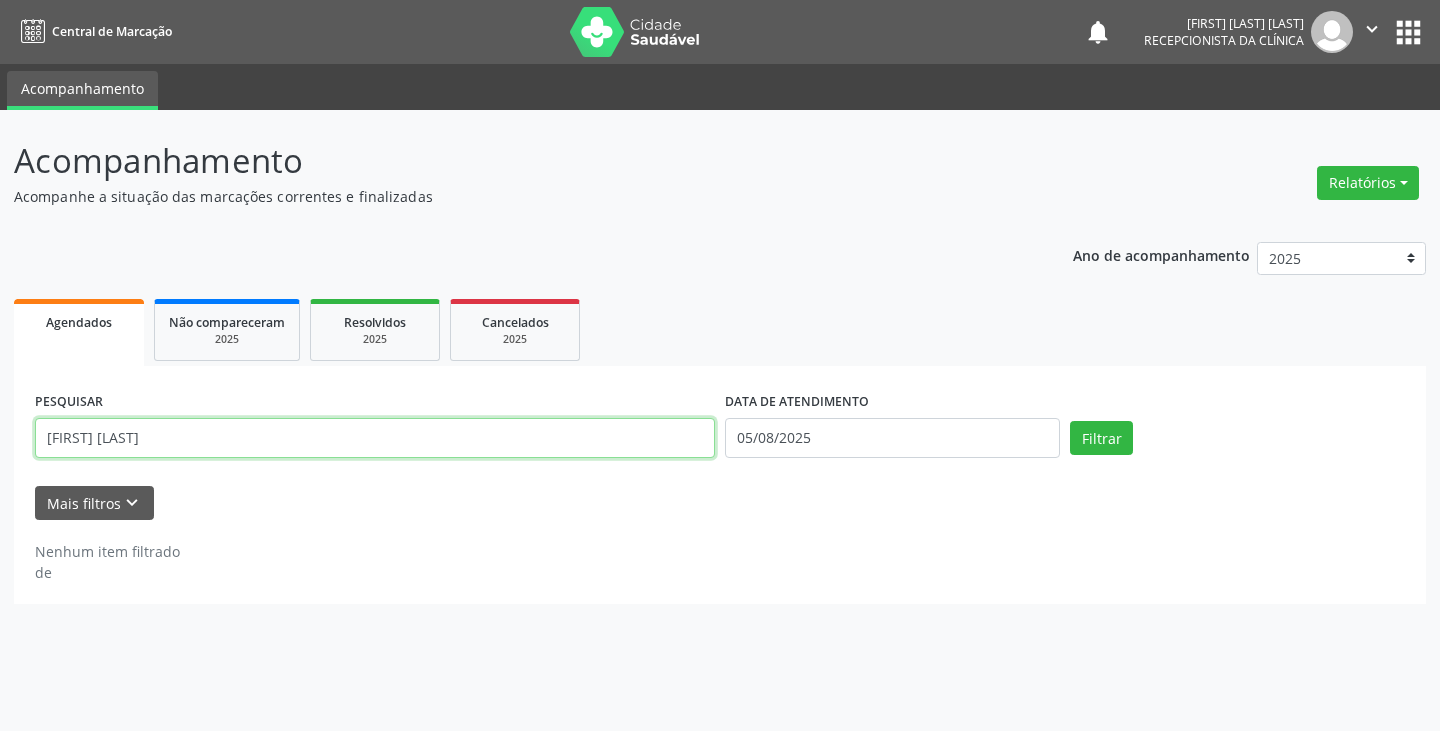 click on "[FIRST] [LAST]" at bounding box center [375, 438] 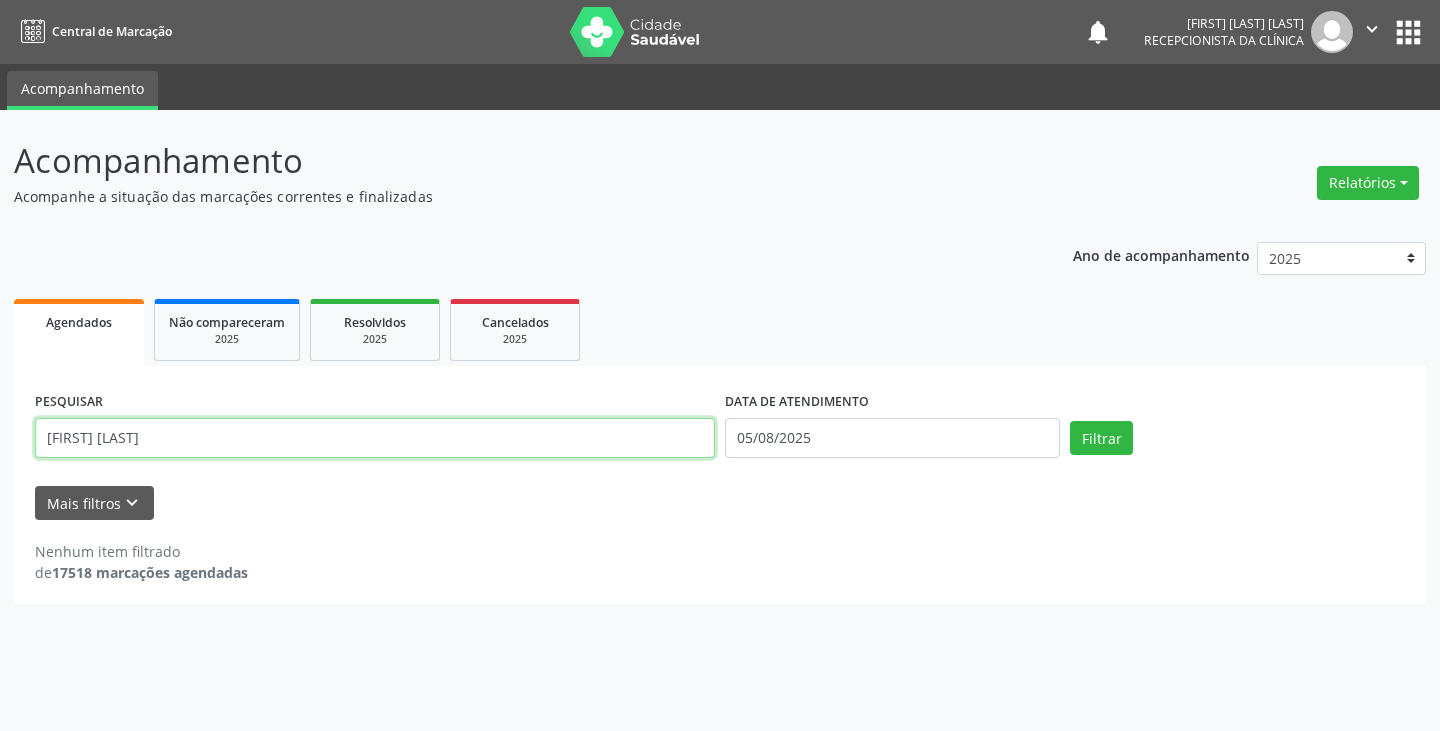 click on "[FIRST] [LAST]" at bounding box center [375, 438] 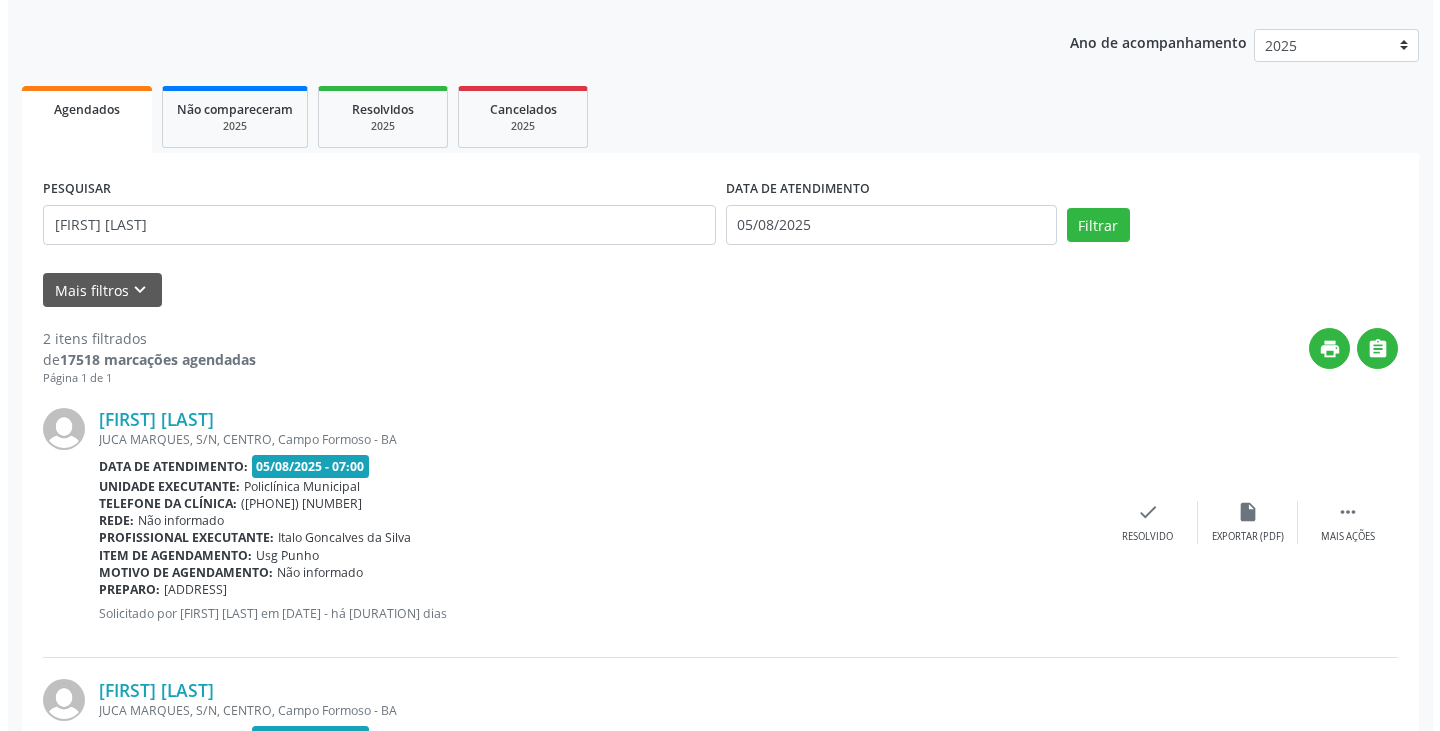 scroll, scrollTop: 445, scrollLeft: 0, axis: vertical 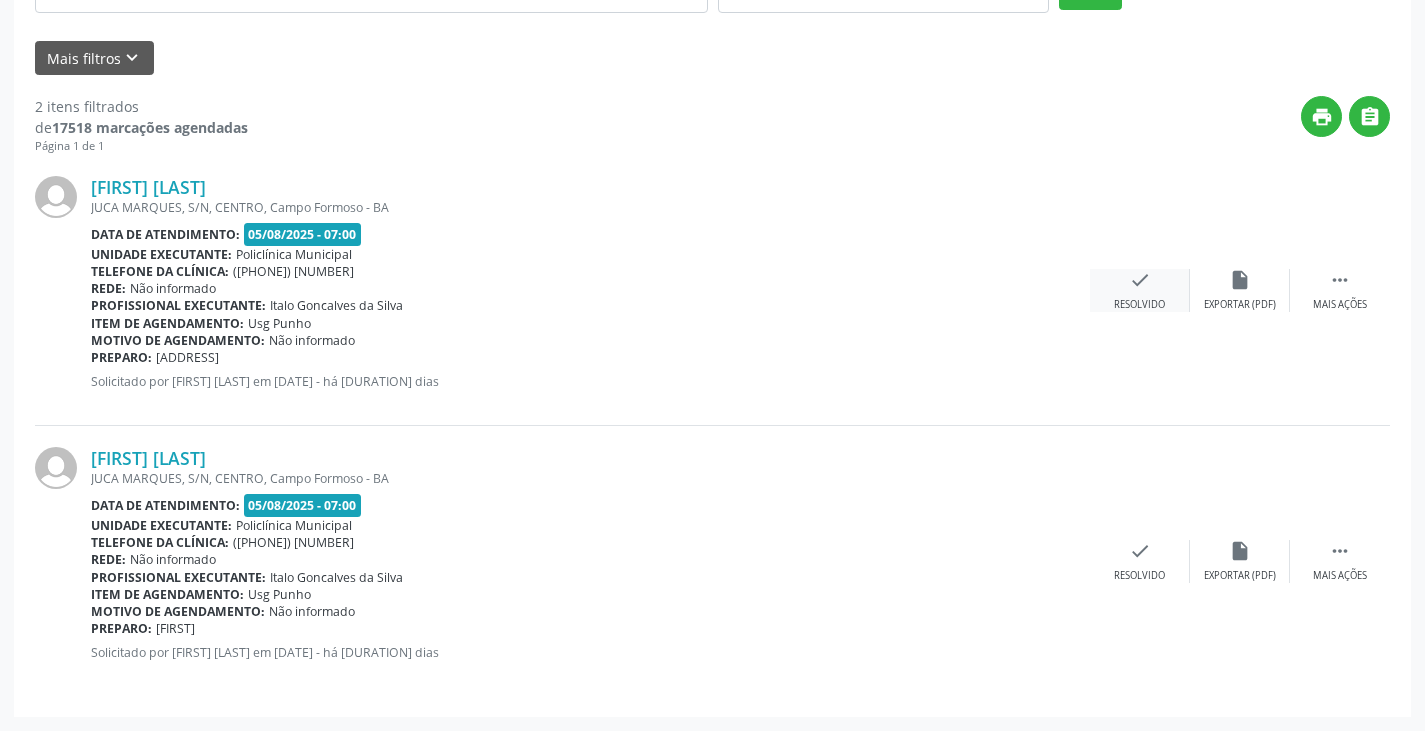 click on "check
Resolvido" at bounding box center [1140, 290] 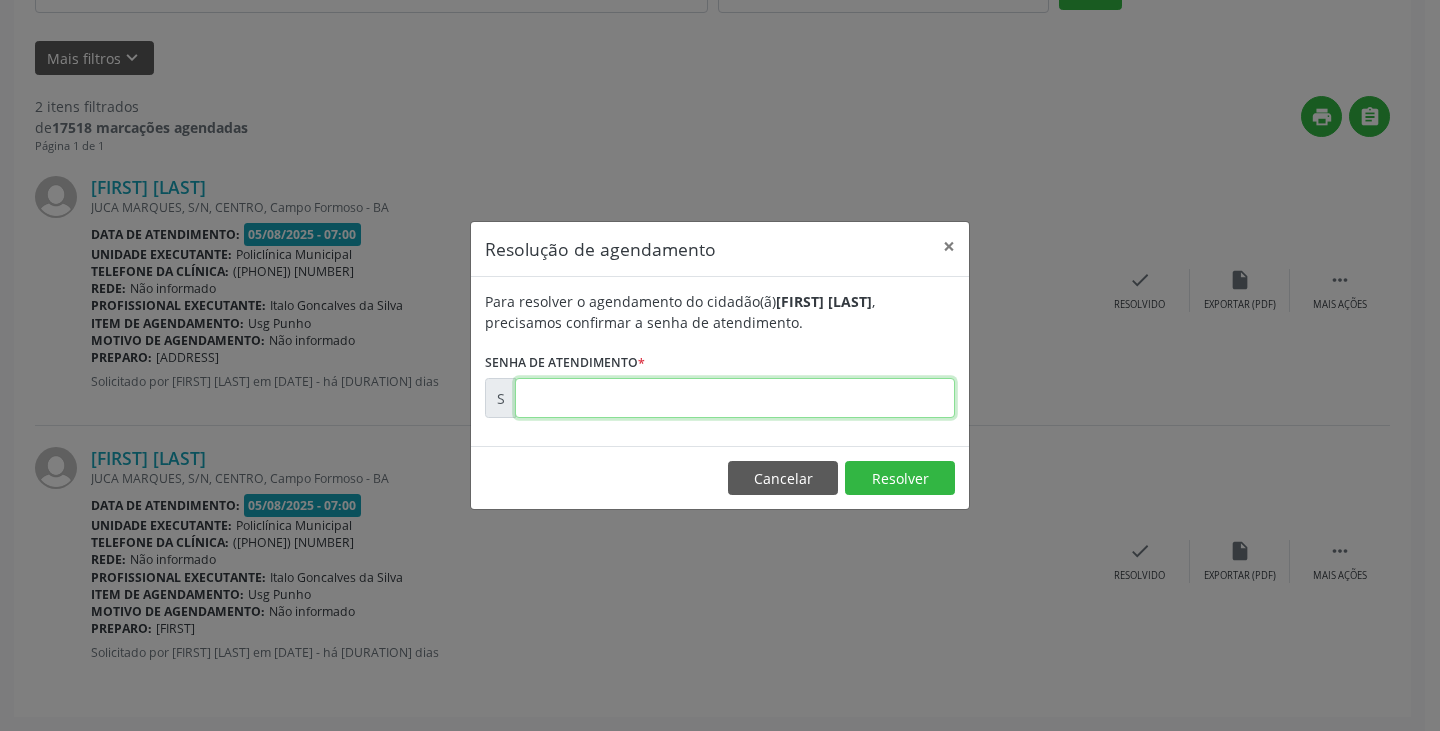 click at bounding box center [735, 398] 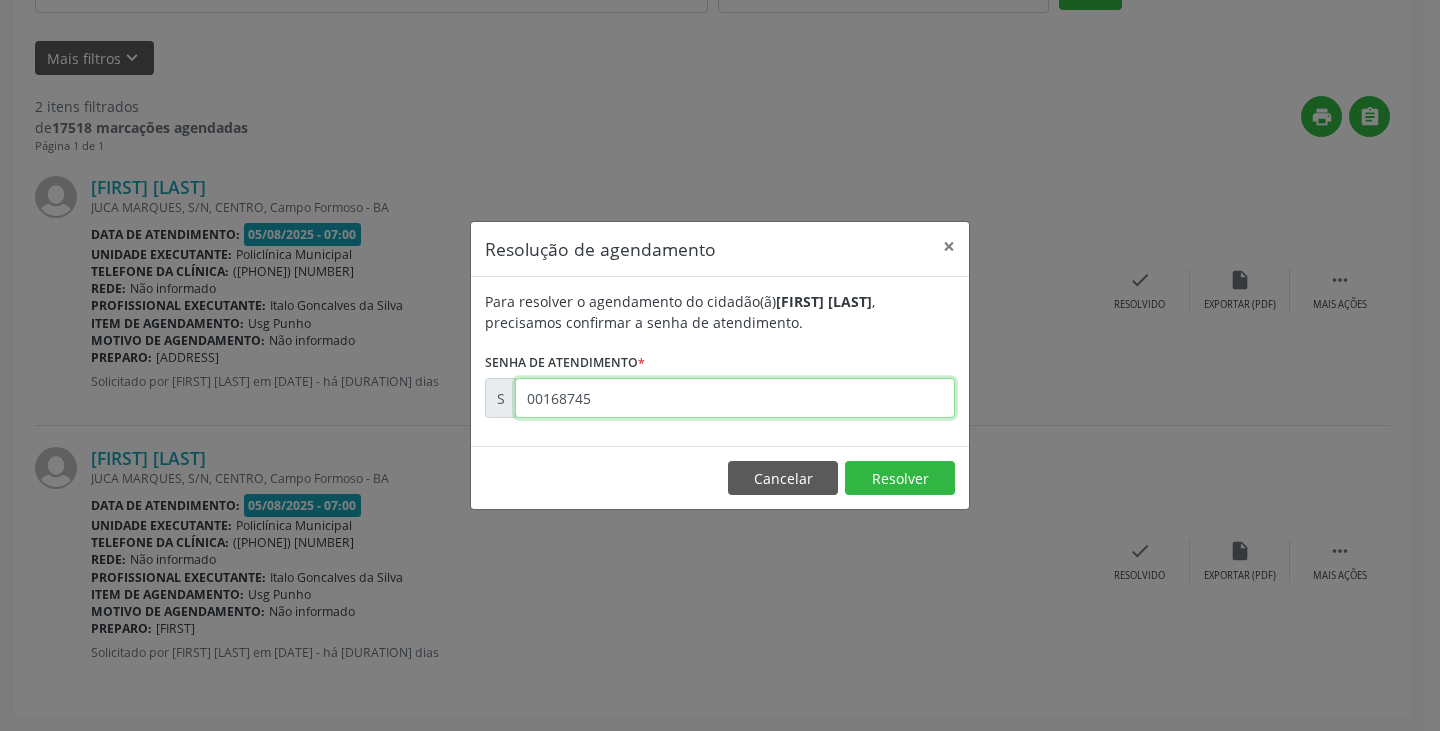 type on "00168745" 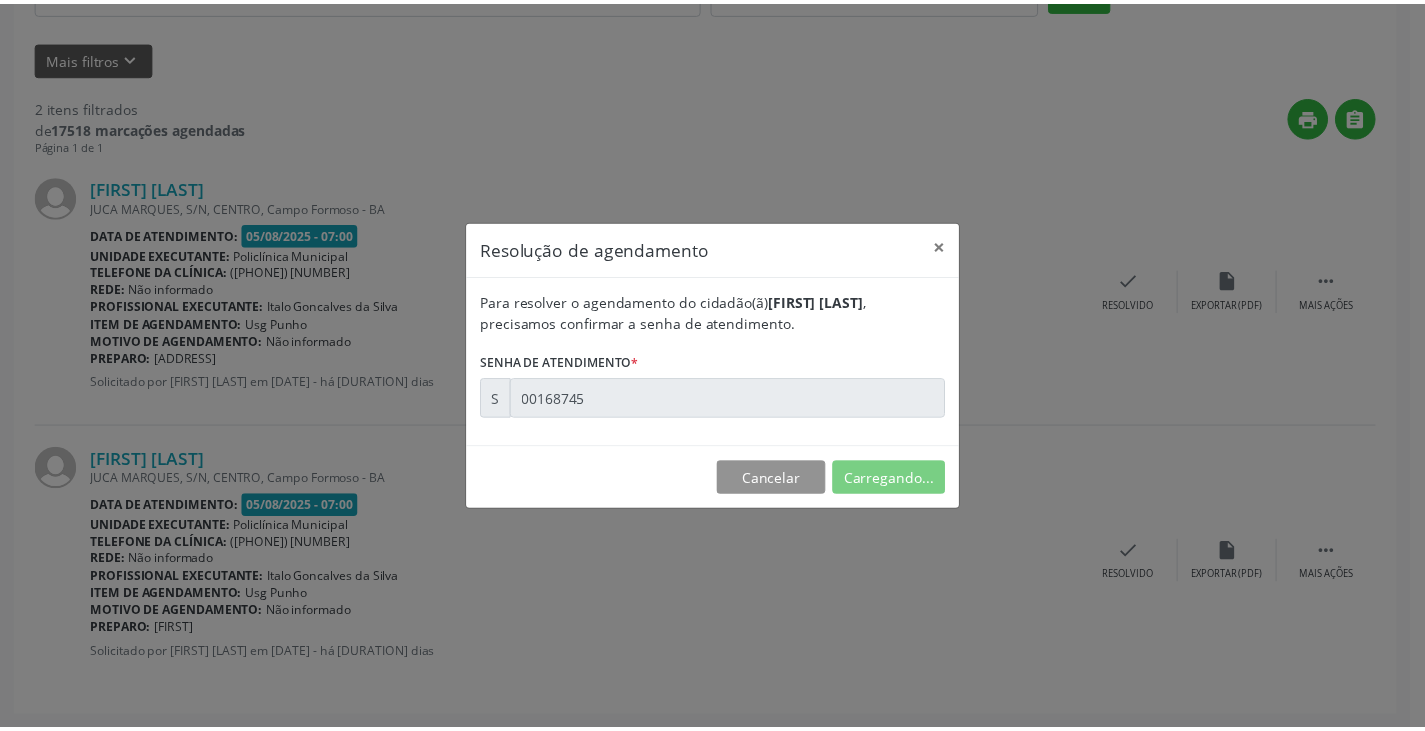 scroll, scrollTop: 0, scrollLeft: 0, axis: both 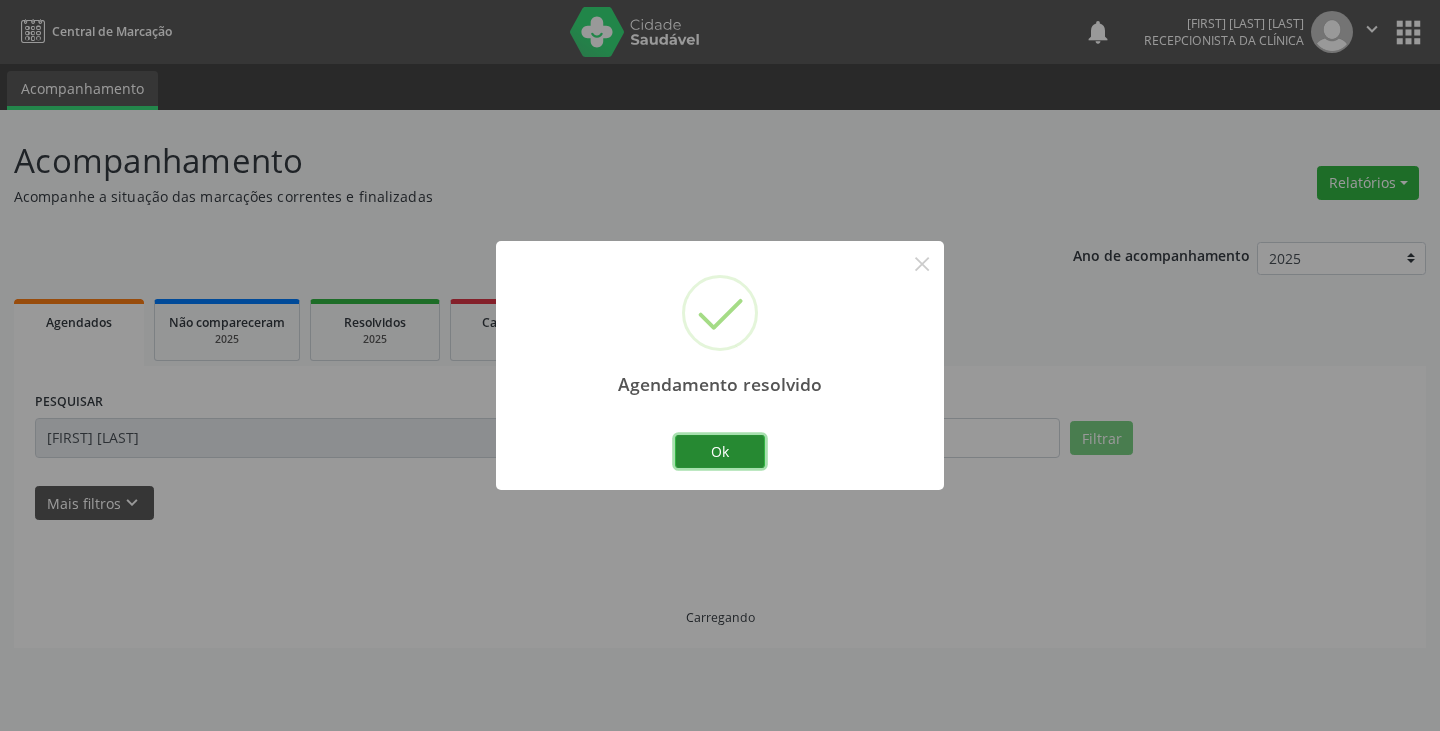 click on "Ok" at bounding box center (720, 452) 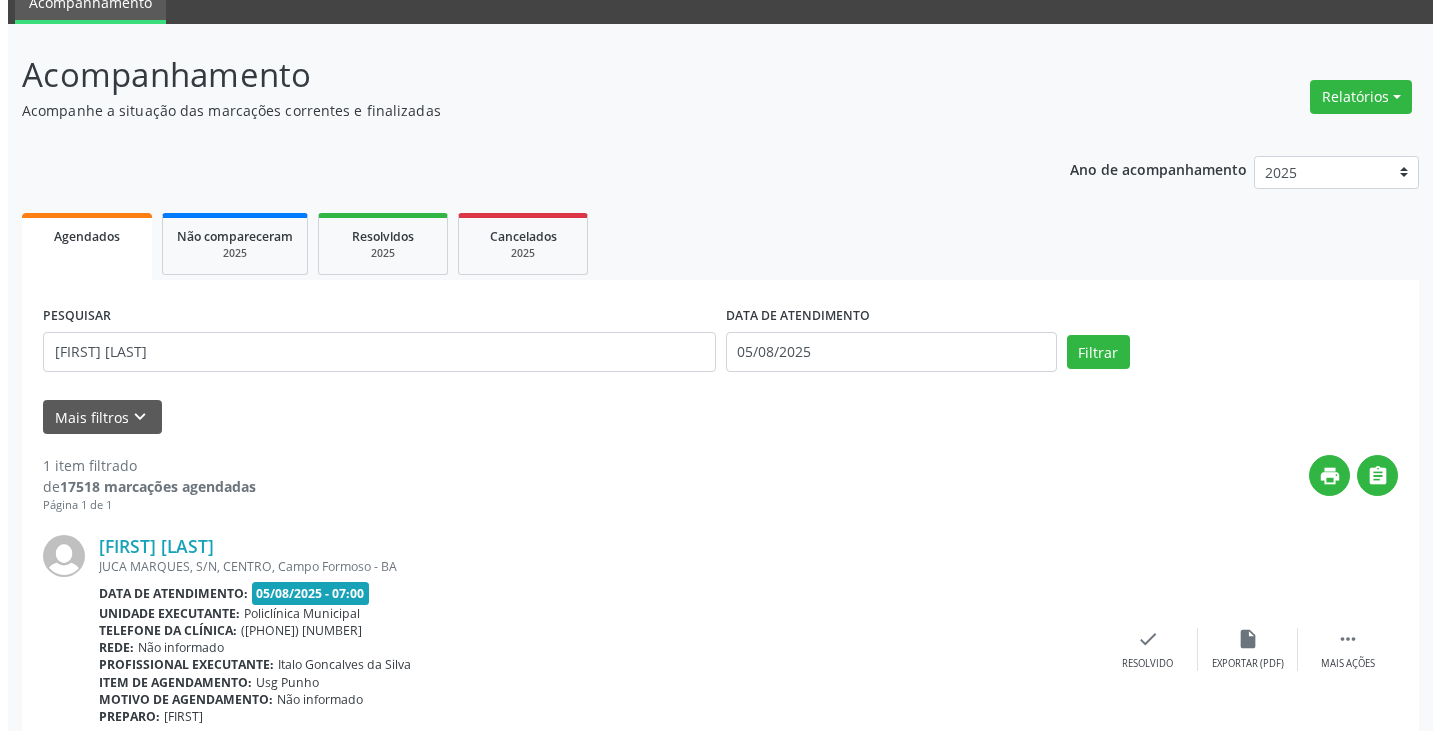 scroll, scrollTop: 174, scrollLeft: 0, axis: vertical 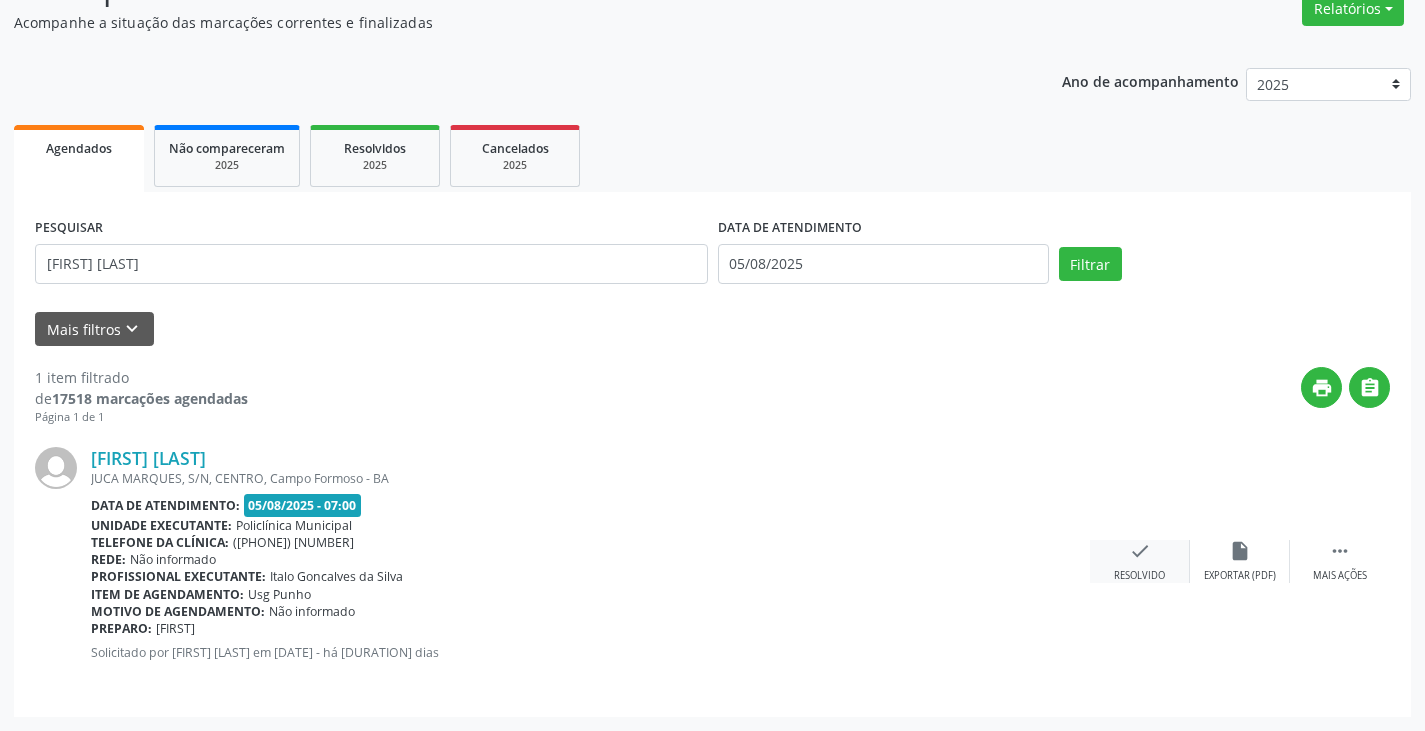 click on "check" at bounding box center [1140, 551] 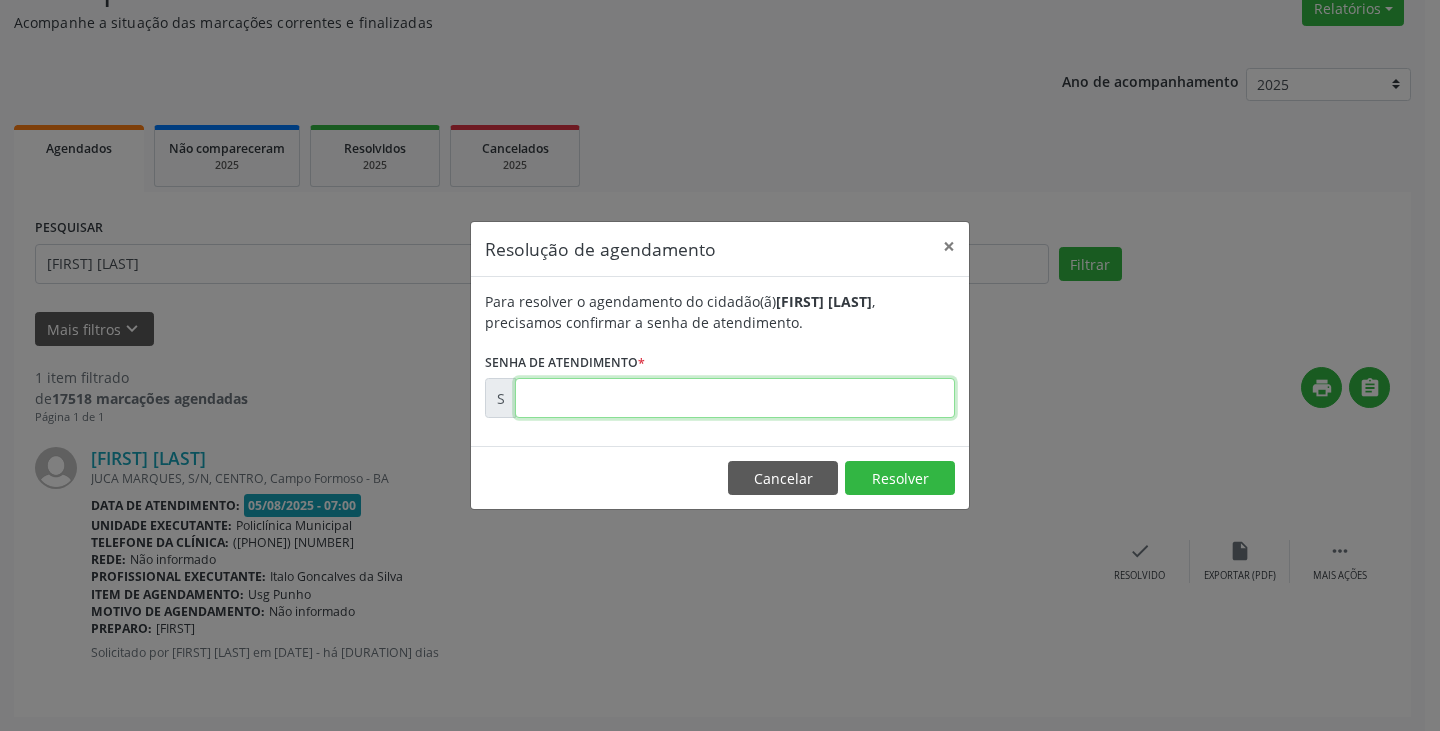 click at bounding box center [735, 398] 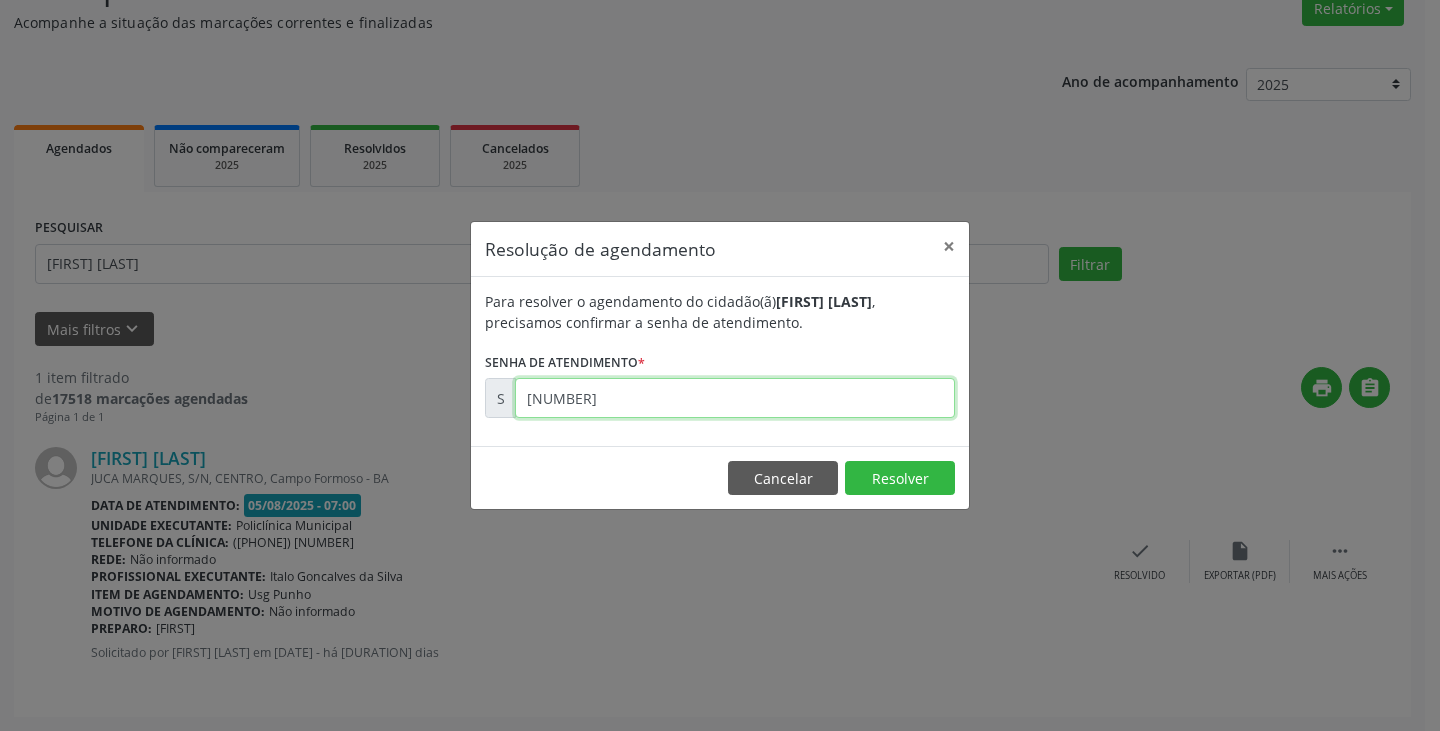 type on "[NUMBER]" 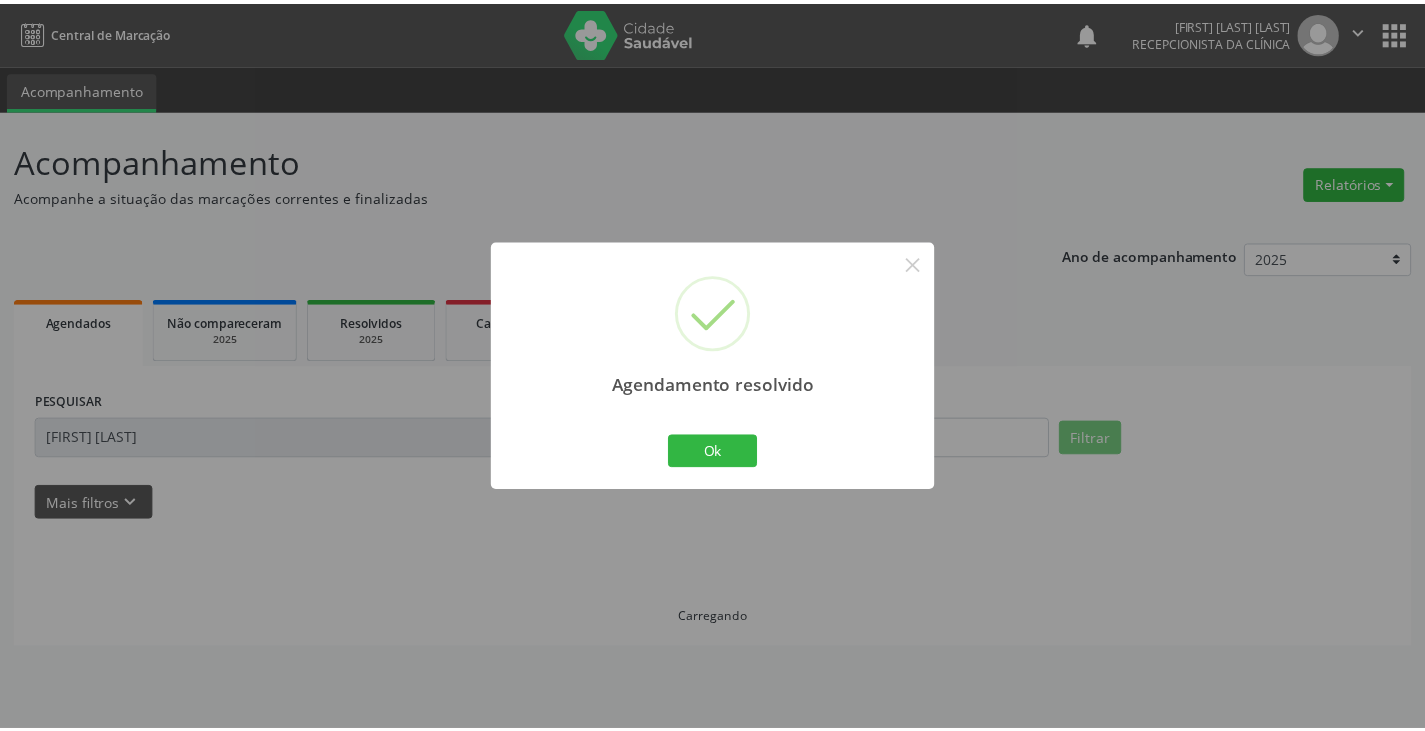 scroll, scrollTop: 0, scrollLeft: 0, axis: both 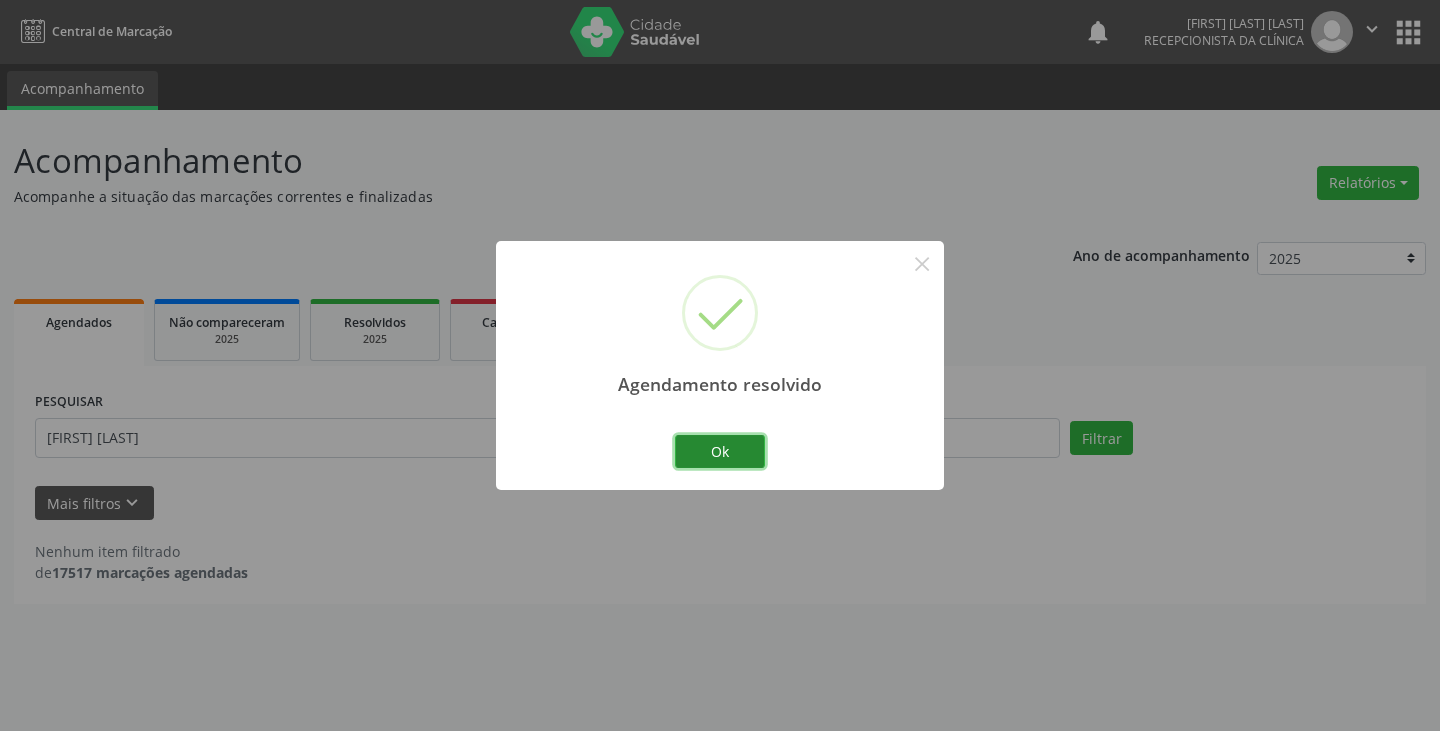 click on "Ok" at bounding box center [720, 452] 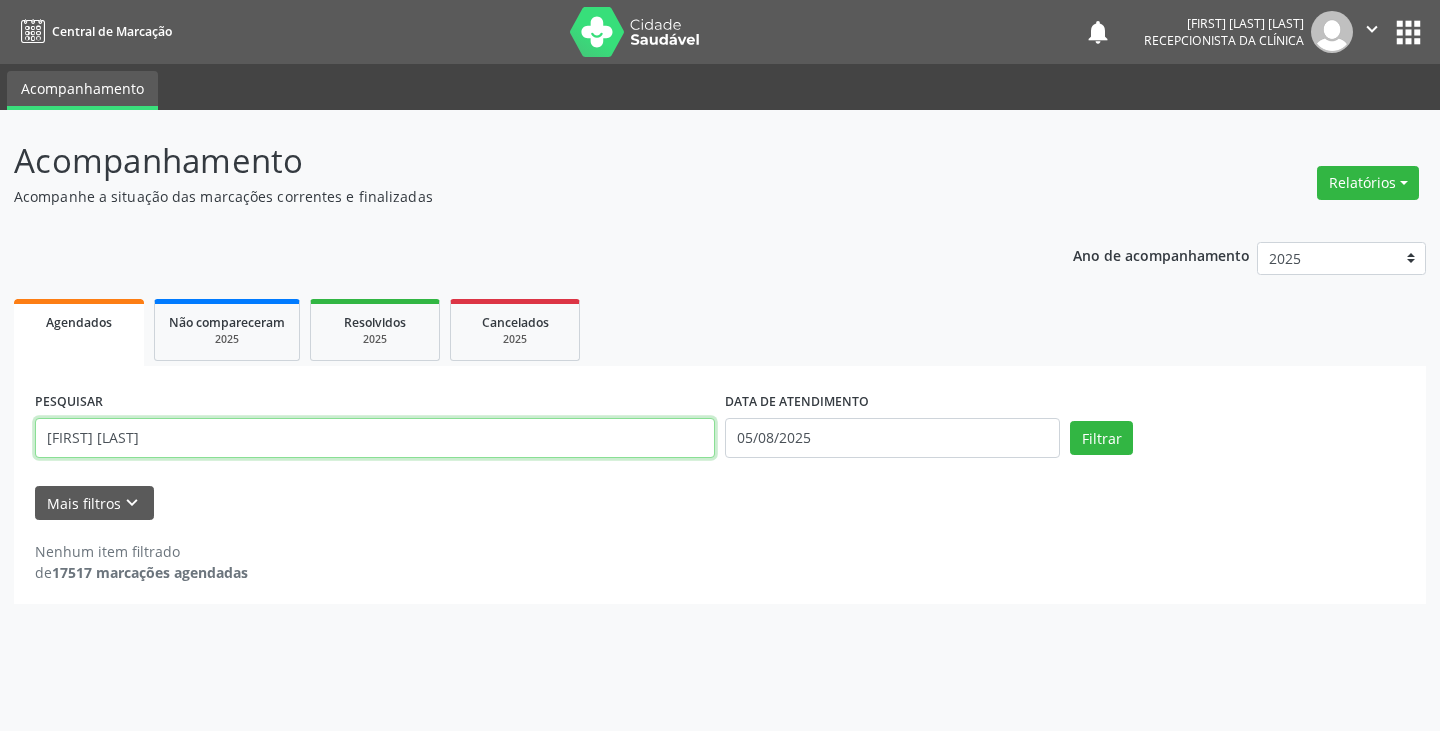 click on "[FIRST] [LAST]" at bounding box center (375, 438) 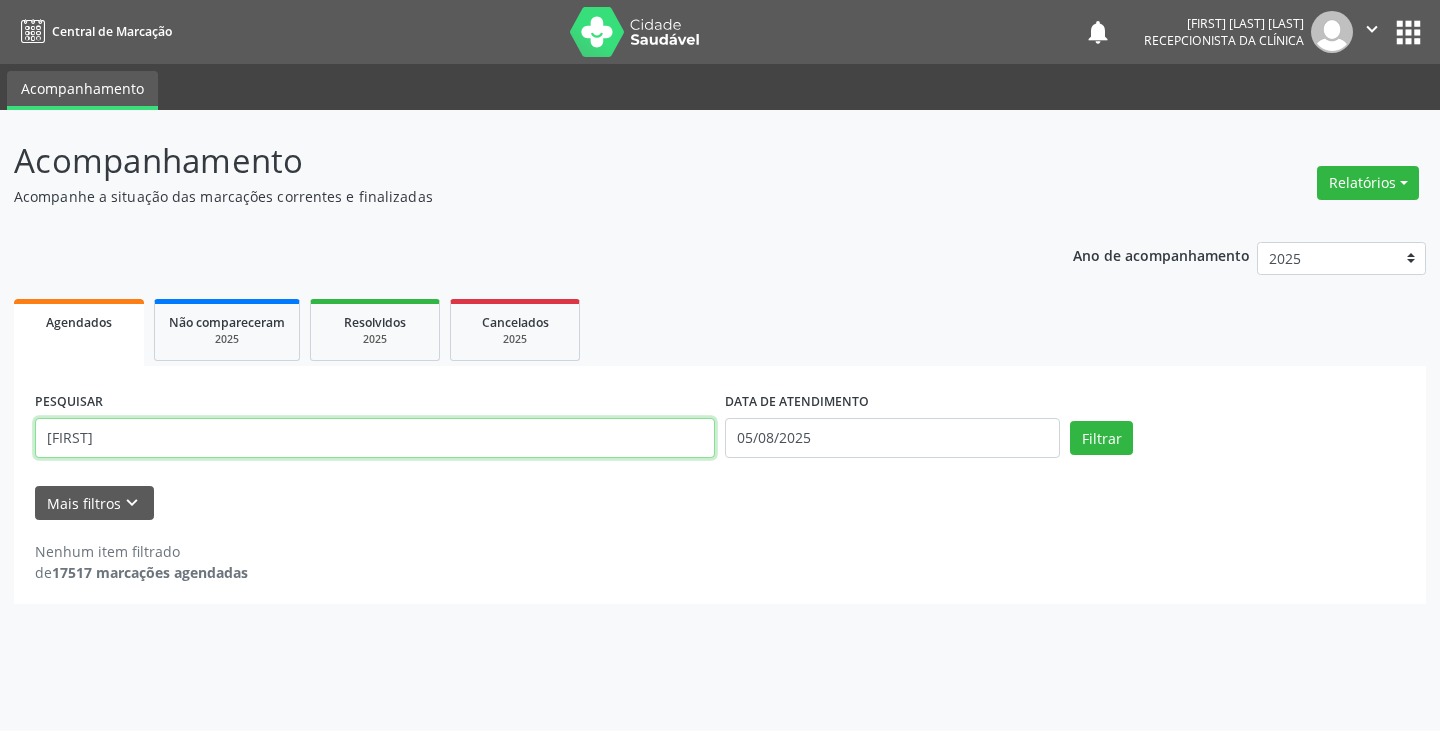type on "[FIRST]" 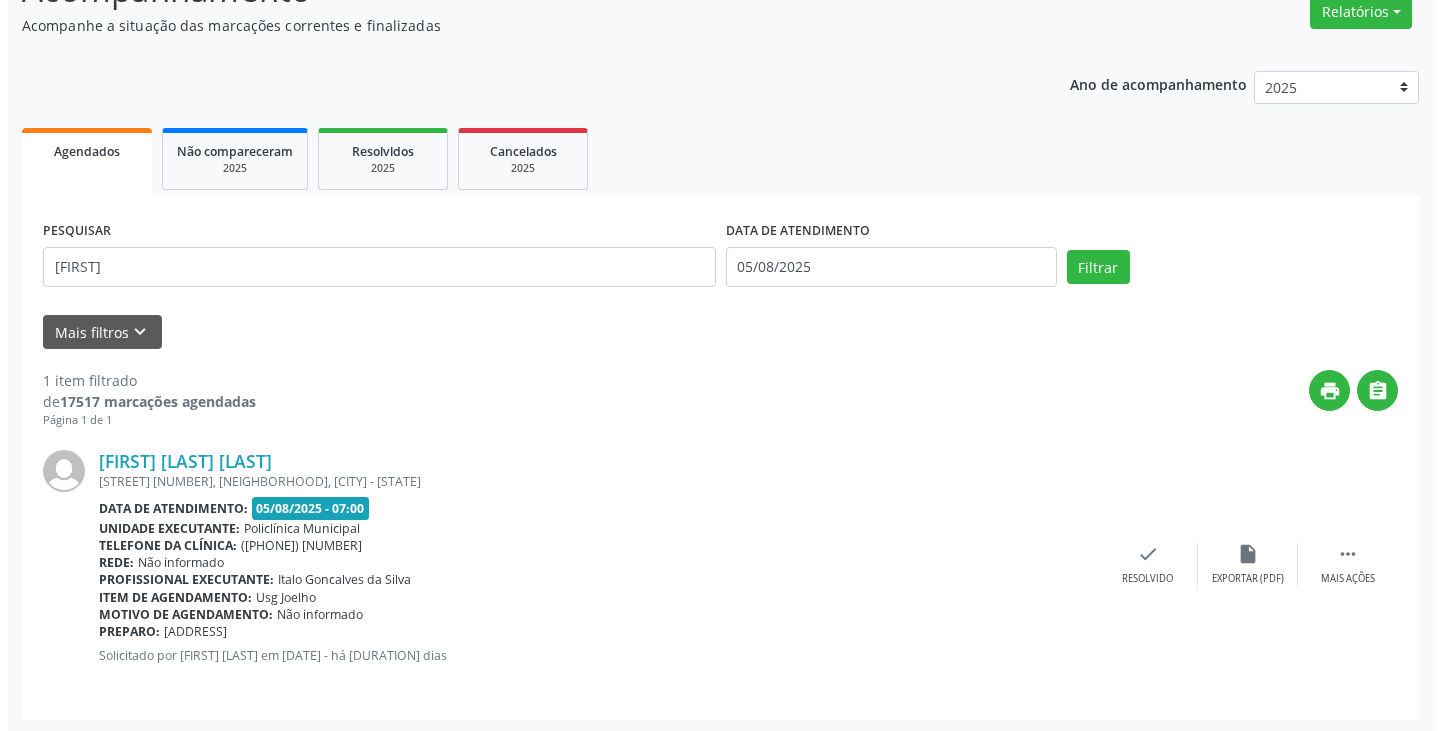 scroll, scrollTop: 174, scrollLeft: 0, axis: vertical 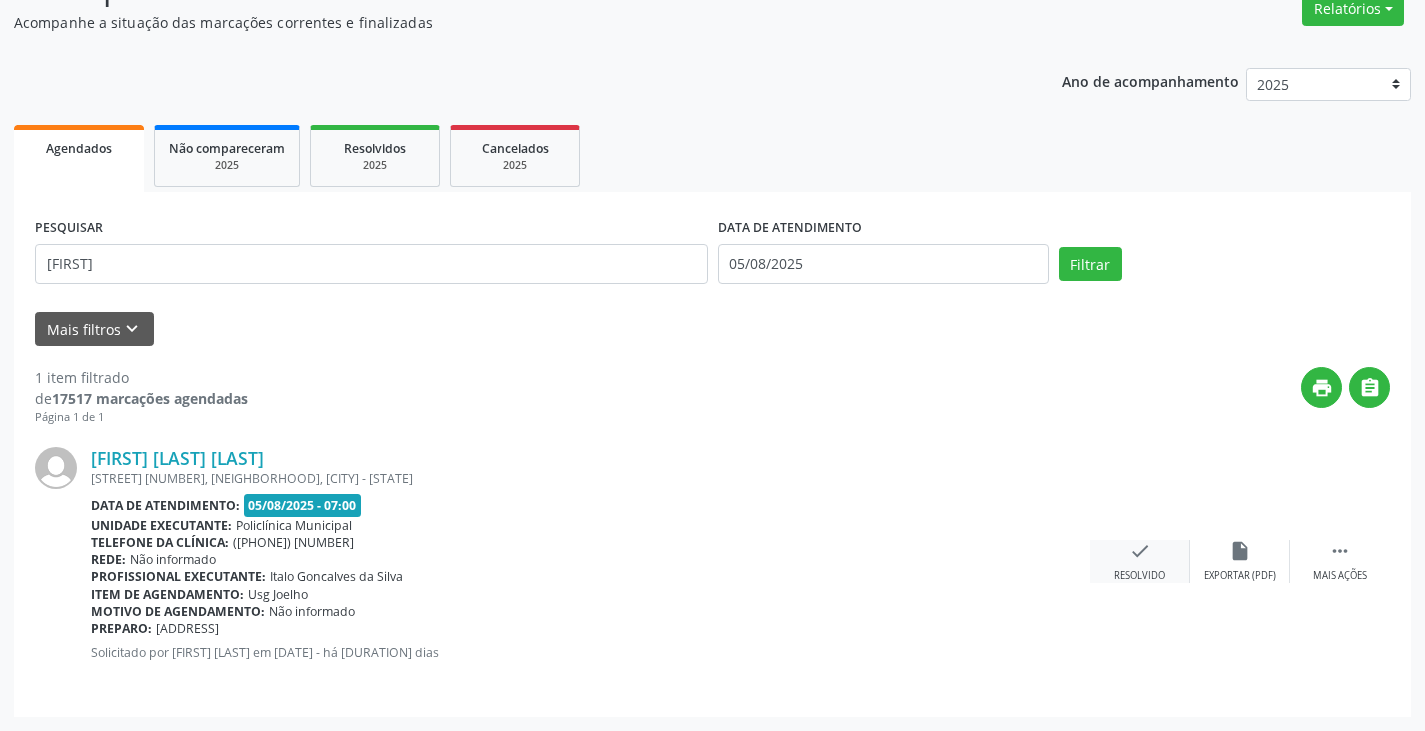 click on "check" at bounding box center [1140, 551] 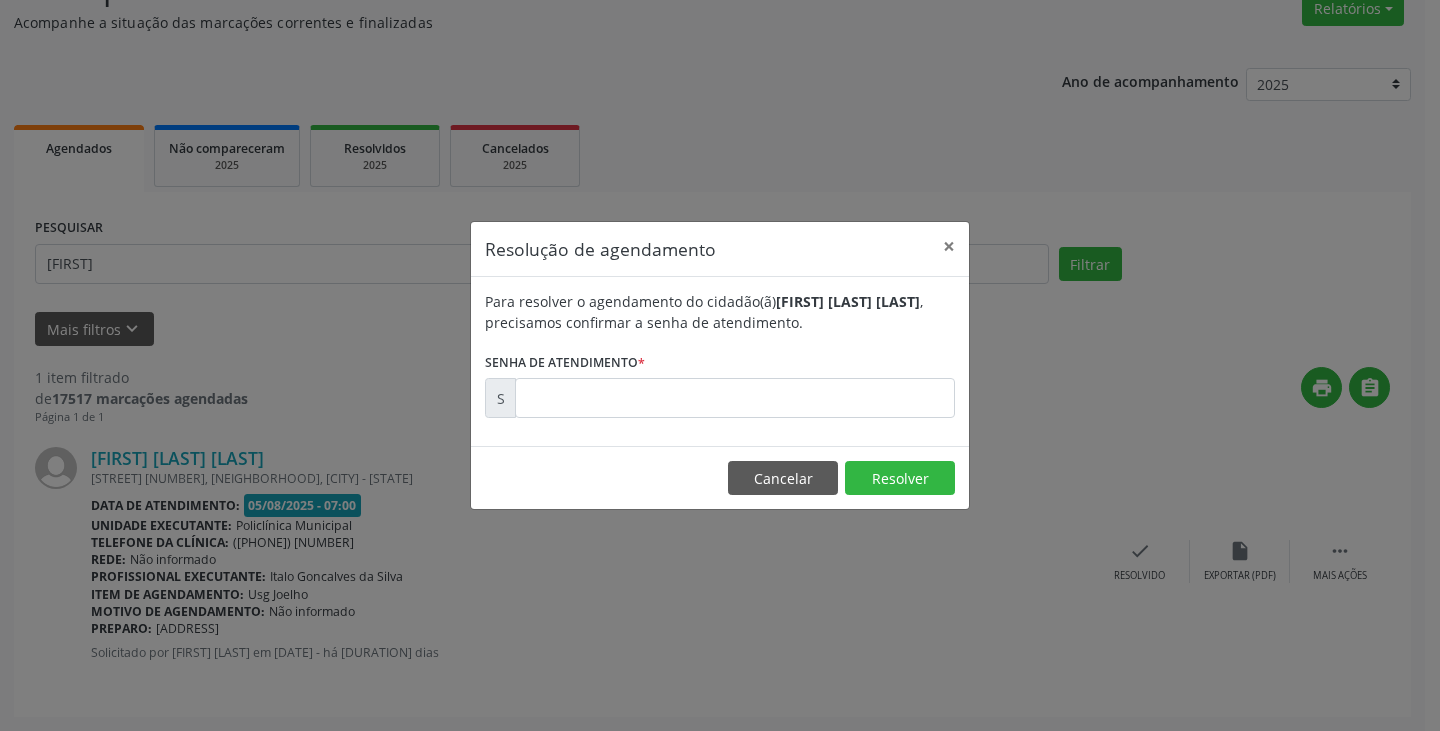 click on "*" at bounding box center (641, 362) 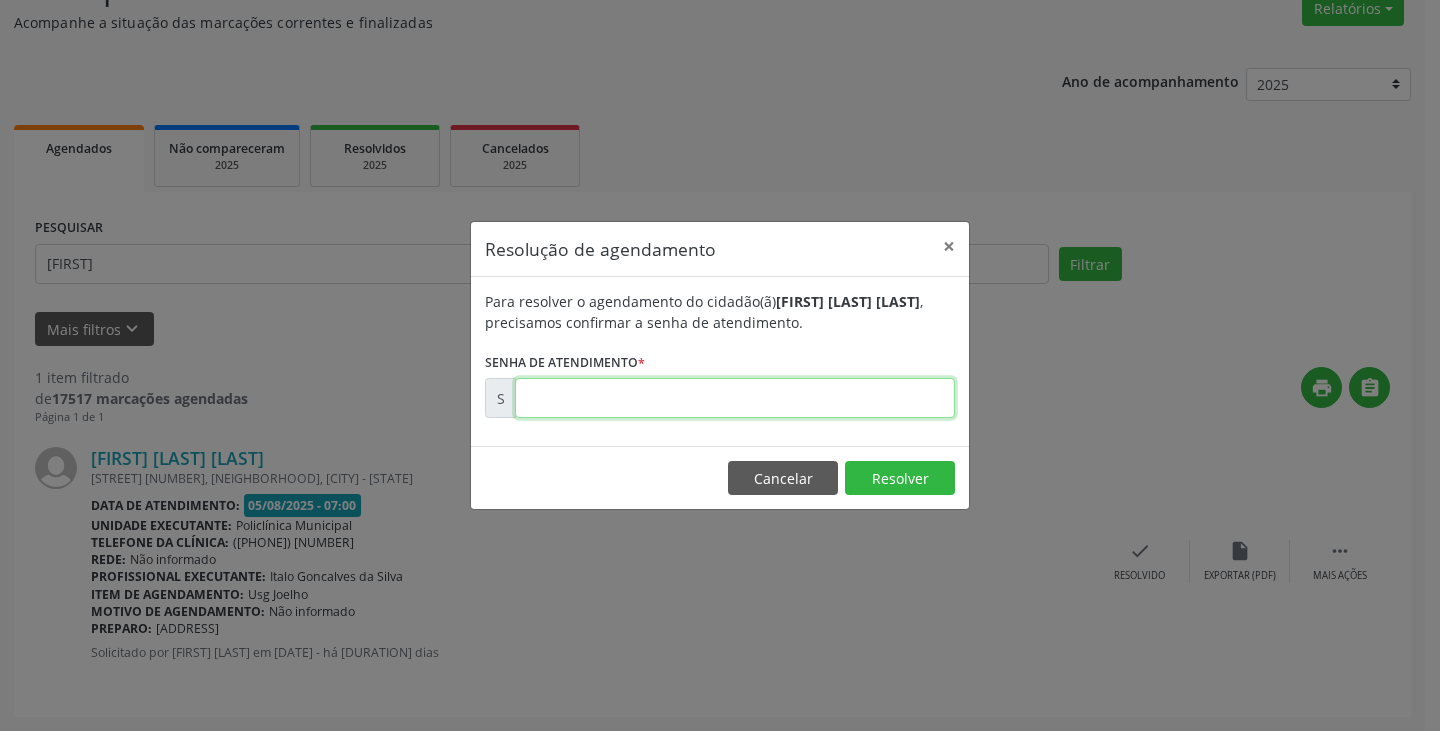click at bounding box center [735, 398] 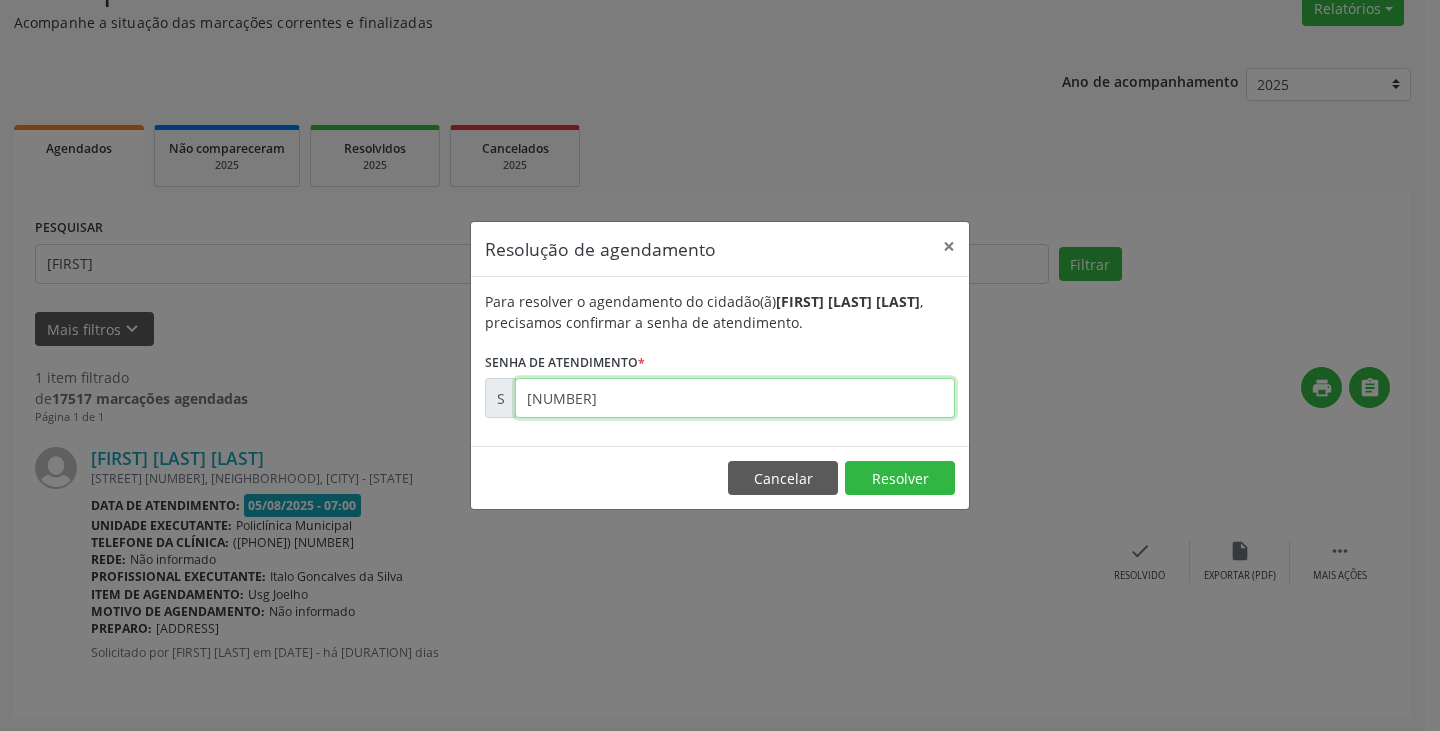 type on "[NUMBER]" 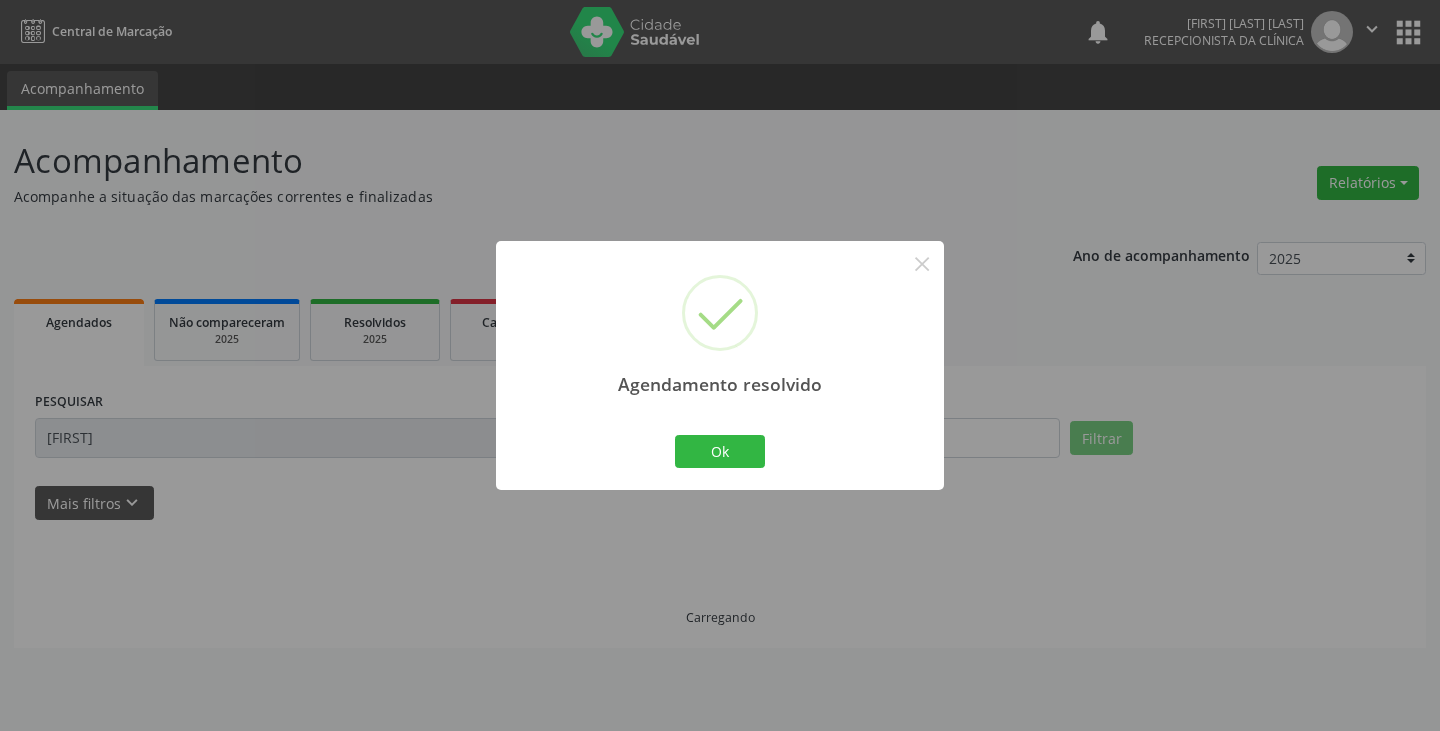 scroll, scrollTop: 0, scrollLeft: 0, axis: both 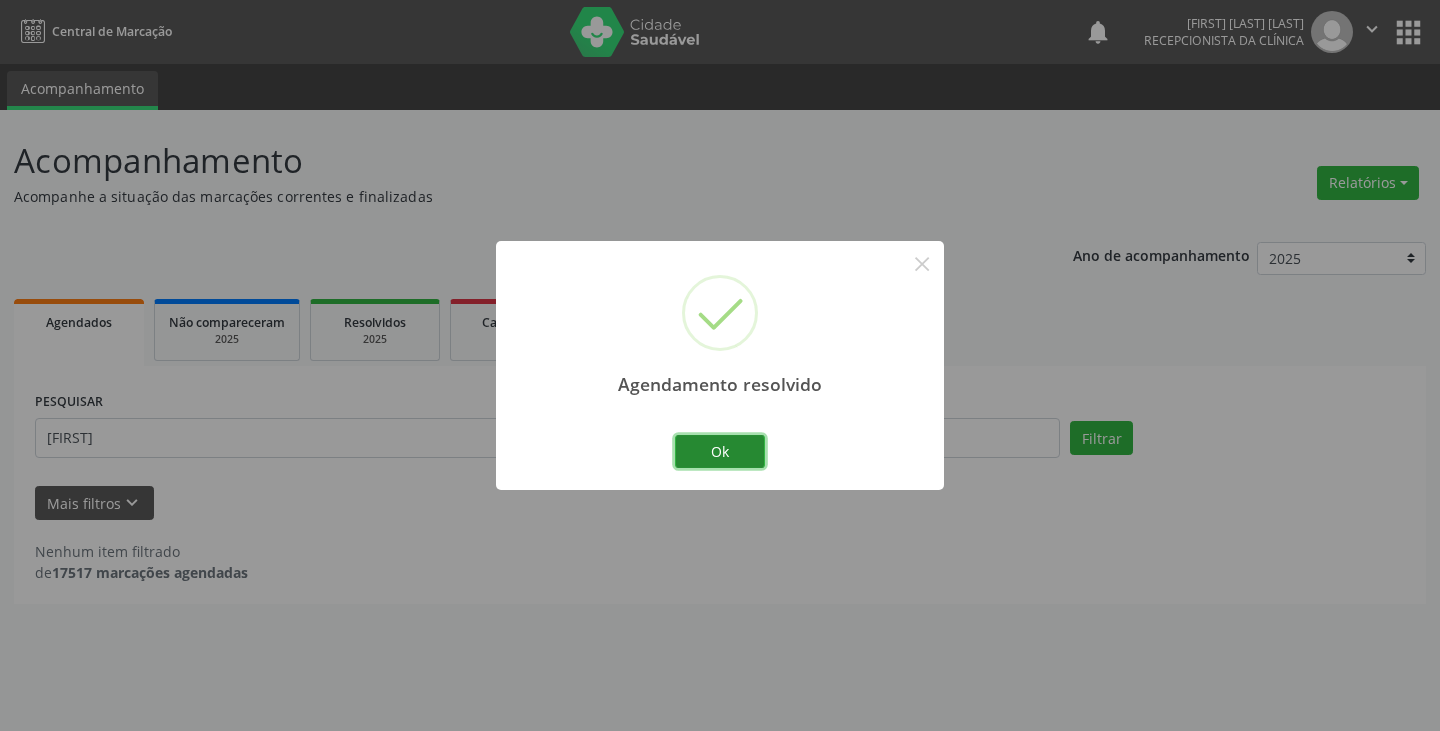 click on "Ok" at bounding box center [720, 452] 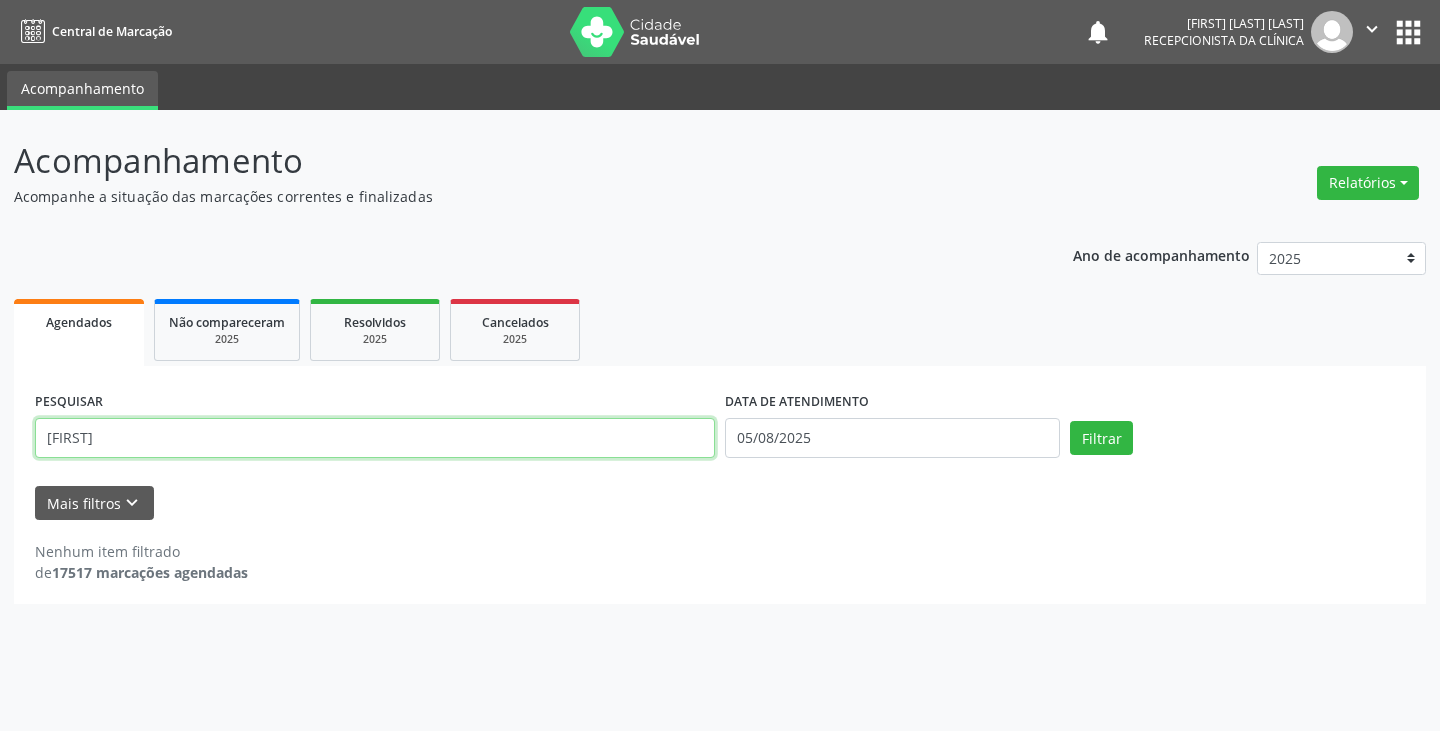 click on "[FIRST]" at bounding box center (375, 438) 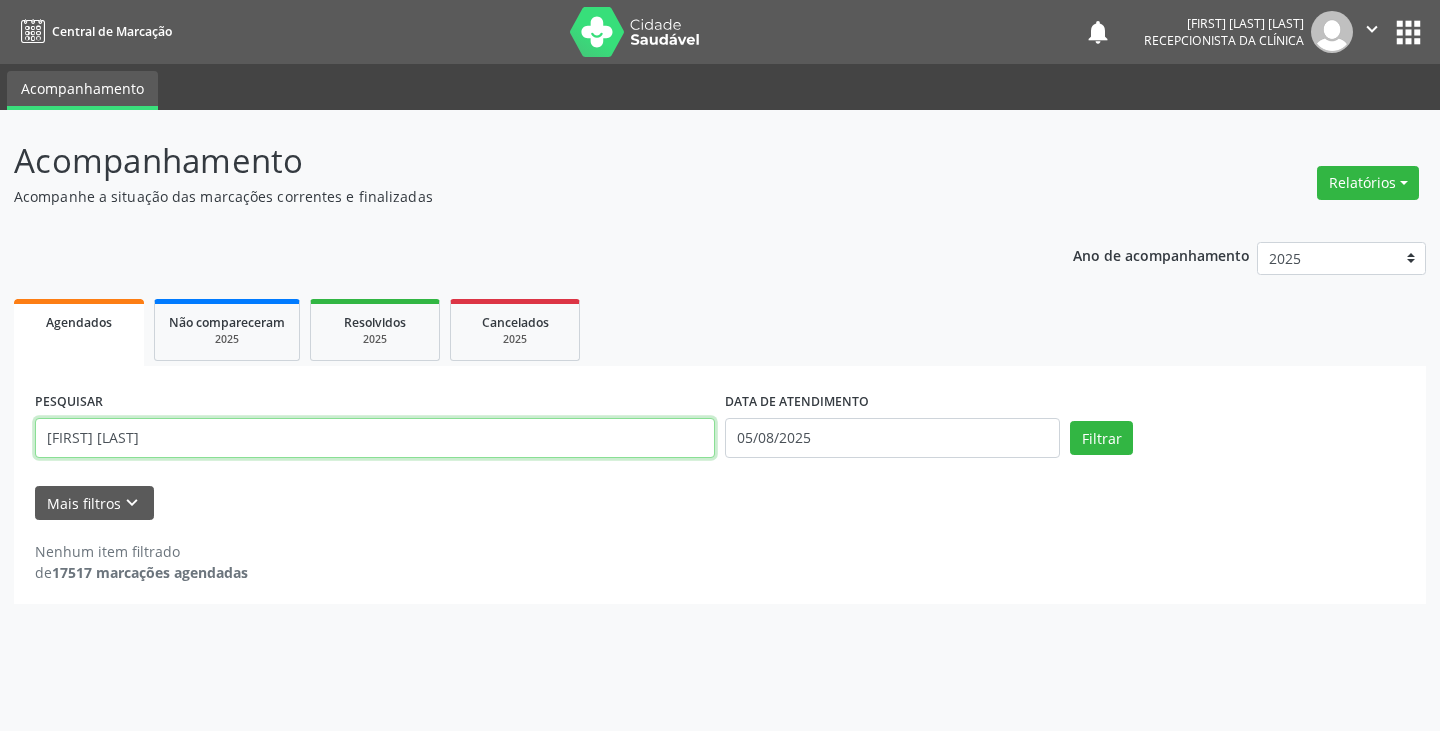 type on "[FIRST] [LAST]" 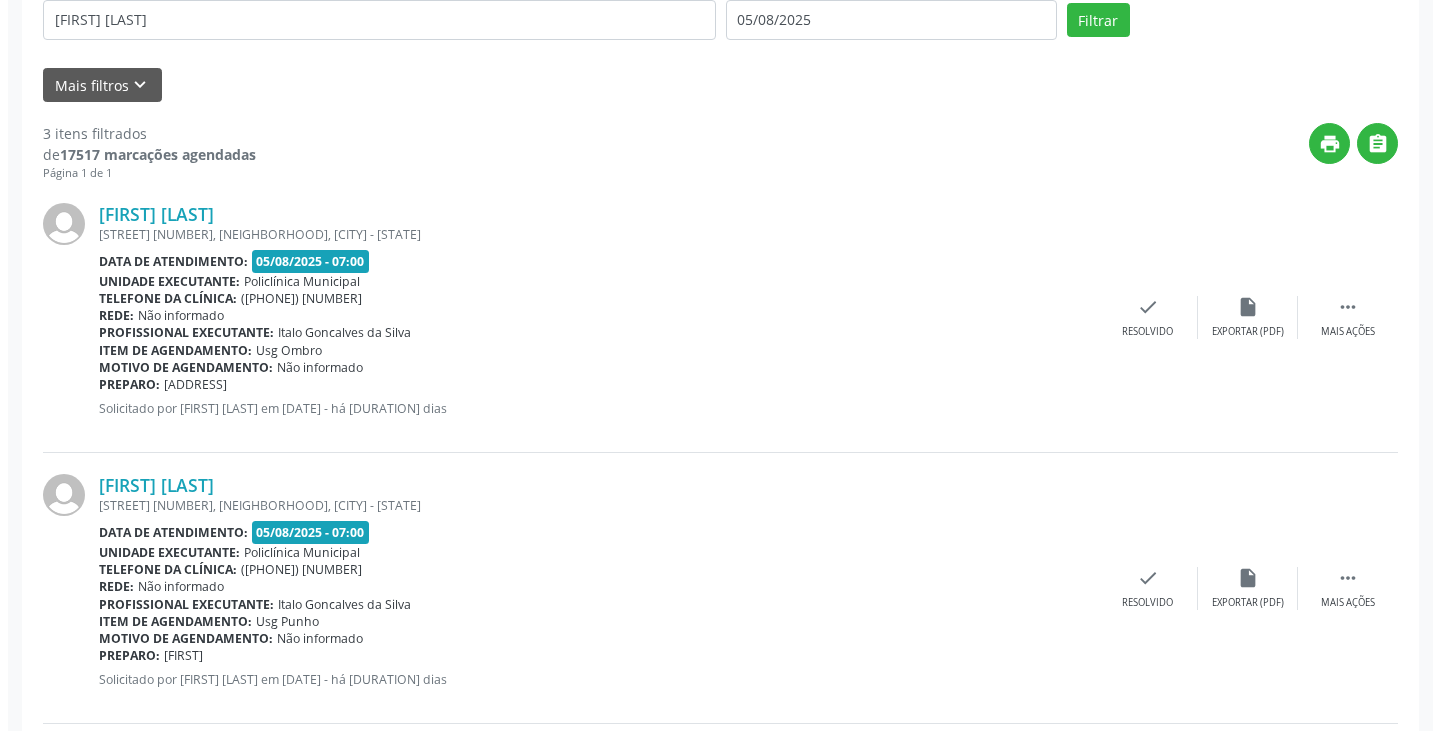 scroll, scrollTop: 416, scrollLeft: 0, axis: vertical 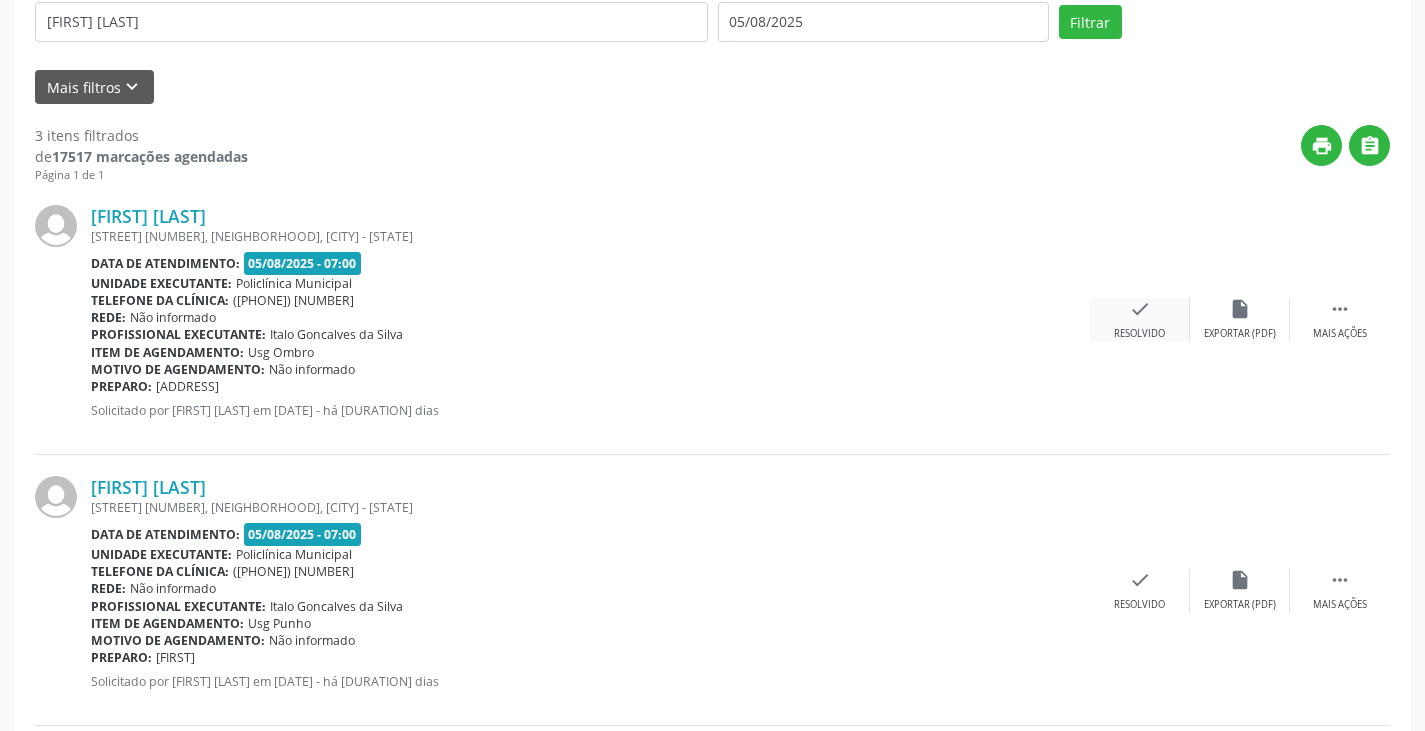 click on "check
Resolvido" at bounding box center (1140, 319) 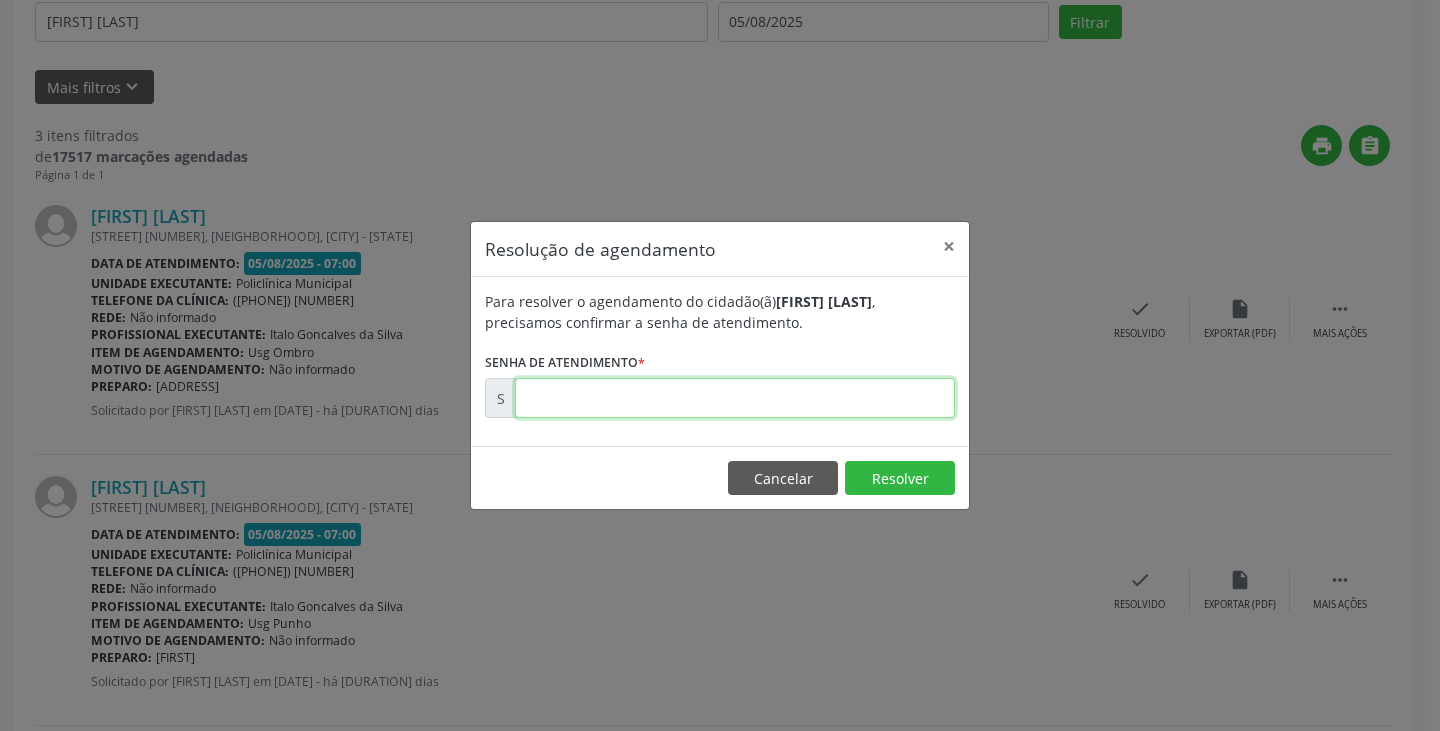 click at bounding box center (735, 398) 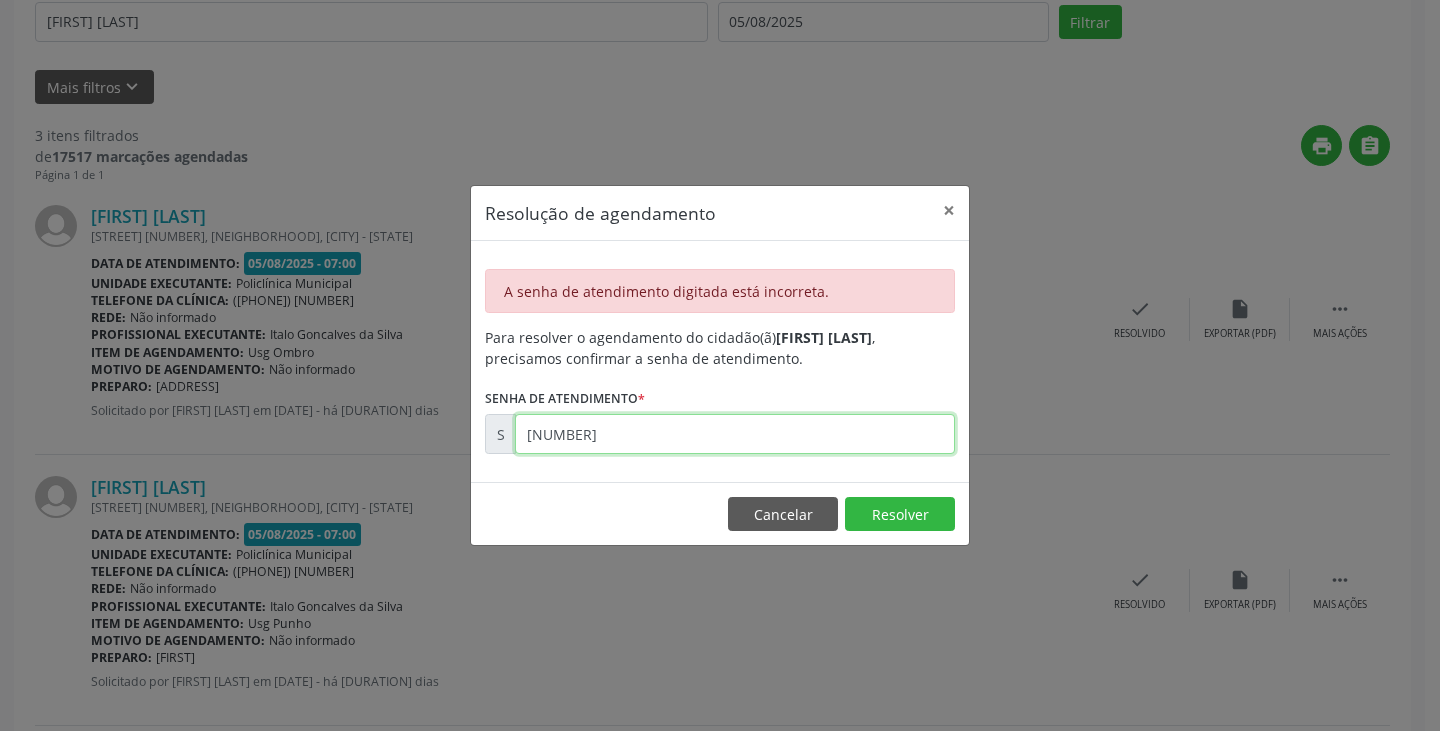 click on "[NUMBER]" at bounding box center [735, 434] 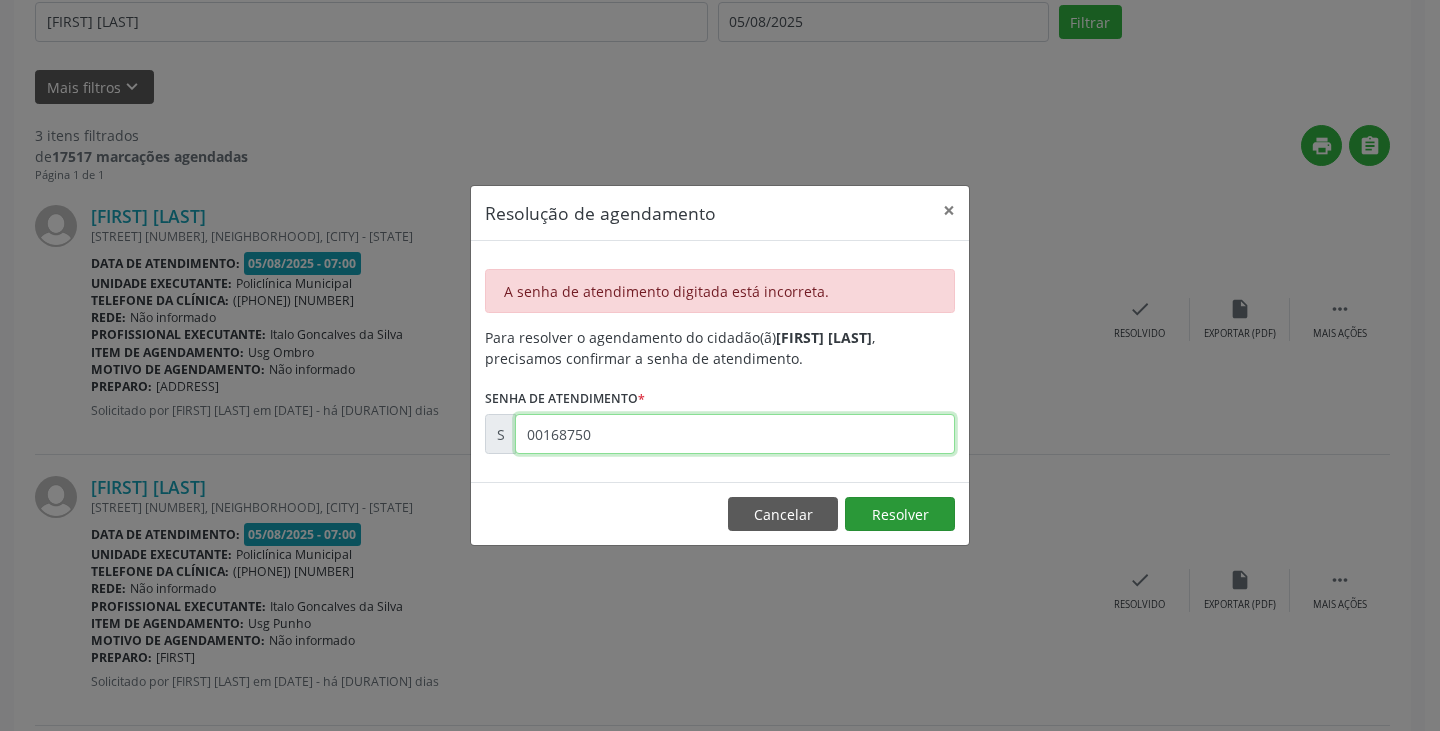 type on "00168750" 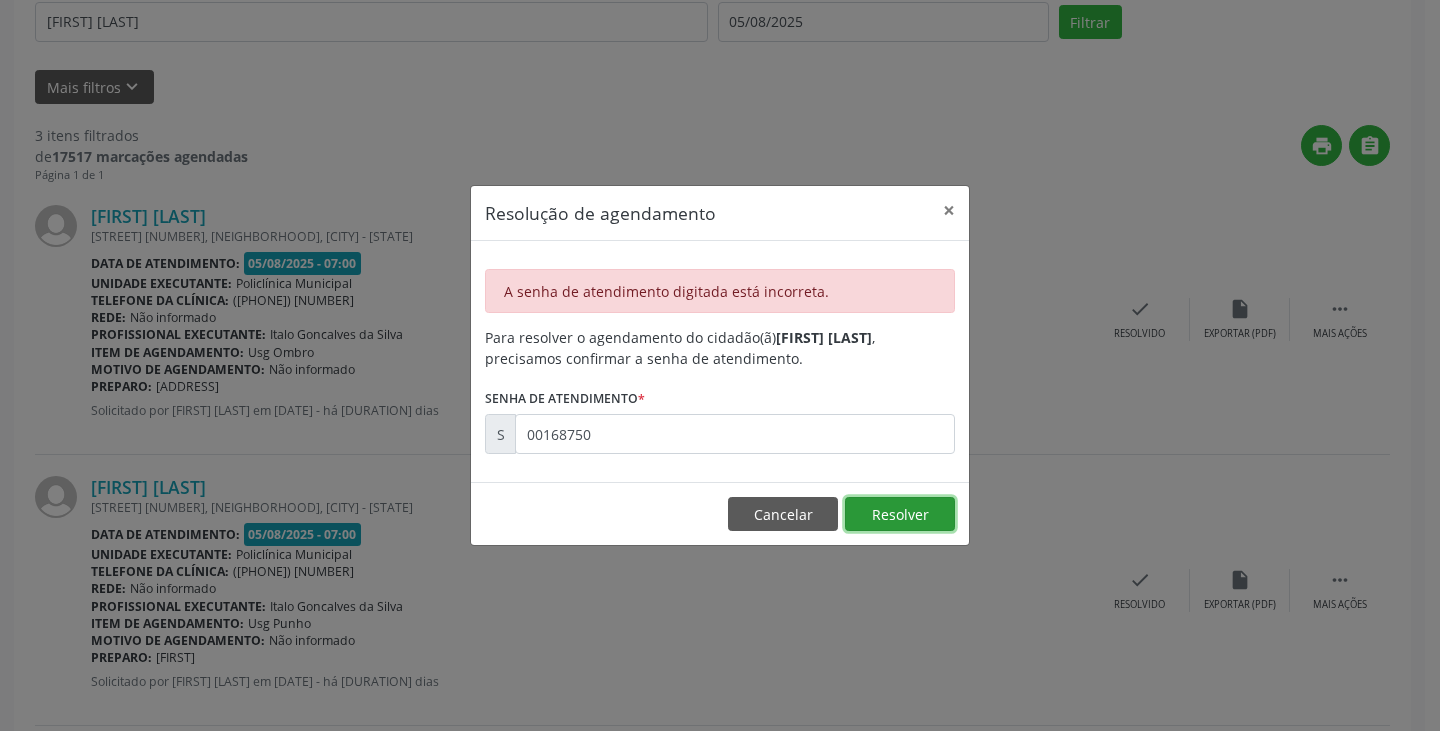 click on "Resolver" at bounding box center (900, 514) 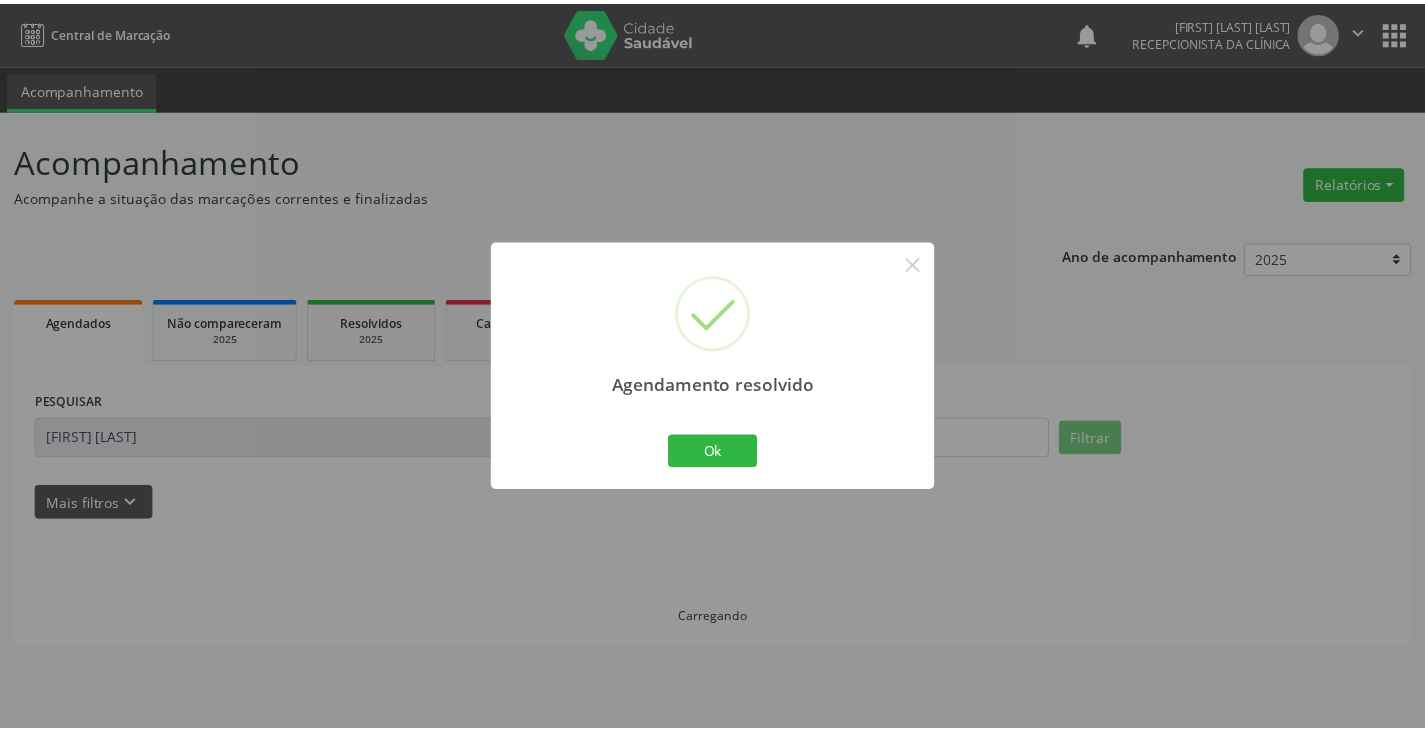 scroll, scrollTop: 0, scrollLeft: 0, axis: both 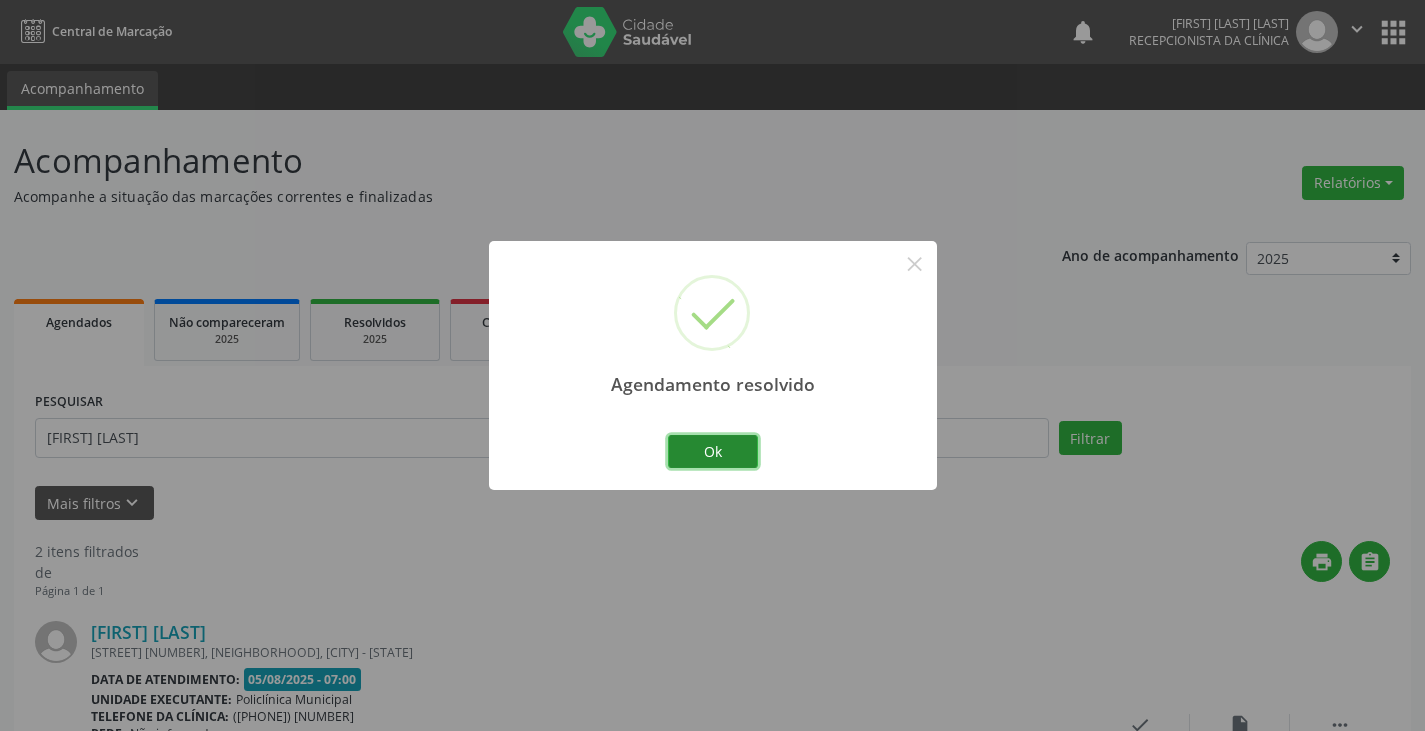 click on "Ok" at bounding box center [713, 452] 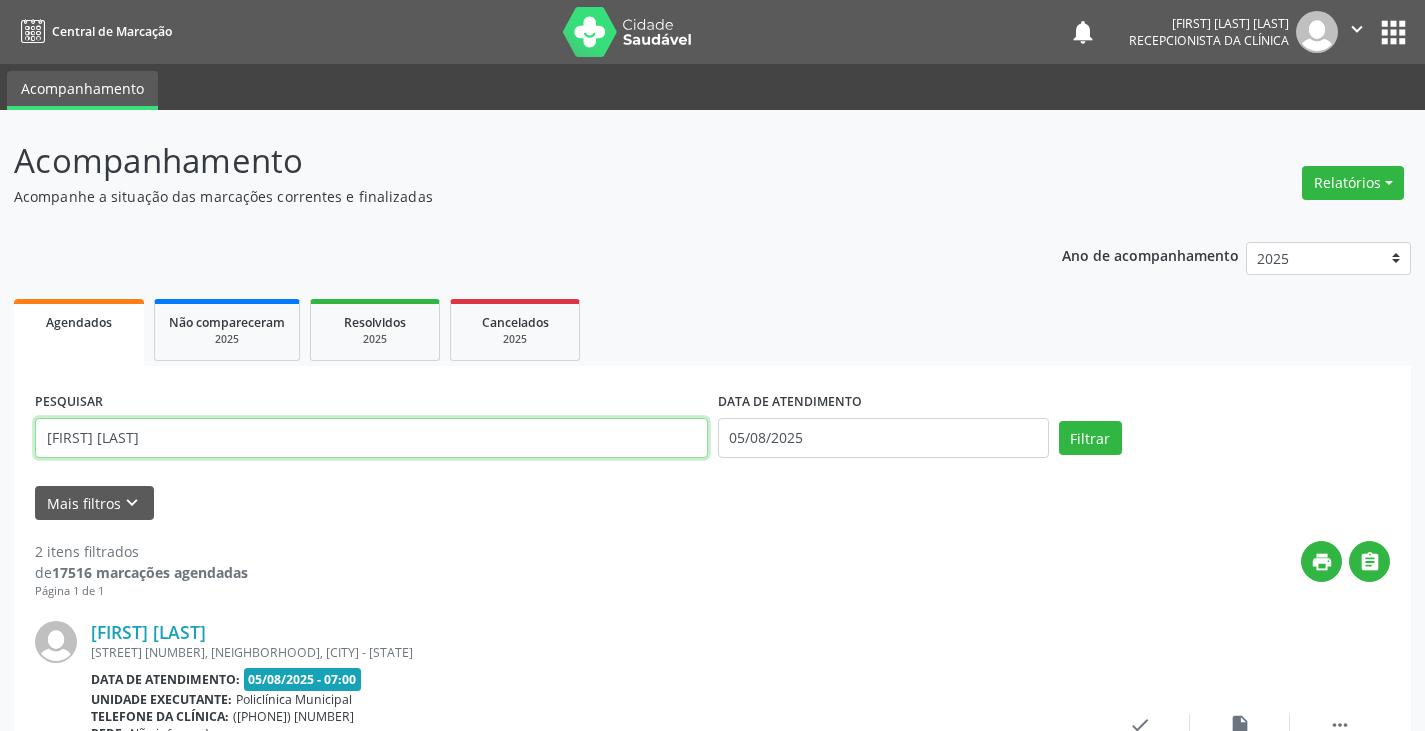 drag, startPoint x: 670, startPoint y: 448, endPoint x: 769, endPoint y: 435, distance: 99.849884 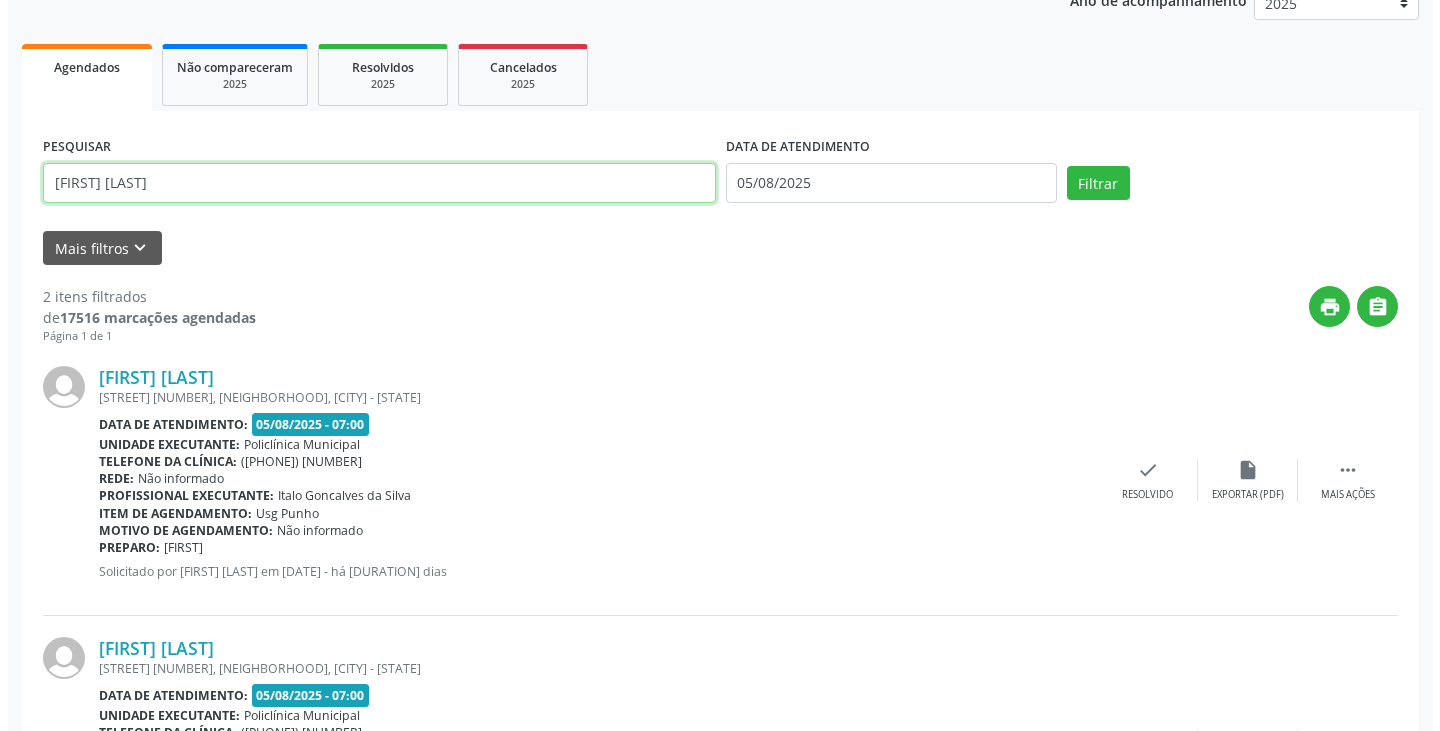 scroll, scrollTop: 445, scrollLeft: 0, axis: vertical 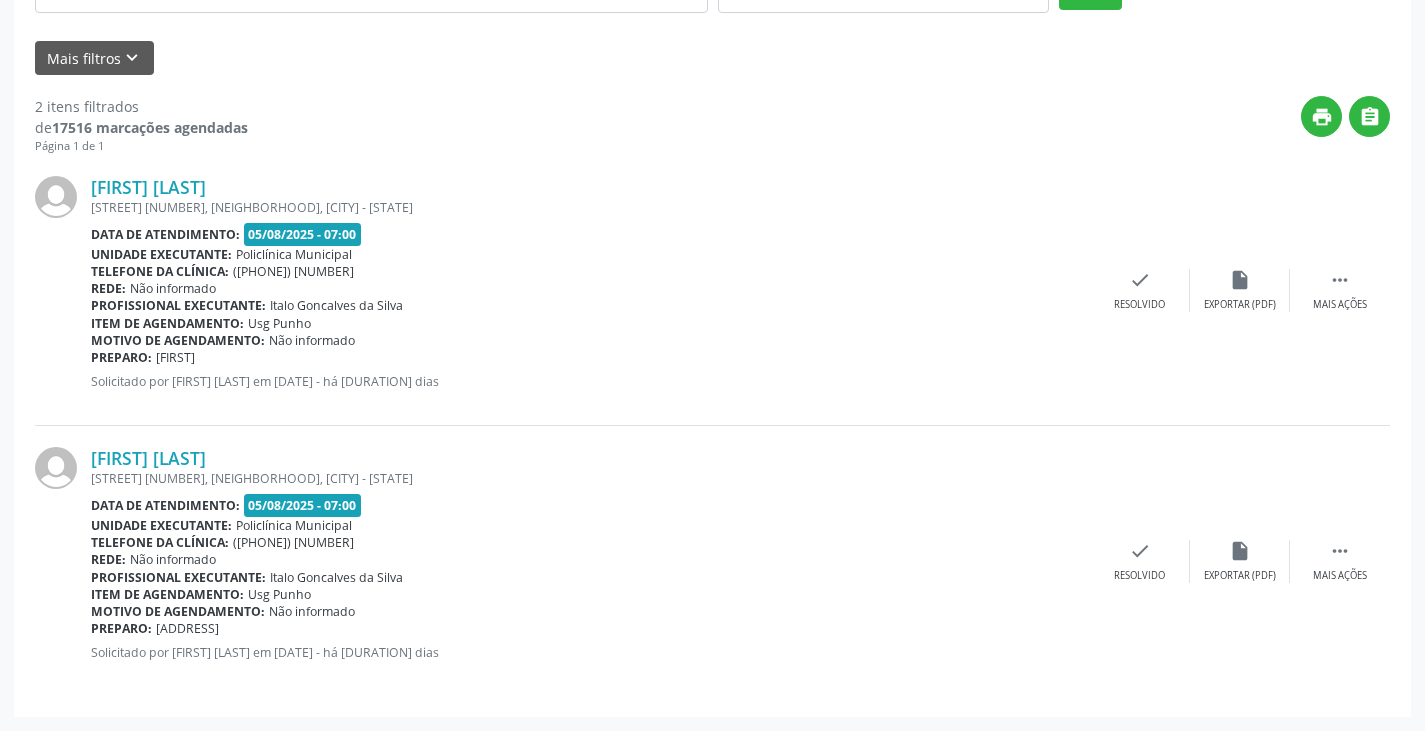 click on "[FIRST] [LAST] [LAST]
[ADDRESS], [CITY] - [STATE]
Data de atendimento:
[DATE] - [TIME]
Unidade executante:
Policlínica Municipal
Telefone da clínica:
([PHONE]) [NUMBER]
Rede:
Não informado
Profissional executante:
[FIRST] [LAST] [LAST]
Item de agendamento:
Usg Punho
Motivo de agendamento:
Não informado
Preparo:
DIREITO
Solicitado por [FIRST] [LAST] [LAST] em [DATE] - há [NUMBER] dias

Mais ações
insert_drive_file
Exportar (PDF)
check
Resolvido" at bounding box center (712, 290) 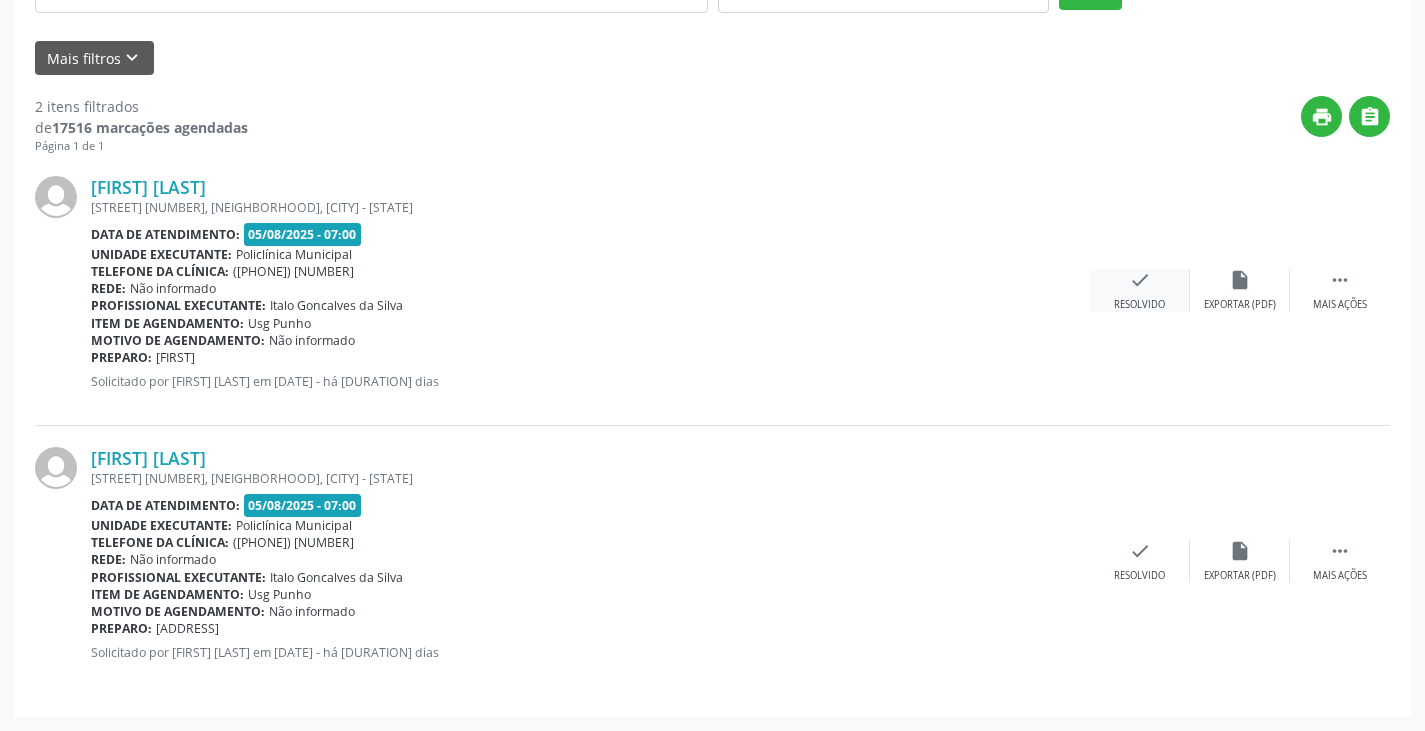 click on "check" at bounding box center [1140, 280] 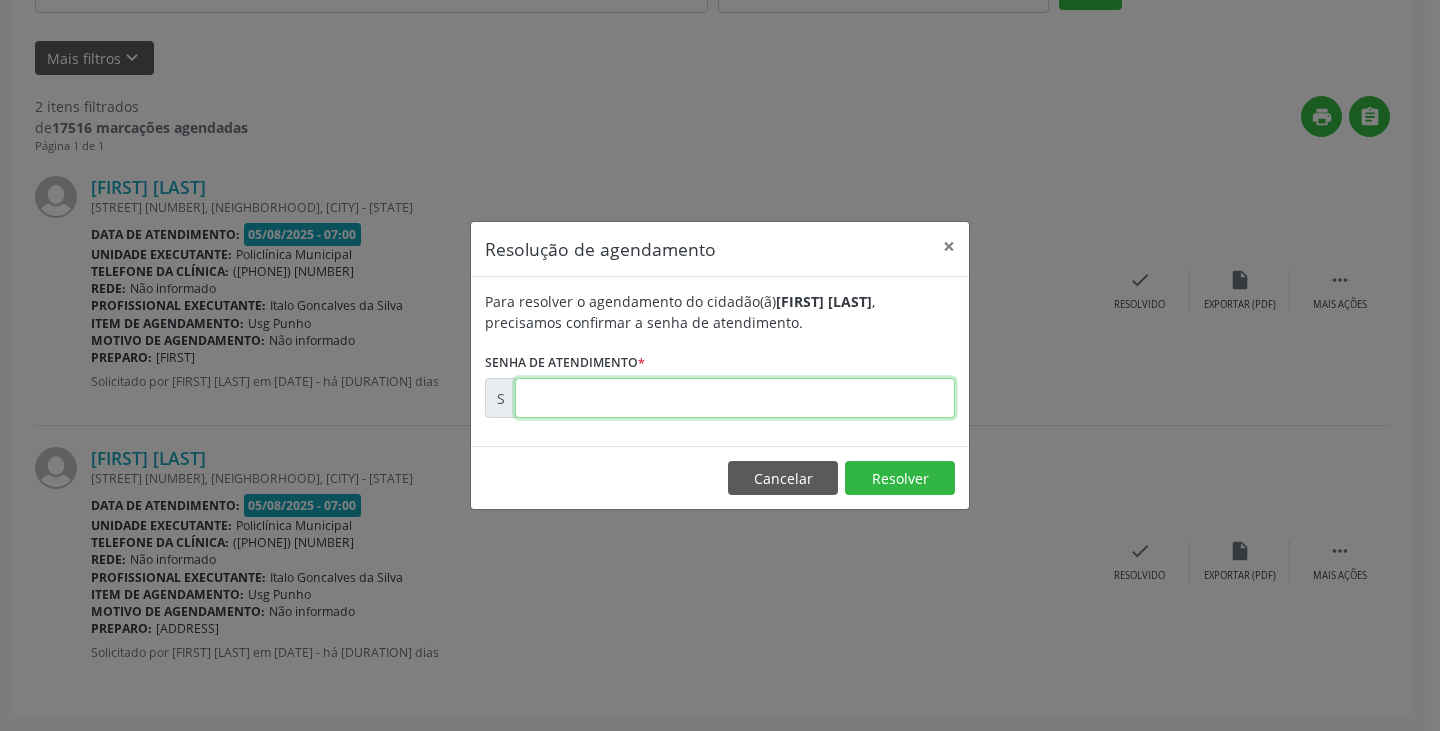 click at bounding box center (735, 398) 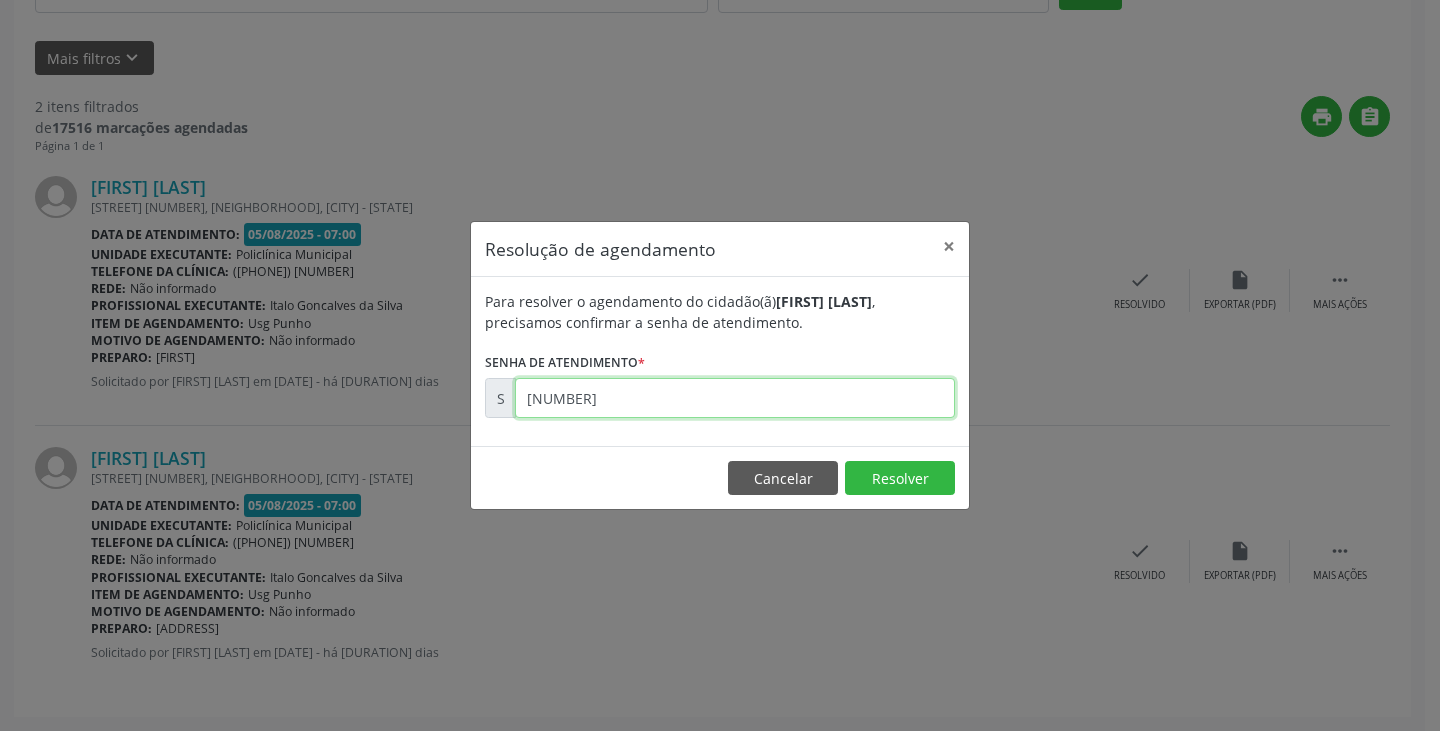 type on "[NUMBER]" 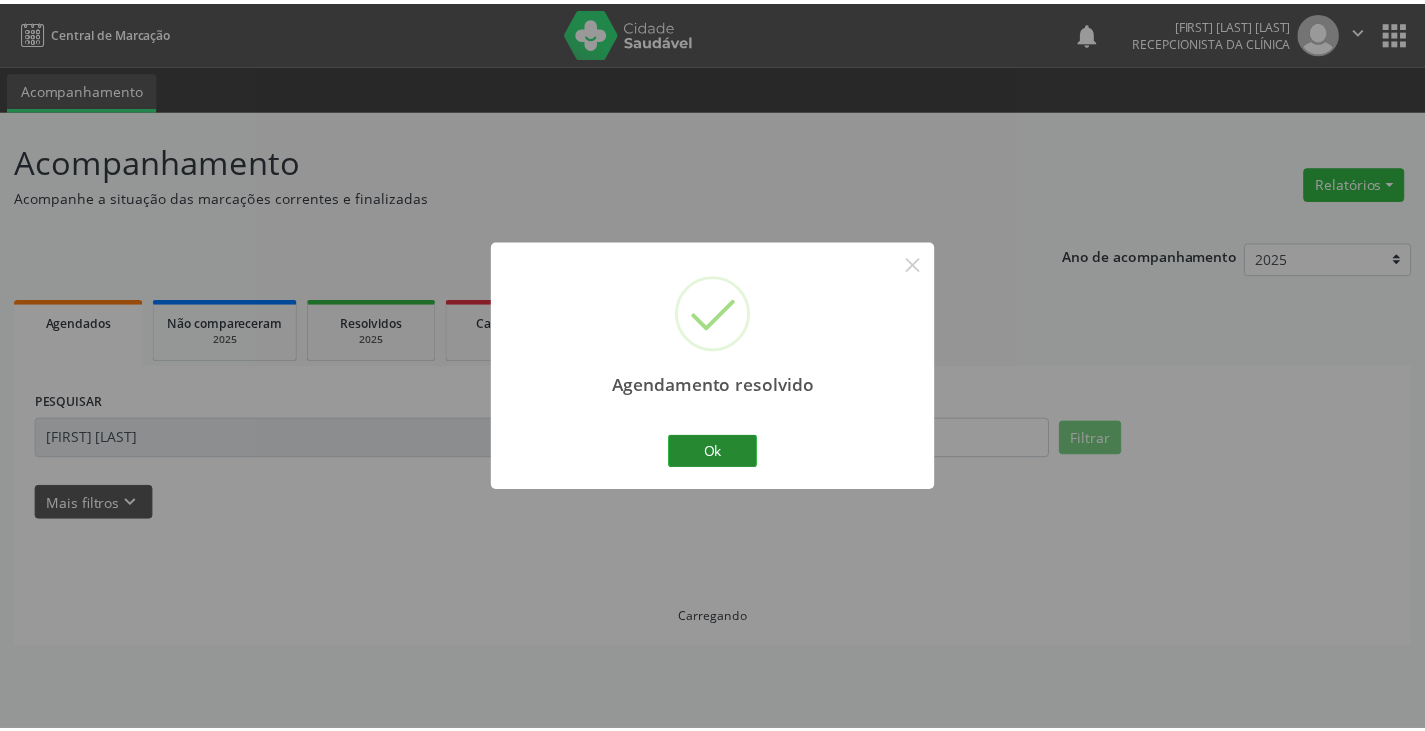 scroll, scrollTop: 0, scrollLeft: 0, axis: both 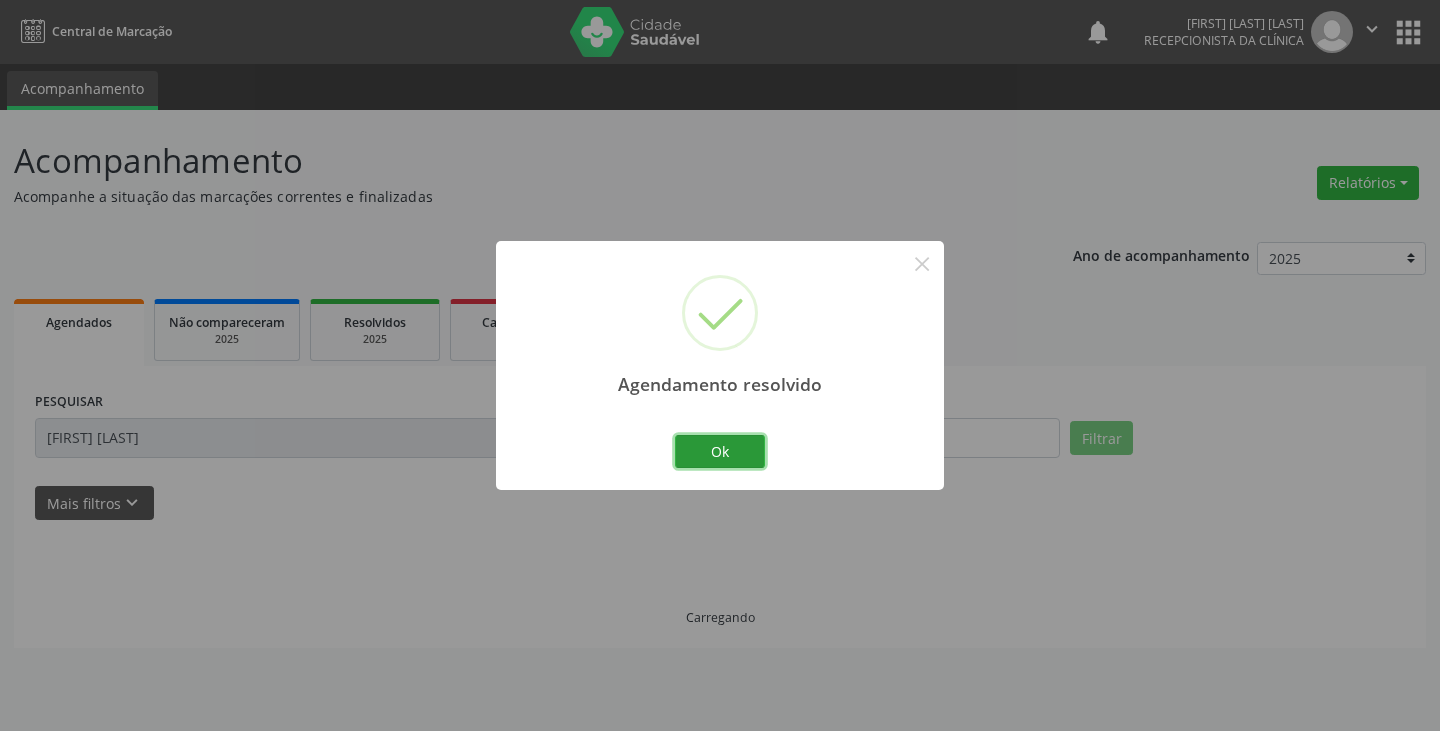 drag, startPoint x: 727, startPoint y: 444, endPoint x: 633, endPoint y: 445, distance: 94.00532 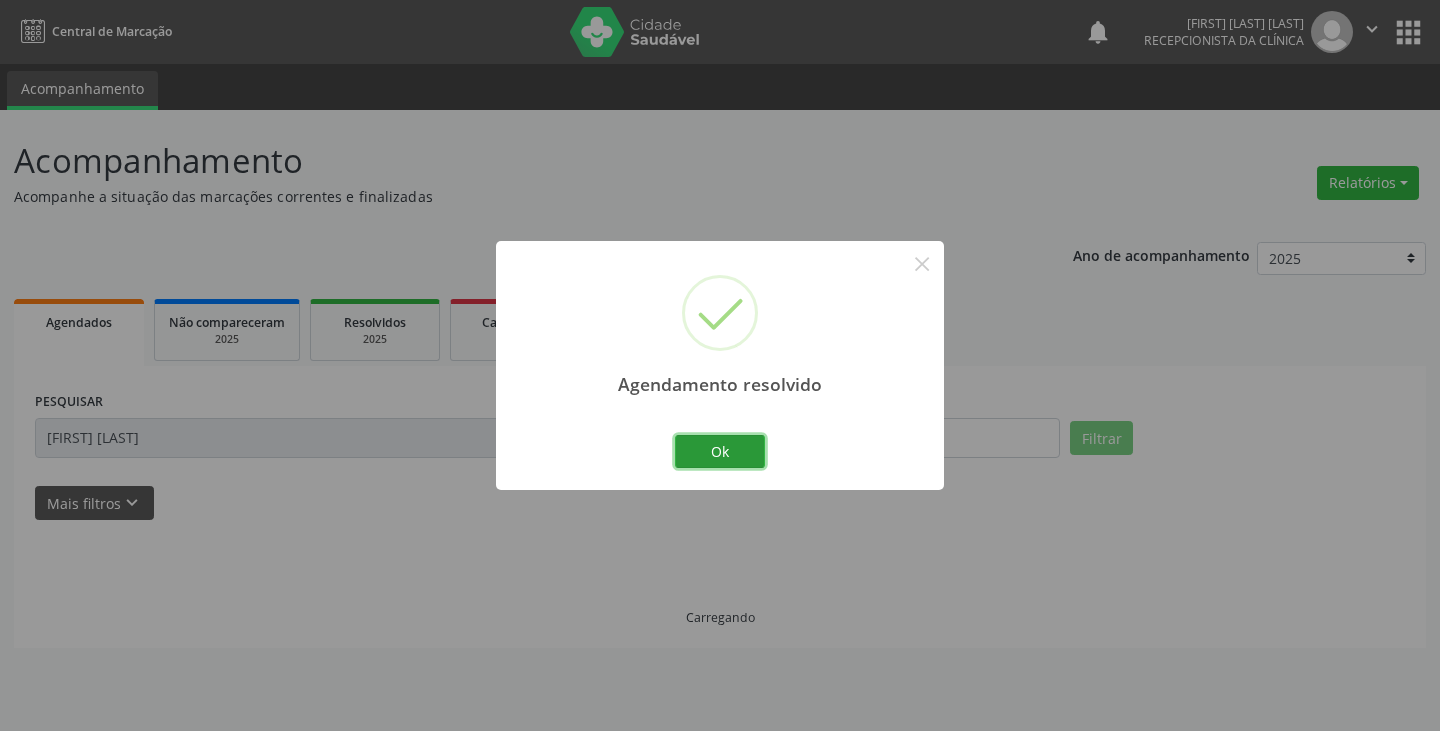 click on "Ok" at bounding box center [720, 452] 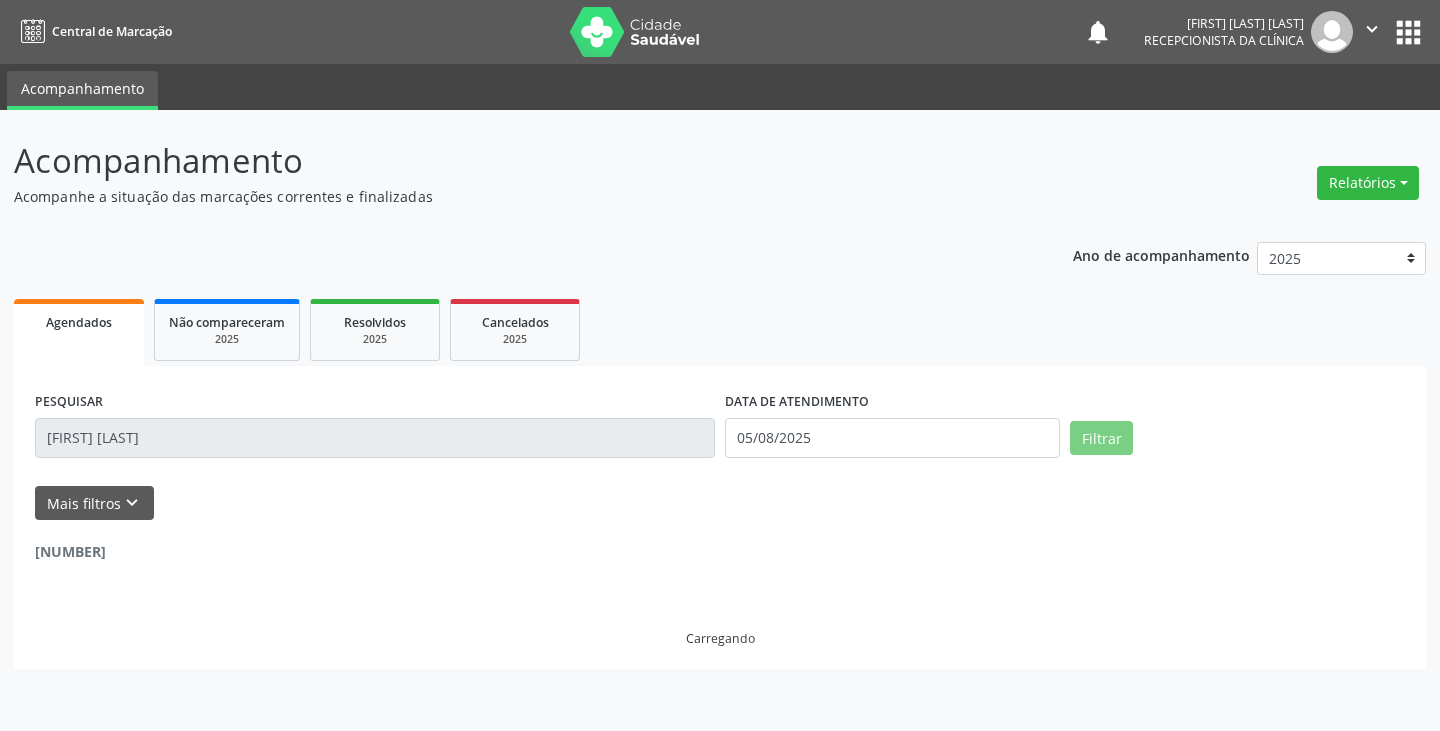 click on "[FIRST] [LAST]" at bounding box center [375, 438] 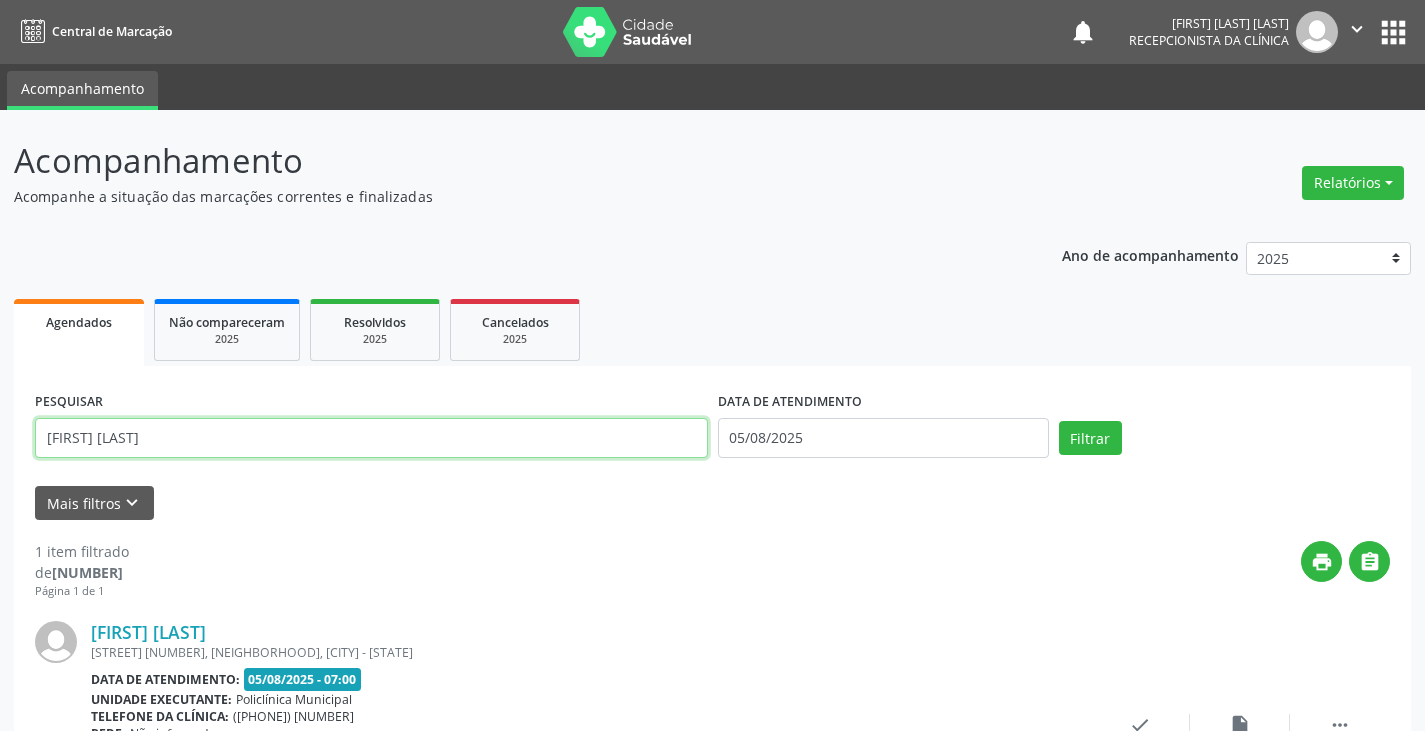 click on "[FIRST] [LAST]" at bounding box center [371, 438] 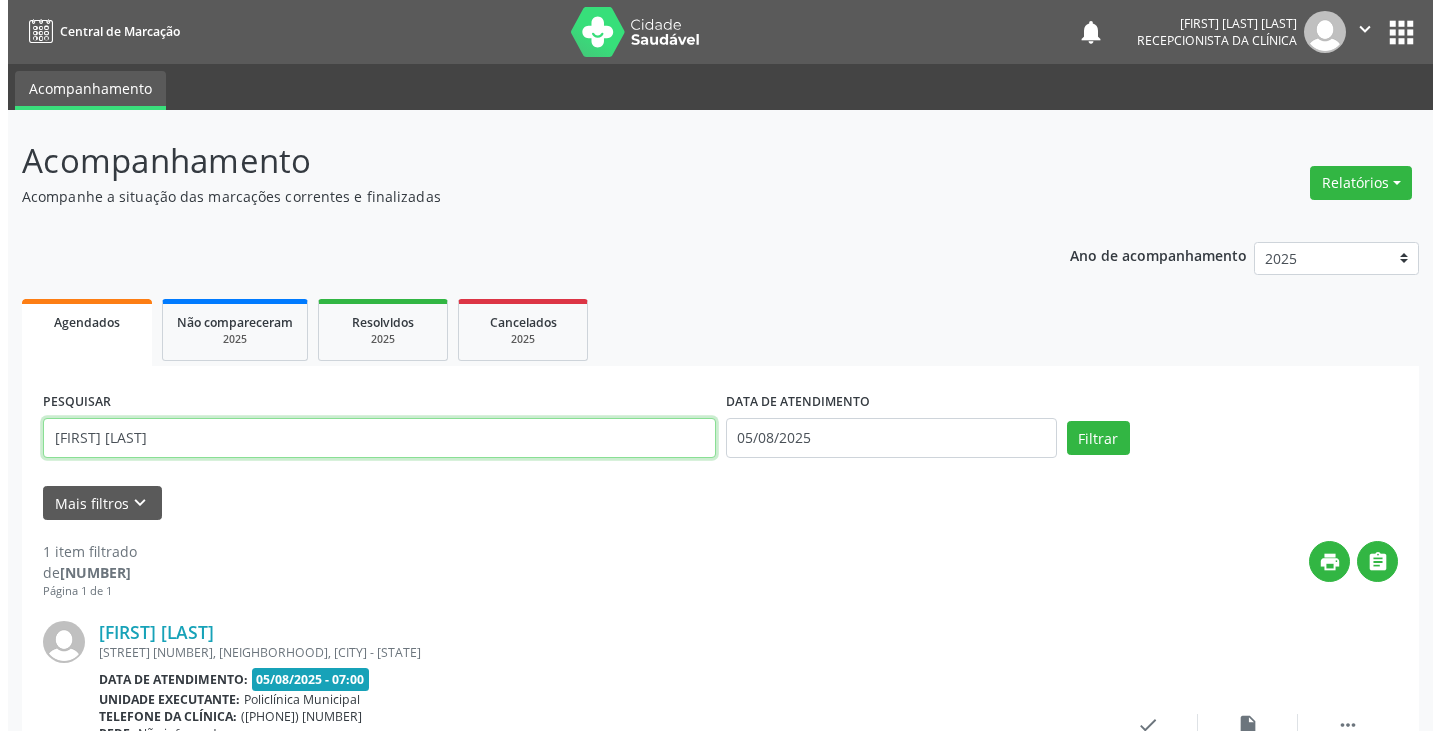 scroll, scrollTop: 174, scrollLeft: 0, axis: vertical 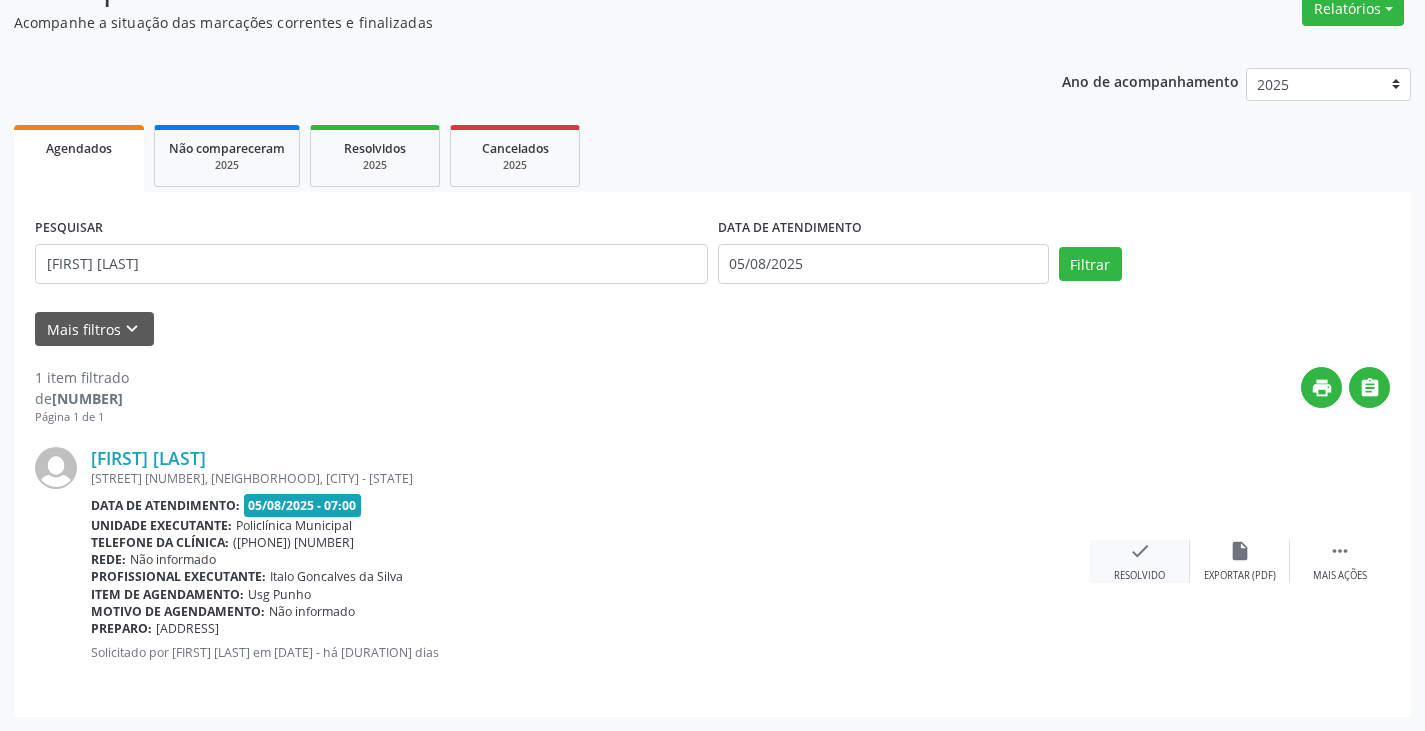 click on "check
Resolvido" at bounding box center (1140, 561) 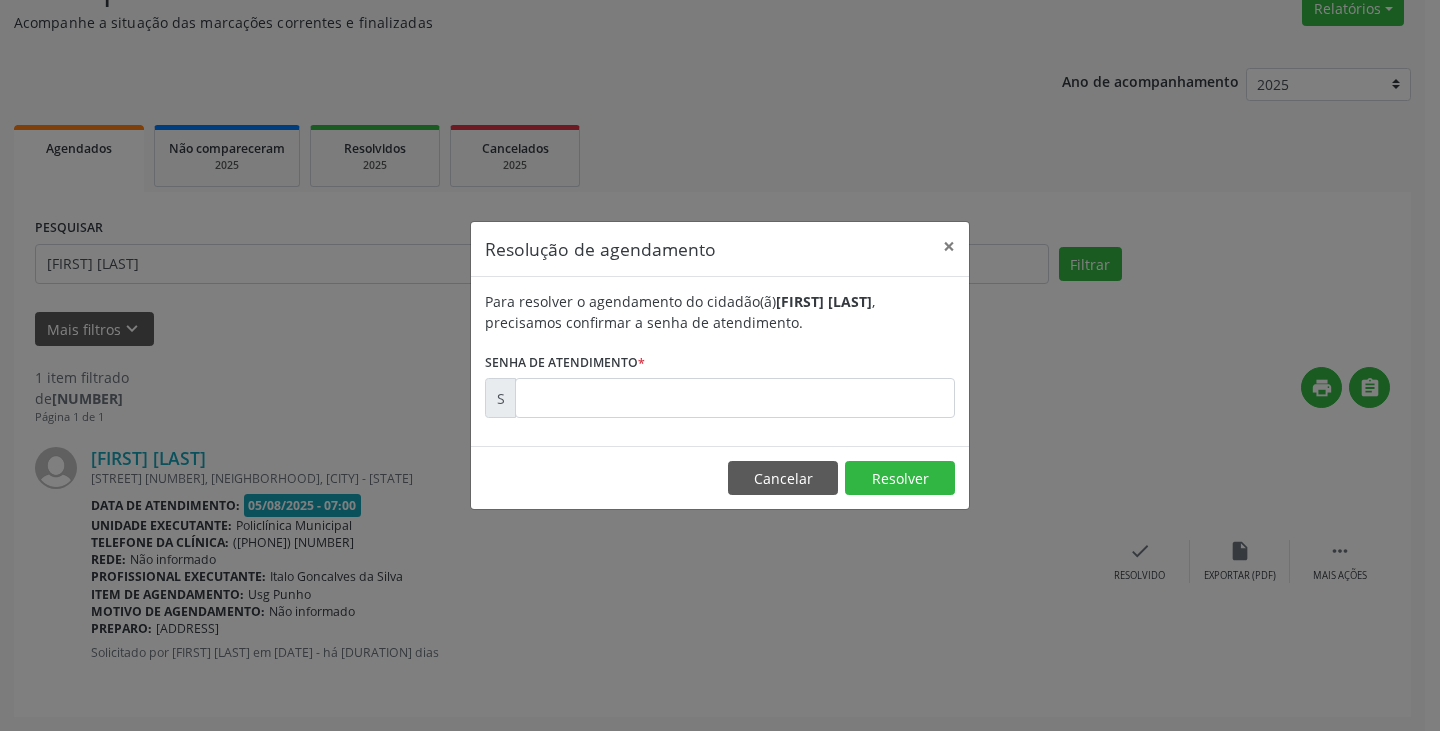 click on "Para resolver o agendamento do cidadão(ã)  [FIRST] [LAST] [LAST] ,
precisamos confirmar a senha de atendimento.
Senha de atendimento
*
S" at bounding box center (720, 361) 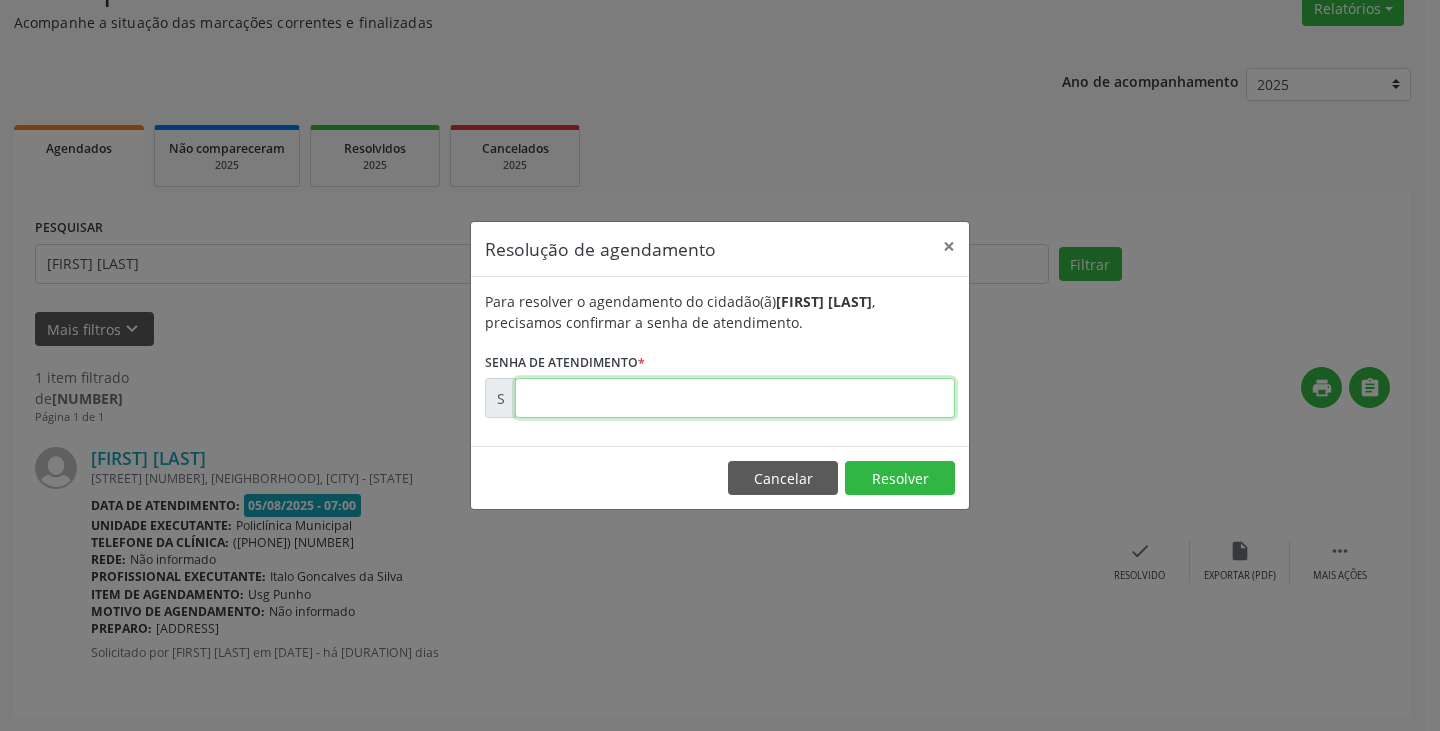 click at bounding box center (735, 398) 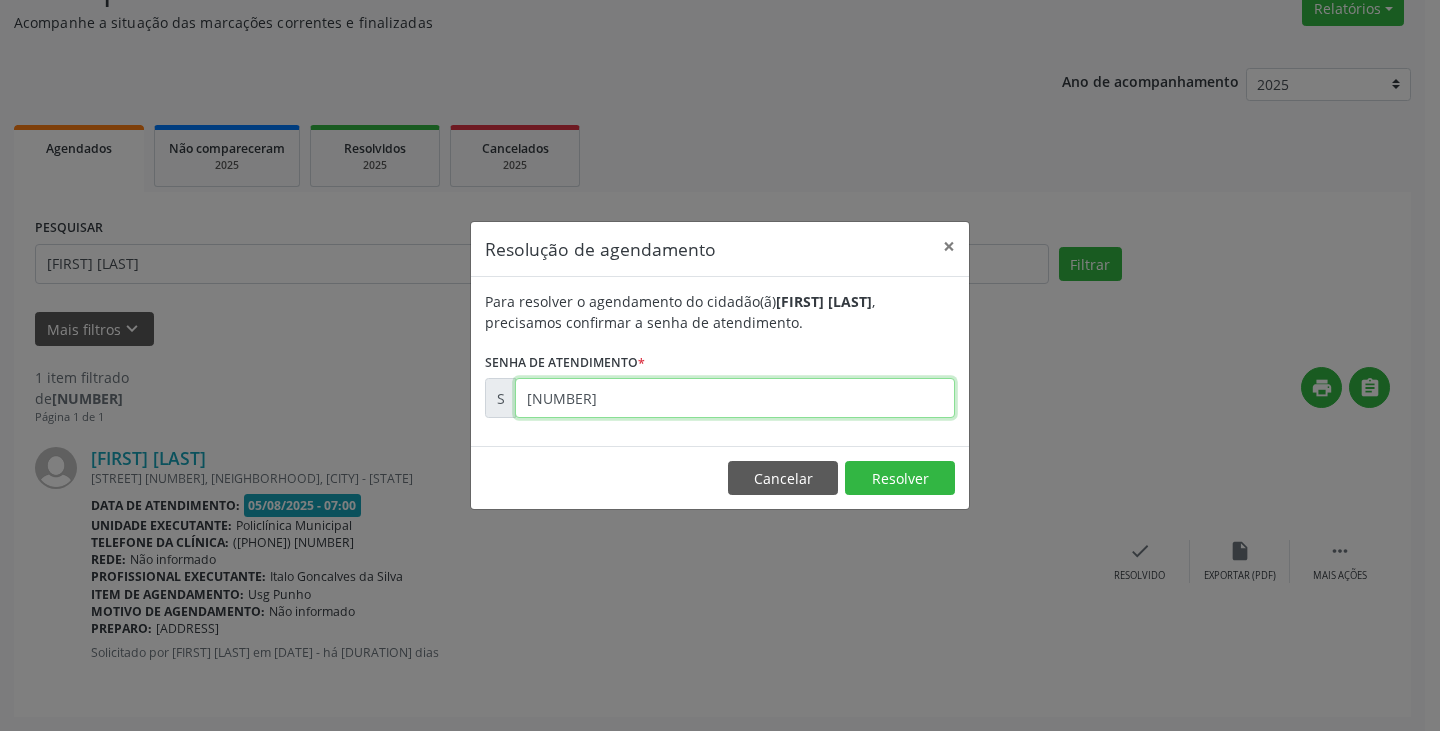type on "[NUMBER]" 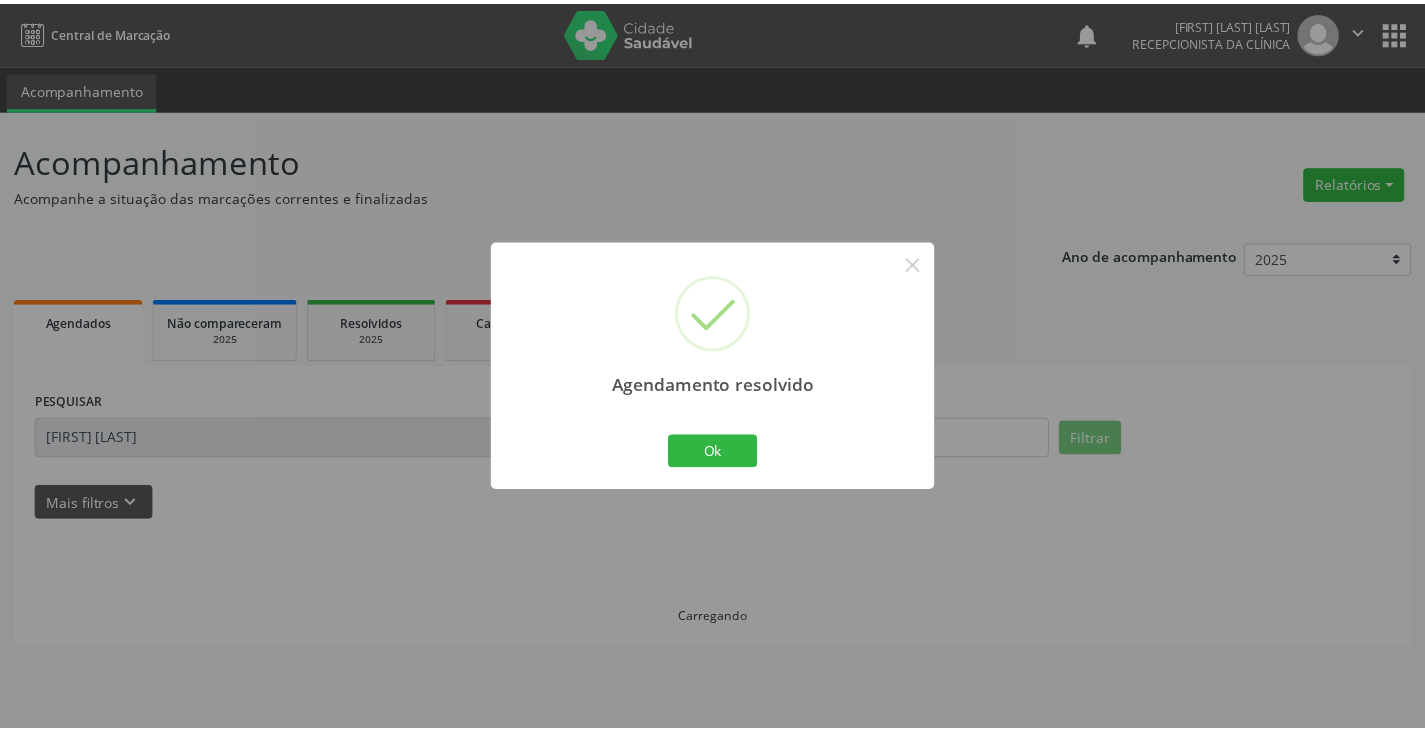 scroll, scrollTop: 0, scrollLeft: 0, axis: both 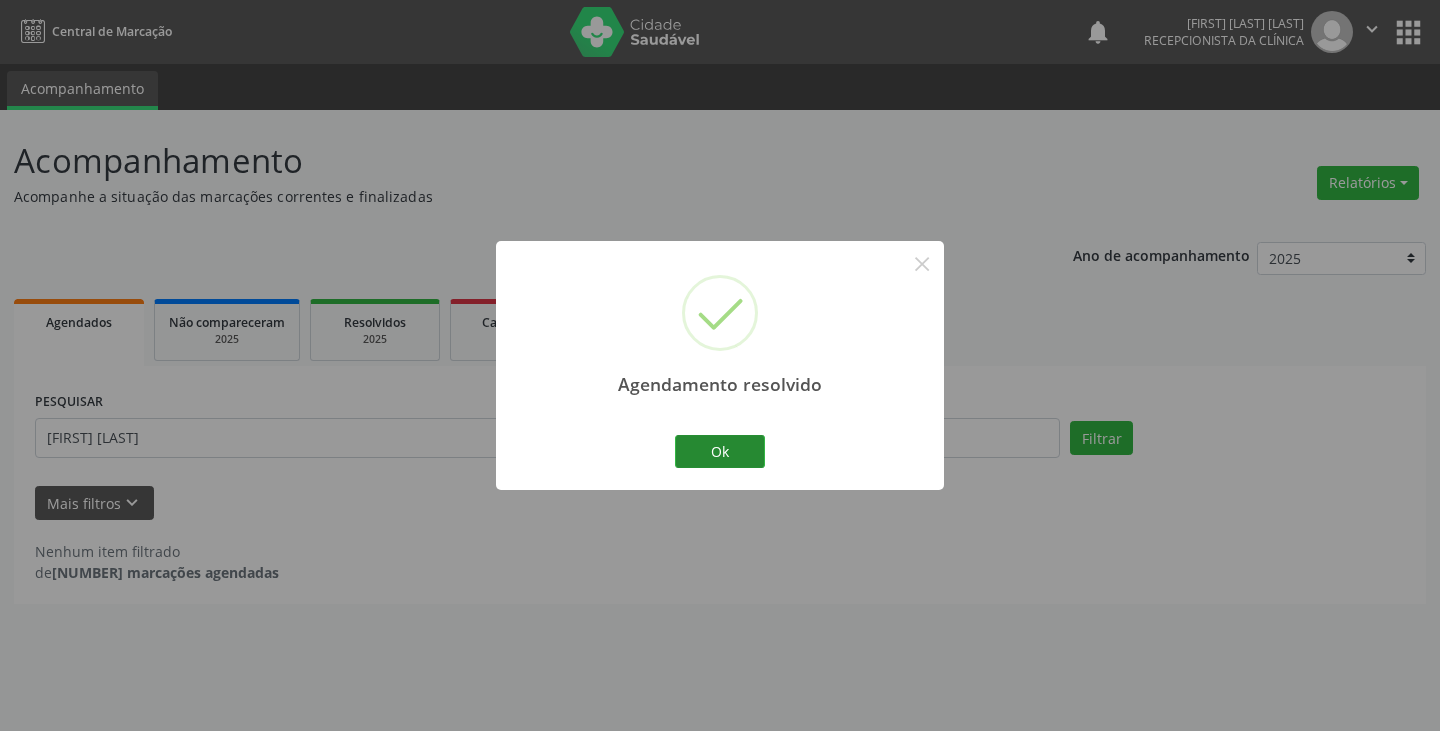 drag, startPoint x: 715, startPoint y: 475, endPoint x: 715, endPoint y: 464, distance: 11 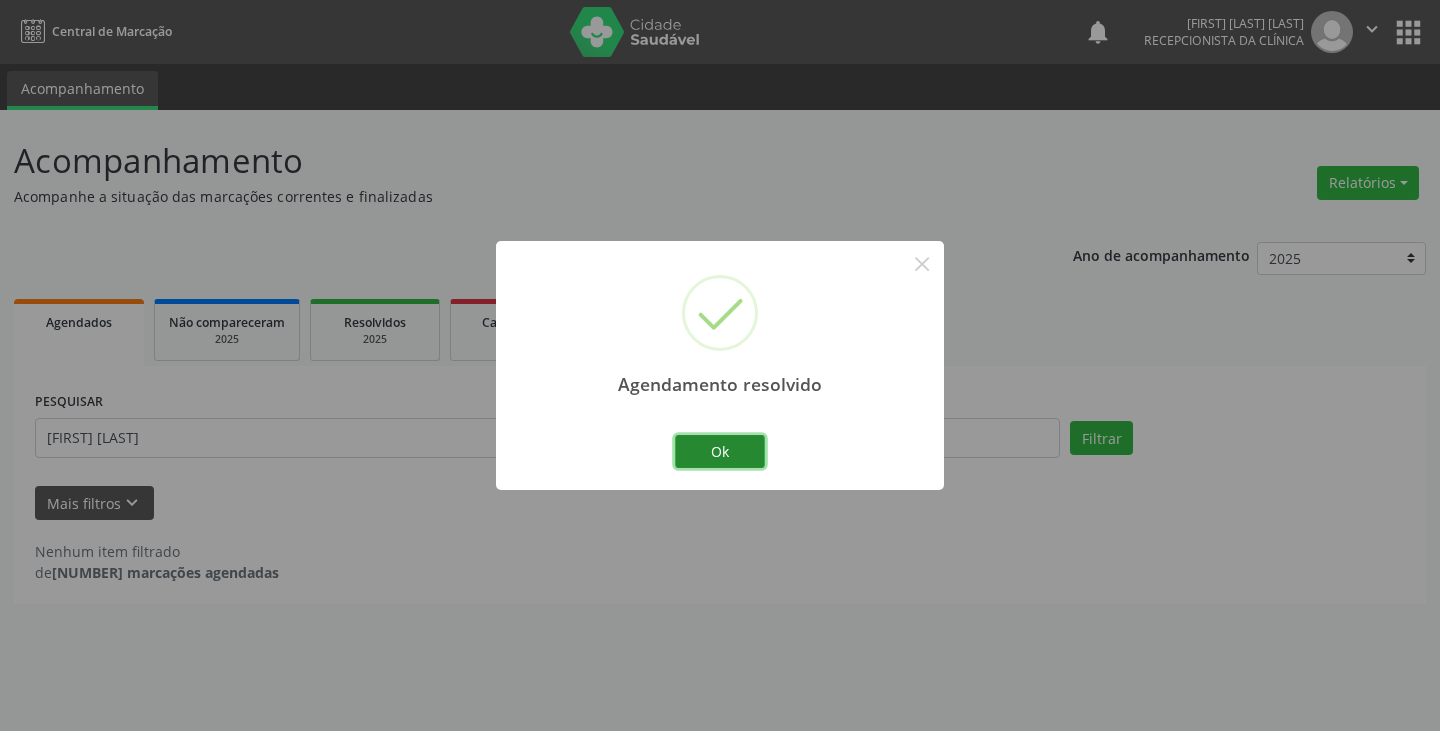 click on "Ok" at bounding box center [720, 452] 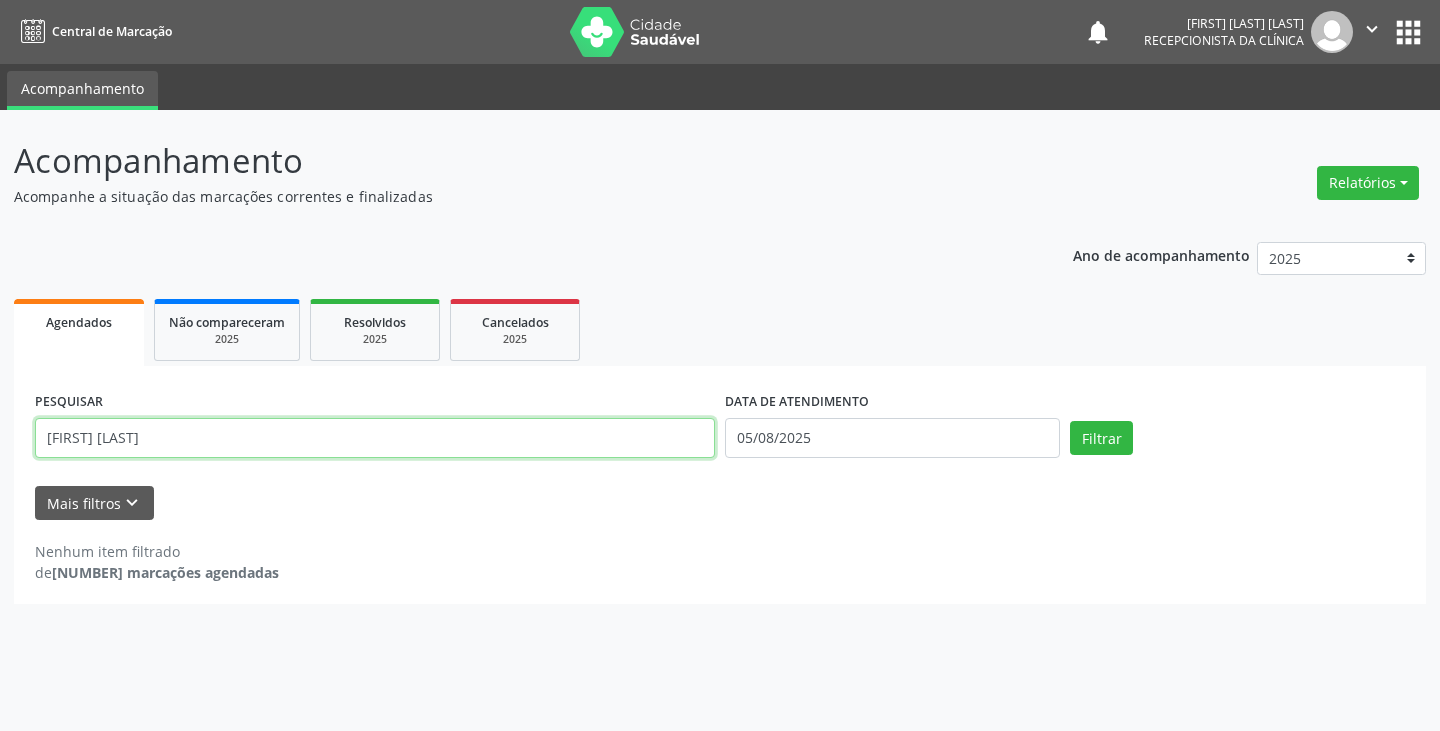 click on "[FIRST] [LAST]" at bounding box center [375, 438] 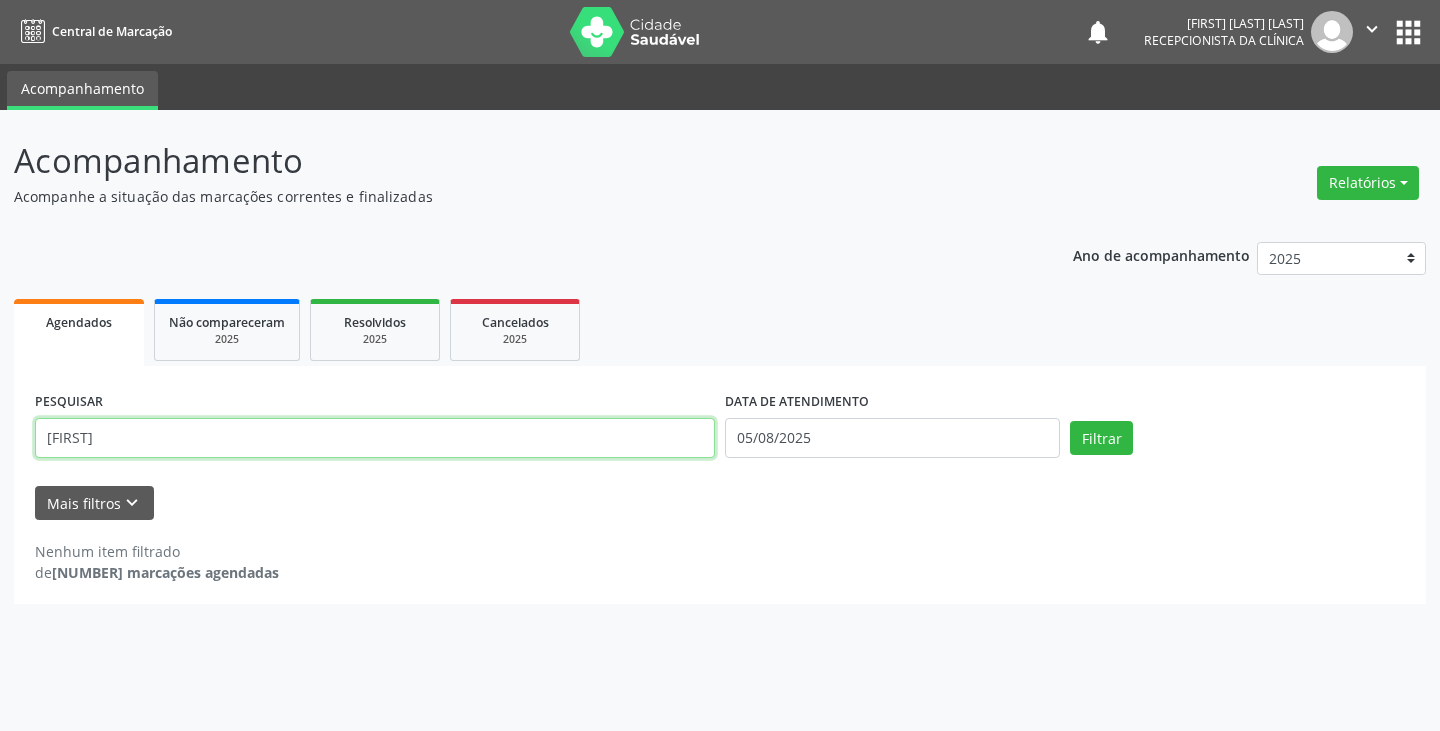 click on "Filtrar" at bounding box center [1101, 438] 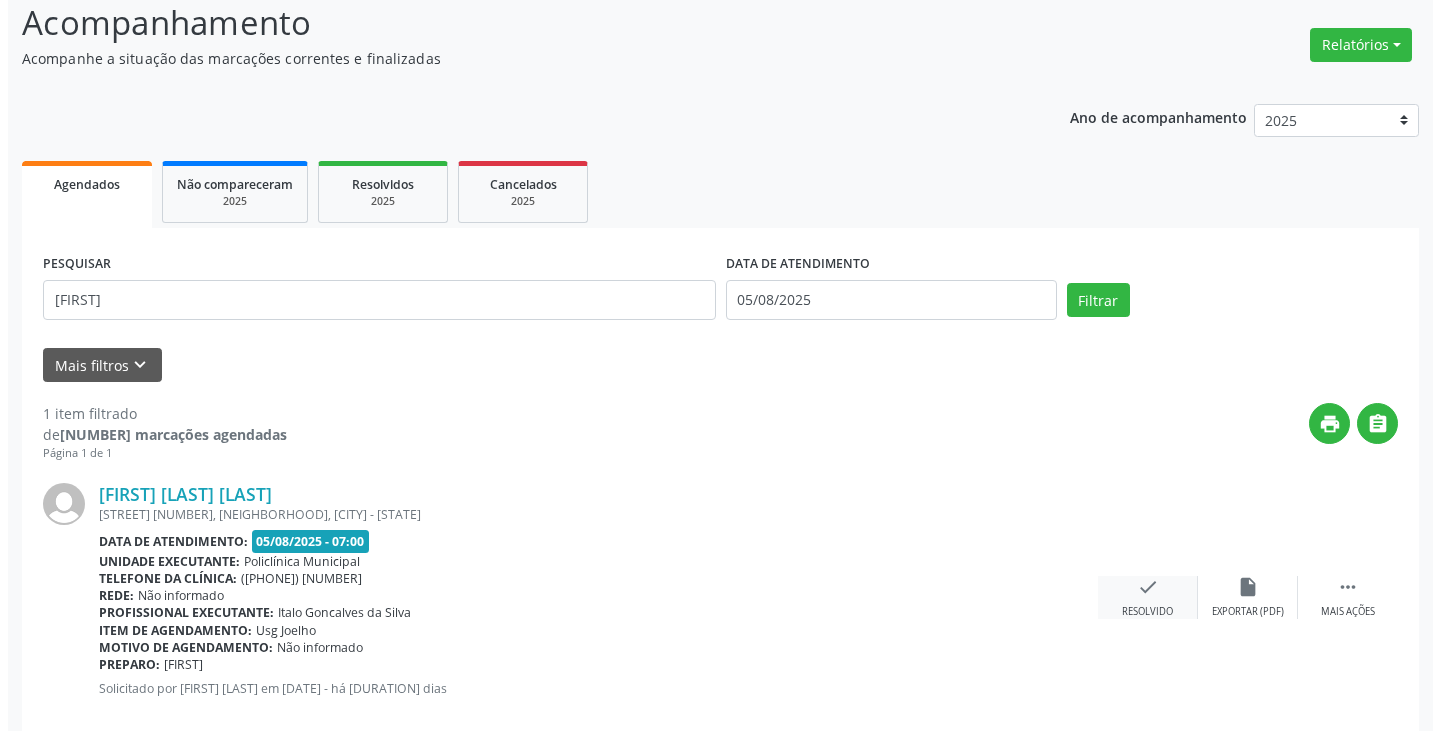 scroll, scrollTop: 174, scrollLeft: 0, axis: vertical 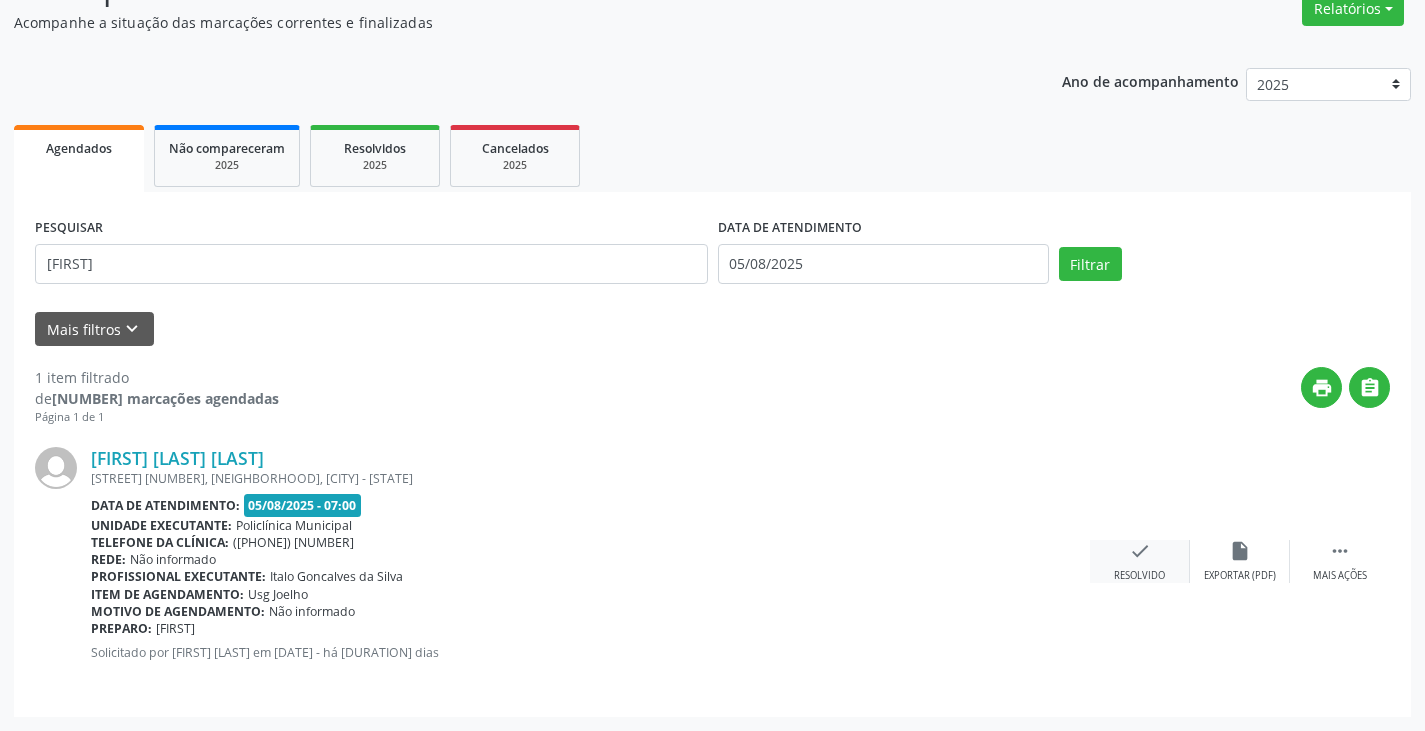 drag, startPoint x: 1143, startPoint y: 548, endPoint x: 1130, endPoint y: 546, distance: 13.152946 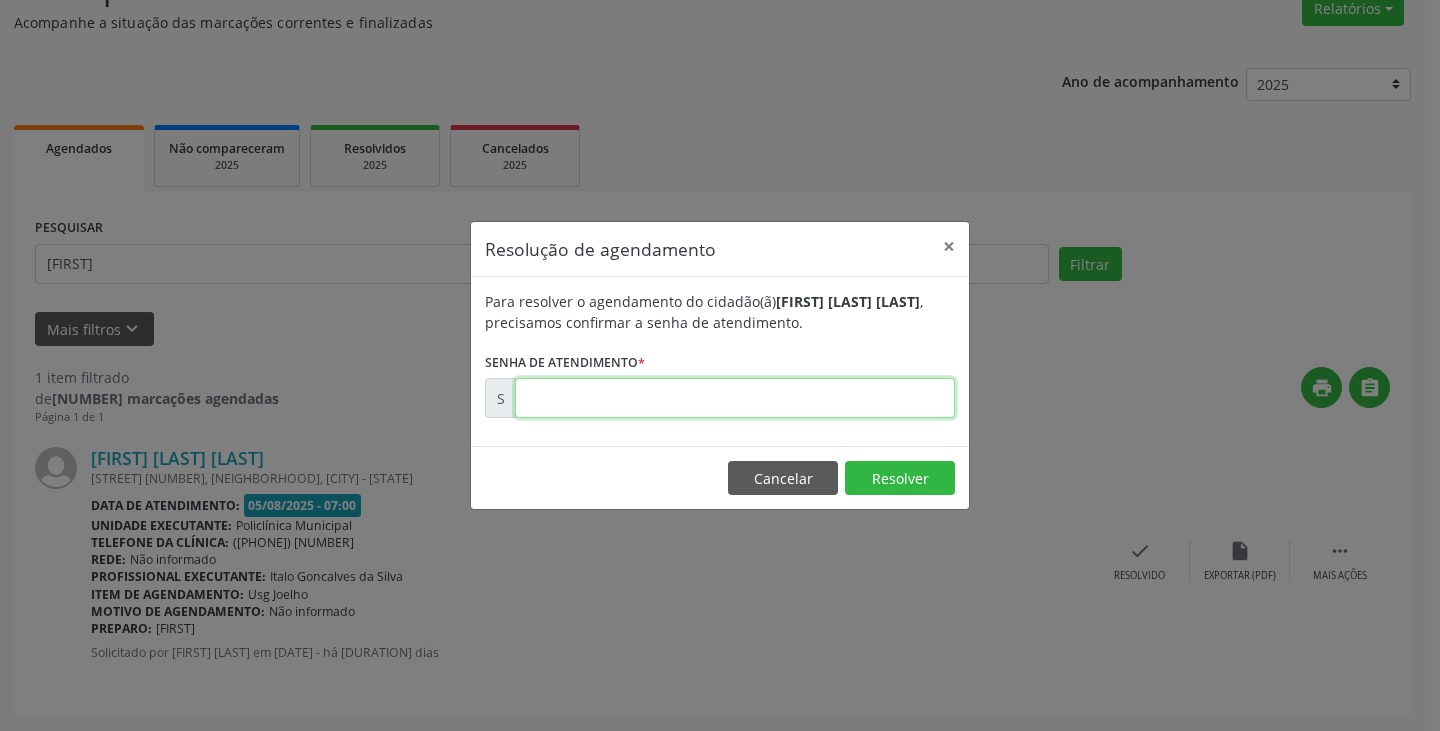 click at bounding box center [735, 398] 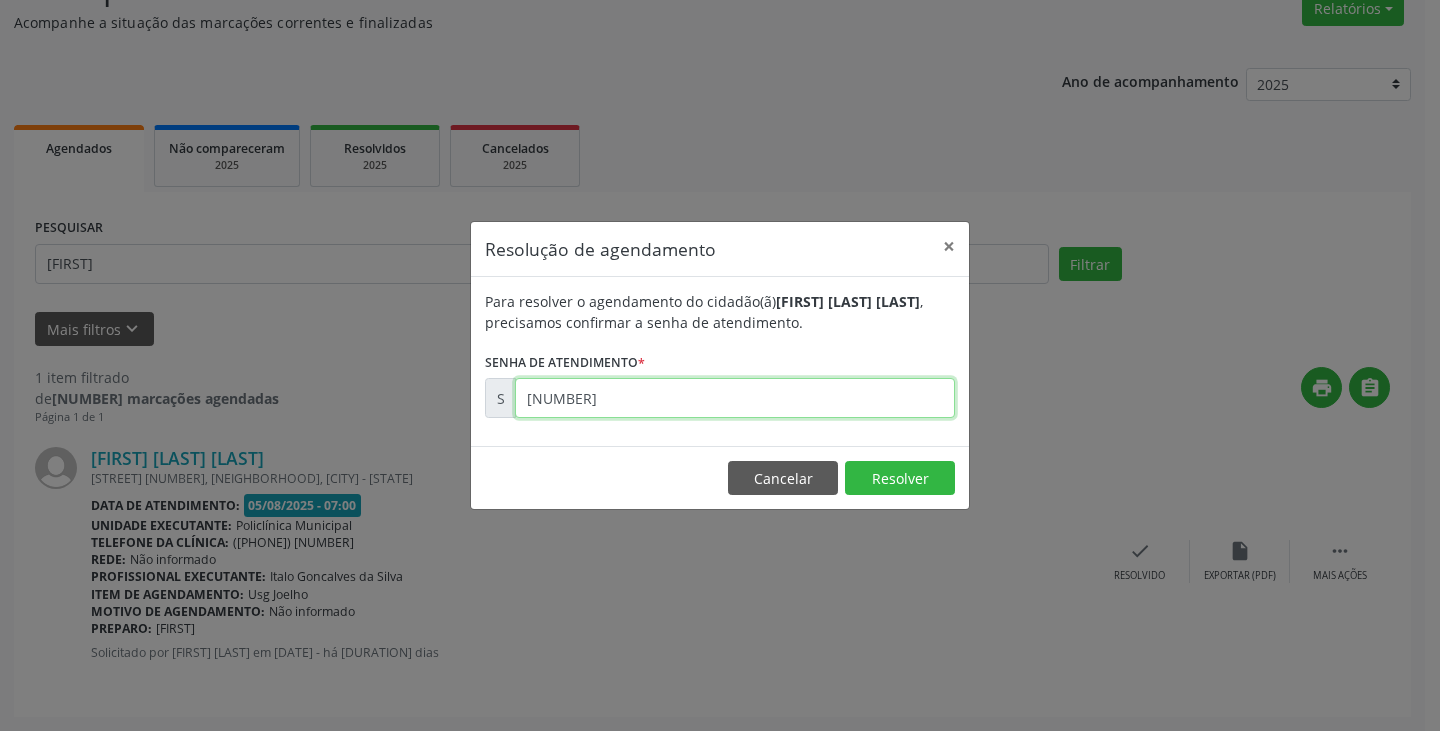 type on "[NUMBER]" 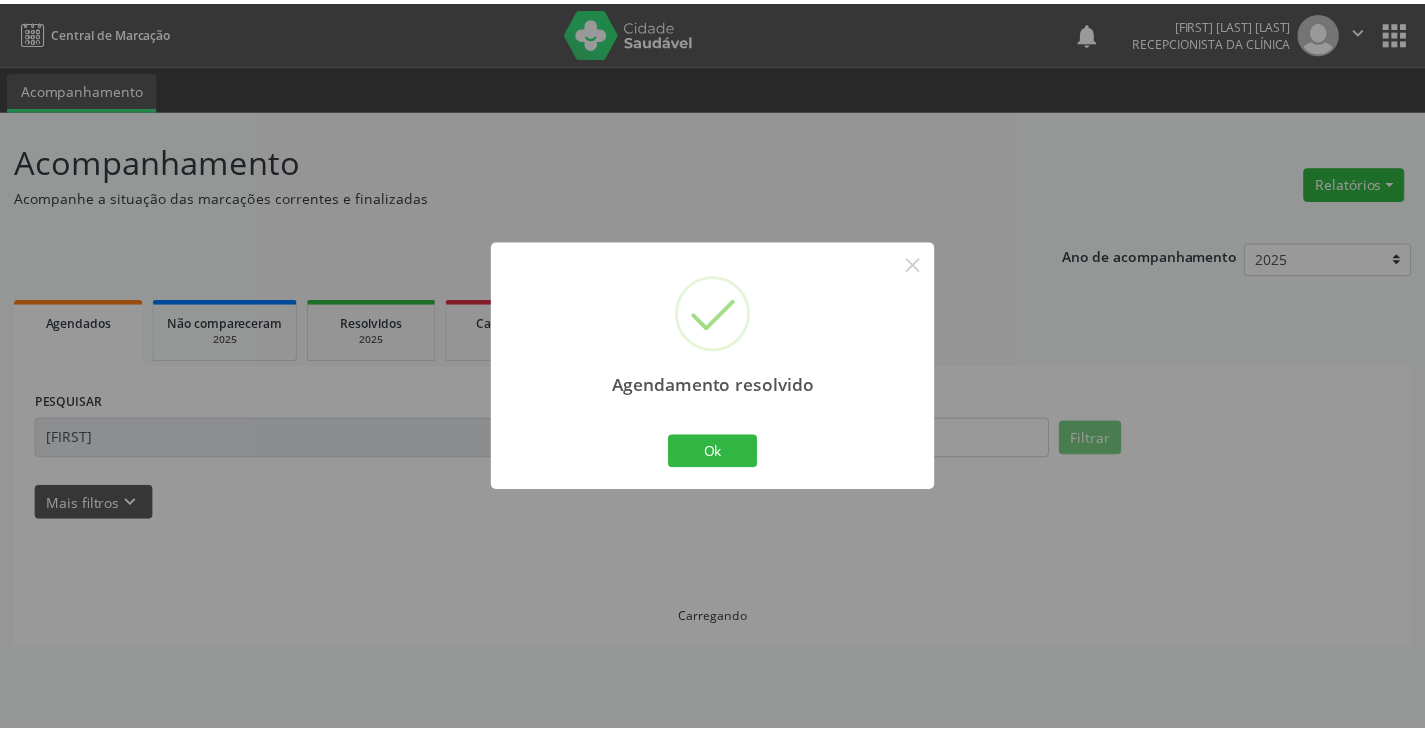 scroll, scrollTop: 0, scrollLeft: 0, axis: both 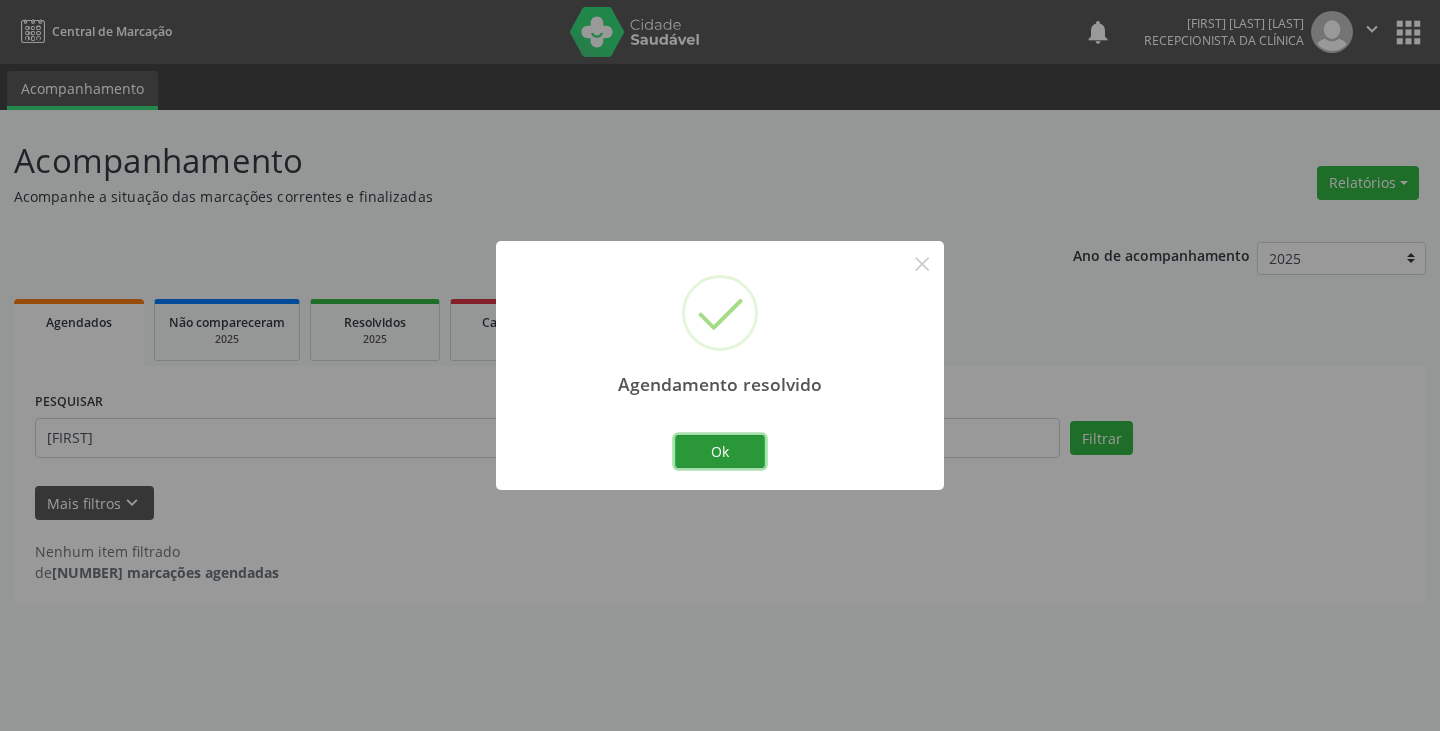 click on "Ok" at bounding box center [720, 452] 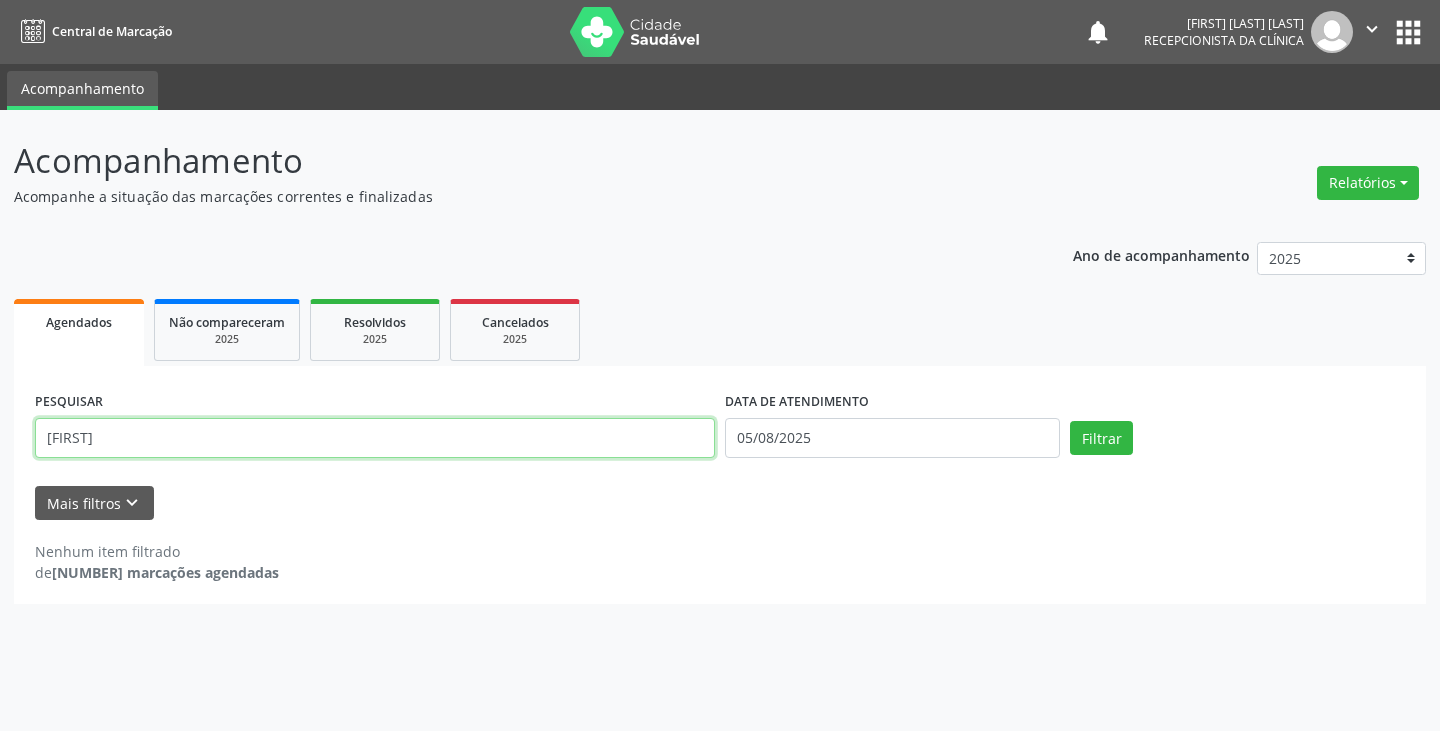 click on "[FIRST]" at bounding box center (375, 438) 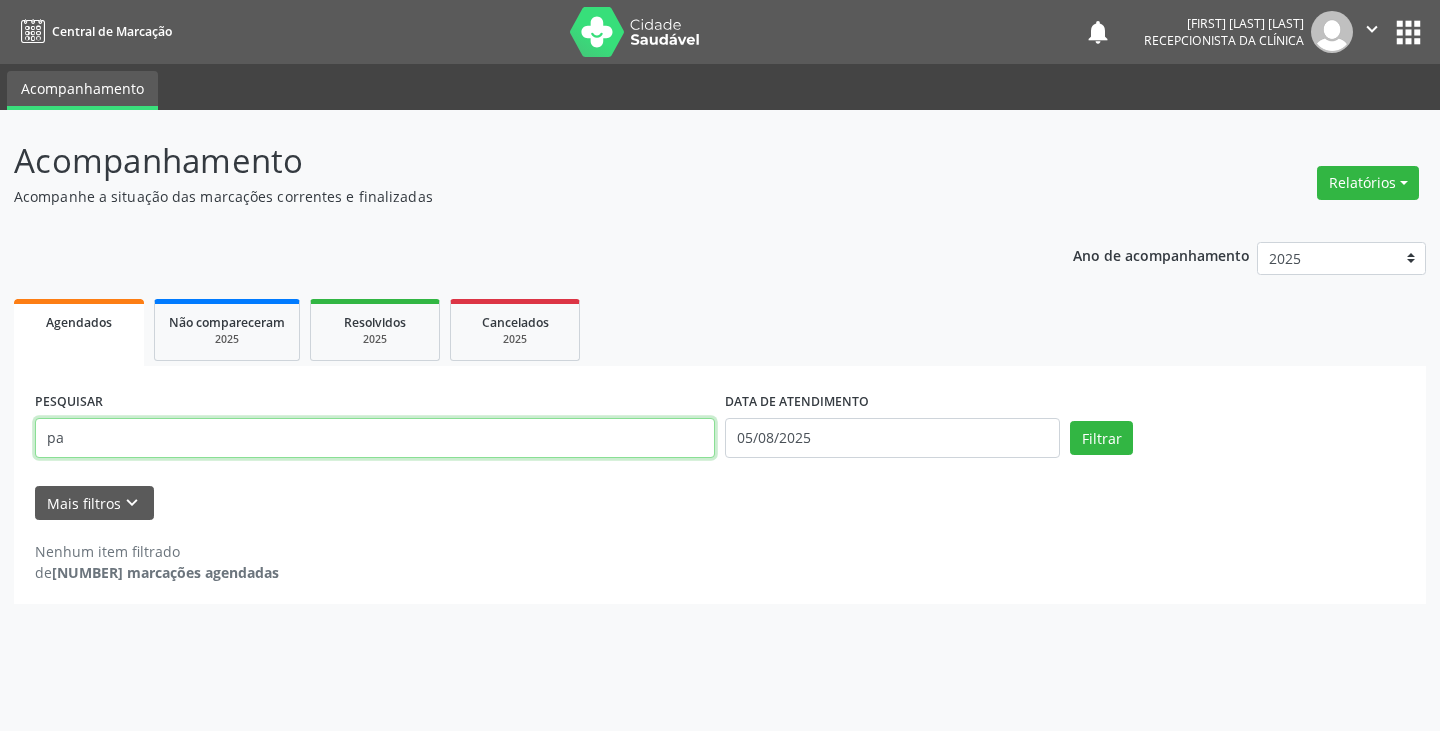type on "p" 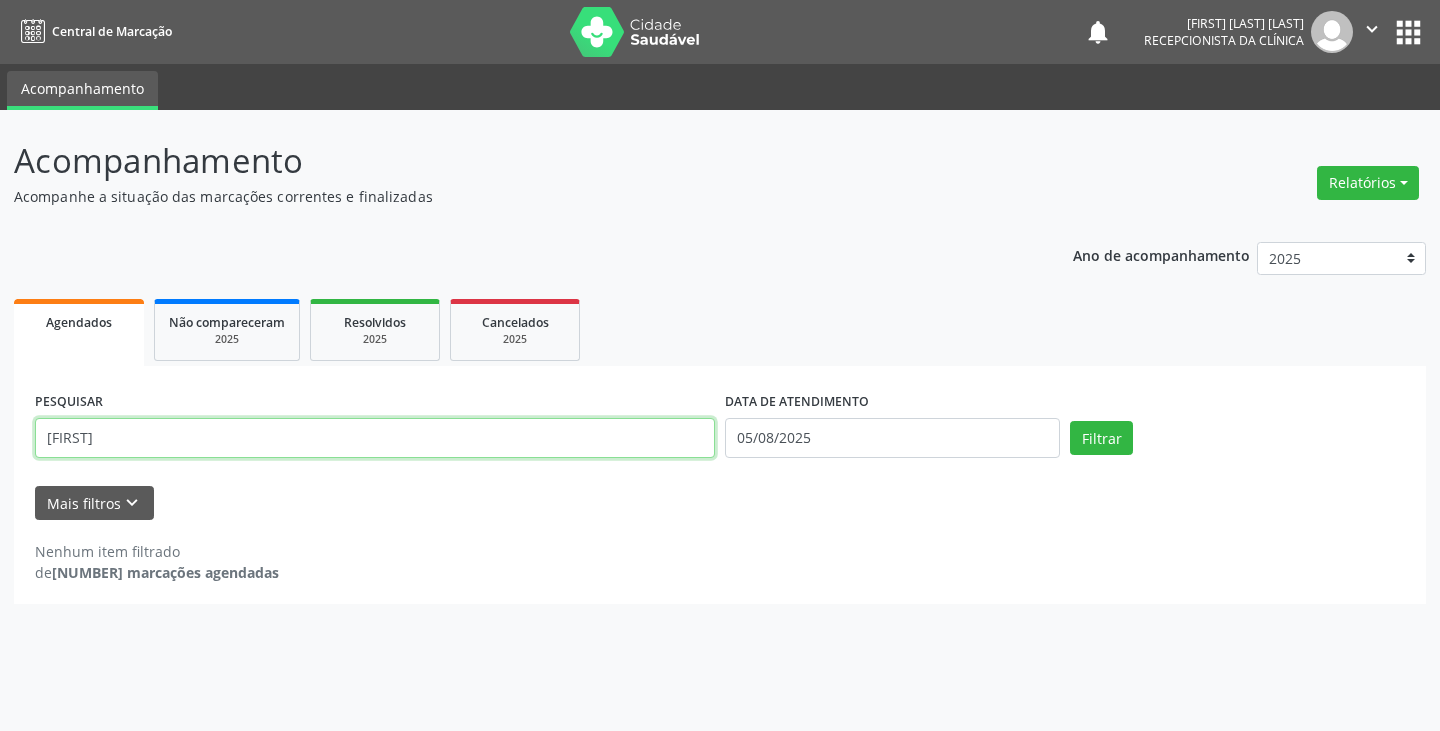 type on "[FIRST]" 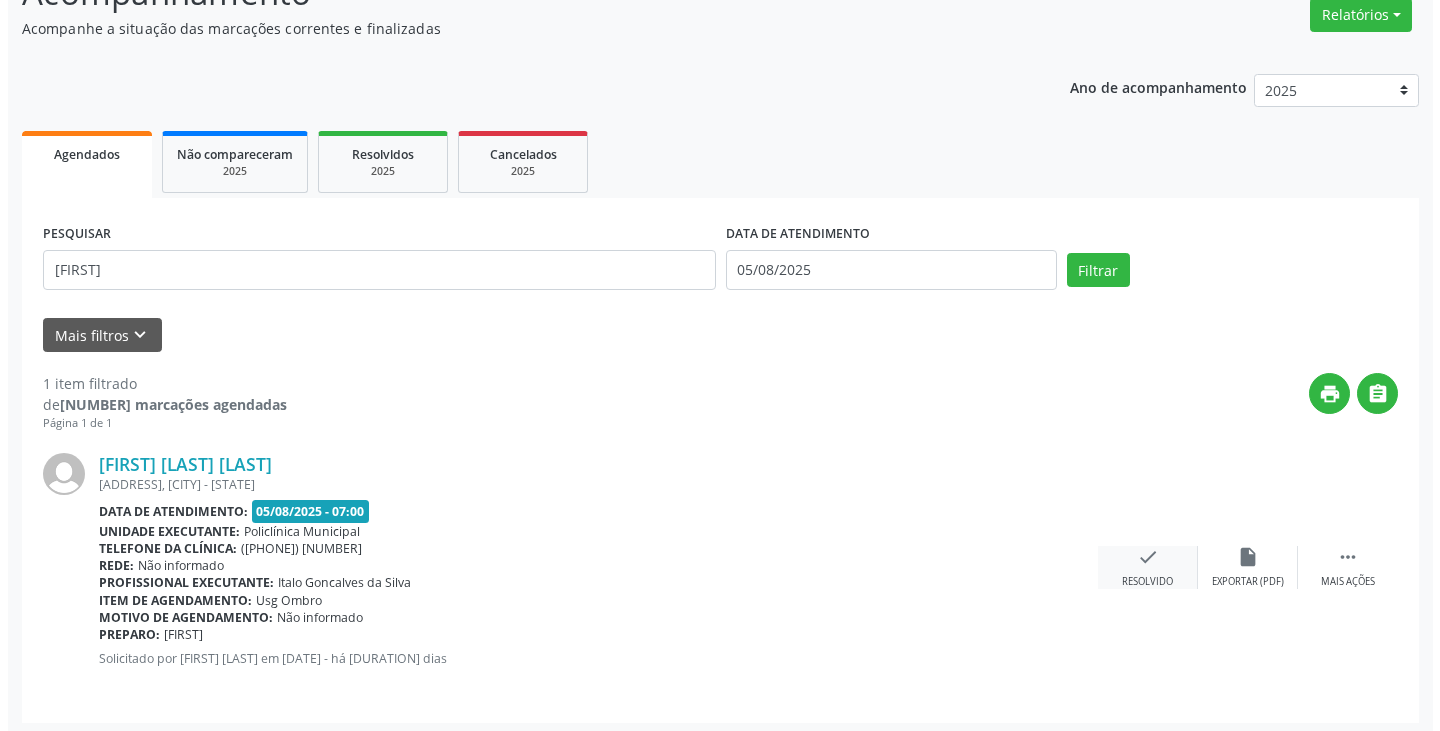 scroll, scrollTop: 174, scrollLeft: 0, axis: vertical 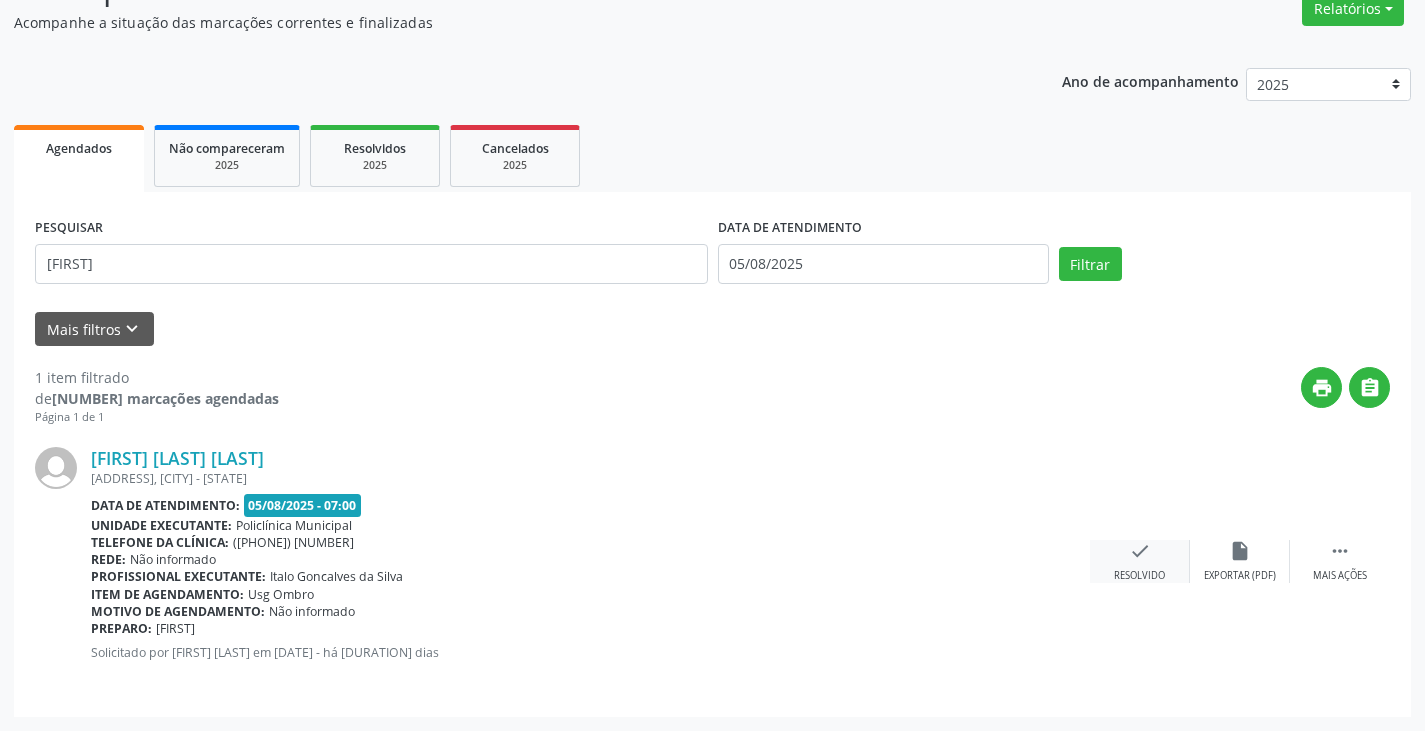 click on "check" at bounding box center [1140, 551] 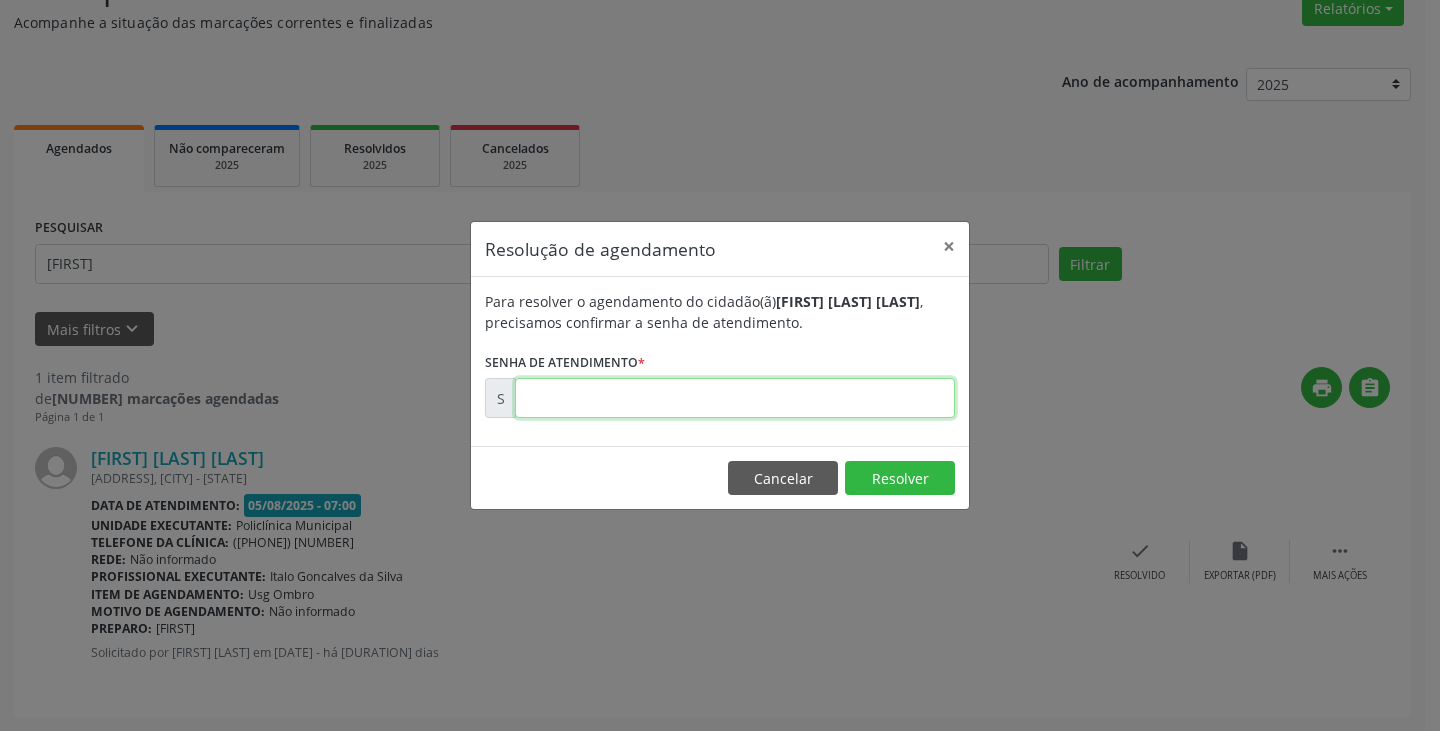 click at bounding box center [735, 398] 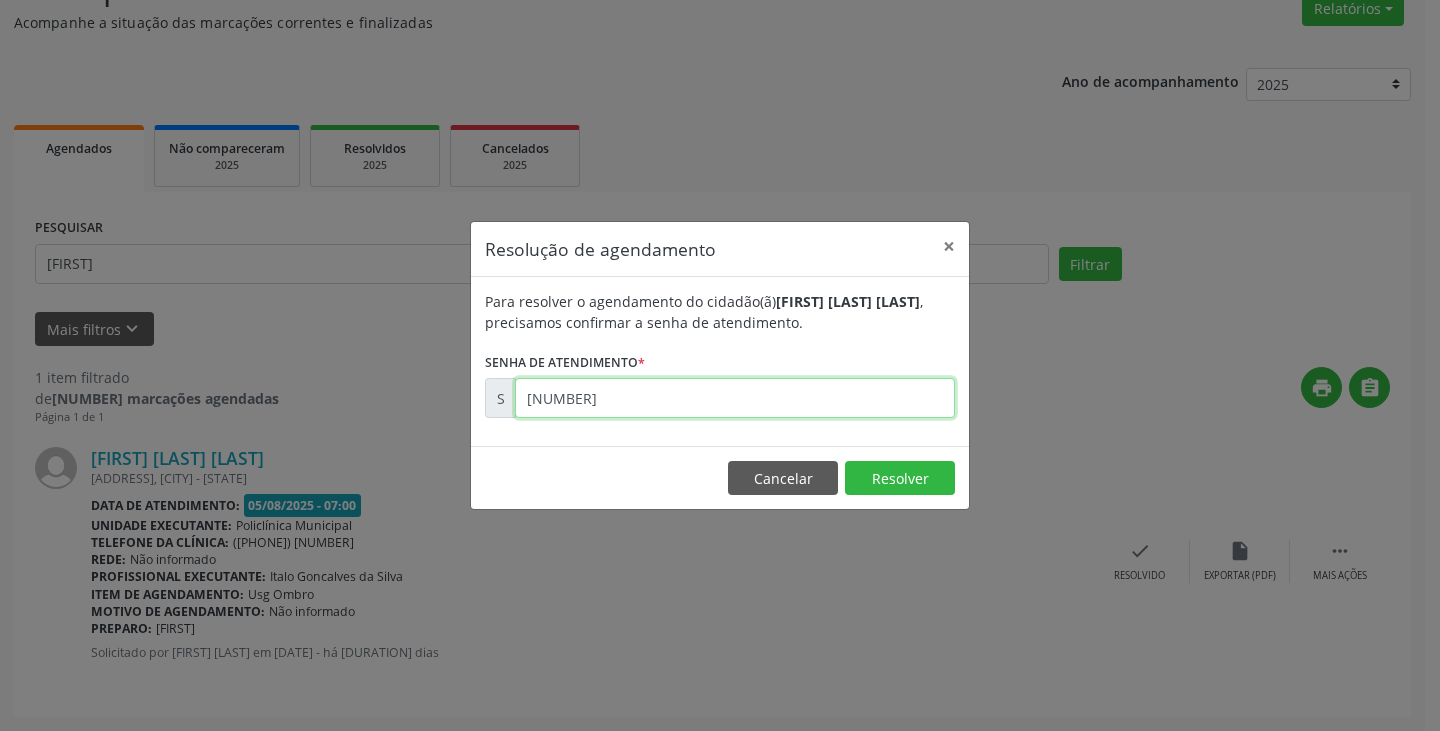 type on "[NUMBER]" 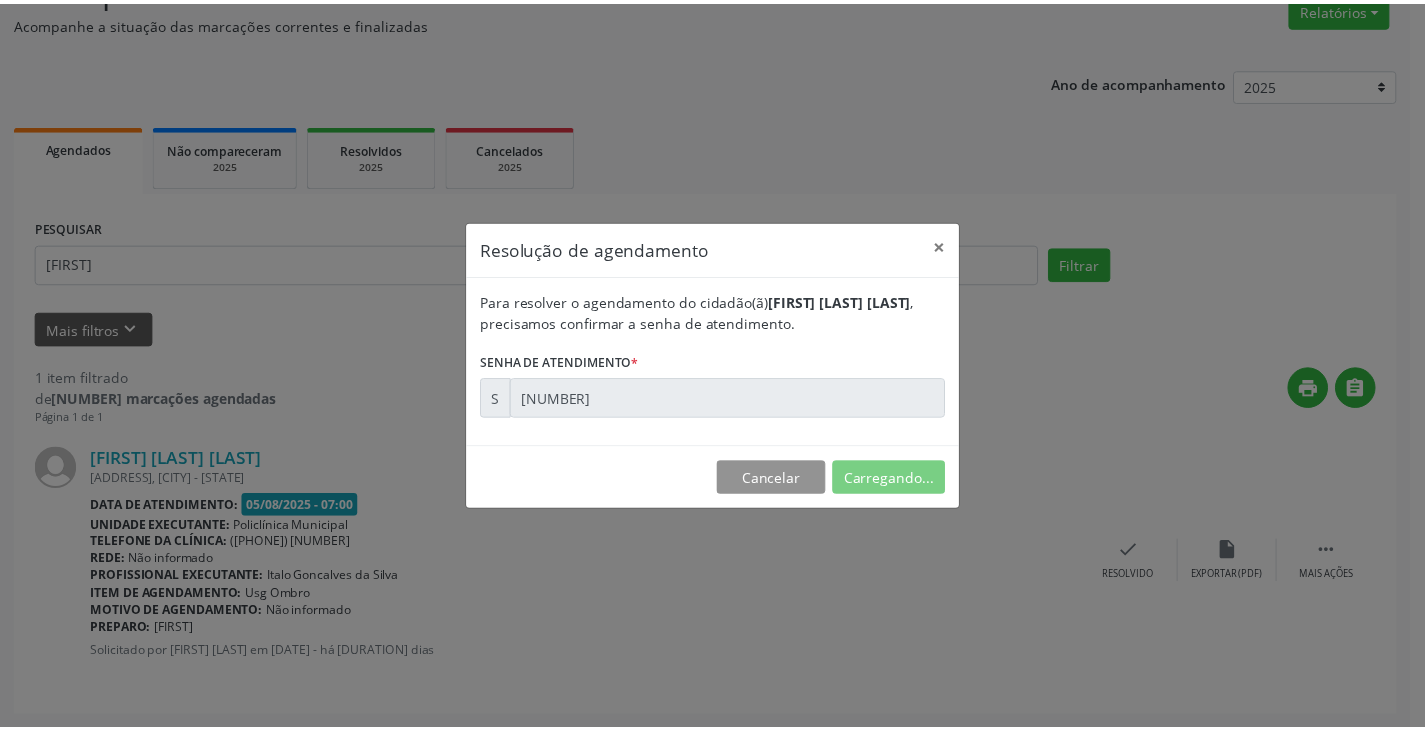 scroll, scrollTop: 0, scrollLeft: 0, axis: both 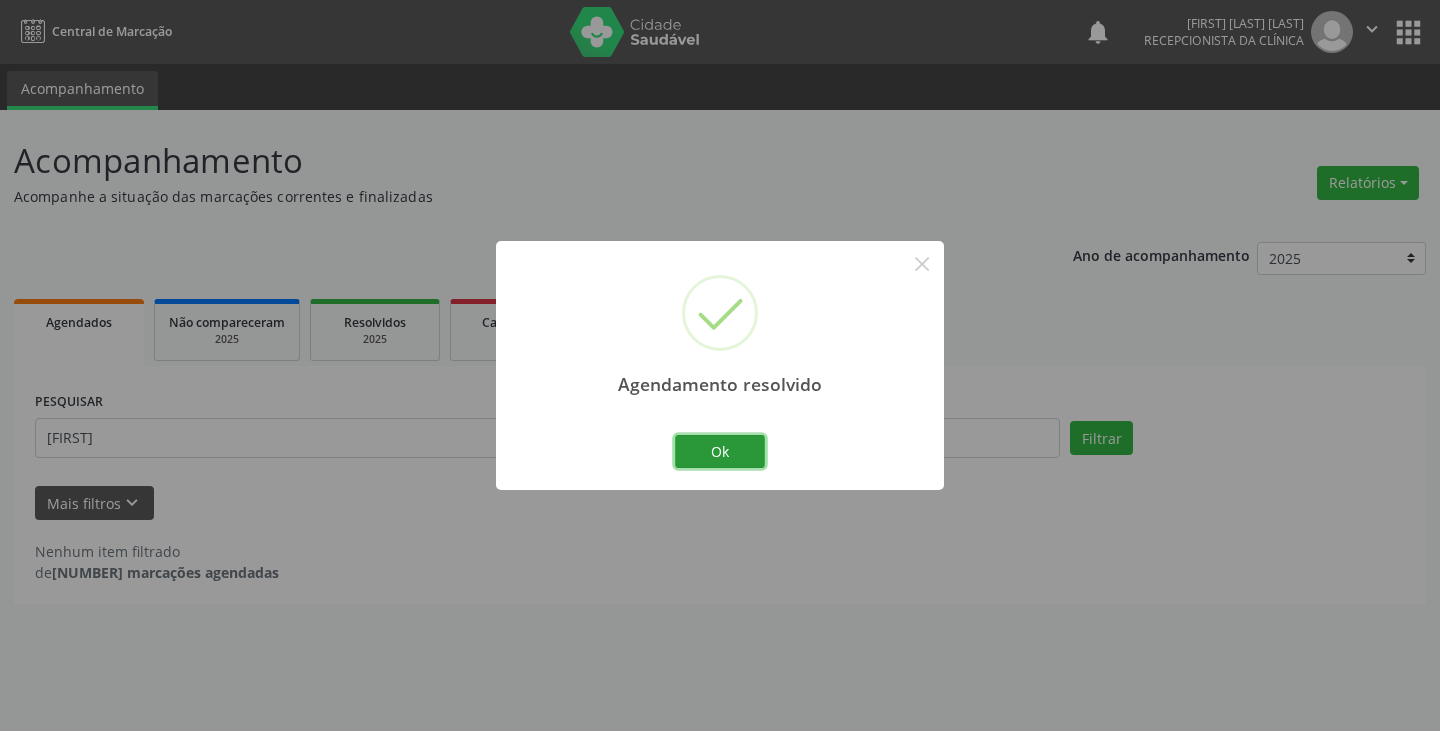 drag, startPoint x: 725, startPoint y: 445, endPoint x: 691, endPoint y: 398, distance: 58.00862 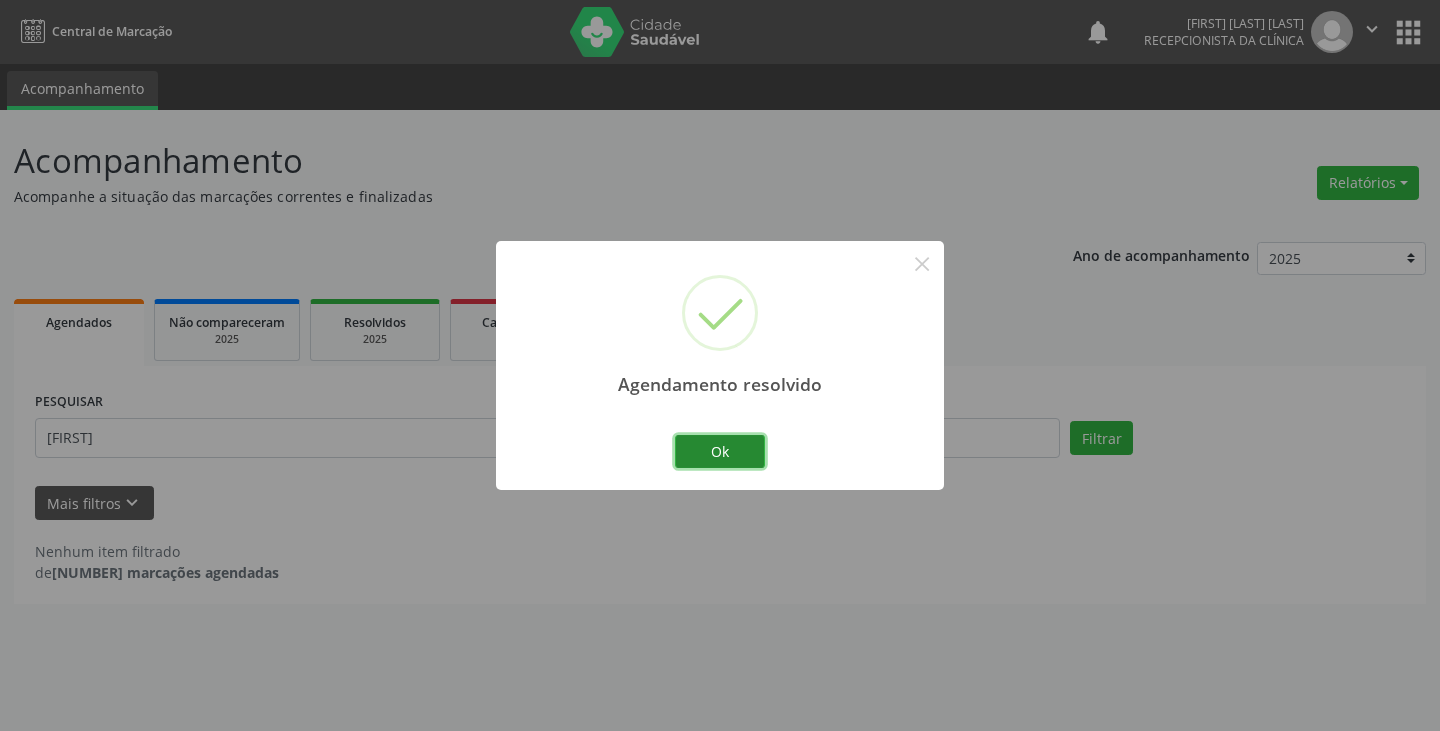 click on "Ok" at bounding box center (720, 452) 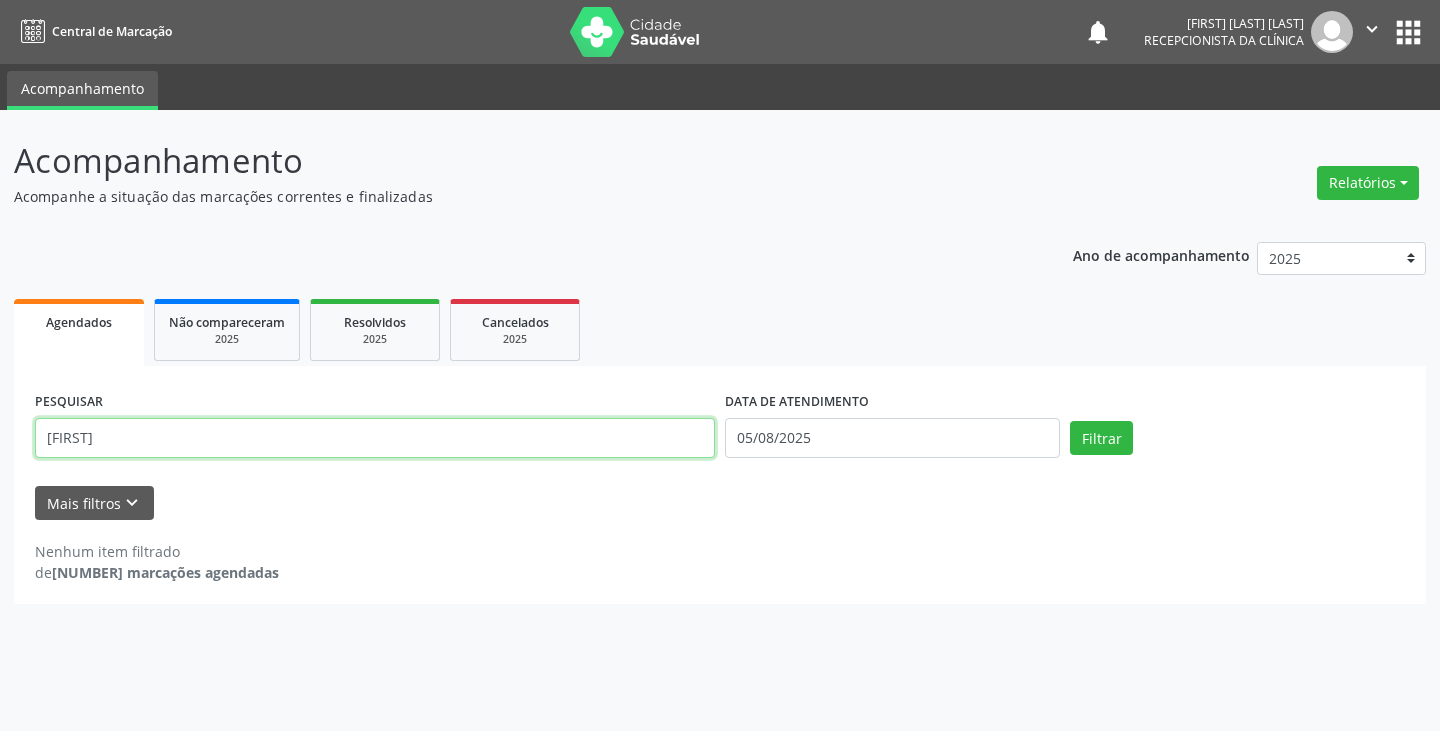click on "[FIRST]" at bounding box center (375, 438) 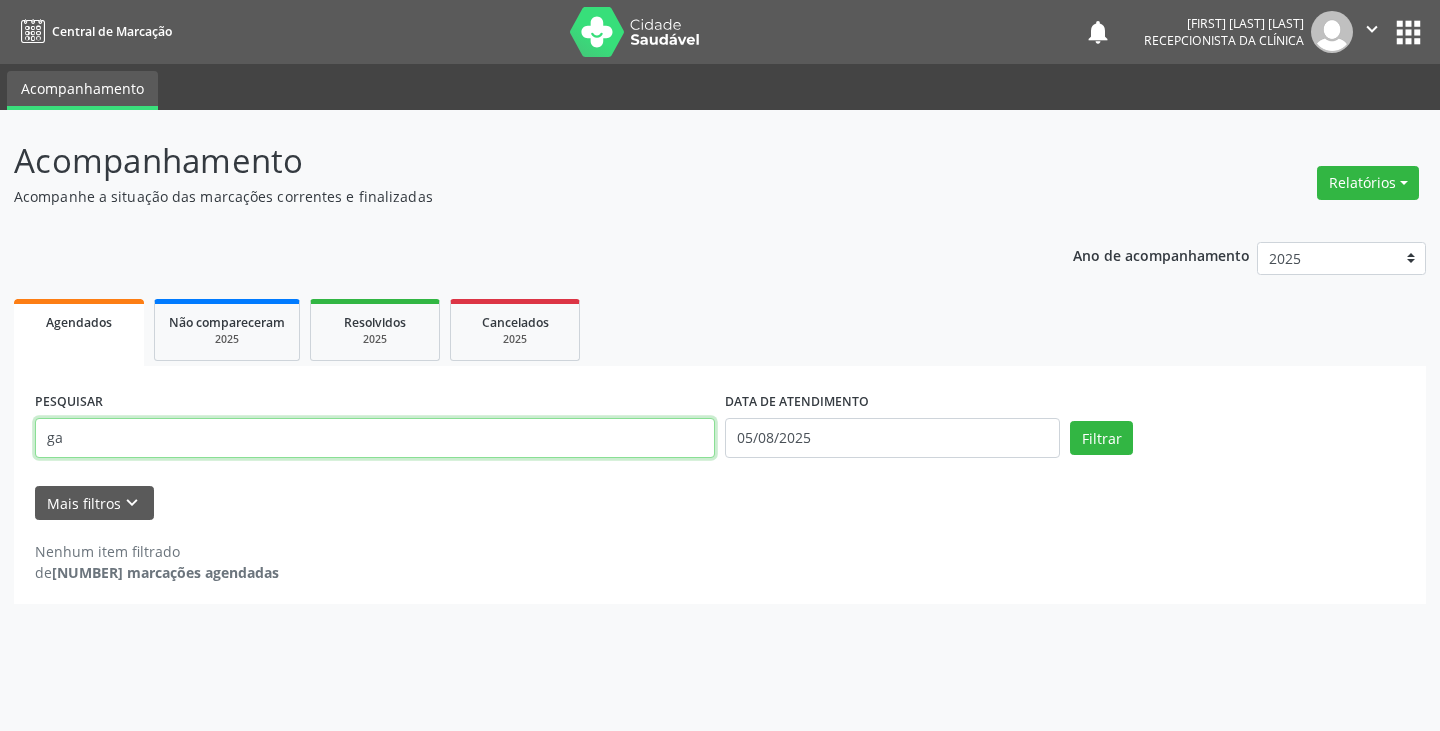 type on "g" 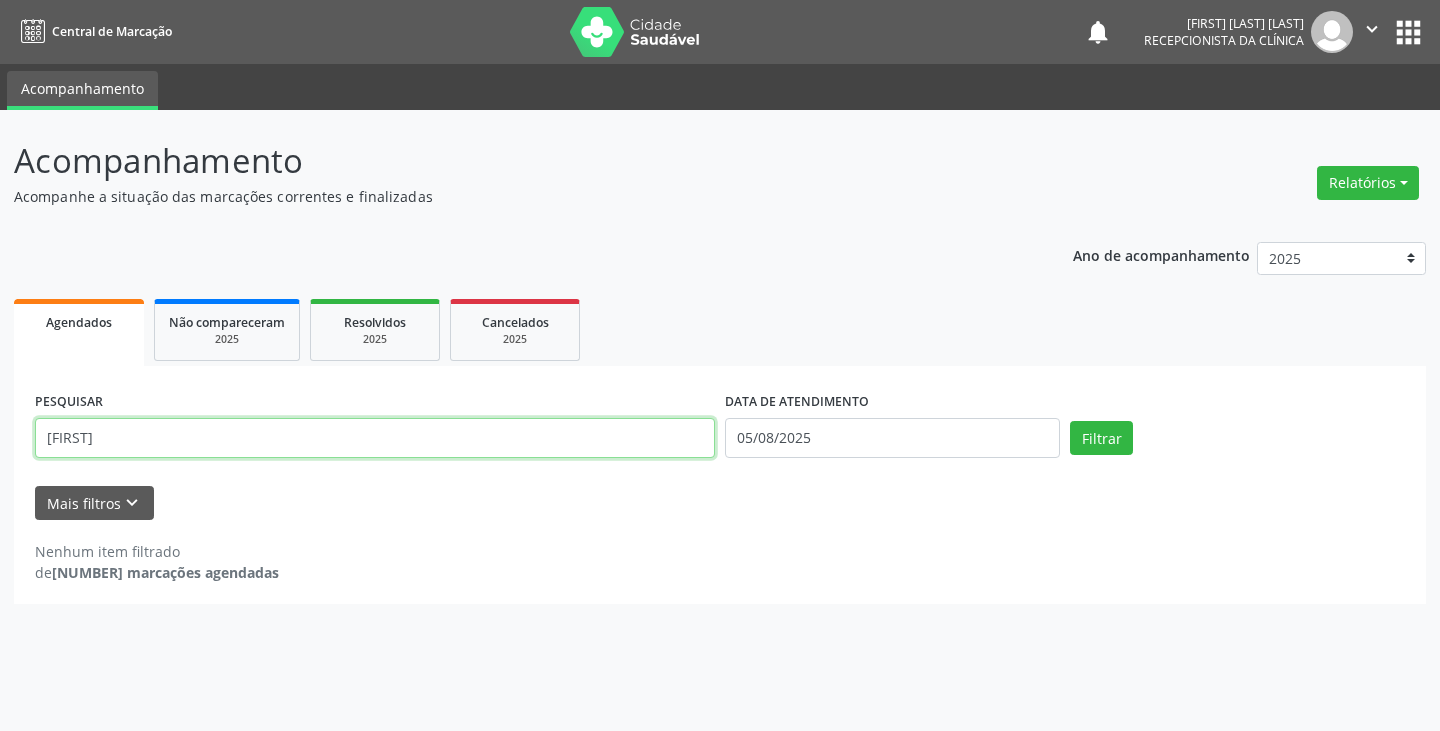 click on "Filtrar" at bounding box center (1101, 438) 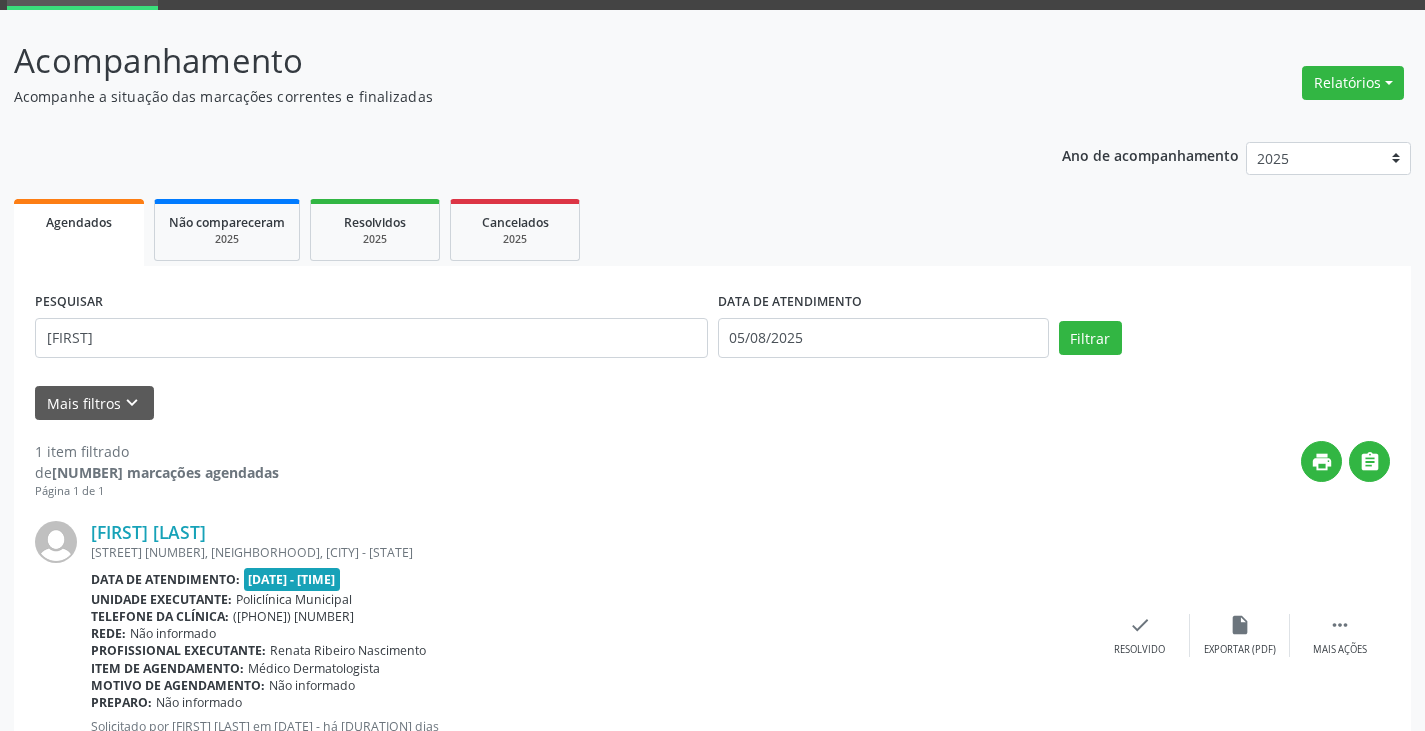 scroll, scrollTop: 174, scrollLeft: 0, axis: vertical 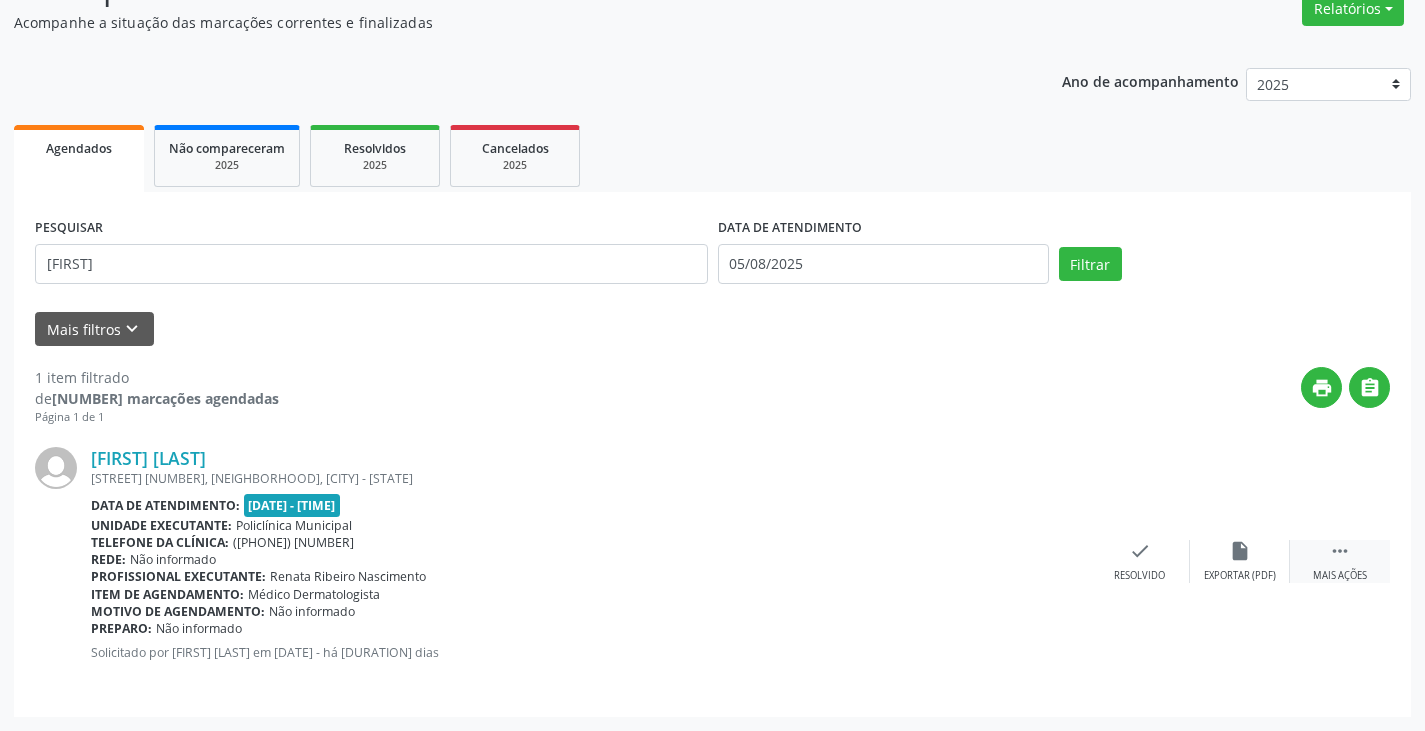 click on "Mais ações" at bounding box center [1340, 576] 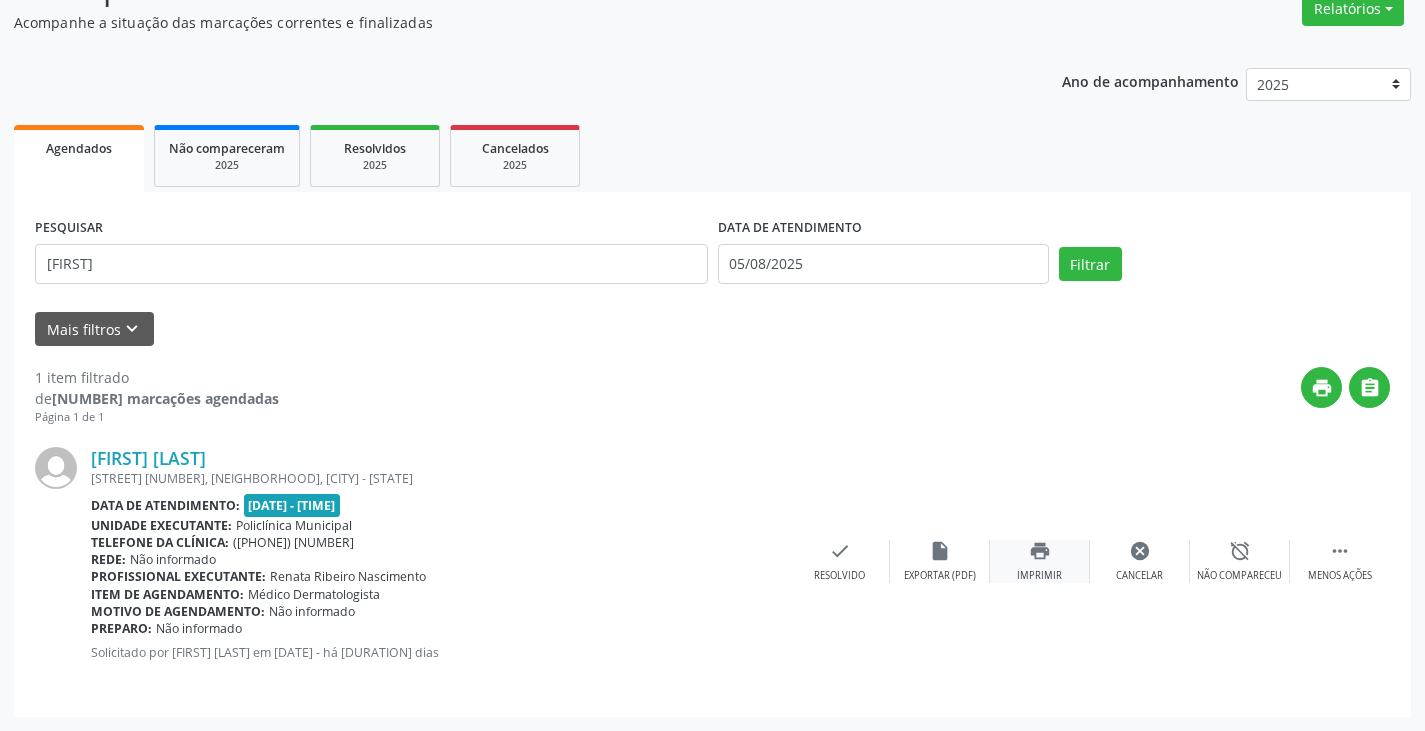 click on "print" at bounding box center [1040, 551] 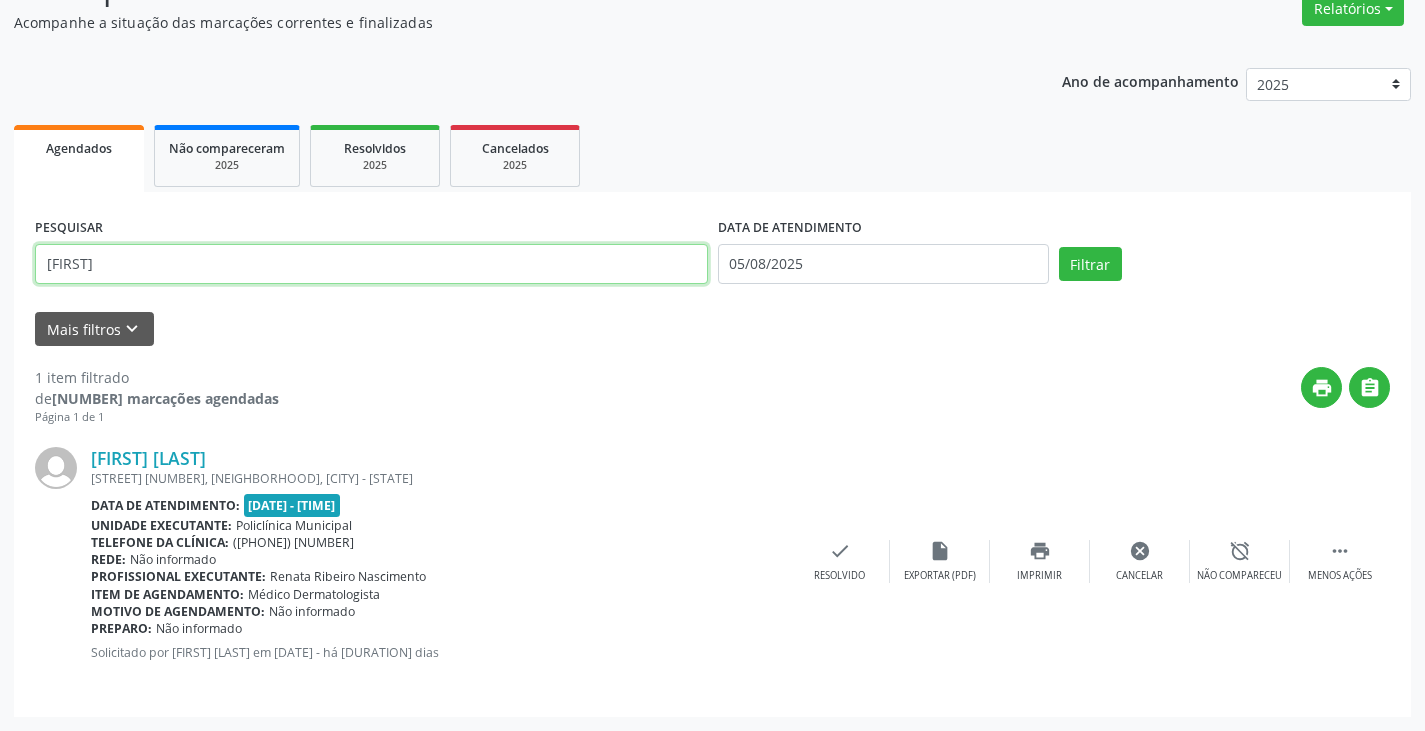 click on "[FIRST]" at bounding box center [371, 264] 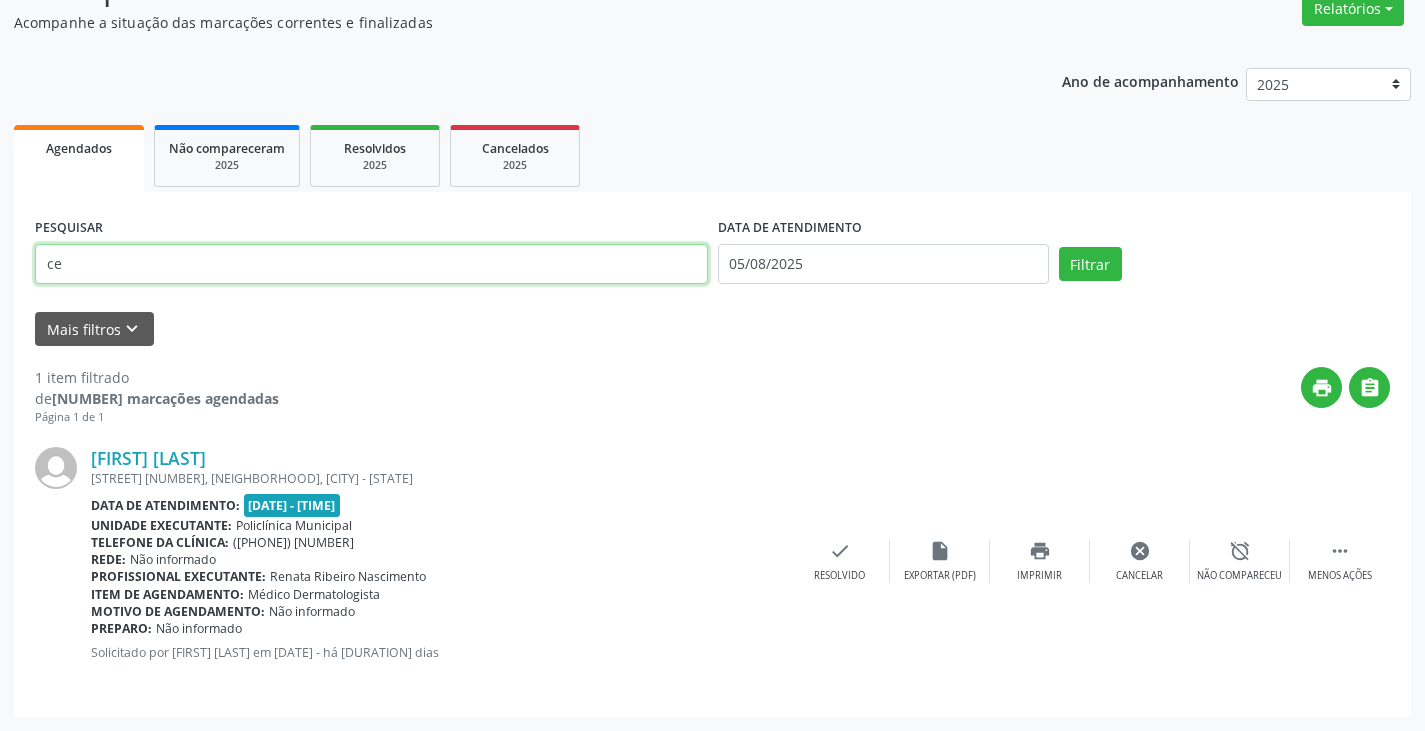 type on "c" 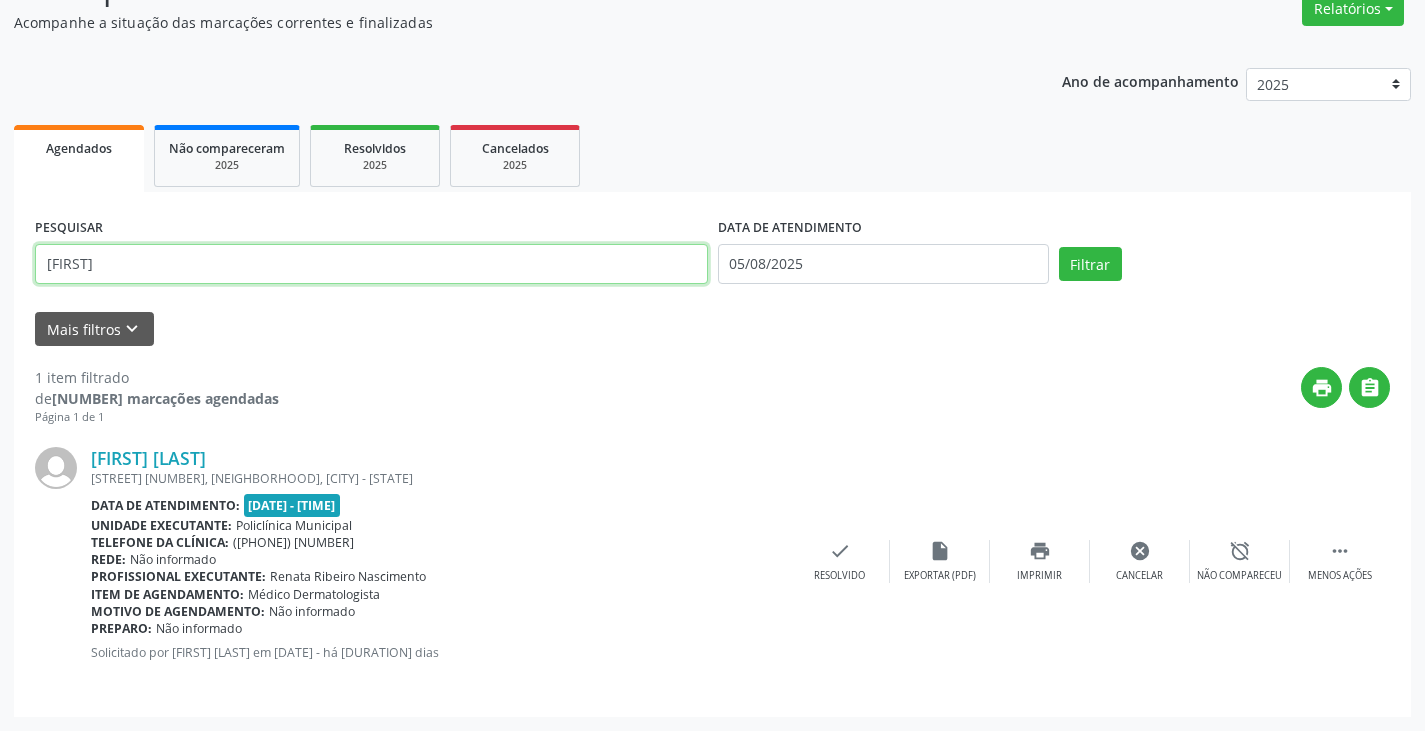 click on "Filtrar" at bounding box center [1090, 264] 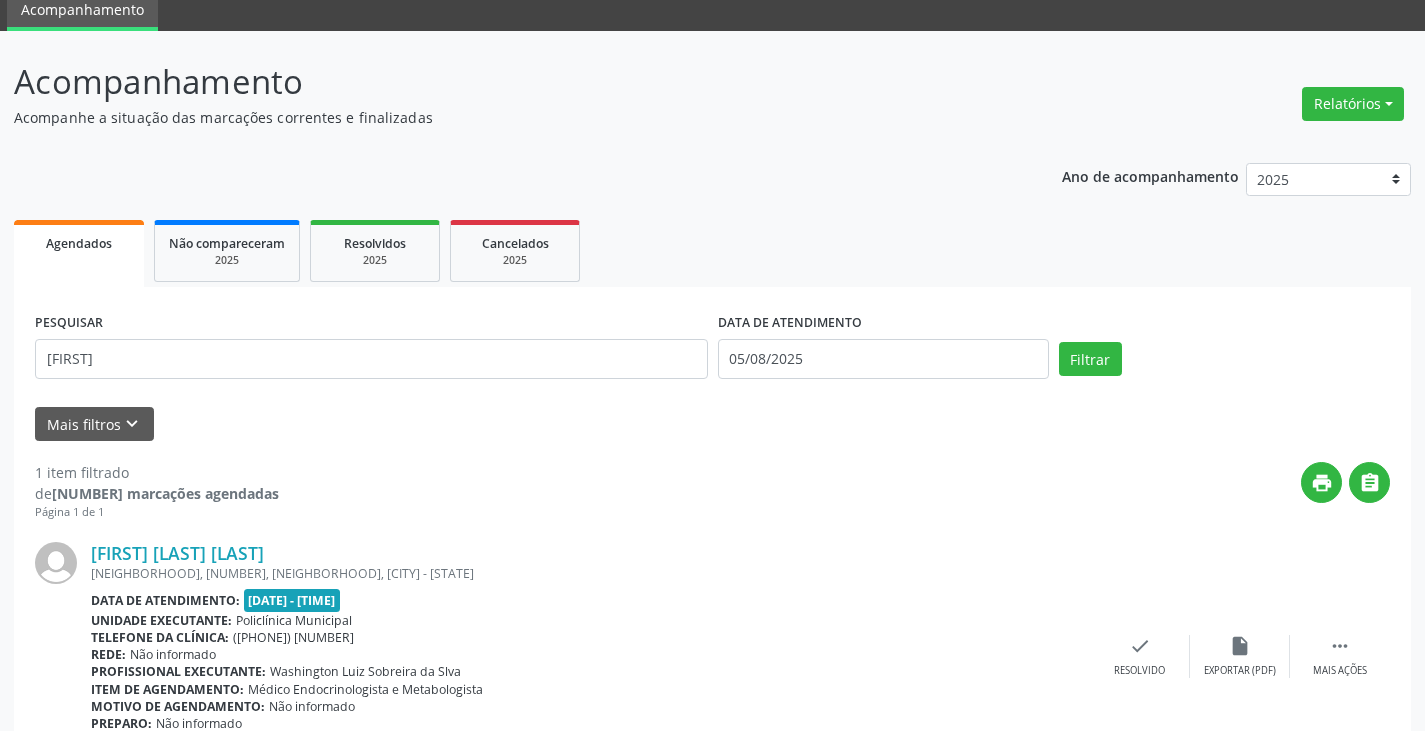scroll, scrollTop: 174, scrollLeft: 0, axis: vertical 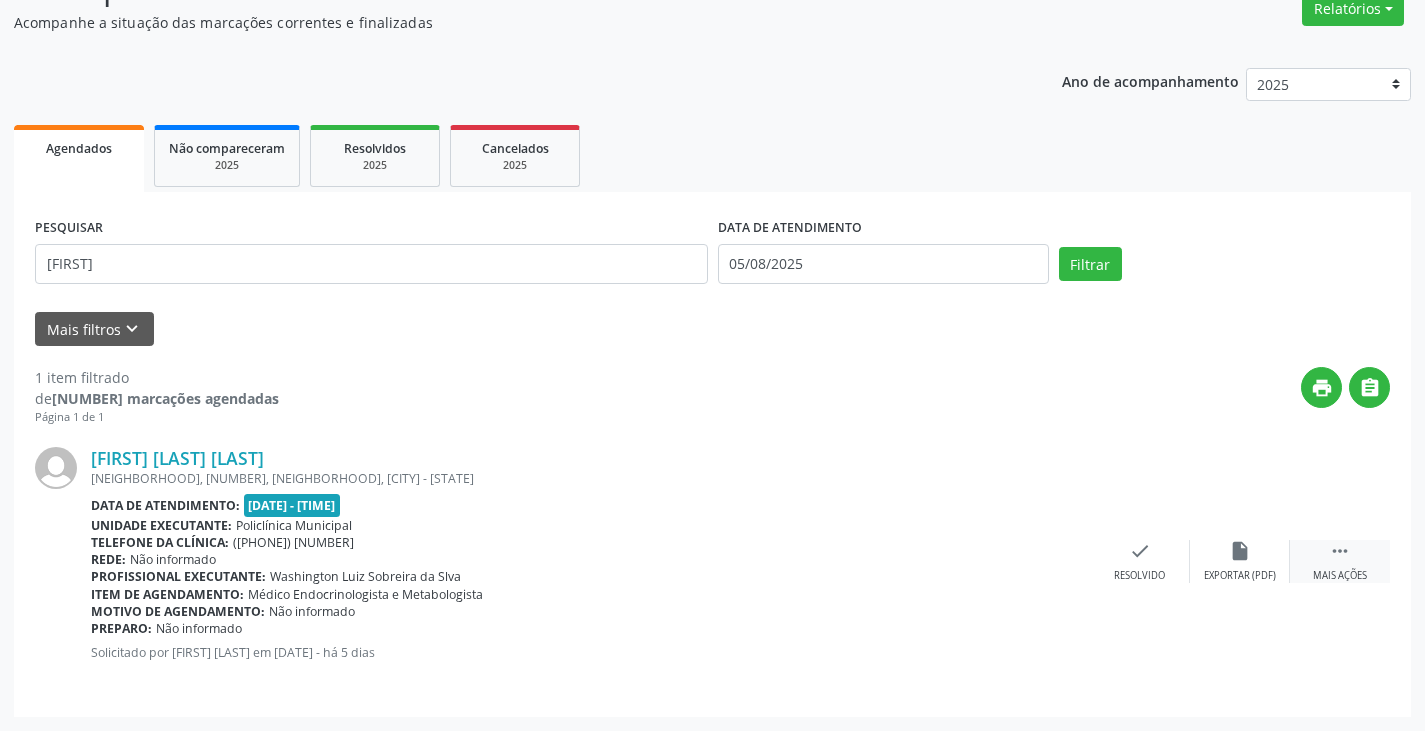 drag, startPoint x: 1334, startPoint y: 558, endPoint x: 1322, endPoint y: 557, distance: 12.0415945 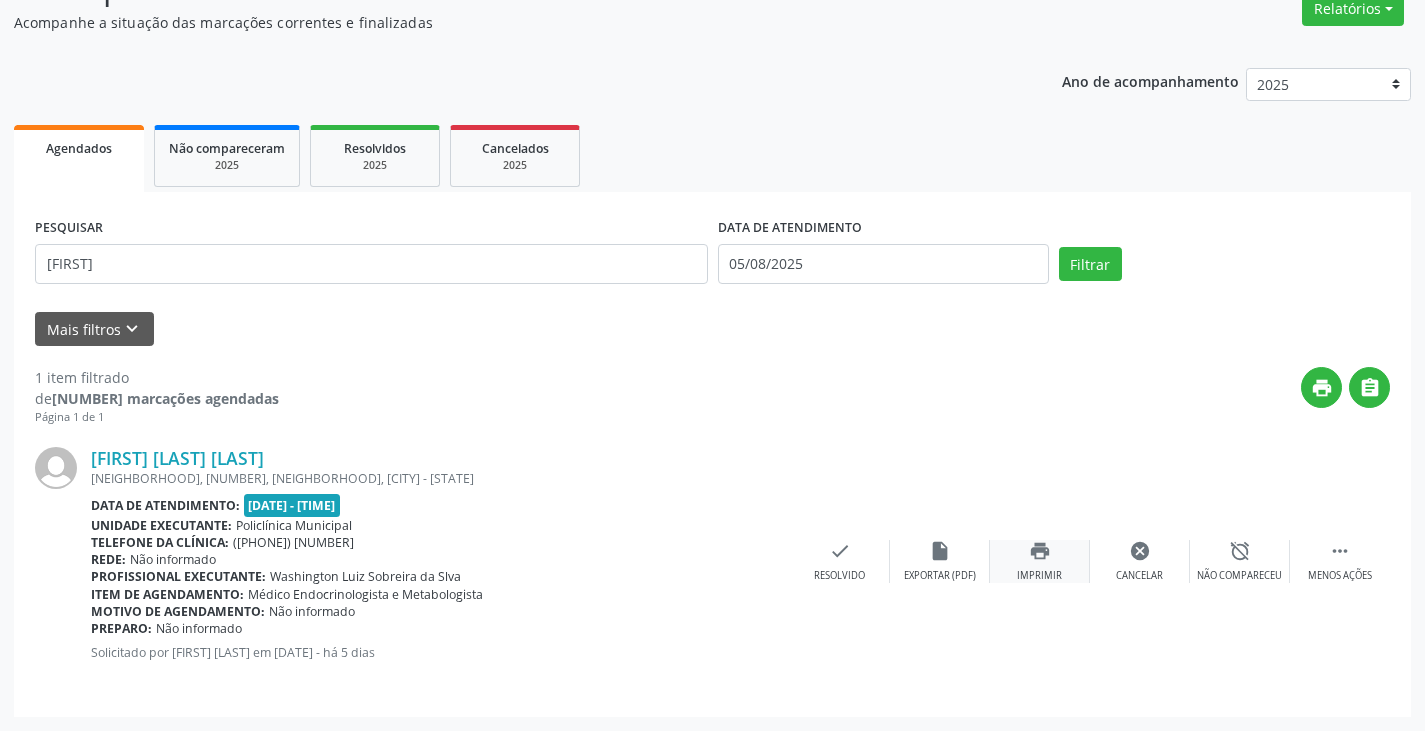 click on "Imprimir" at bounding box center (1039, 576) 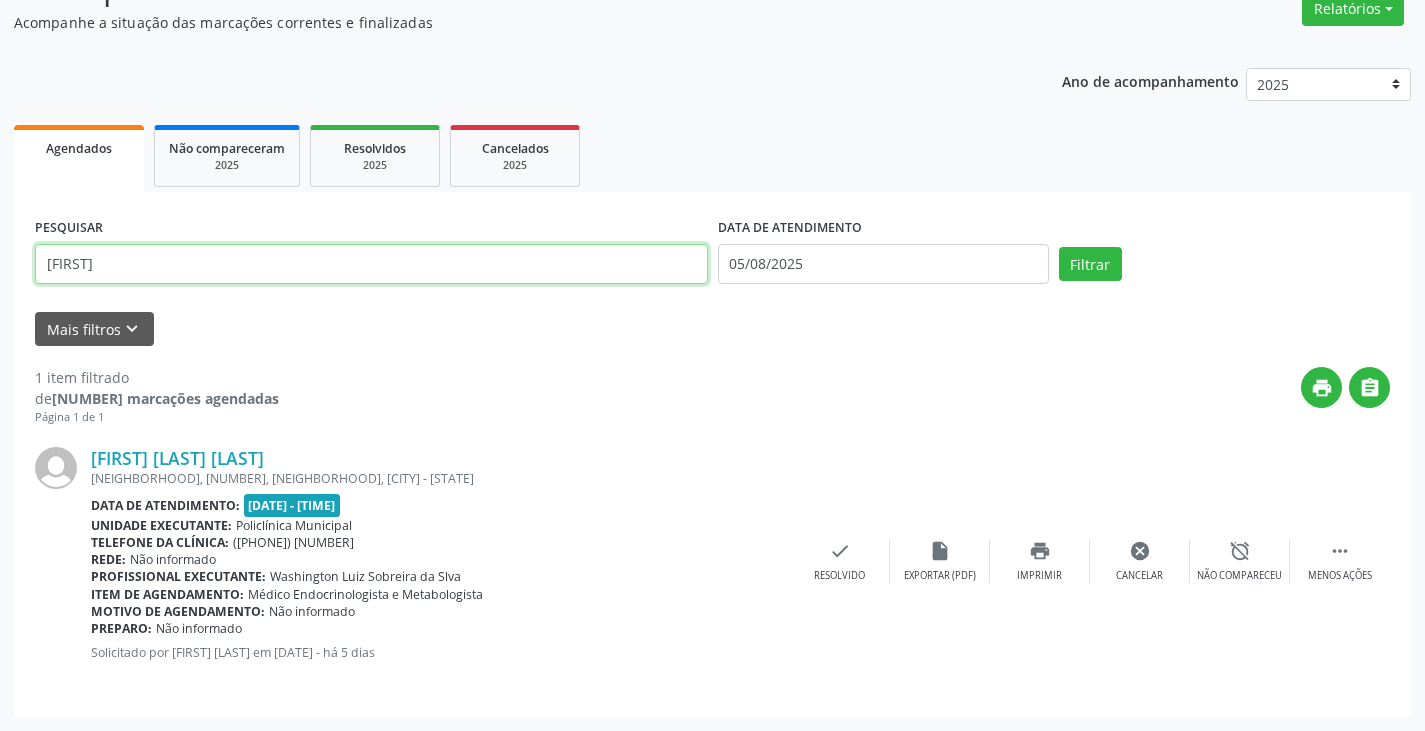 click on "[FIRST]" at bounding box center [371, 264] 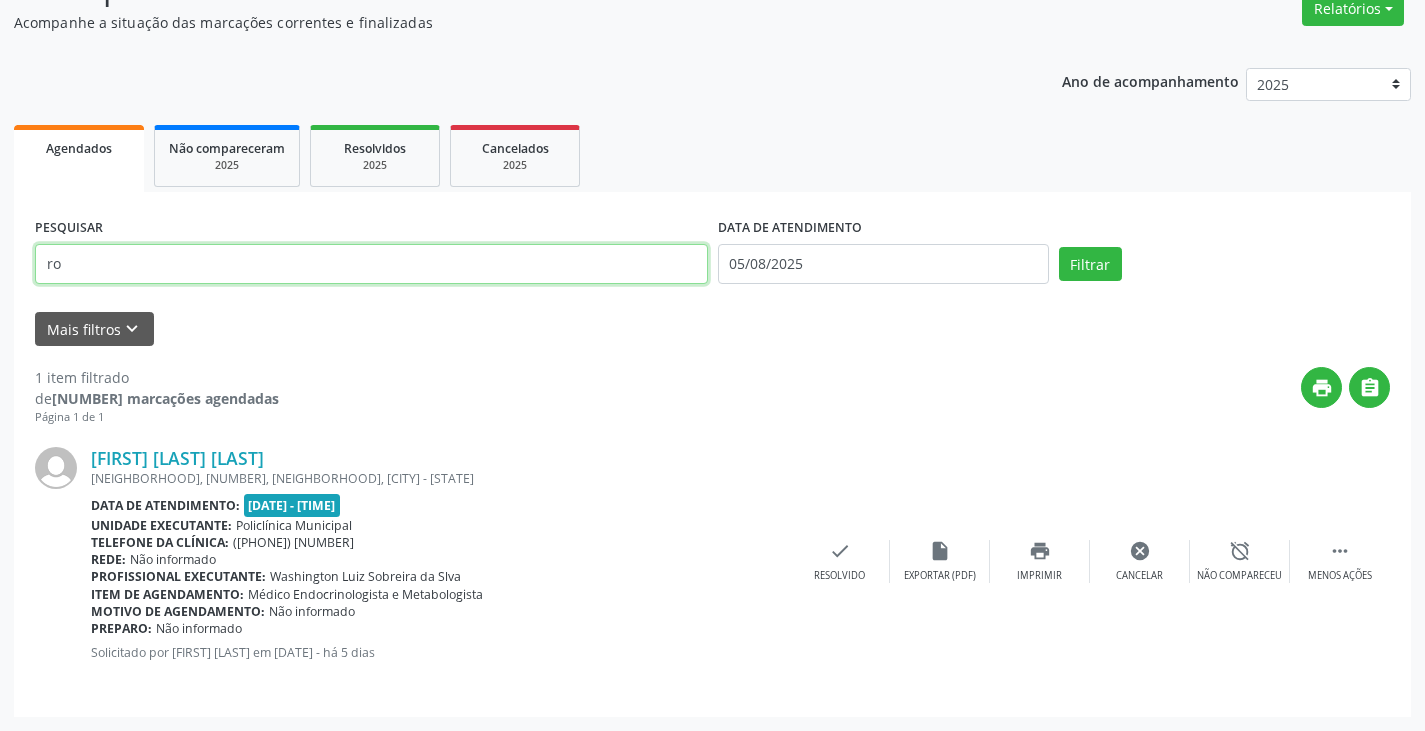 type on "r" 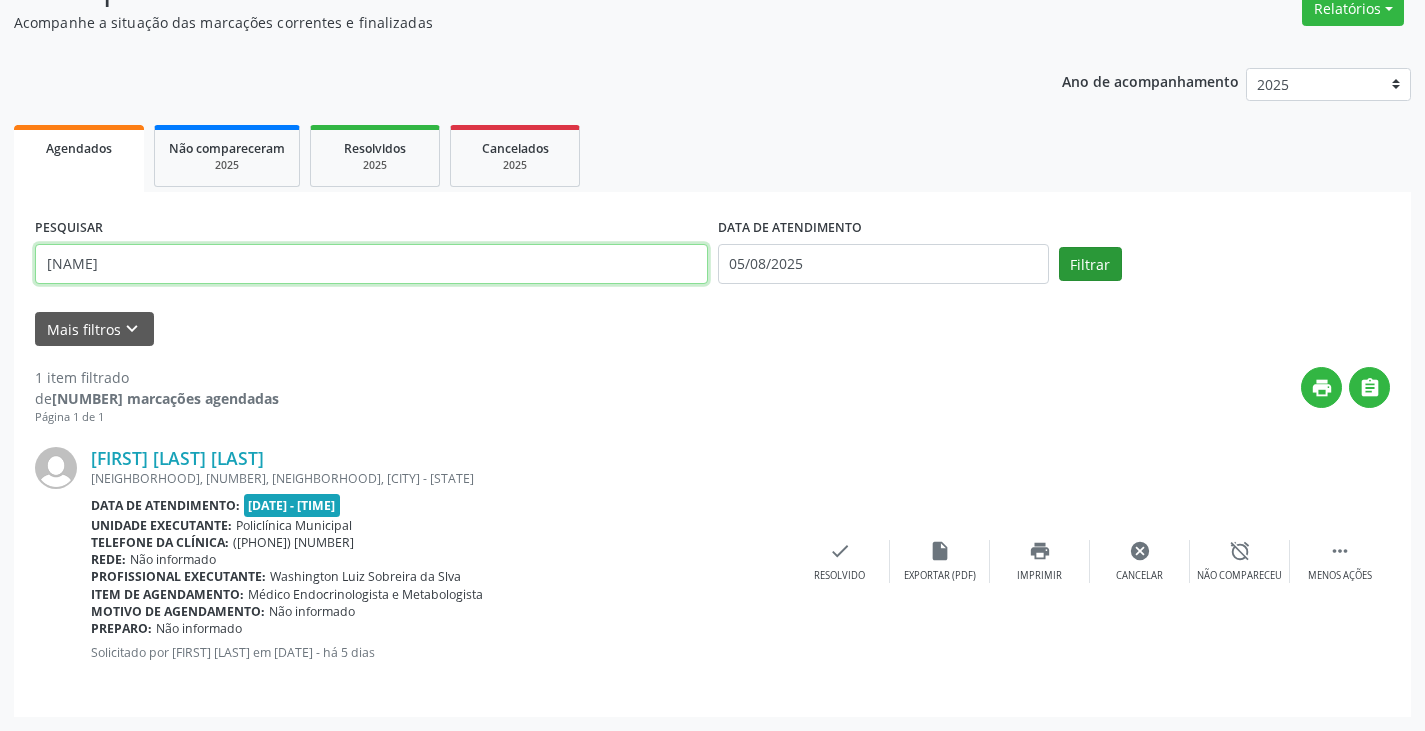 type on "[NAME]" 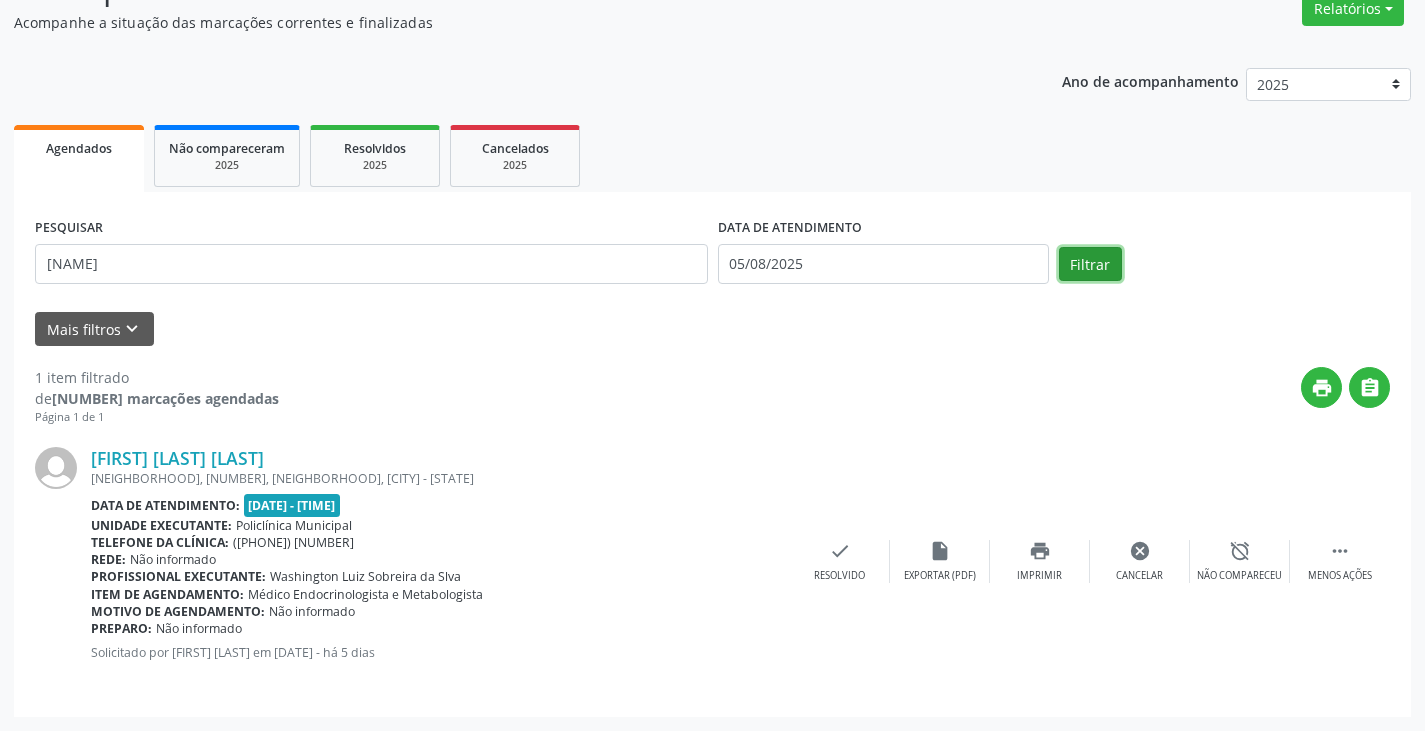 click on "Filtrar" at bounding box center (1090, 264) 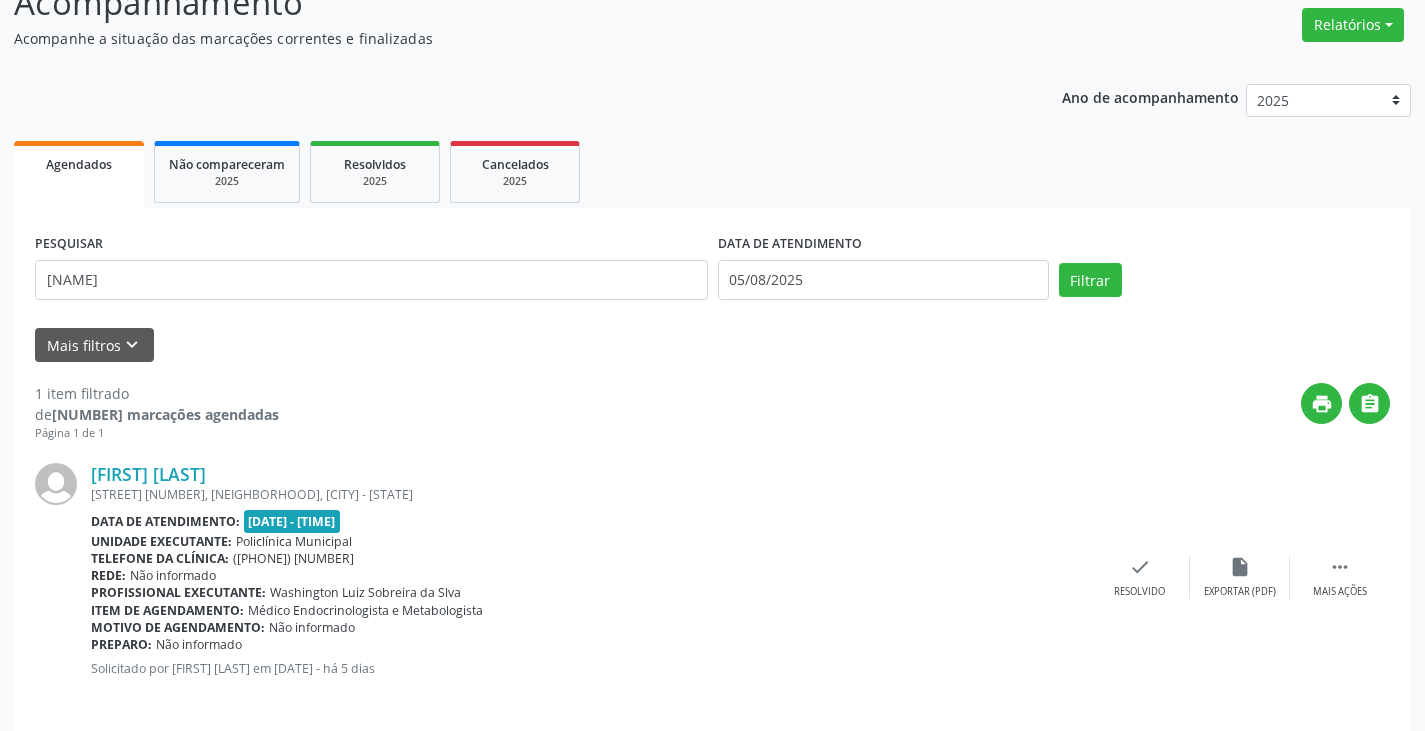 scroll, scrollTop: 174, scrollLeft: 0, axis: vertical 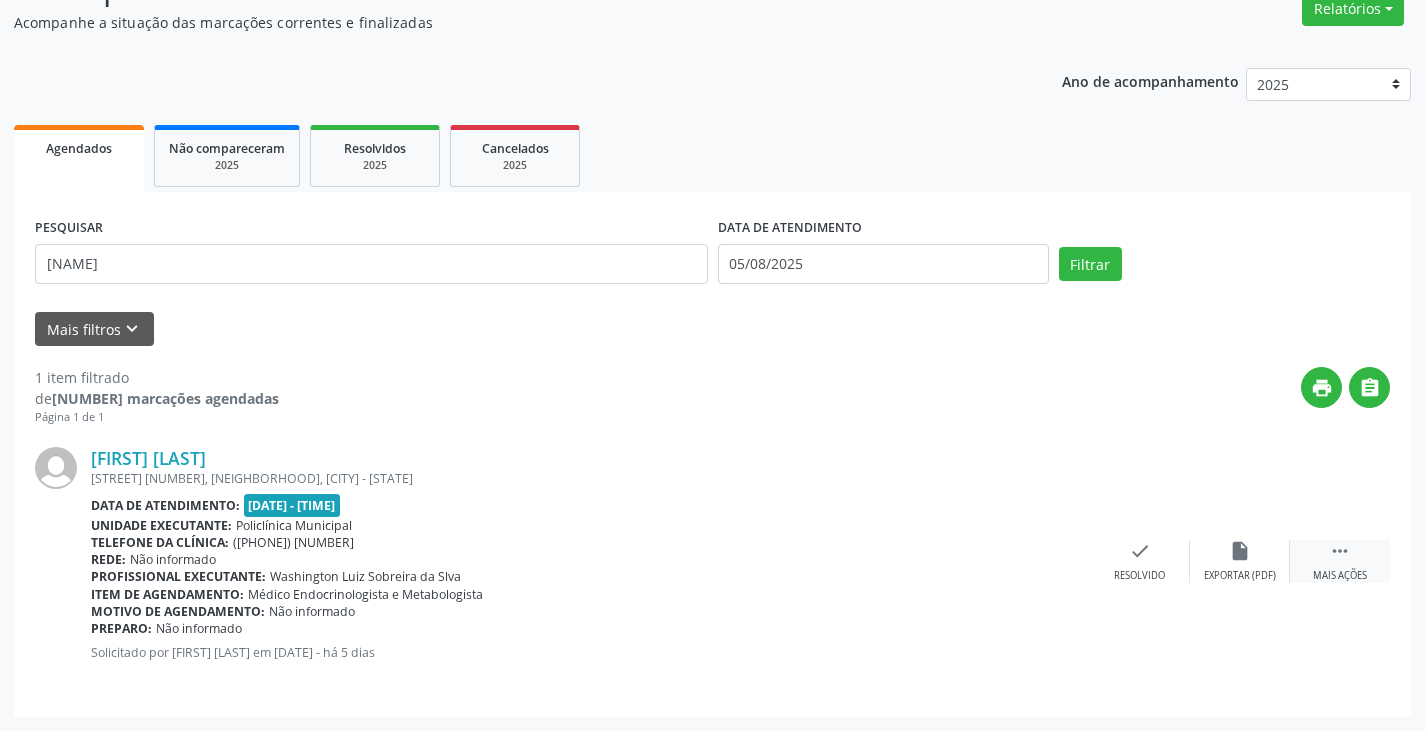 click on "
Mais ações" at bounding box center [1340, 561] 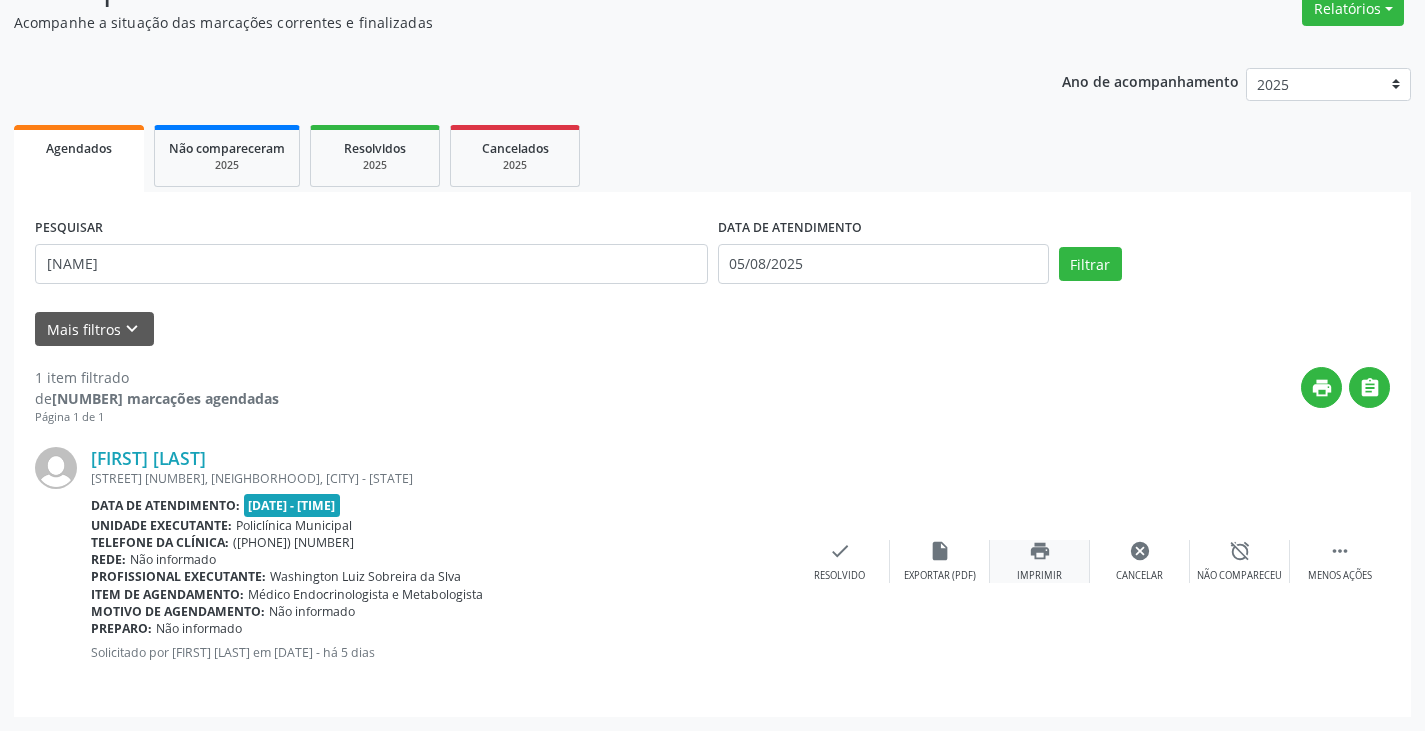 click on "print" at bounding box center [1040, 551] 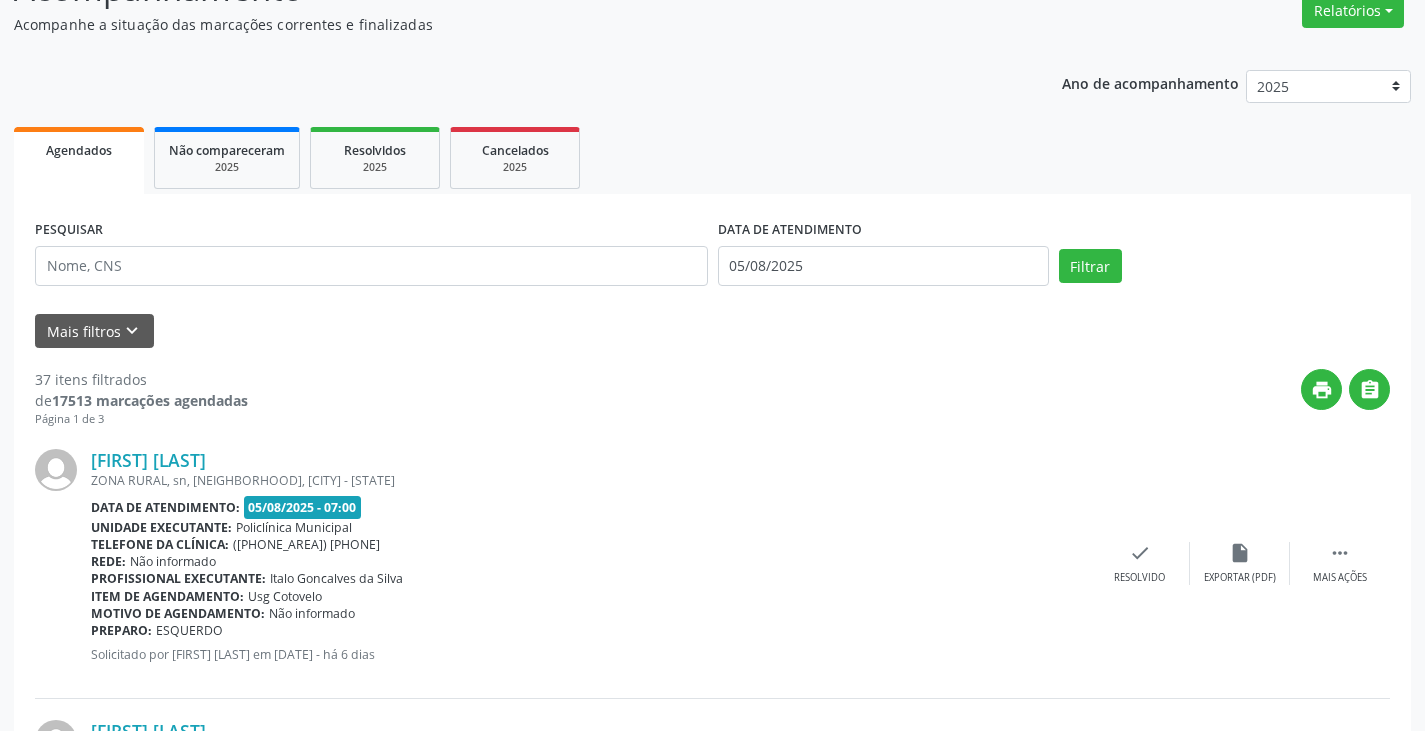 scroll, scrollTop: 172, scrollLeft: 0, axis: vertical 